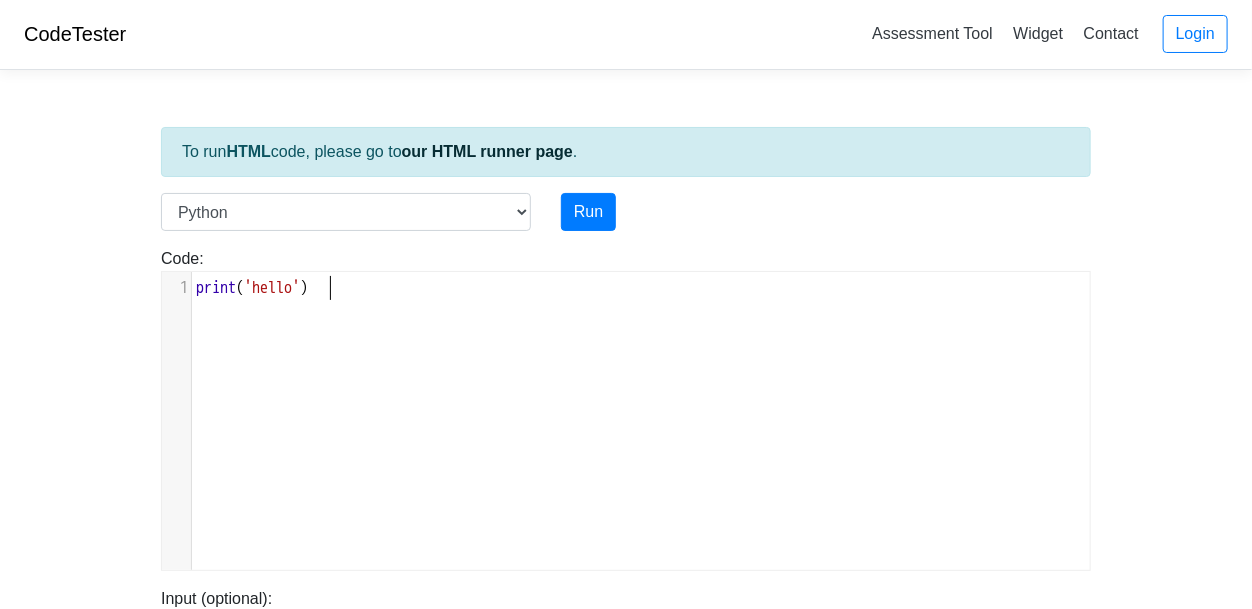 scroll, scrollTop: 1, scrollLeft: 0, axis: vertical 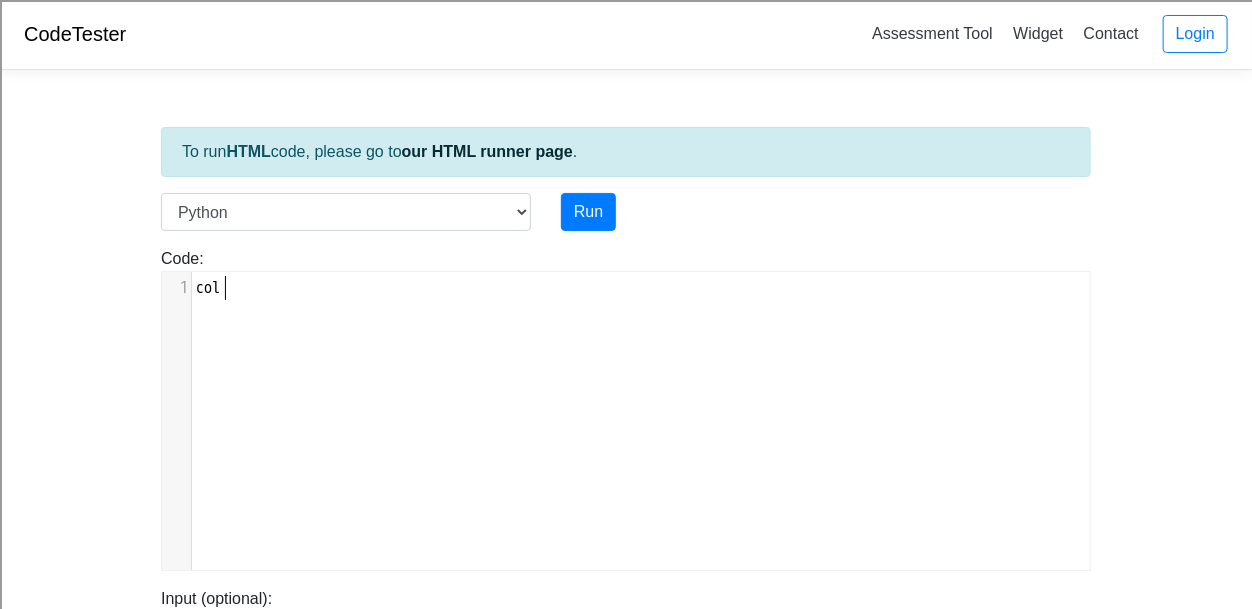 type on "color" 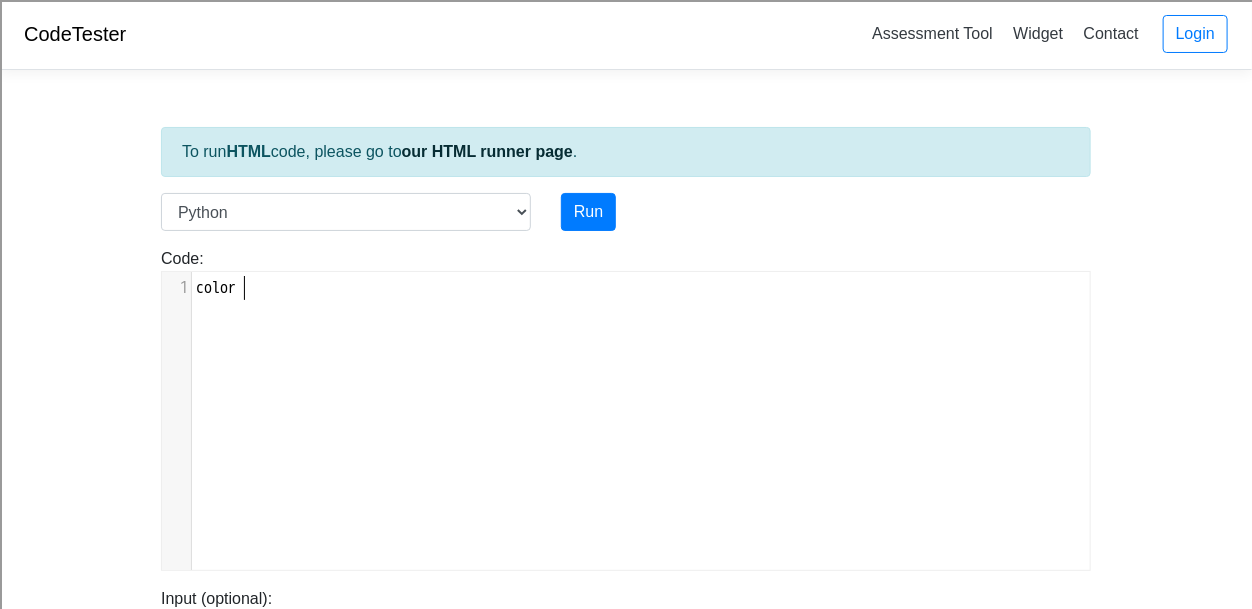scroll, scrollTop: 8, scrollLeft: 9, axis: both 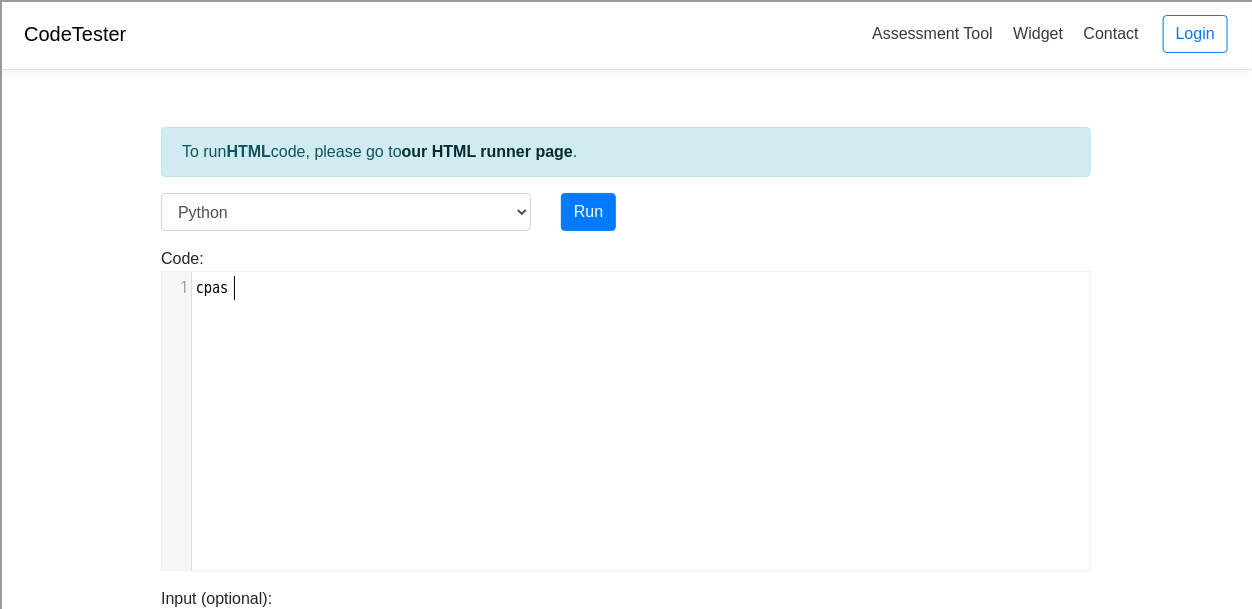 type on "pass" 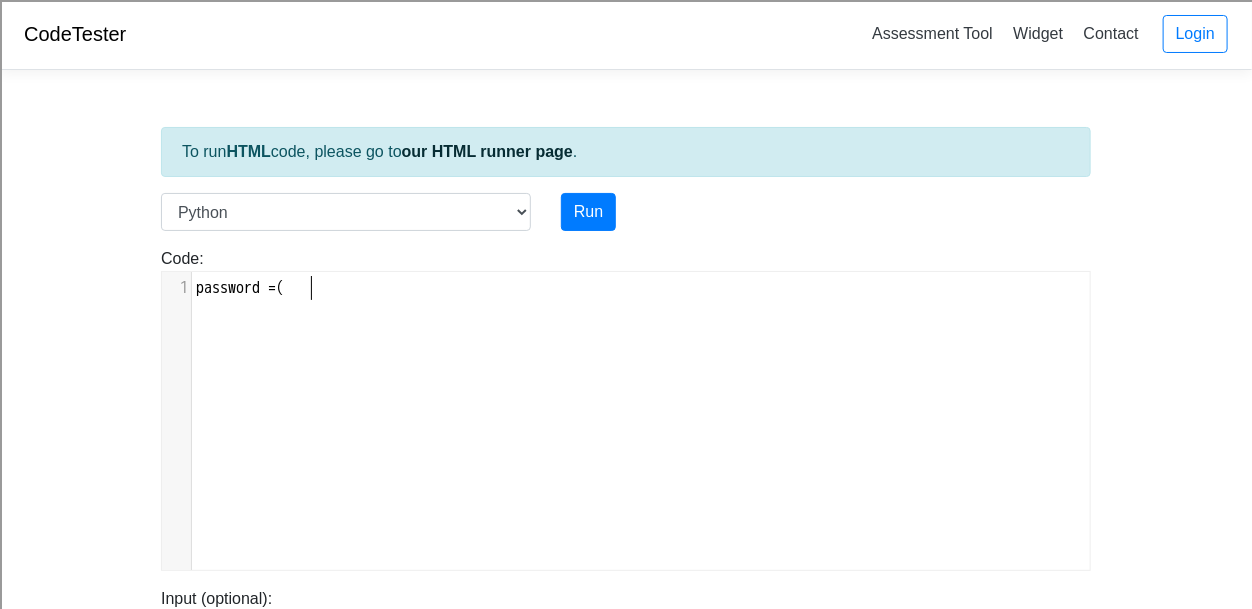 scroll, scrollTop: 8, scrollLeft: 124, axis: both 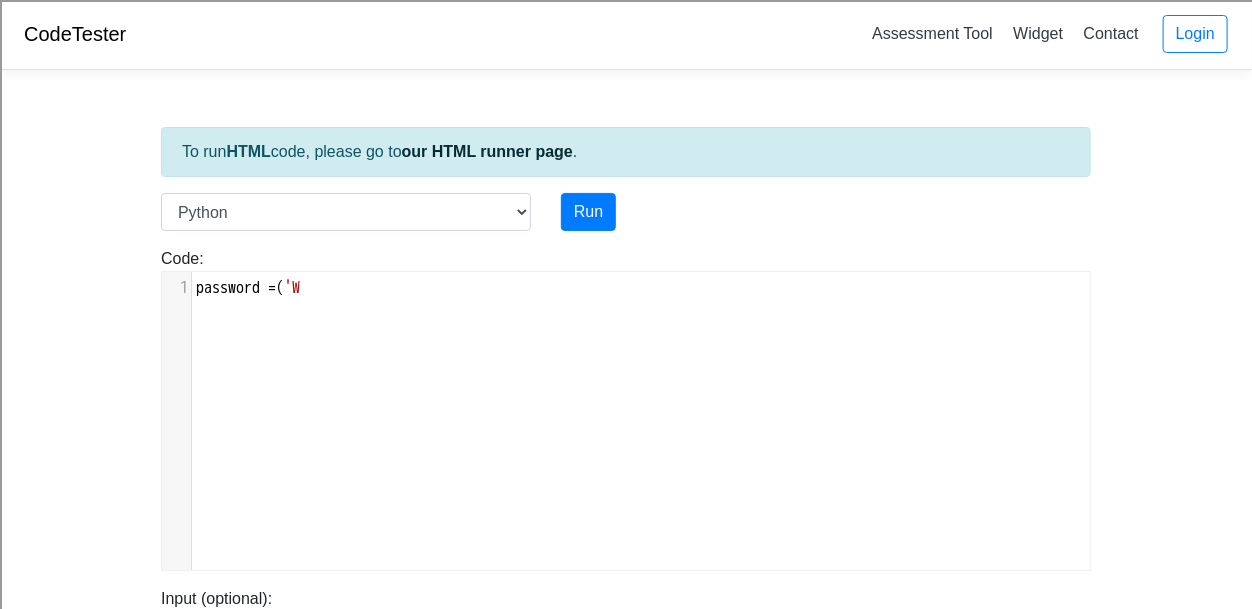 type on "password = ('W"" 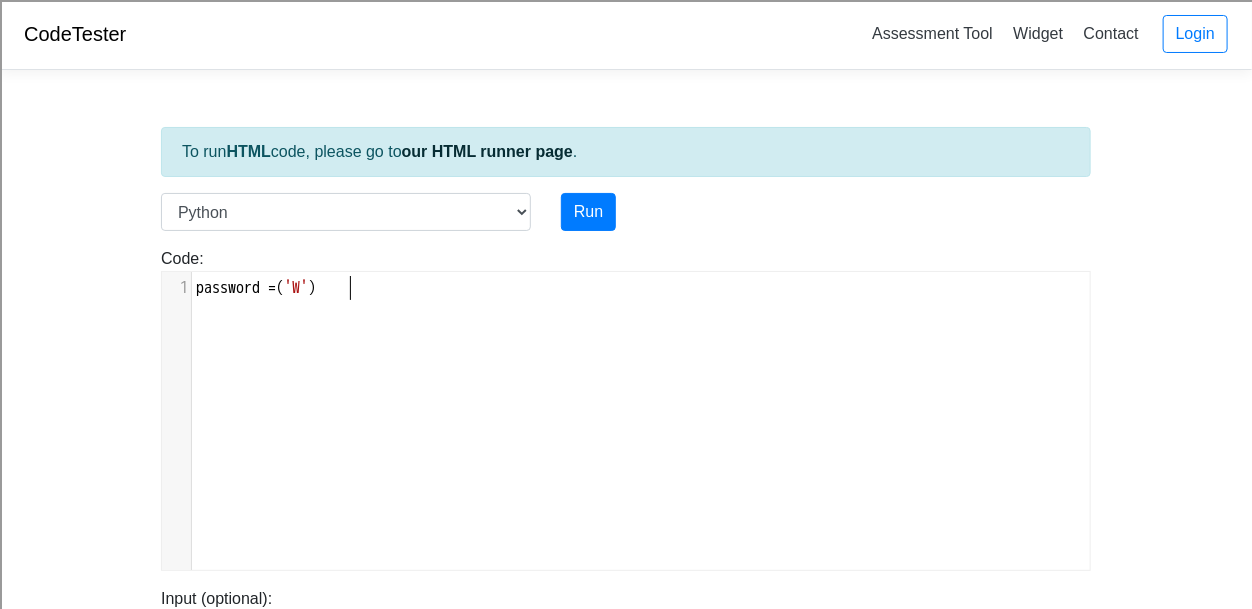 scroll, scrollTop: 8, scrollLeft: 18, axis: both 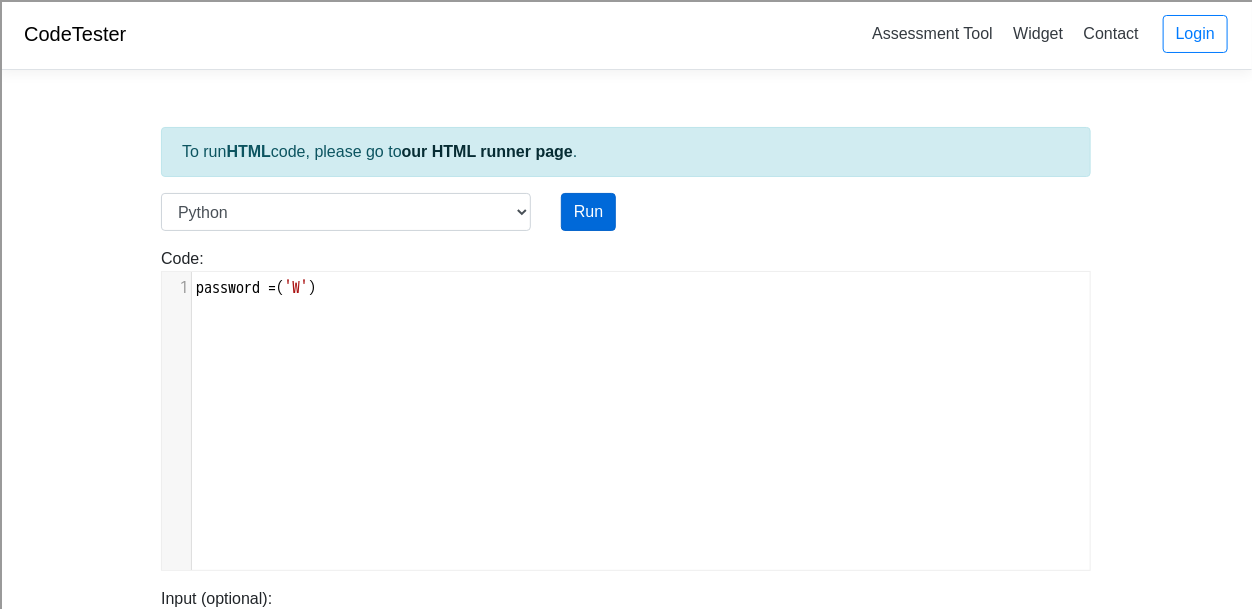 type on "')" 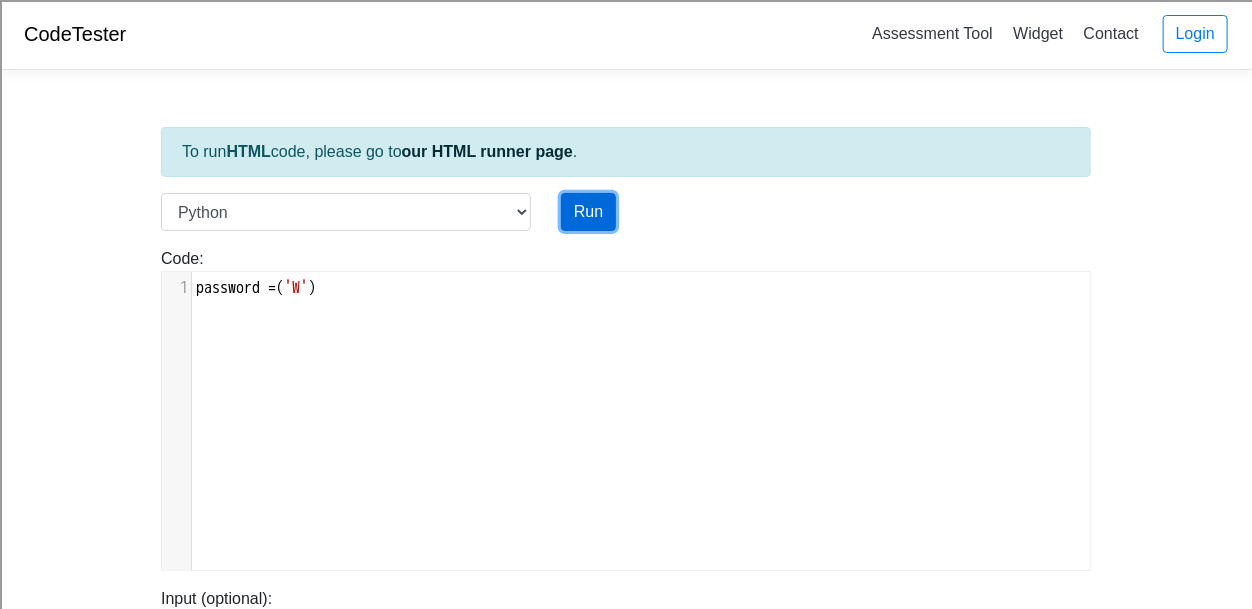 click on "Run" at bounding box center (588, 212) 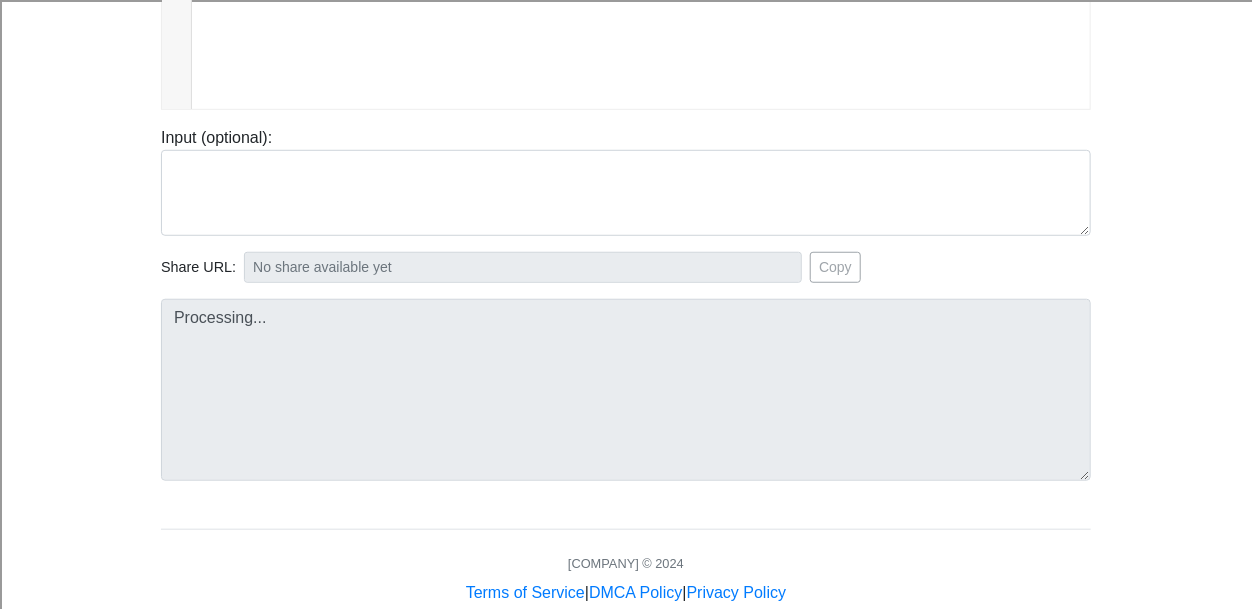 scroll, scrollTop: 472, scrollLeft: 0, axis: vertical 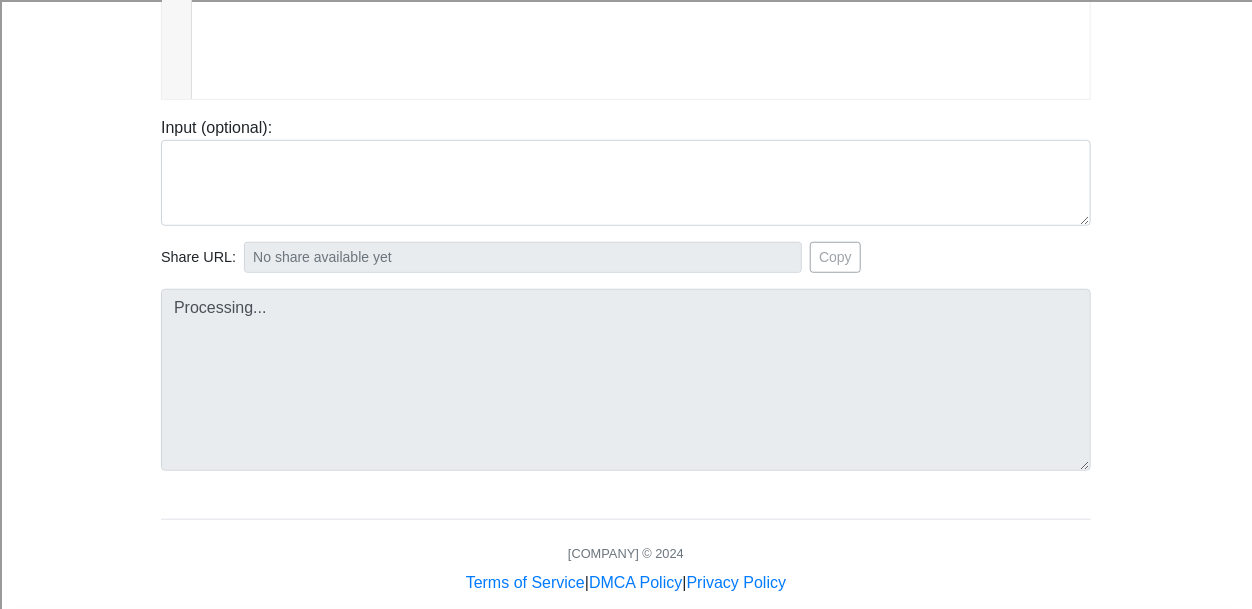 type on "https://codetester.io/runner?s=5OznpyQgl4" 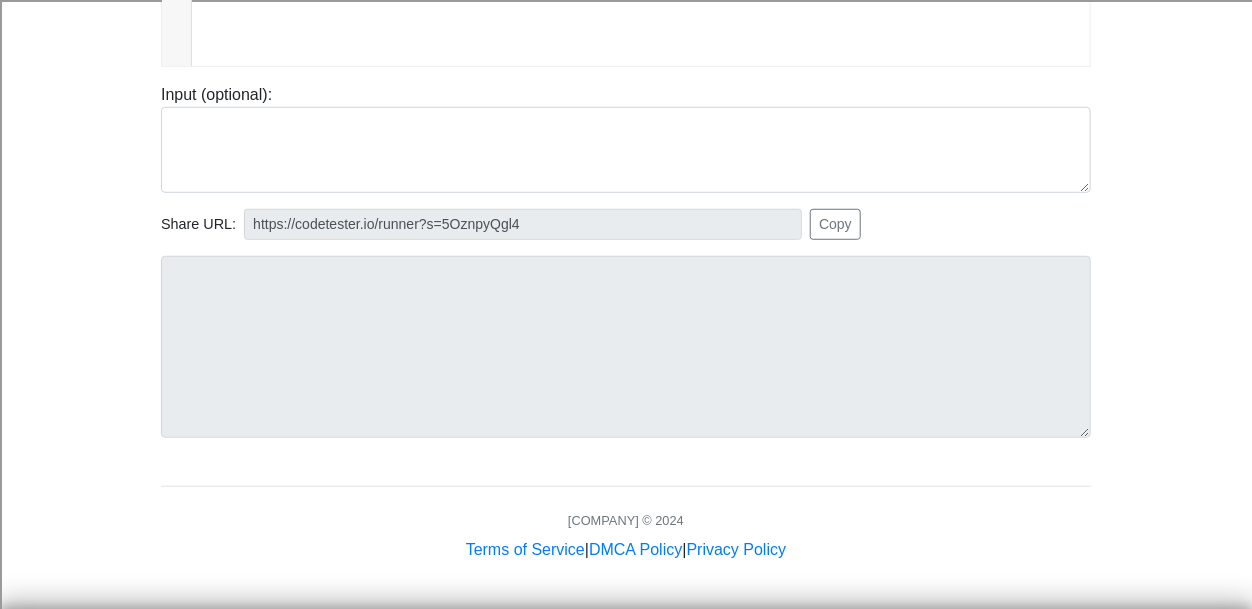 scroll, scrollTop: 0, scrollLeft: 0, axis: both 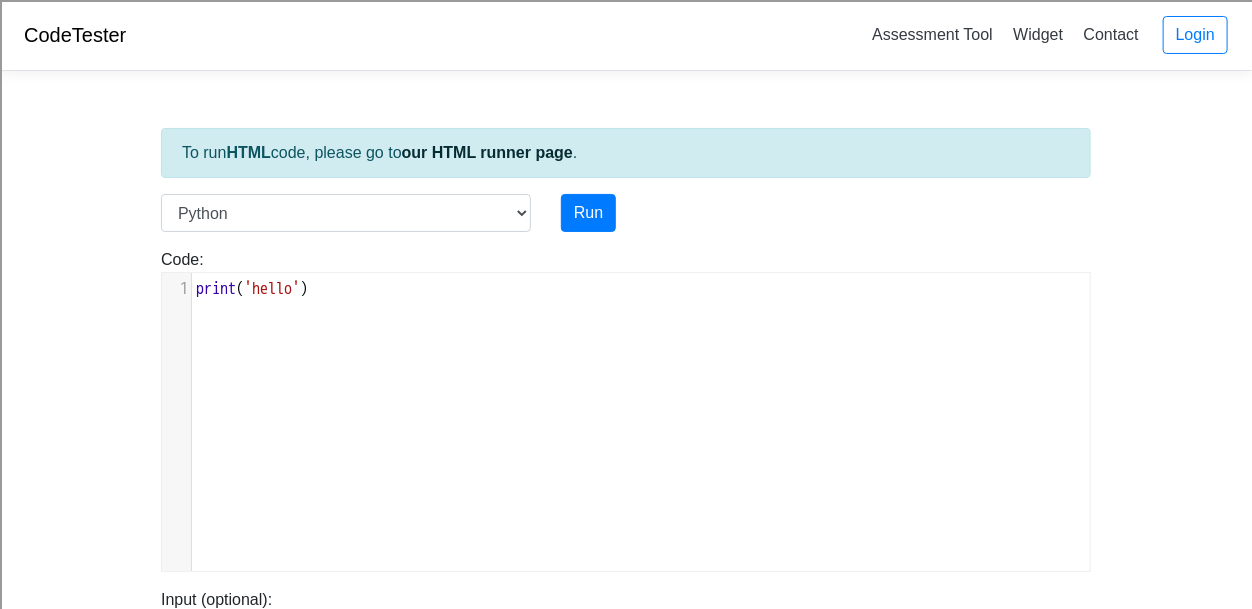 click on "'hello'" at bounding box center (272, 289) 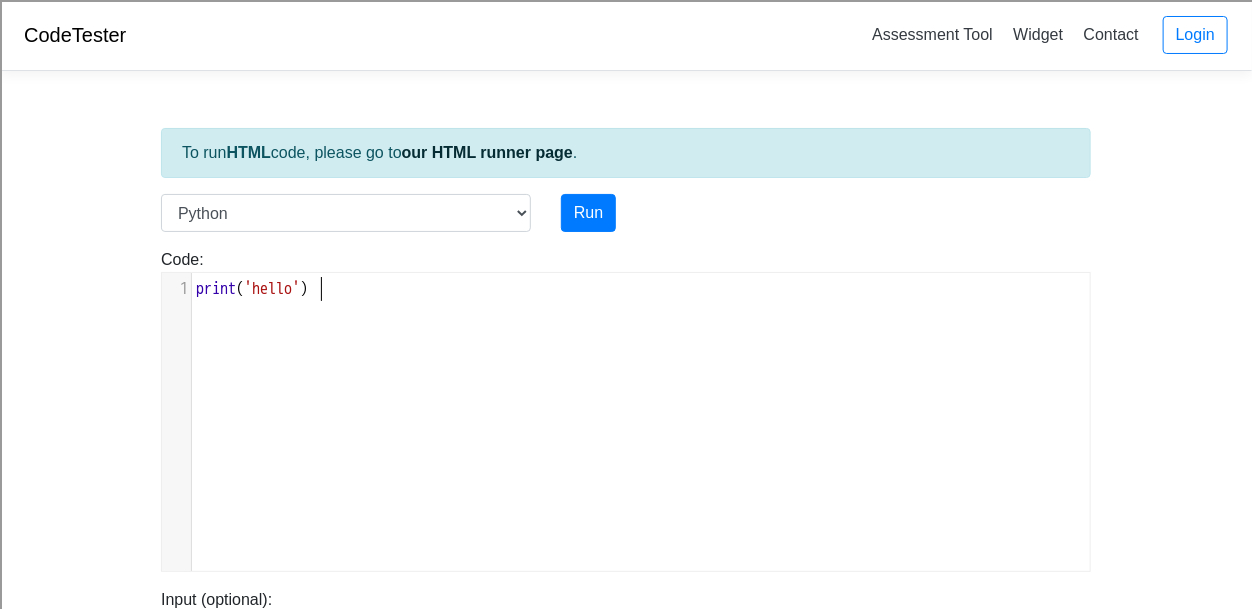 scroll, scrollTop: 1, scrollLeft: 0, axis: vertical 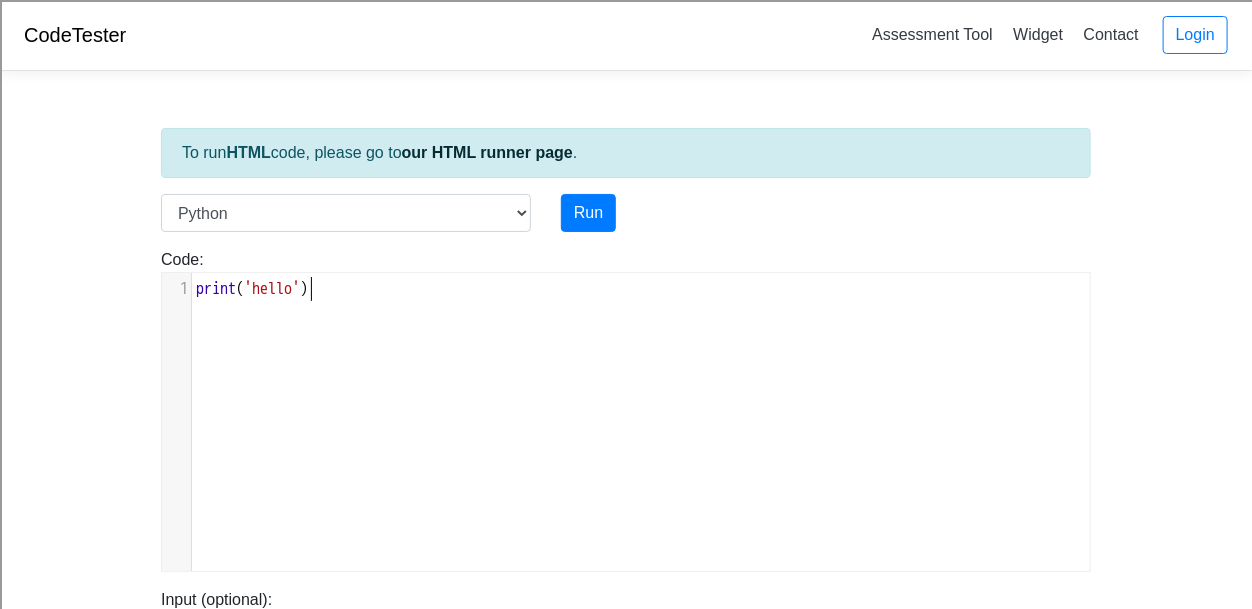 click on "'hello'" at bounding box center [272, 289] 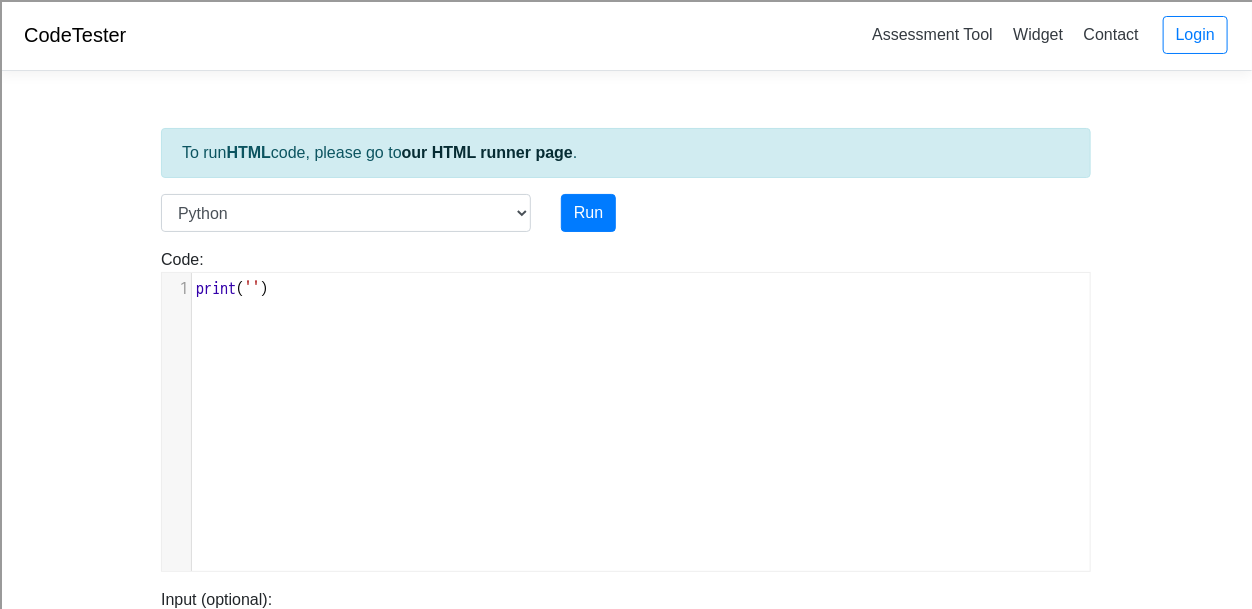 type on "print('')" 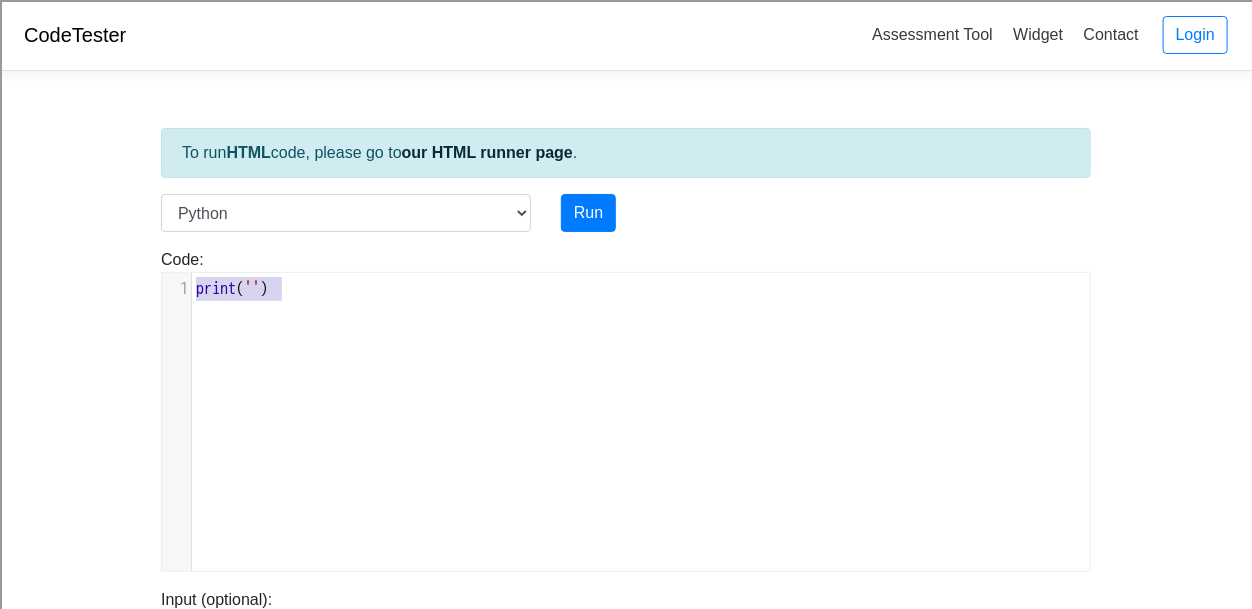 drag, startPoint x: 286, startPoint y: 285, endPoint x: 164, endPoint y: 284, distance: 122.0041 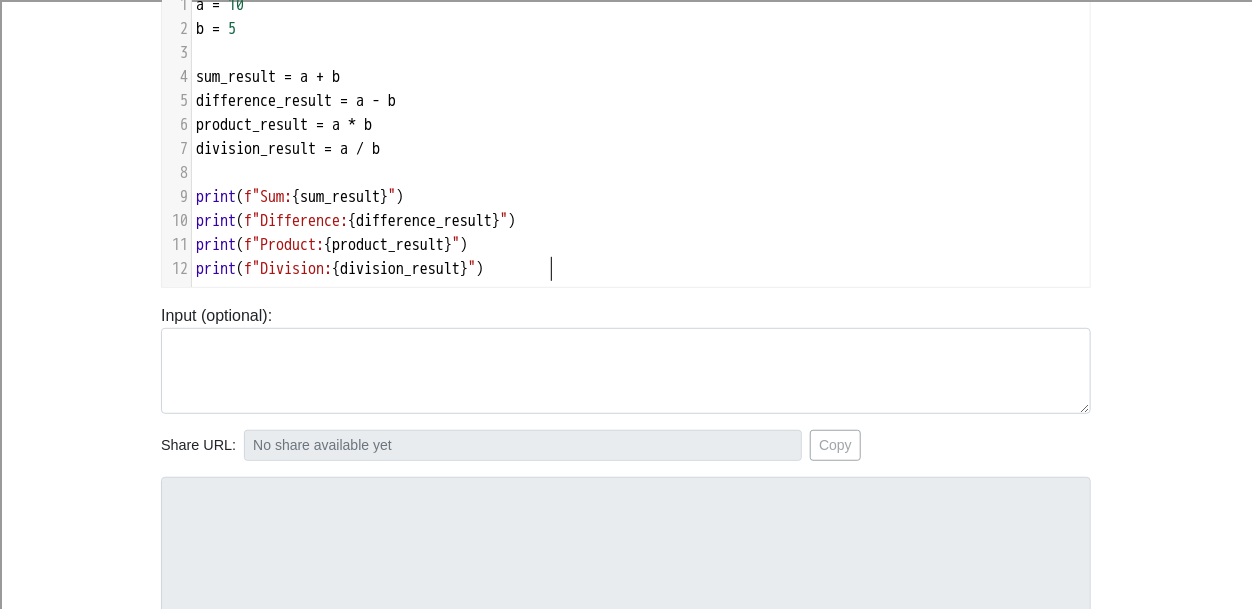 scroll, scrollTop: 295, scrollLeft: 0, axis: vertical 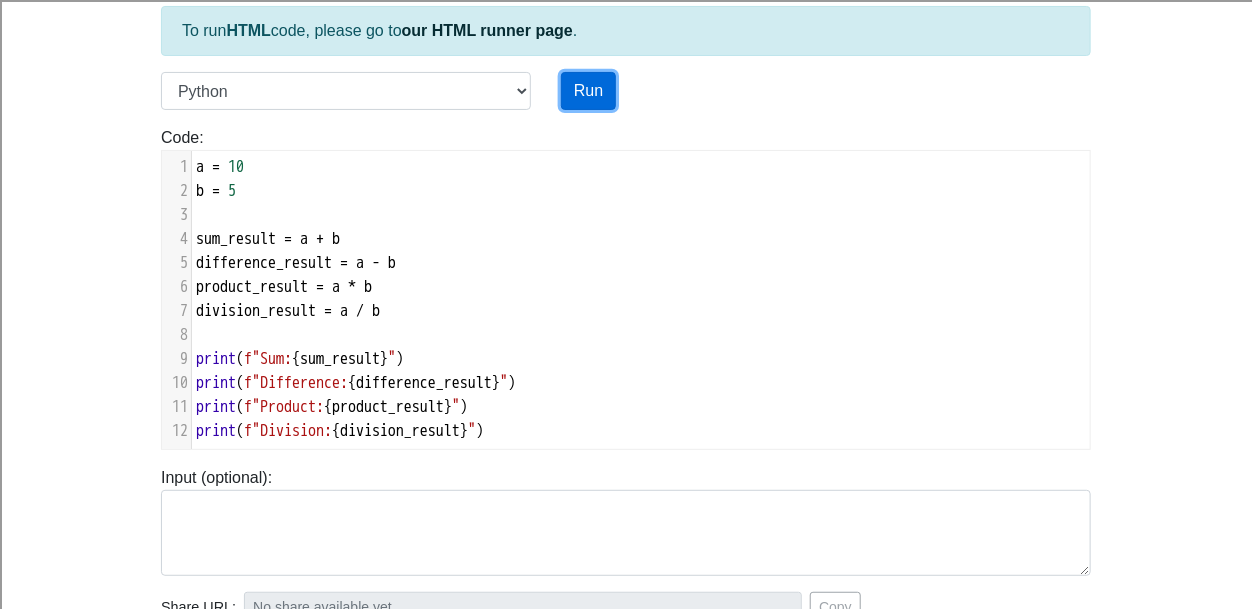 click on "Run" at bounding box center (588, 91) 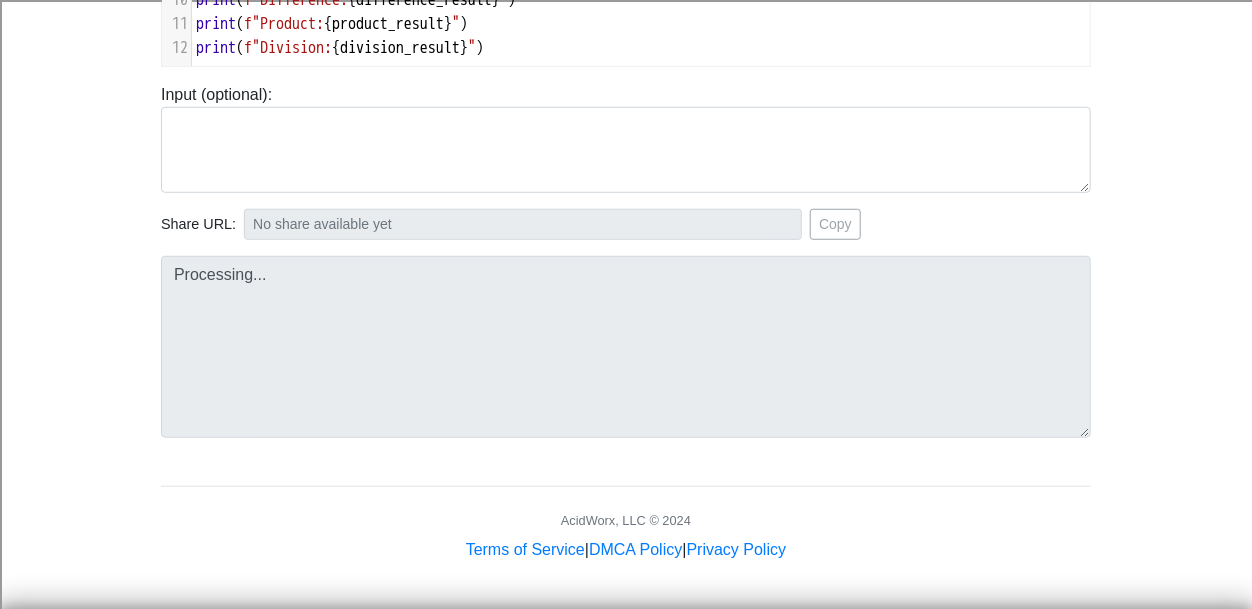 scroll, scrollTop: 503, scrollLeft: 0, axis: vertical 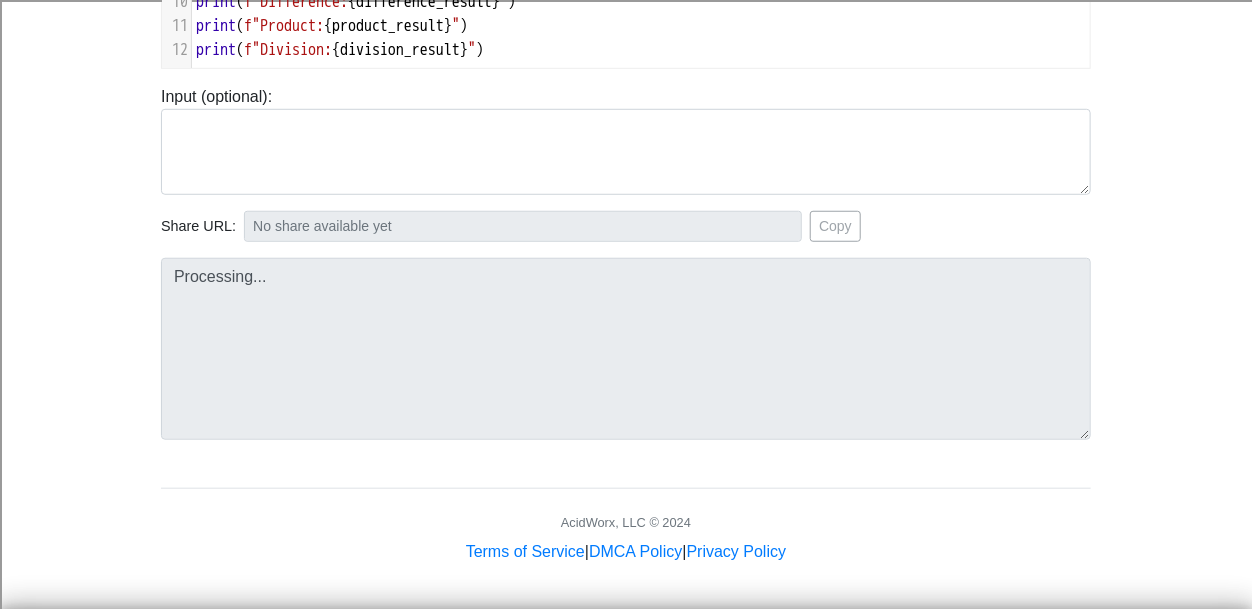 type on "https://codetester.io/runner?s=59zJDy85lj" 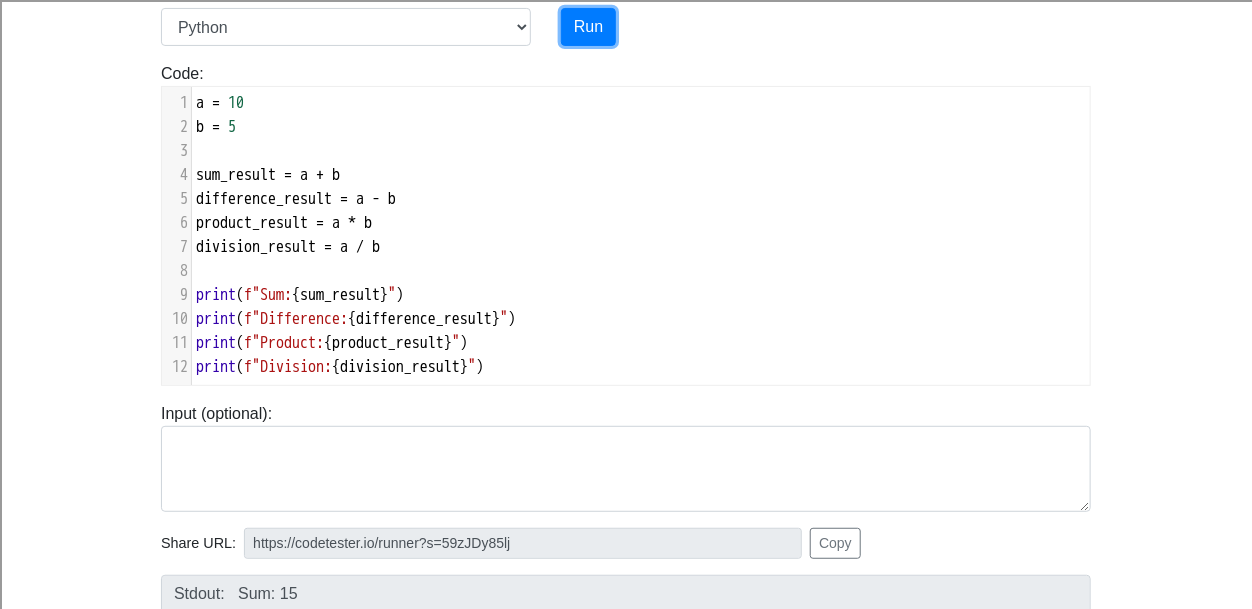 scroll, scrollTop: 184, scrollLeft: 0, axis: vertical 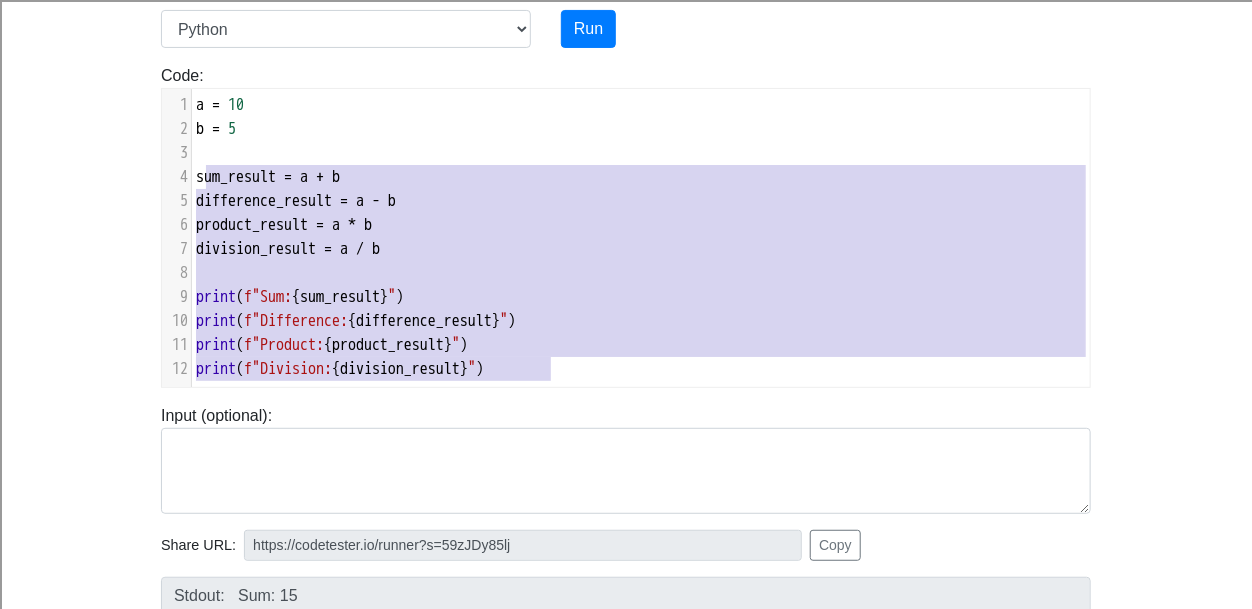 drag, startPoint x: 562, startPoint y: 374, endPoint x: 143, endPoint y: 158, distance: 471.399 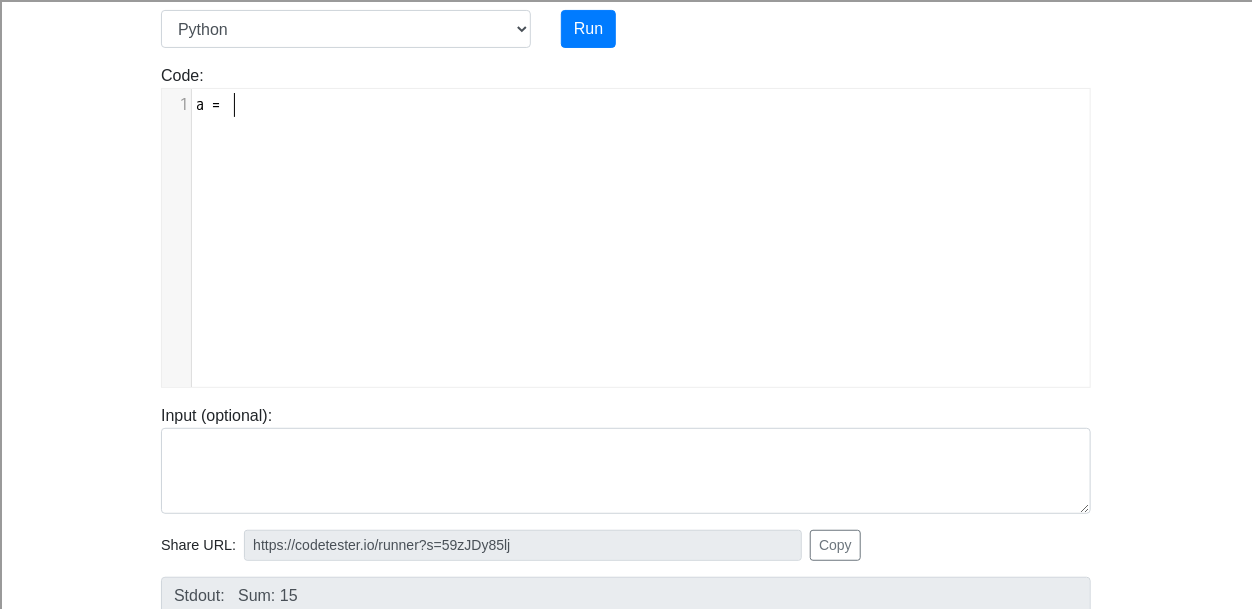 scroll, scrollTop: 8, scrollLeft: 37, axis: both 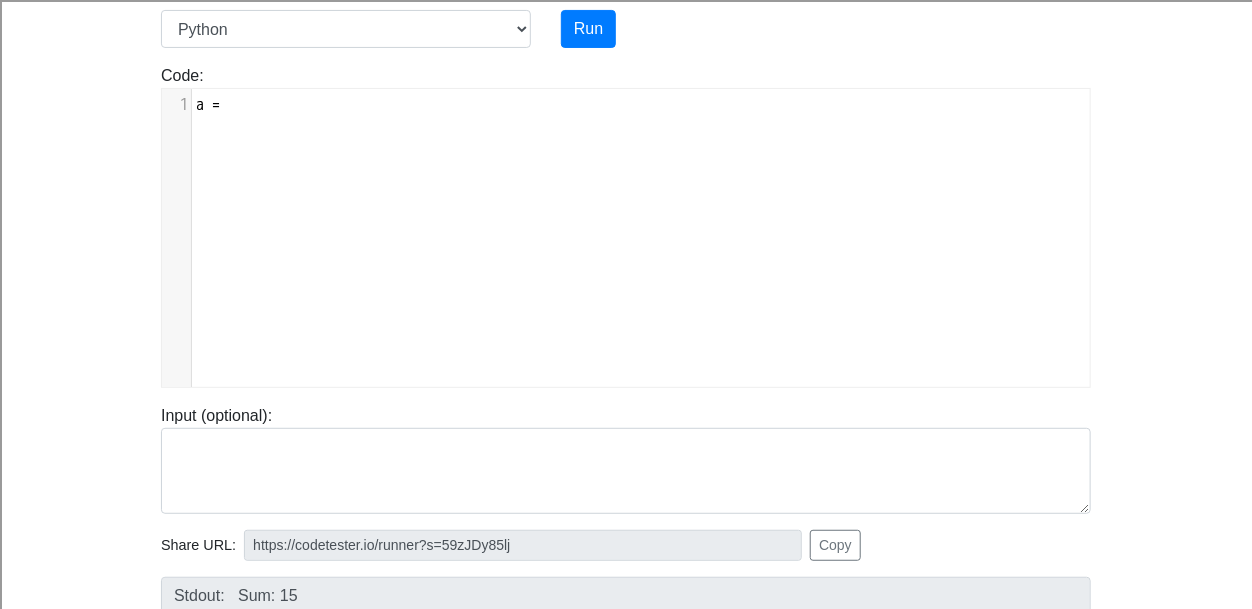 type on "a = 1" 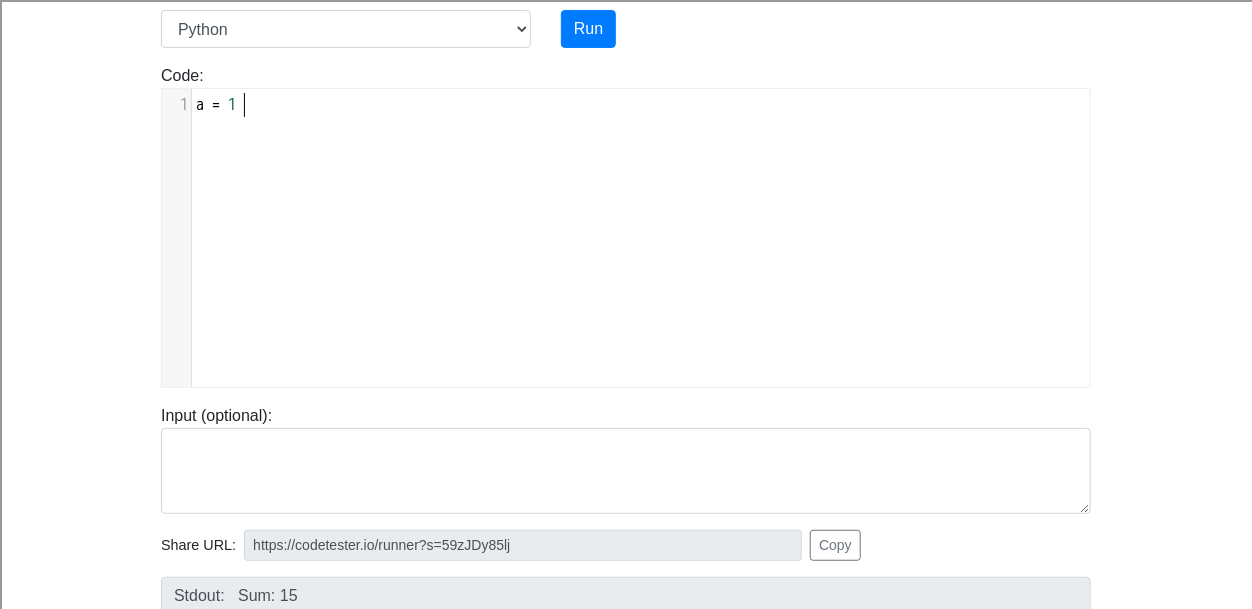 scroll, scrollTop: 8, scrollLeft: 46, axis: both 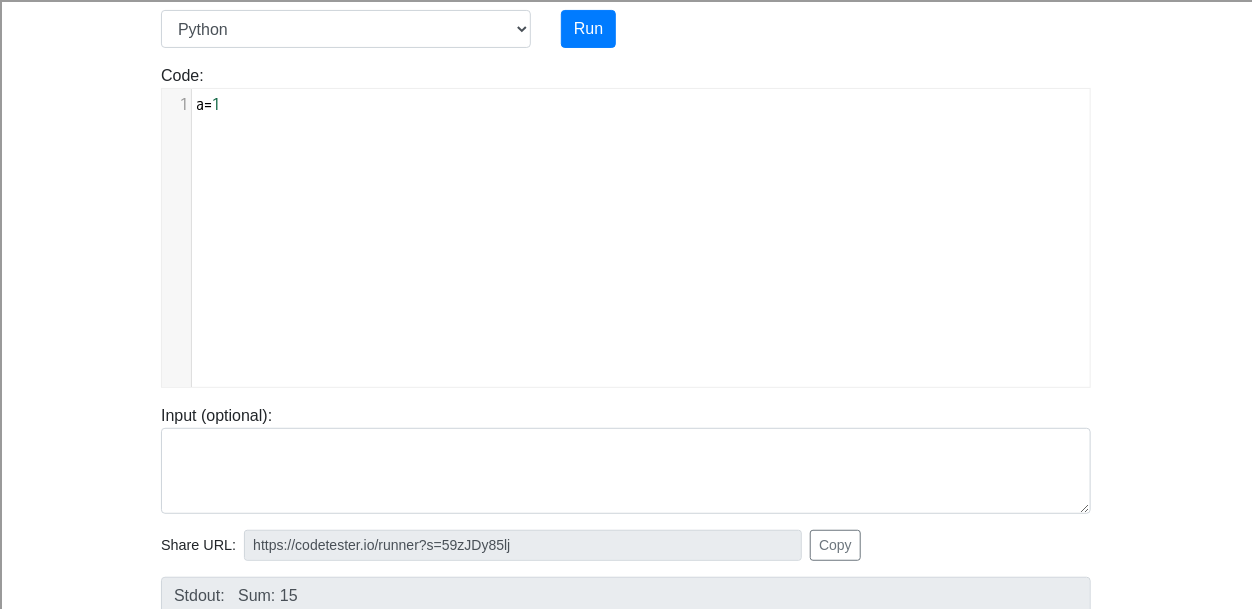 type on "=19" 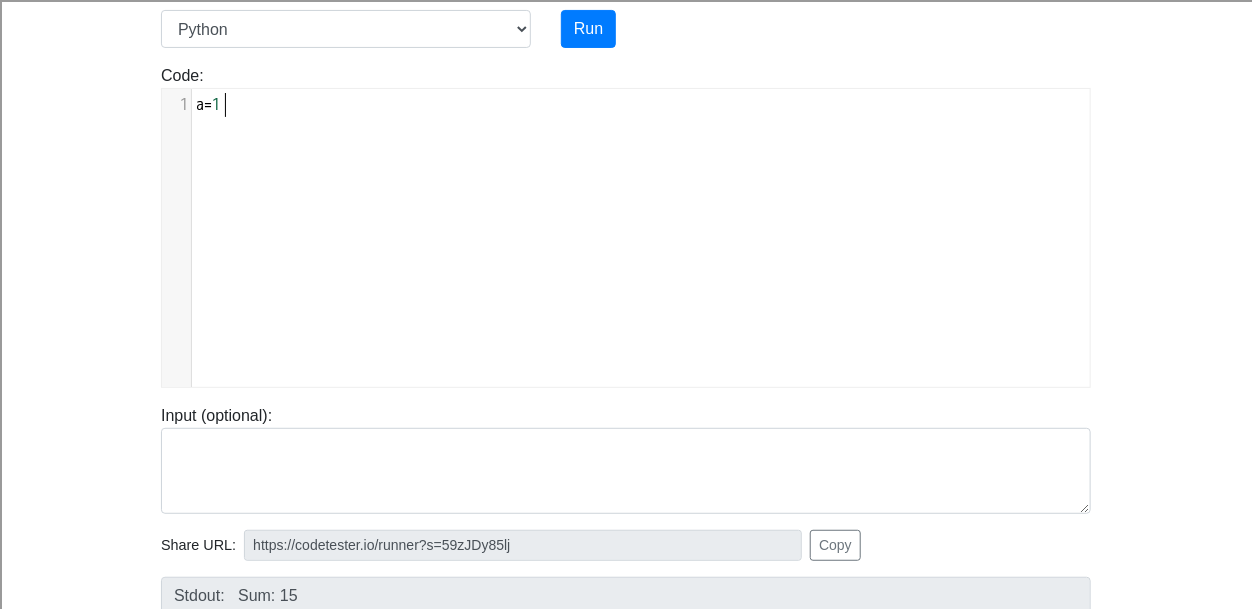 type on "0" 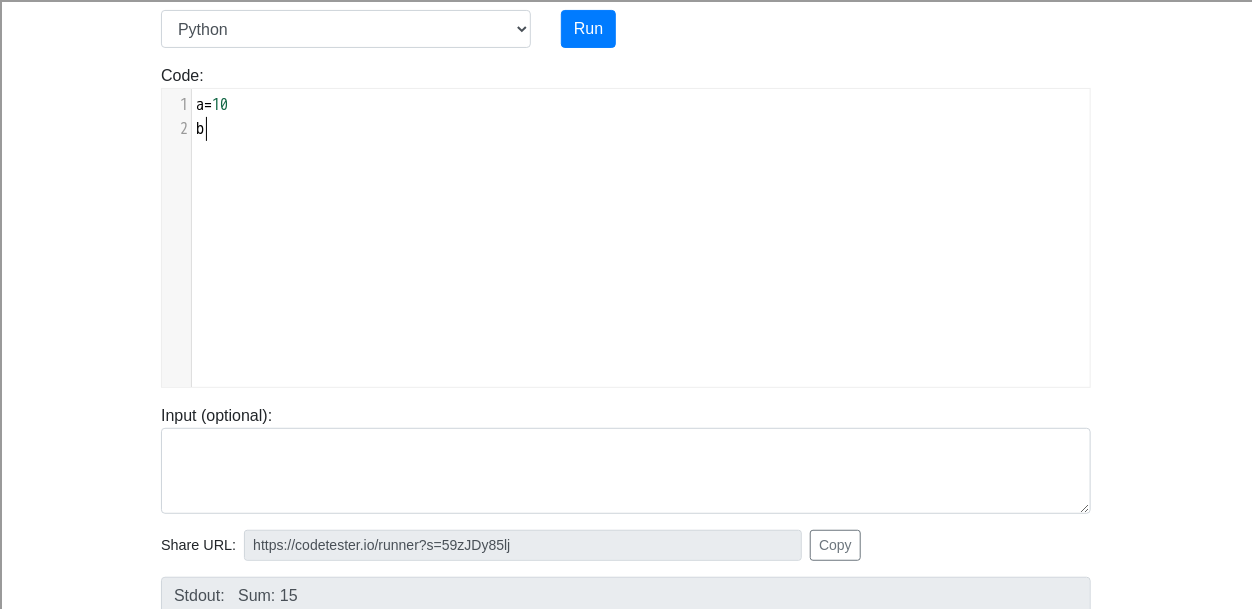 scroll, scrollTop: 8, scrollLeft: 19, axis: both 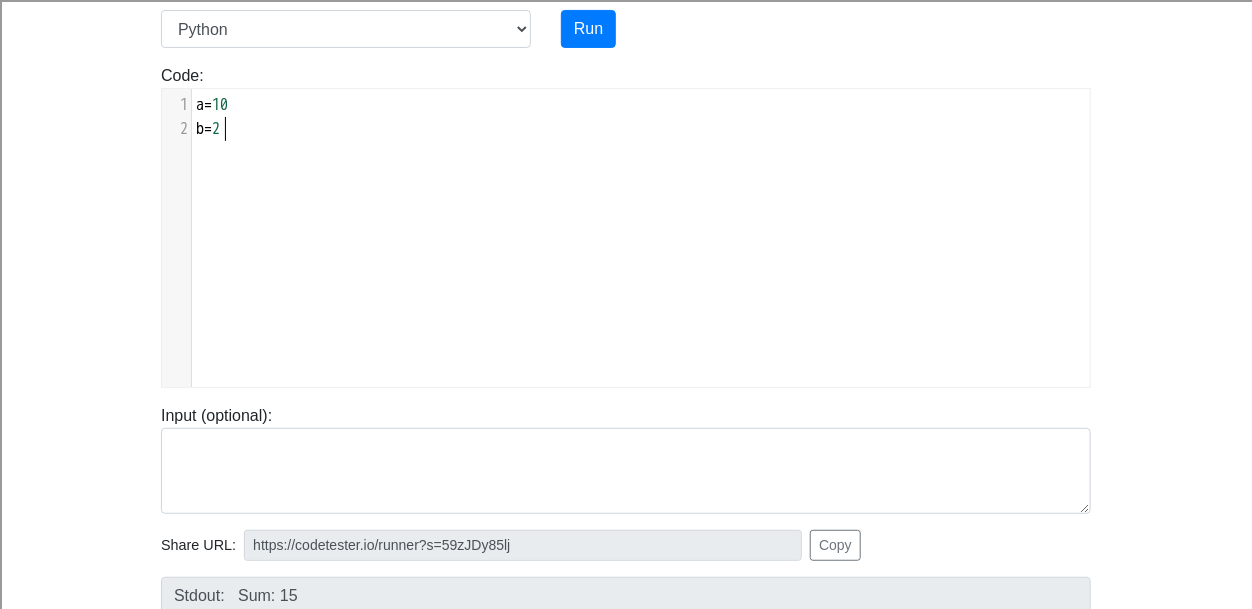 type on "b=25" 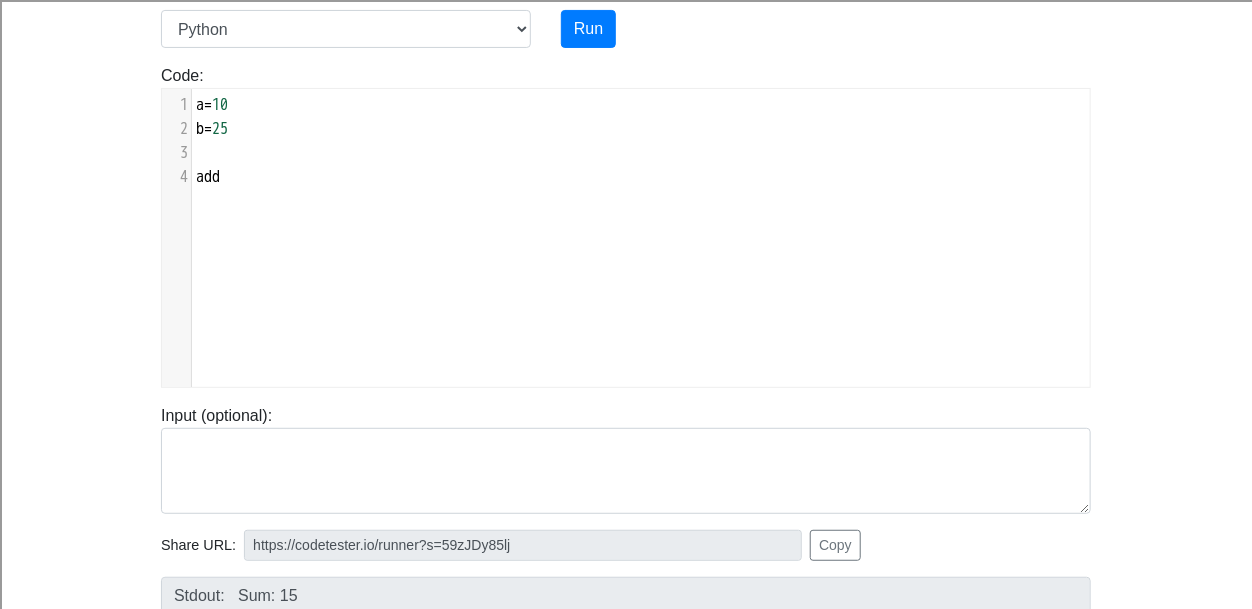 scroll, scrollTop: 8, scrollLeft: 37, axis: both 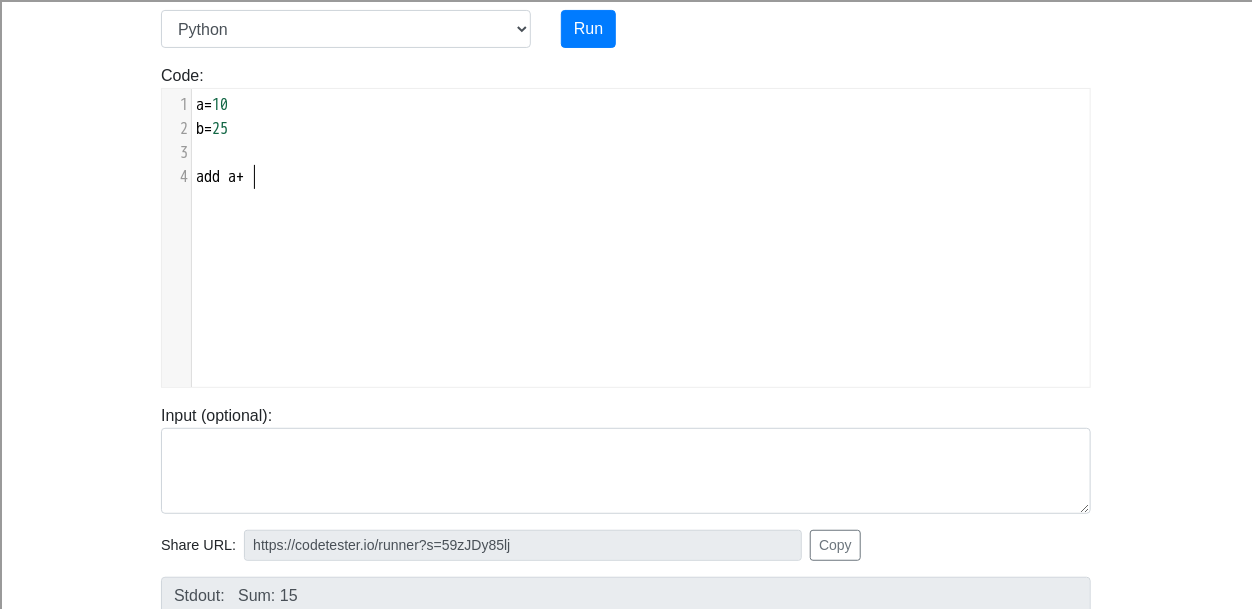 type on "add a+b" 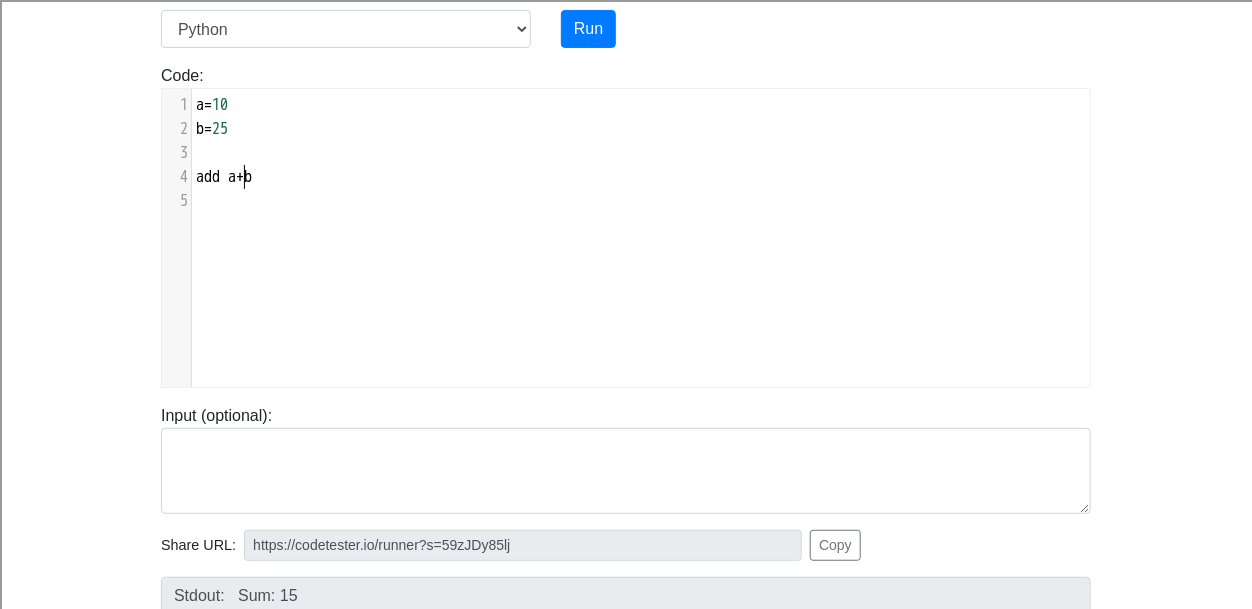scroll, scrollTop: 8, scrollLeft: 9, axis: both 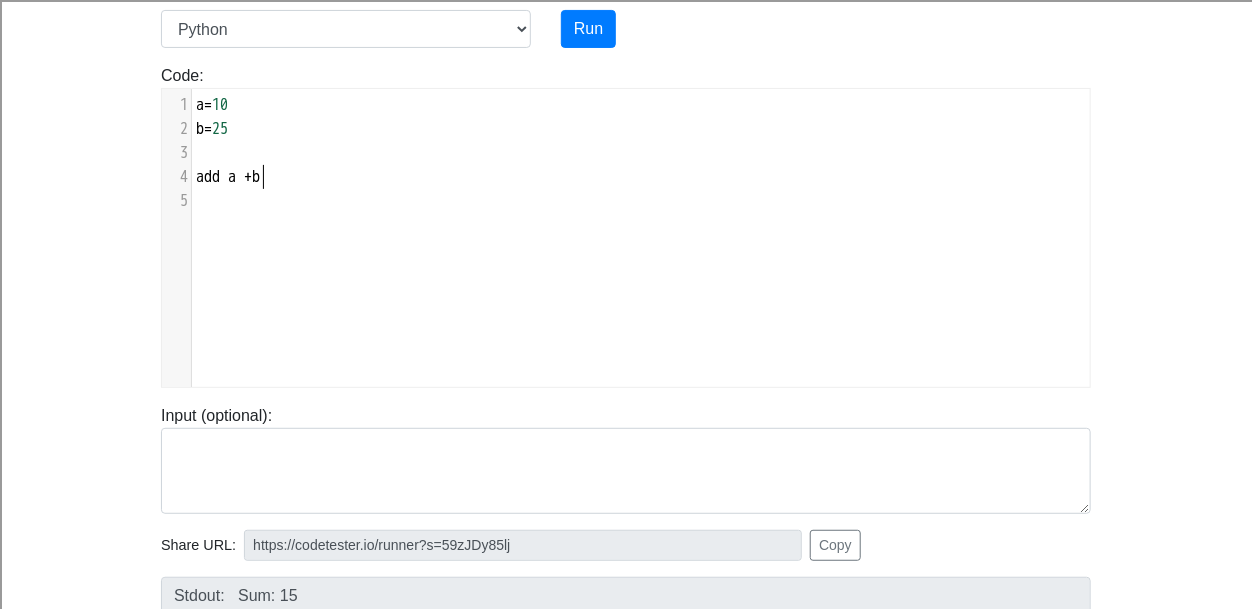 type 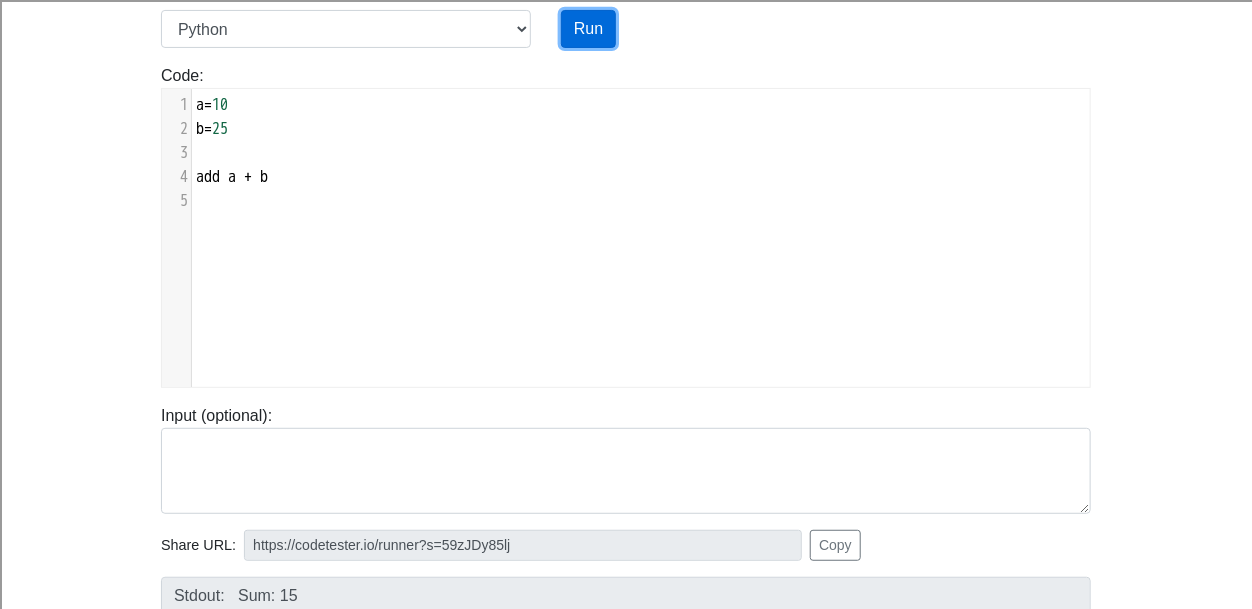 click on "Run" at bounding box center (588, 29) 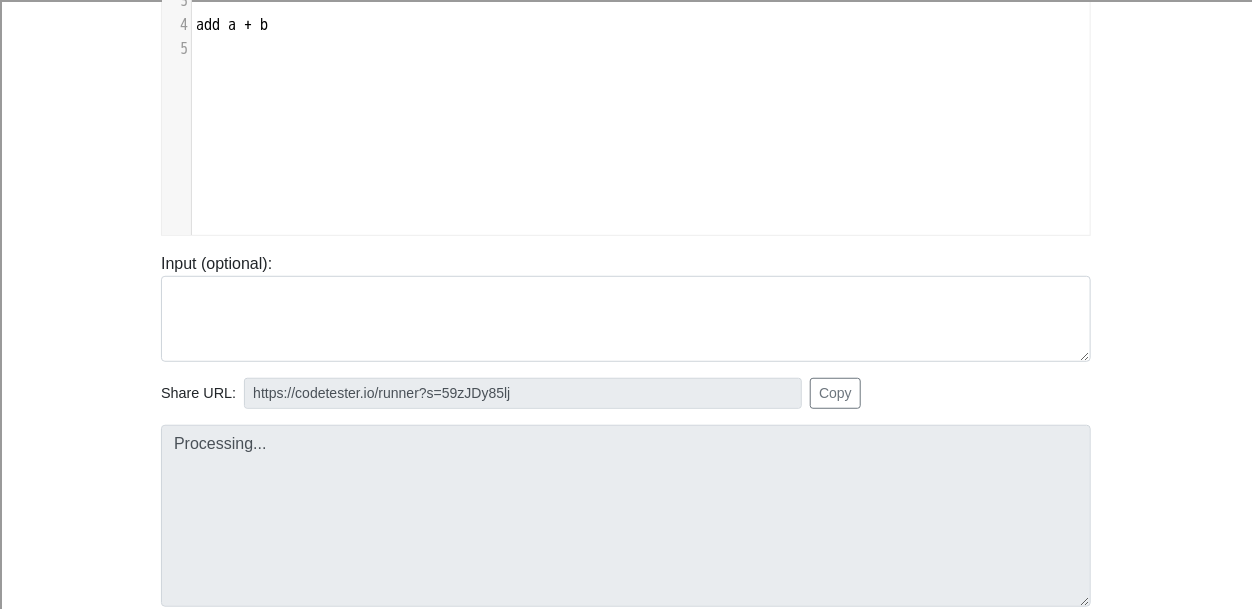scroll, scrollTop: 333, scrollLeft: 0, axis: vertical 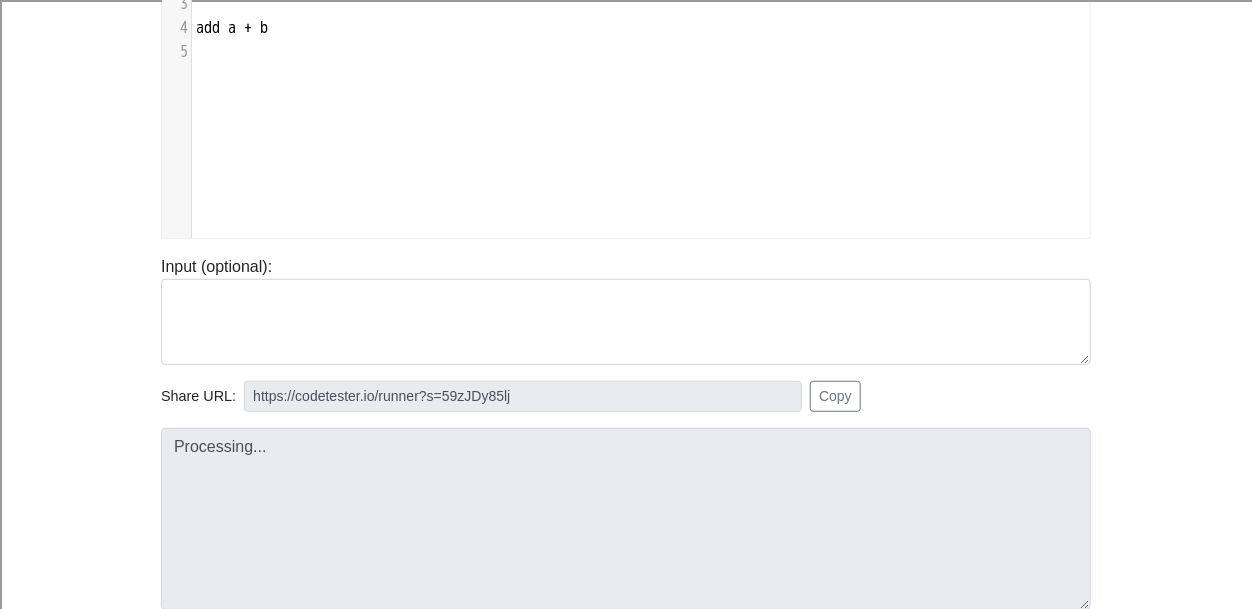 type on "https://codetester.io/runner?s=oQXdpvxnXR" 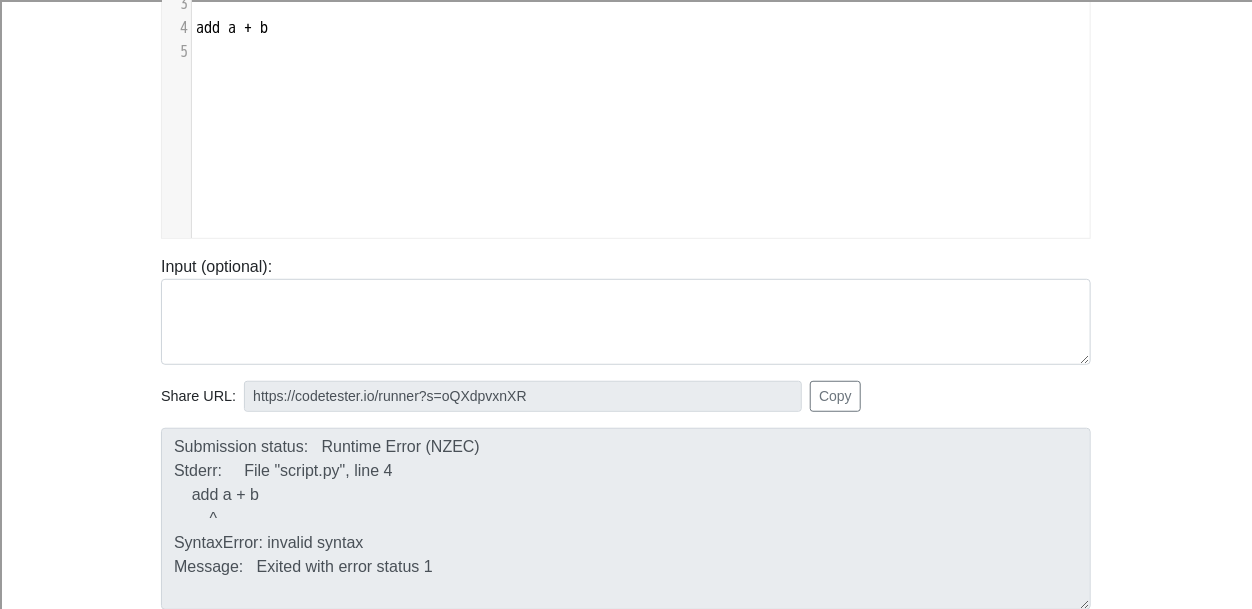 scroll, scrollTop: 145, scrollLeft: 0, axis: vertical 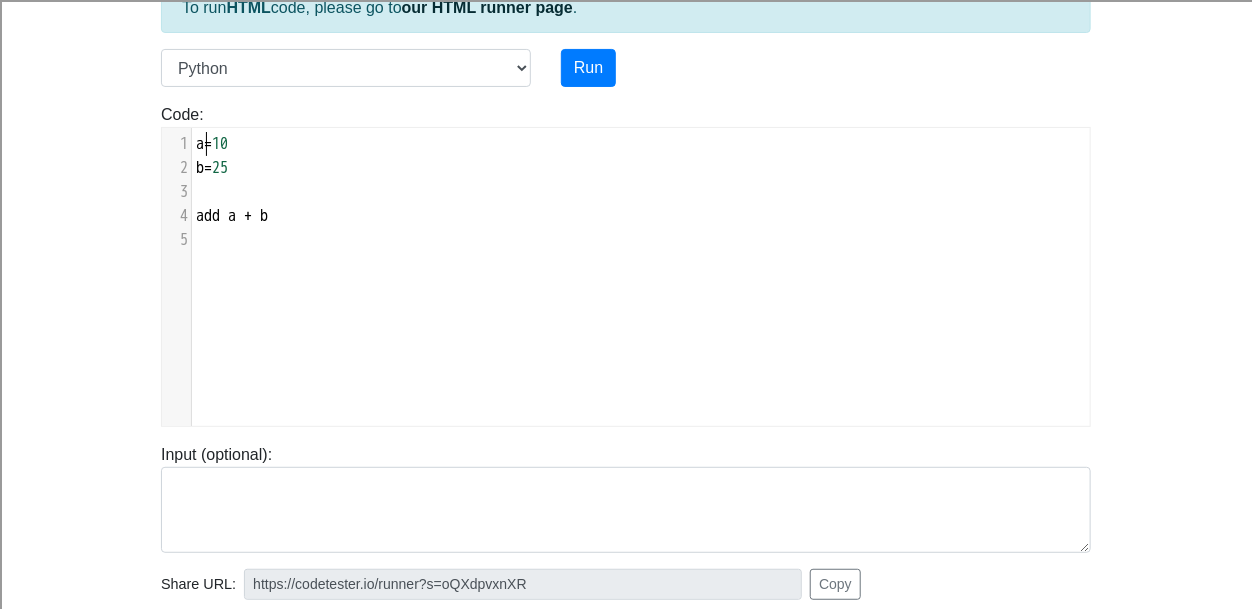 click on "=" at bounding box center [208, 144] 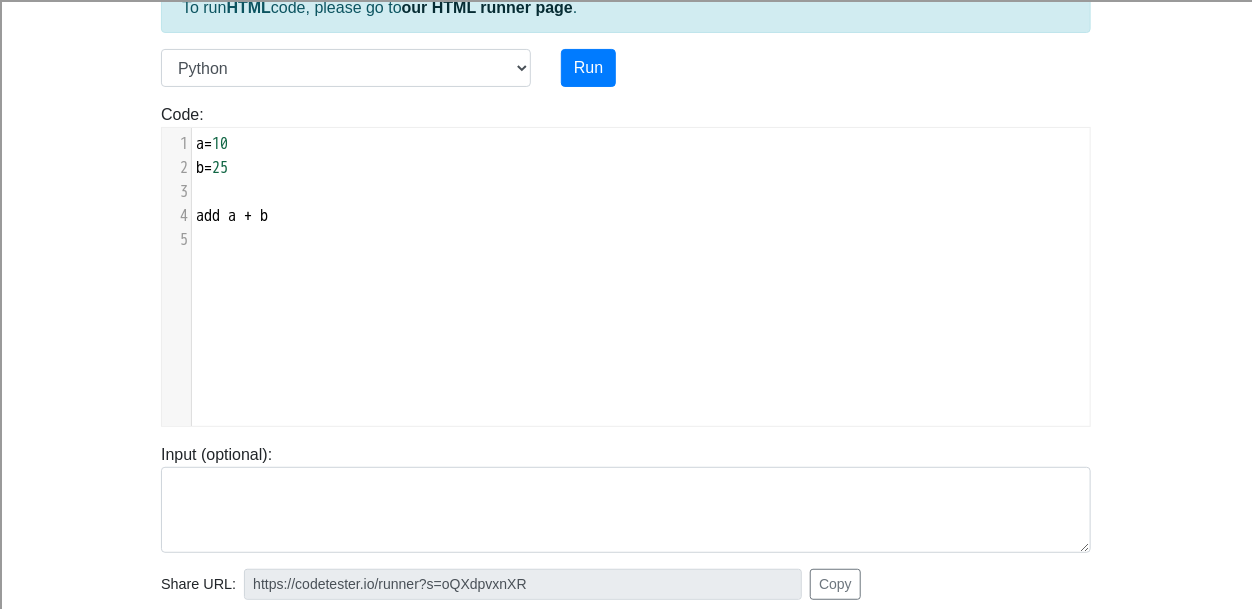 click on "+" at bounding box center [248, 216] 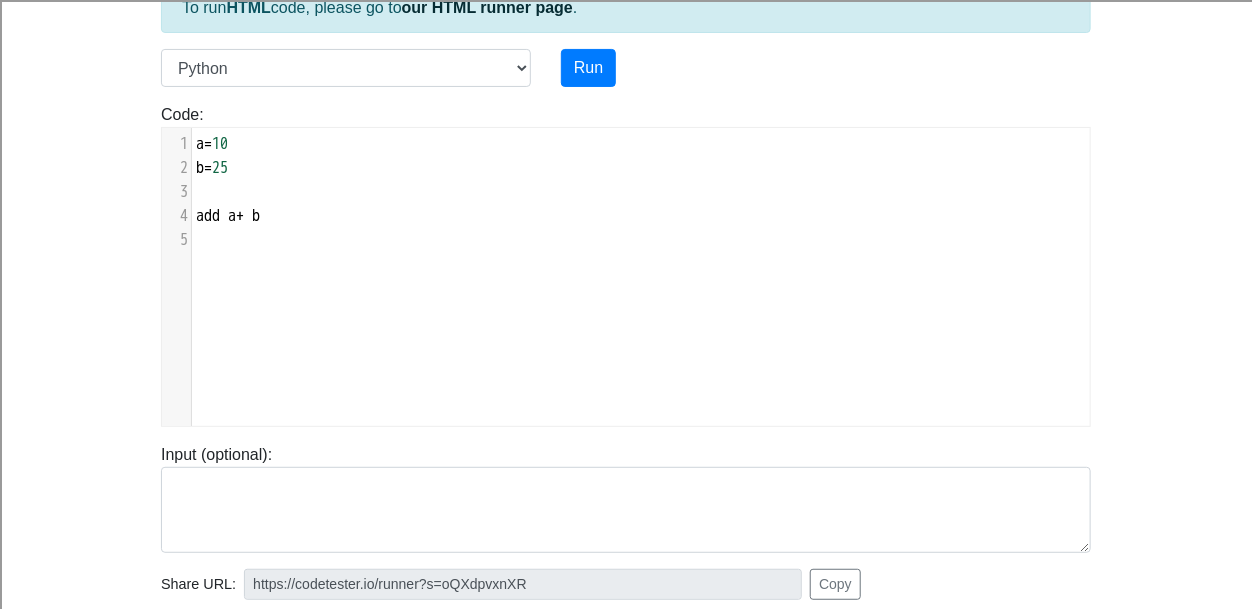 type on "]" 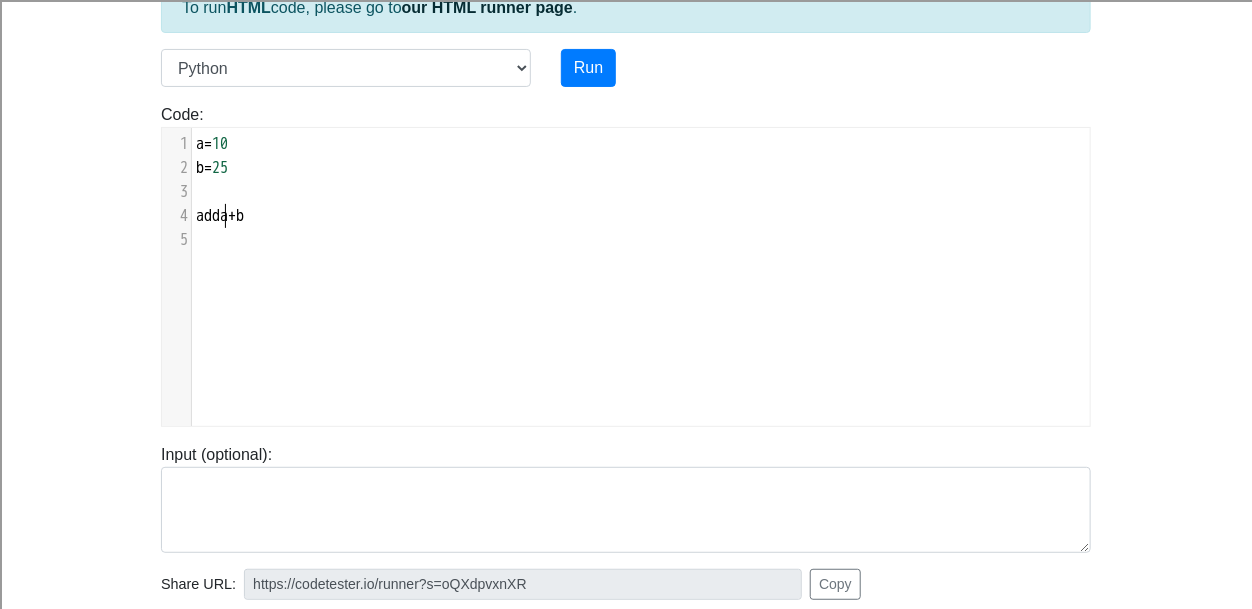 type on "+" 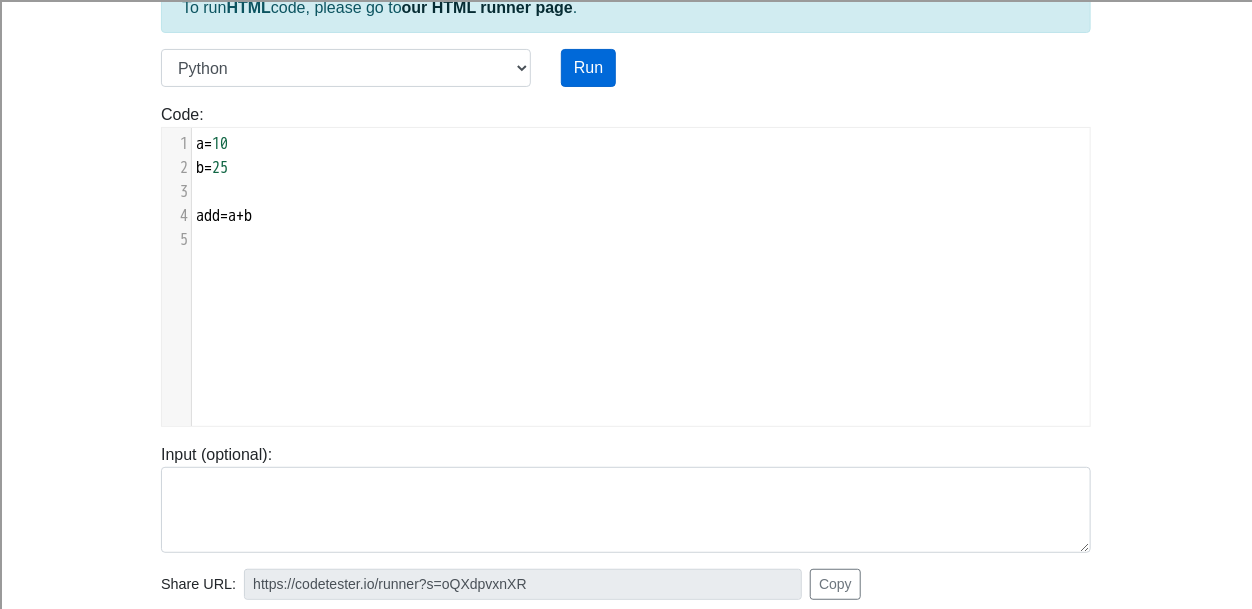 type on "=" 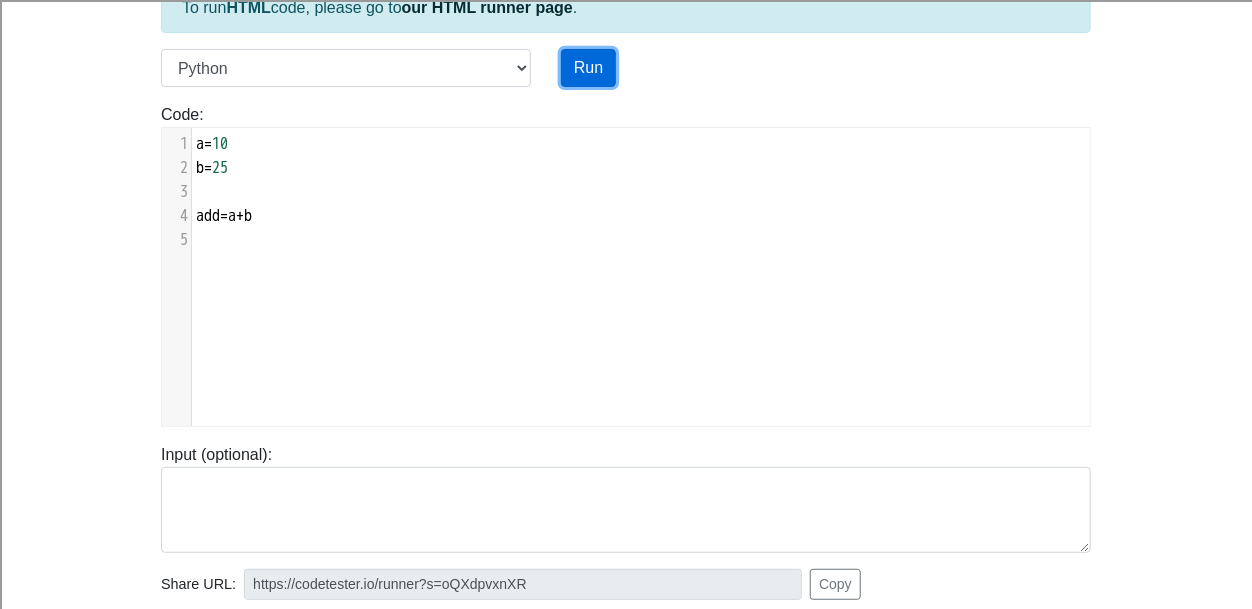 click on "Run" at bounding box center [588, 68] 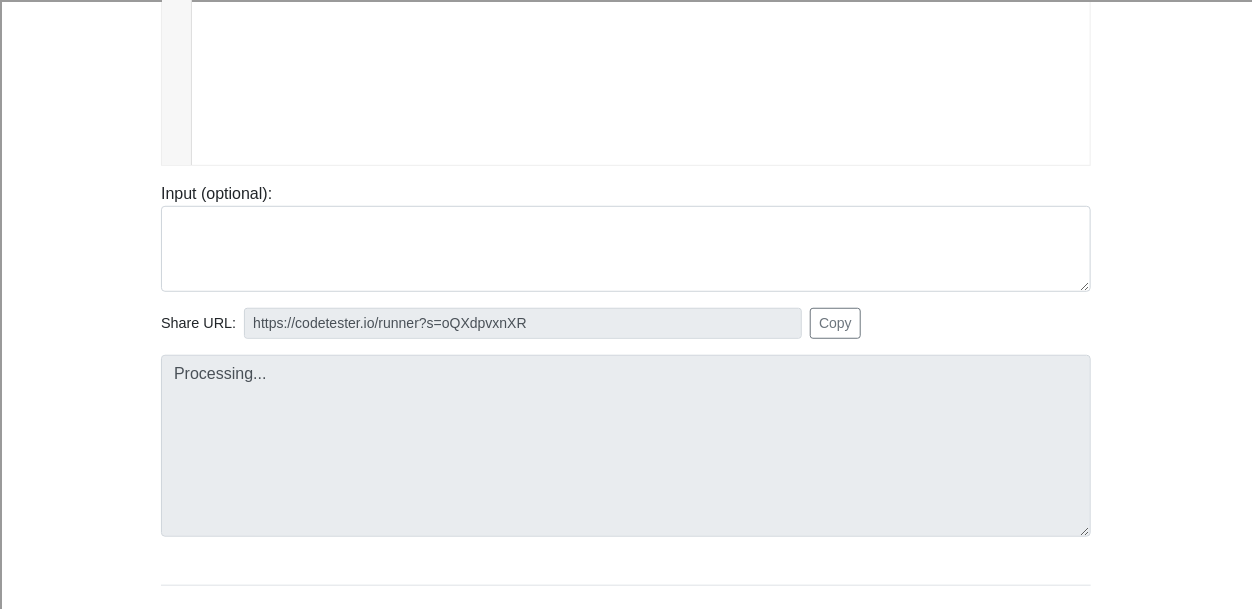 scroll, scrollTop: 421, scrollLeft: 0, axis: vertical 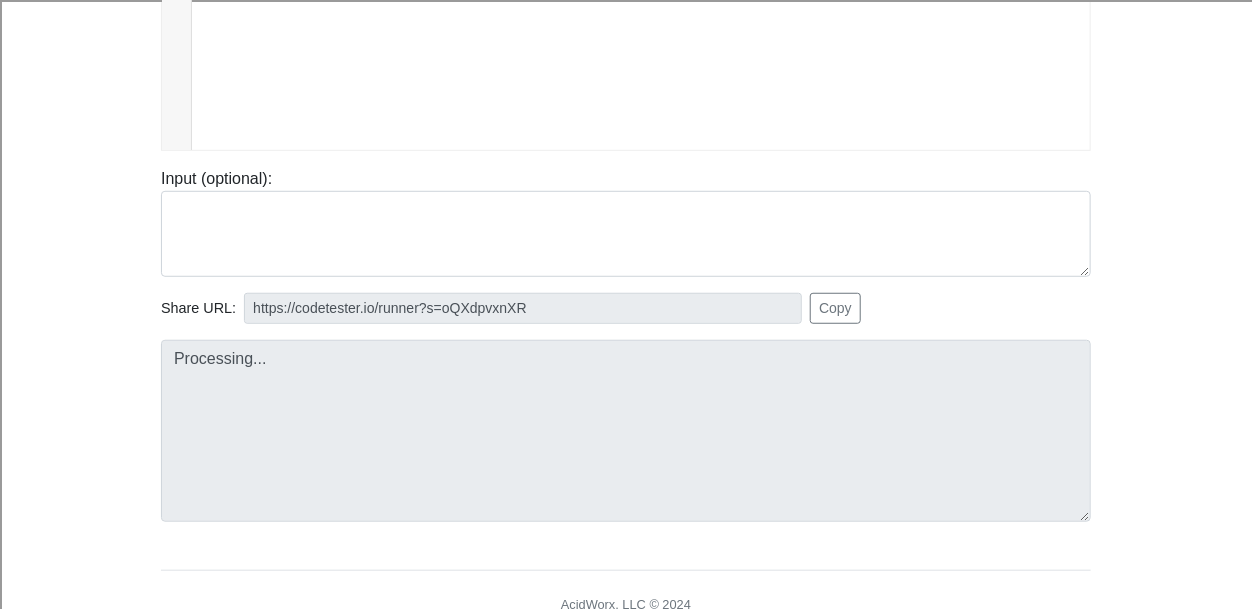 type on "https://codetester.io/runner?s=ZeX328ZDlv" 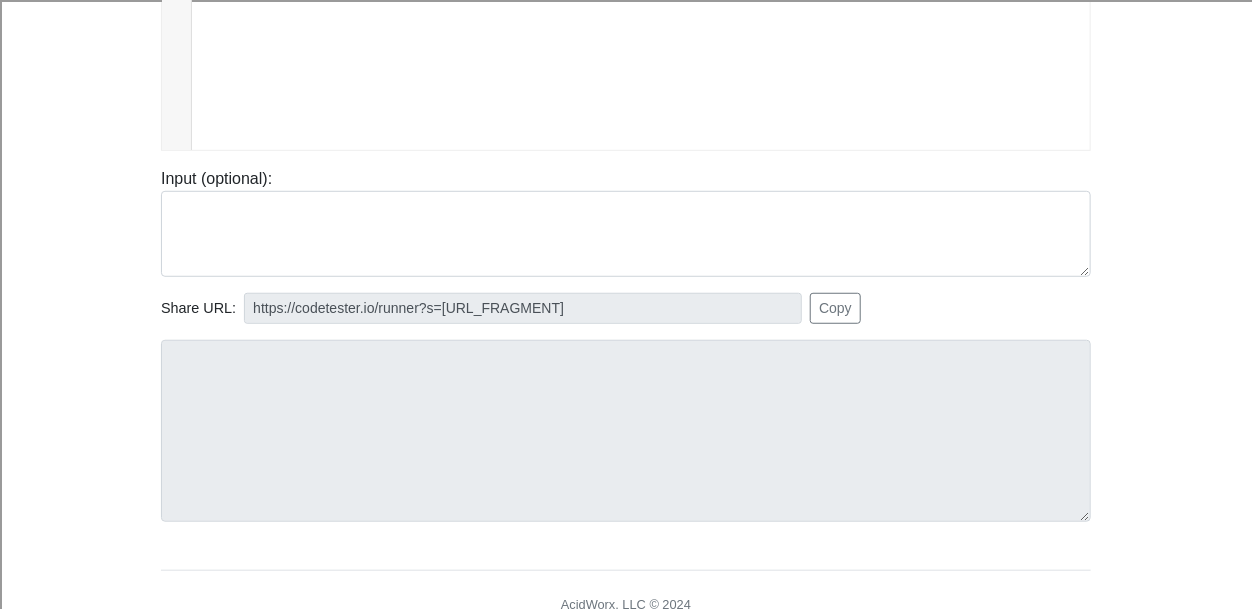 scroll, scrollTop: 0, scrollLeft: 0, axis: both 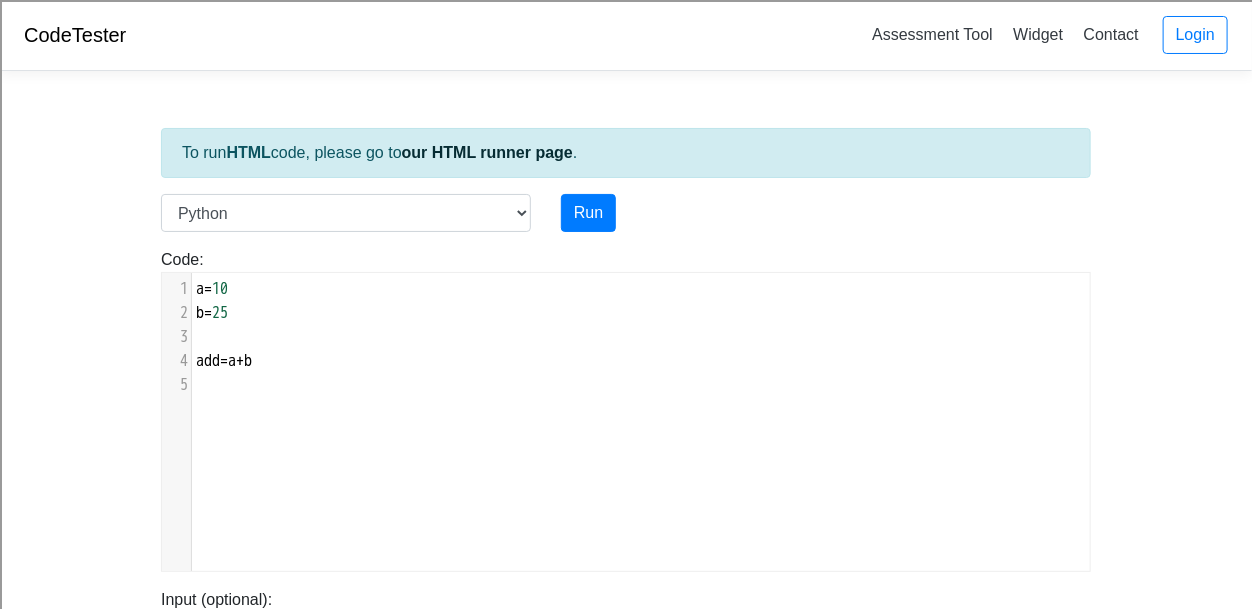 click on "a" at bounding box center (232, 361) 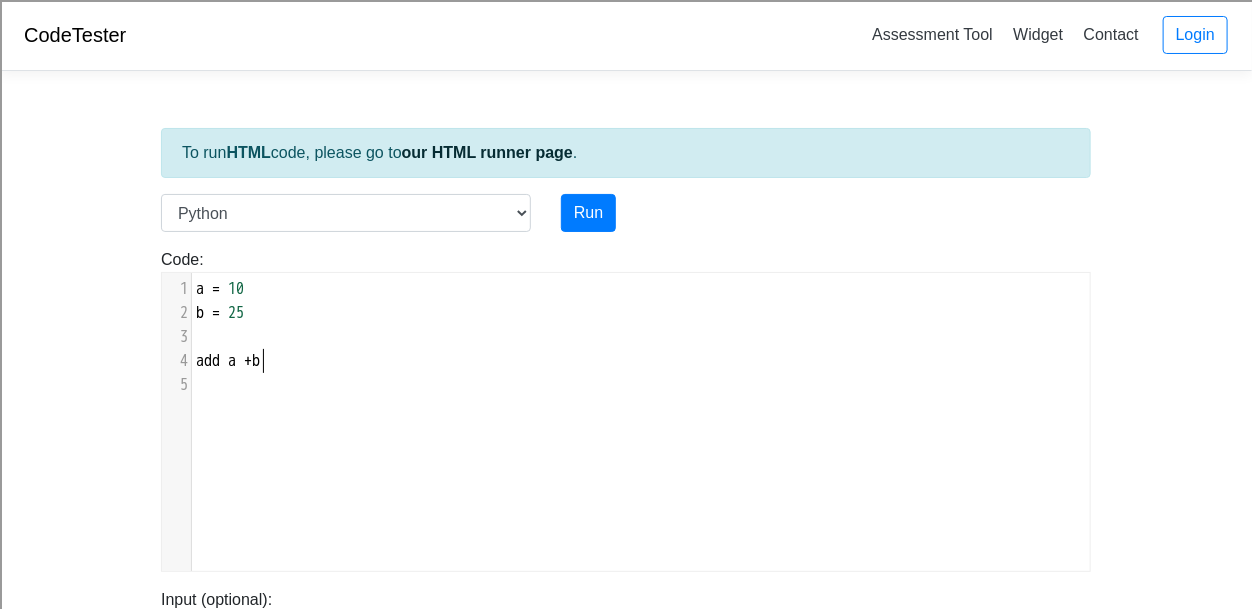 type 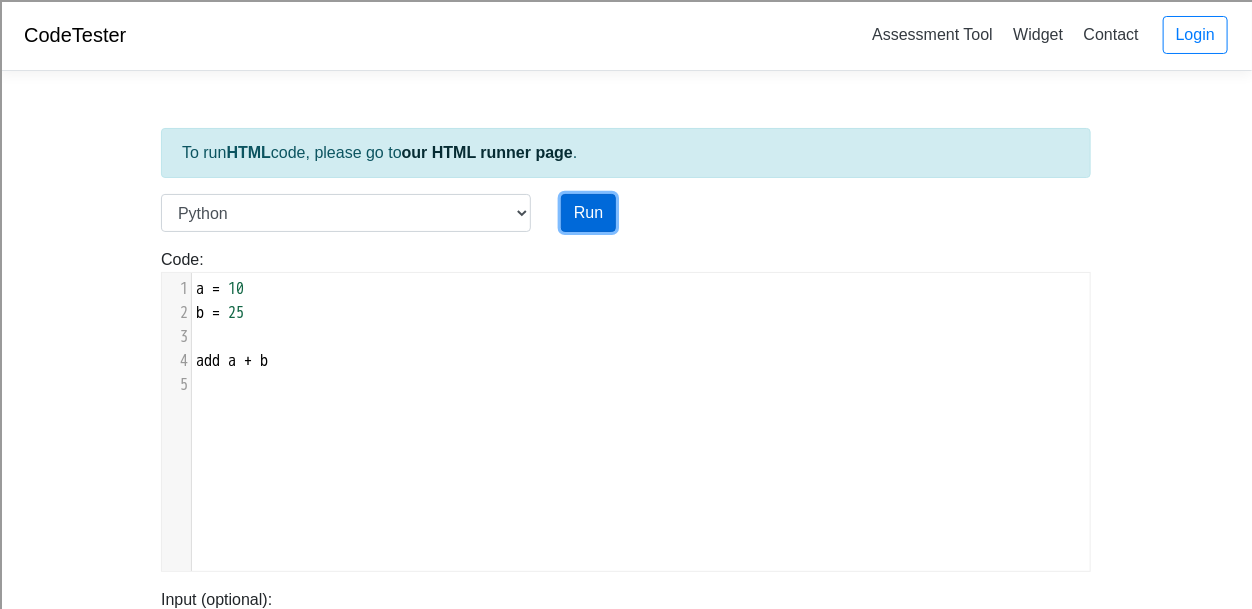 click on "Run" at bounding box center (588, 213) 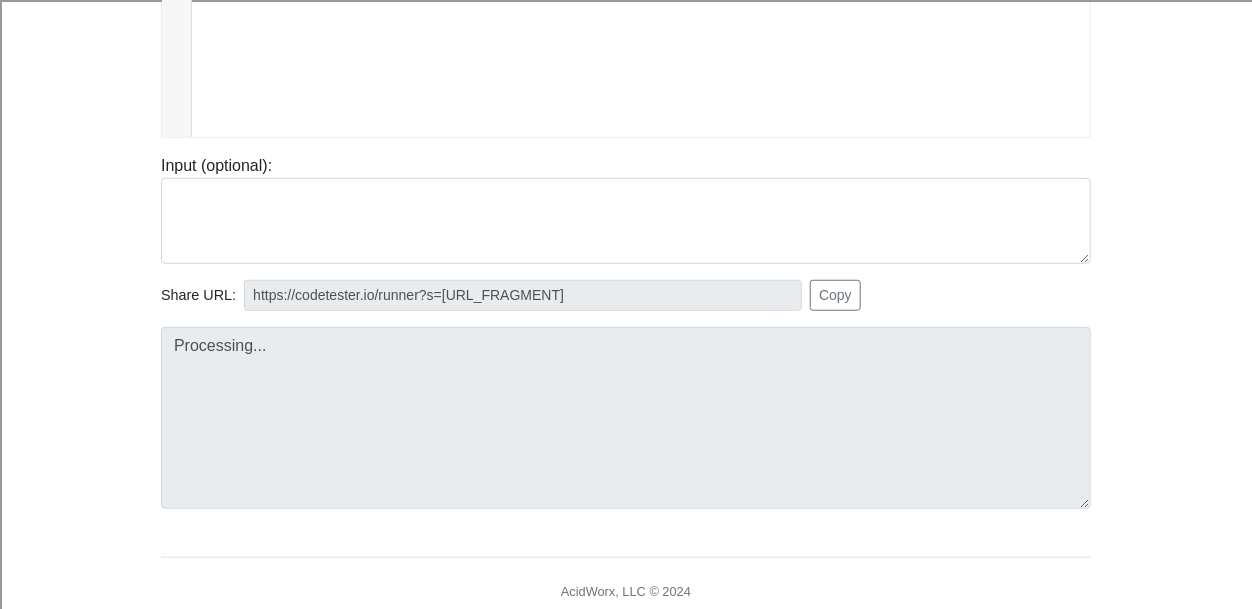 scroll, scrollTop: 437, scrollLeft: 0, axis: vertical 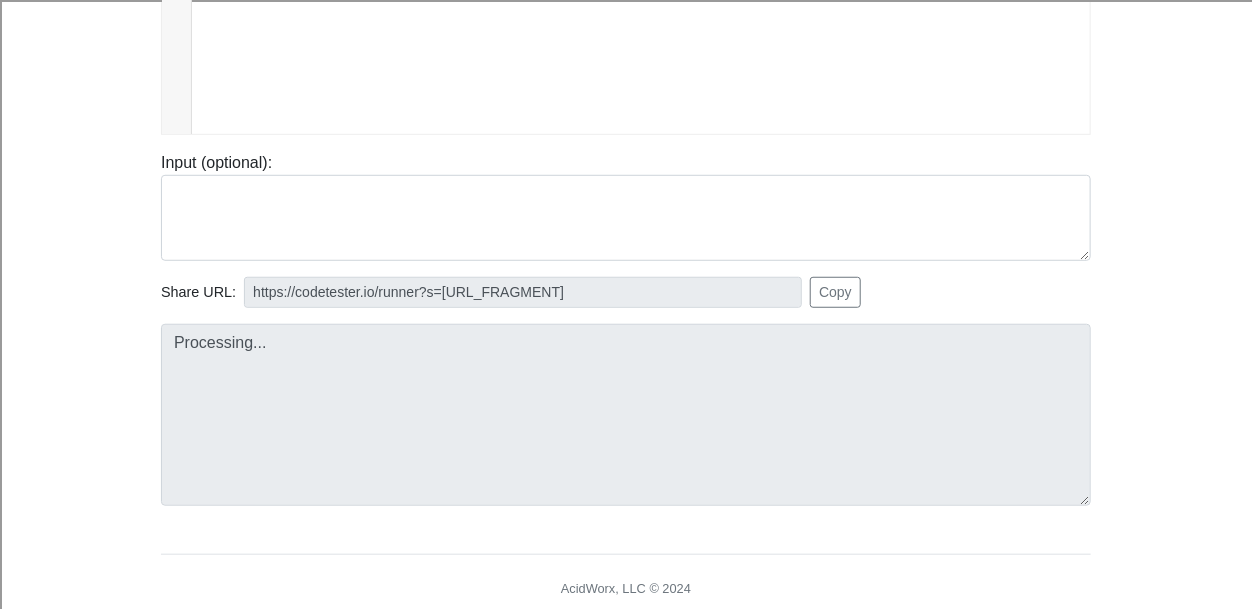 type on "https://codetester.io/runner?s=gVXBRZRVXQ" 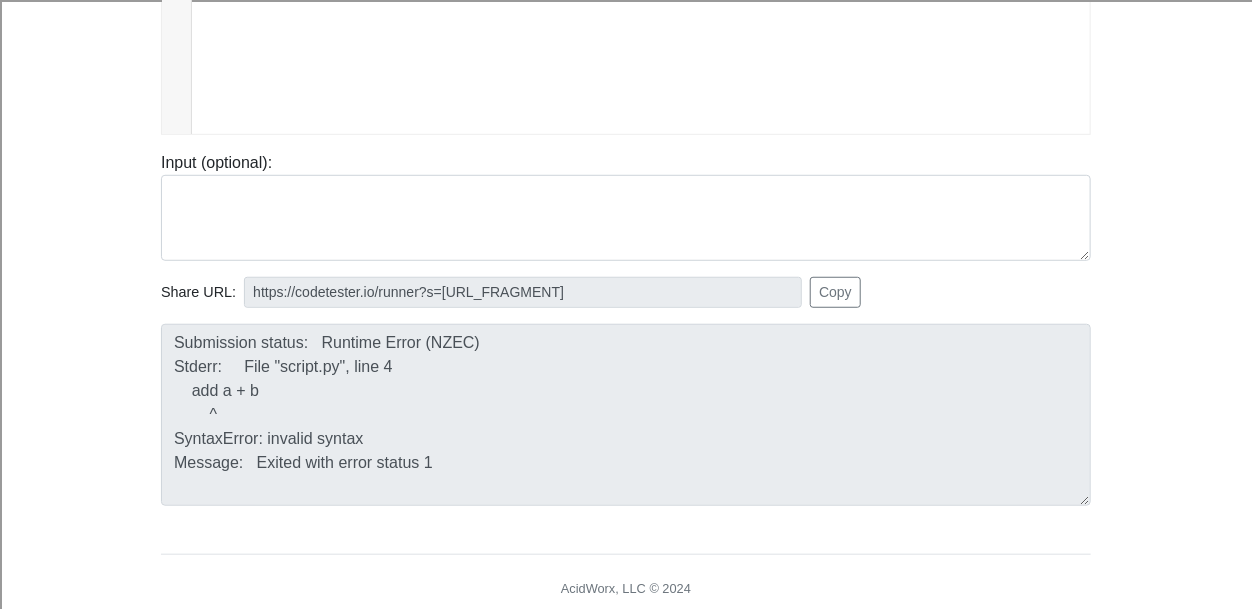 scroll, scrollTop: 0, scrollLeft: 0, axis: both 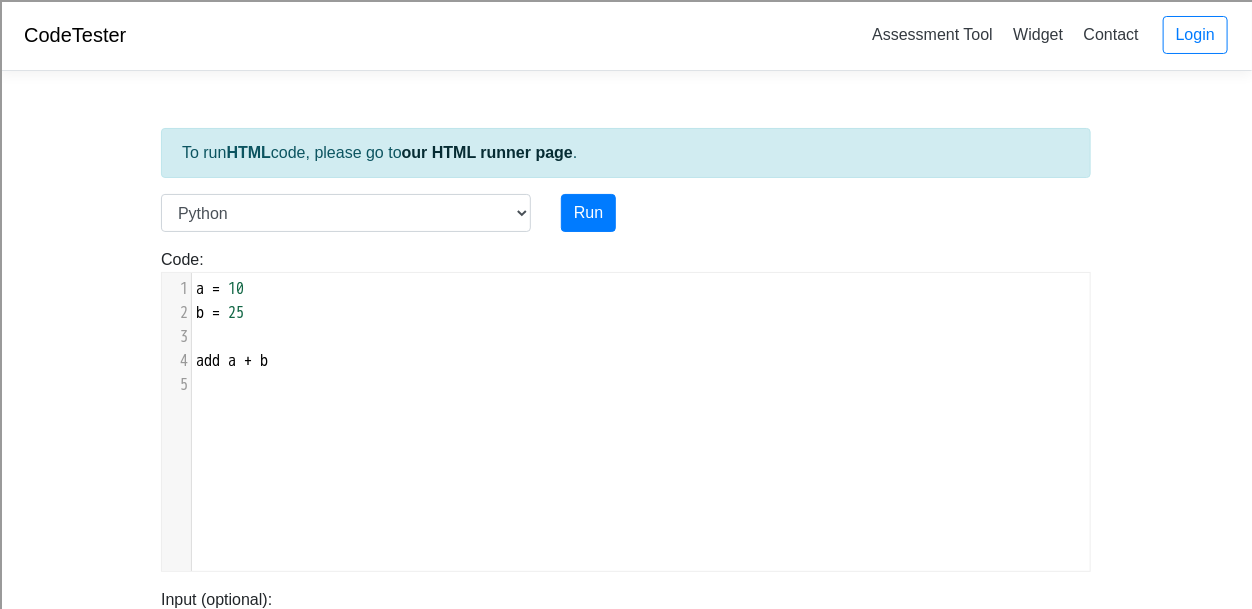 click on "add   a   +   b" at bounding box center (232, 361) 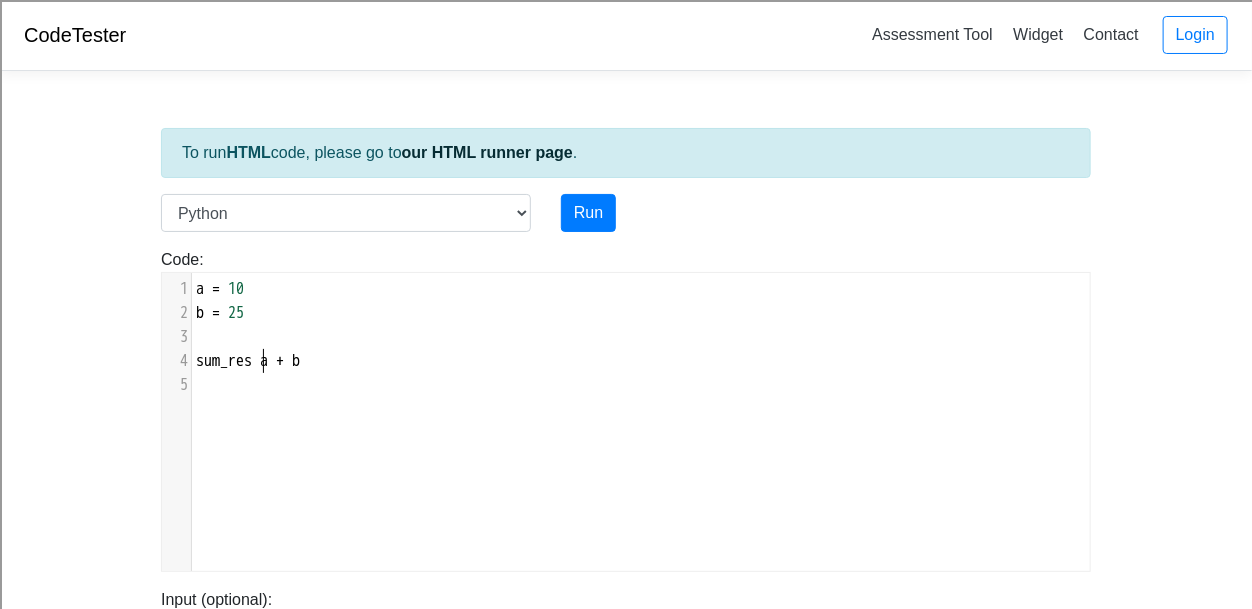 scroll, scrollTop: 8, scrollLeft: 65, axis: both 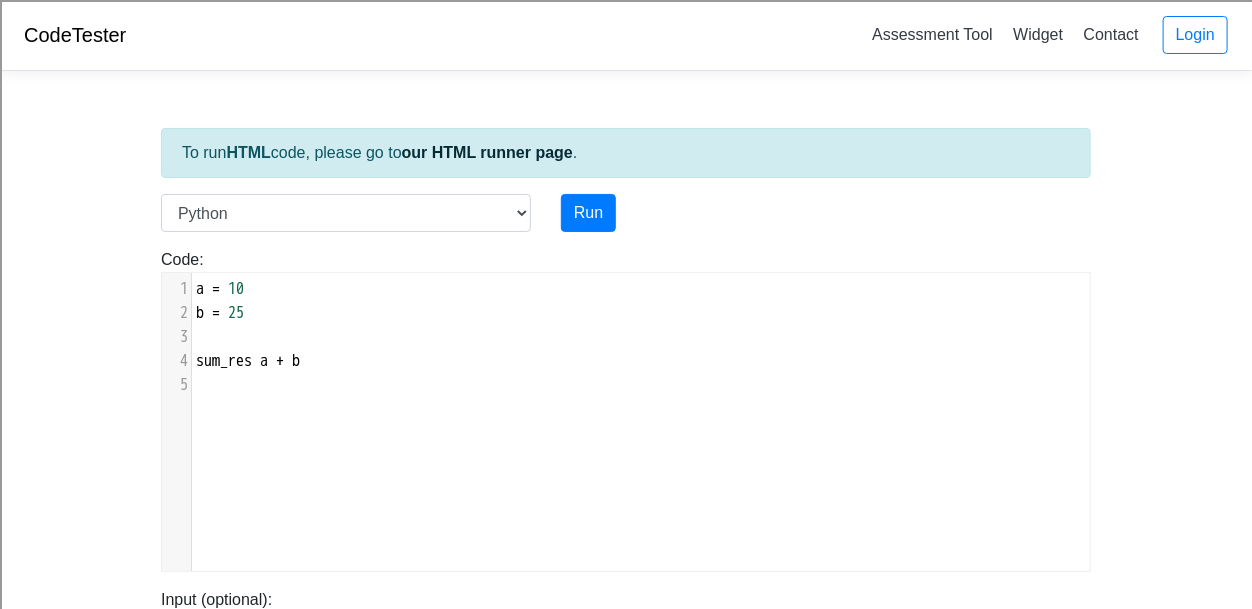 type on "sum_res" 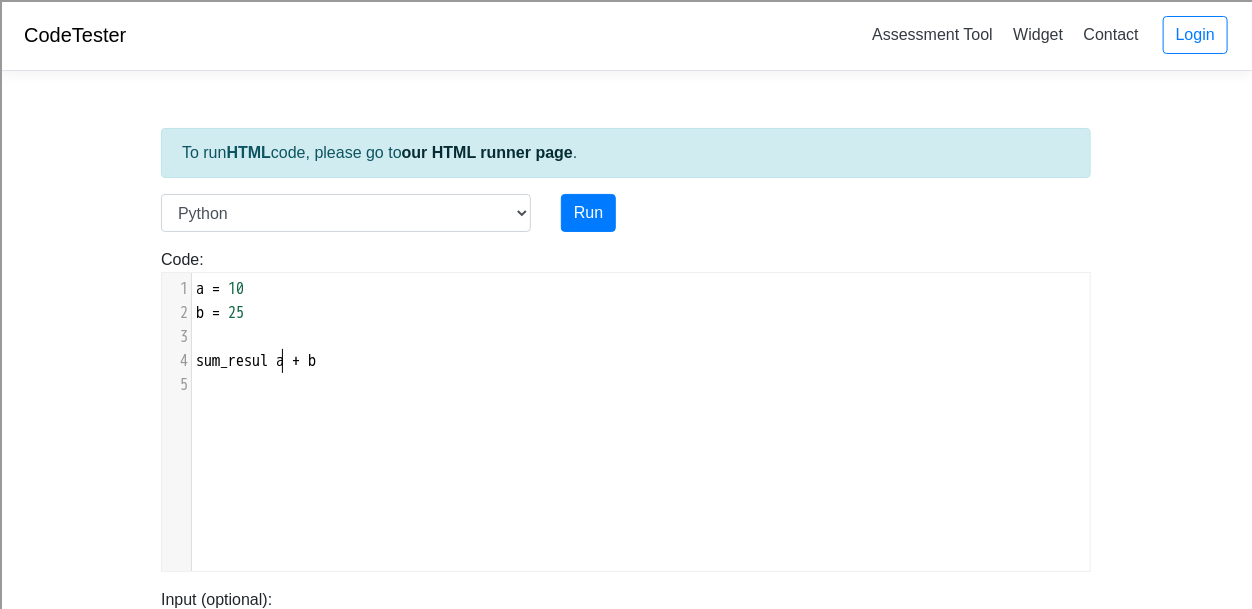 type on "ult" 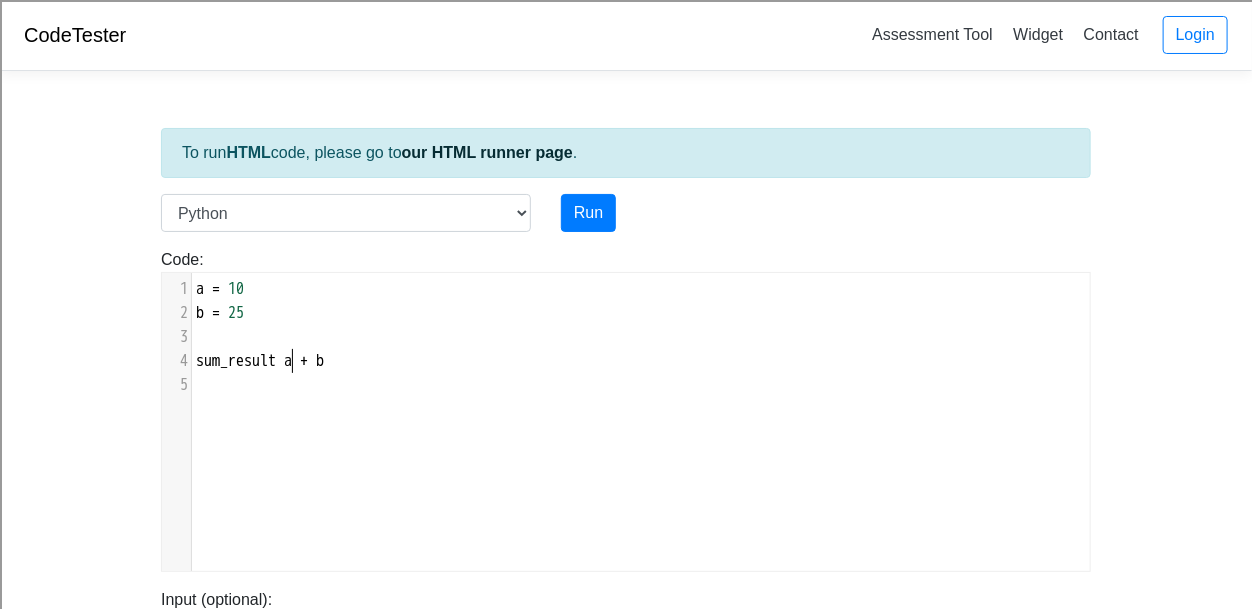 type 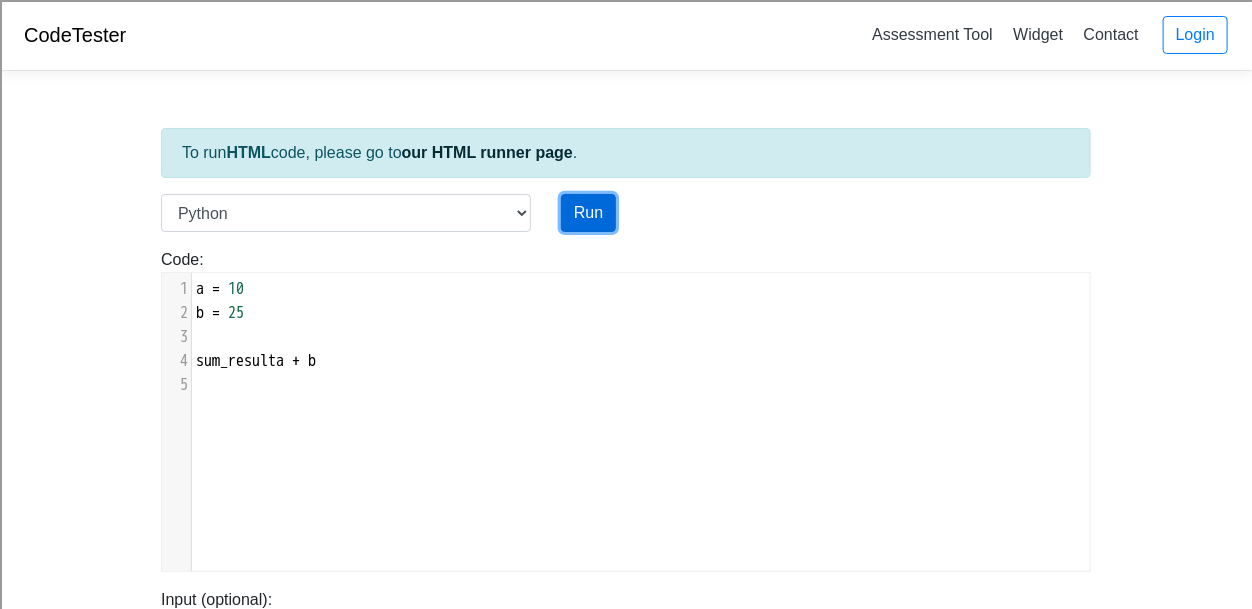 click on "Run" at bounding box center [588, 213] 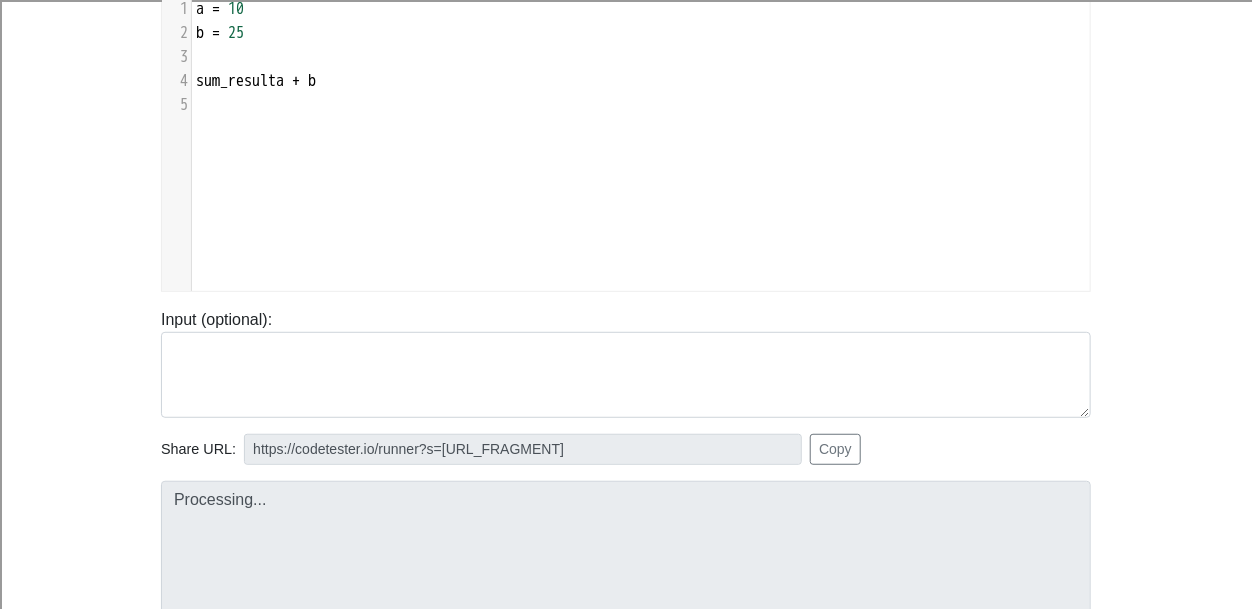 scroll, scrollTop: 279, scrollLeft: 0, axis: vertical 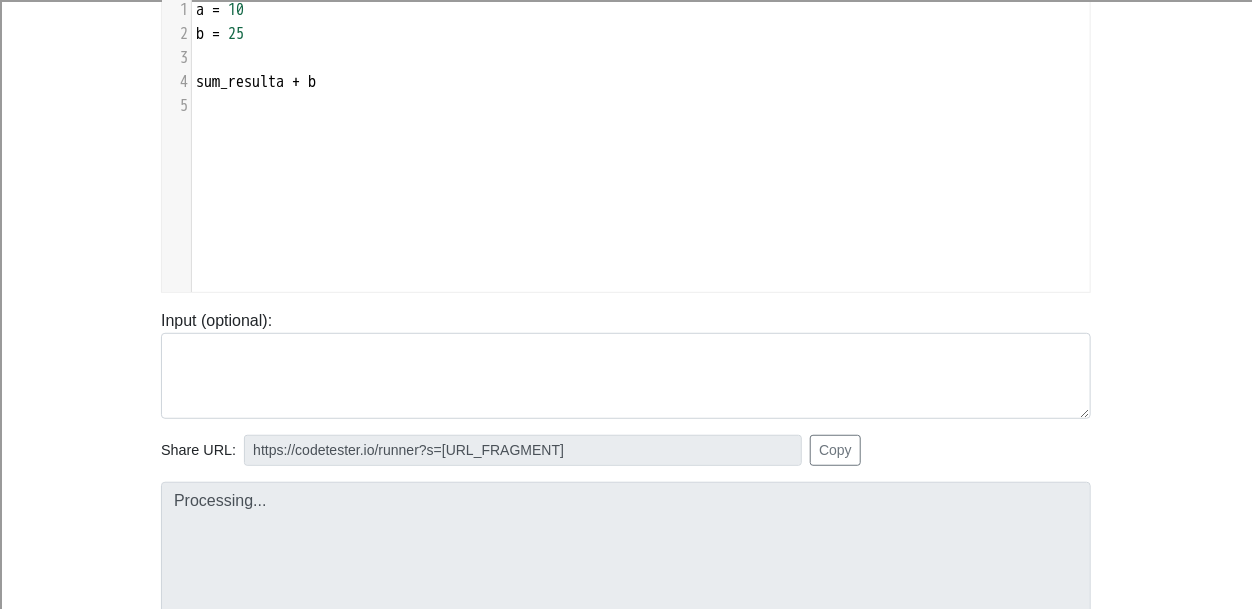 type on "https://codetester.io/runner?s=Axzb3G38WJ" 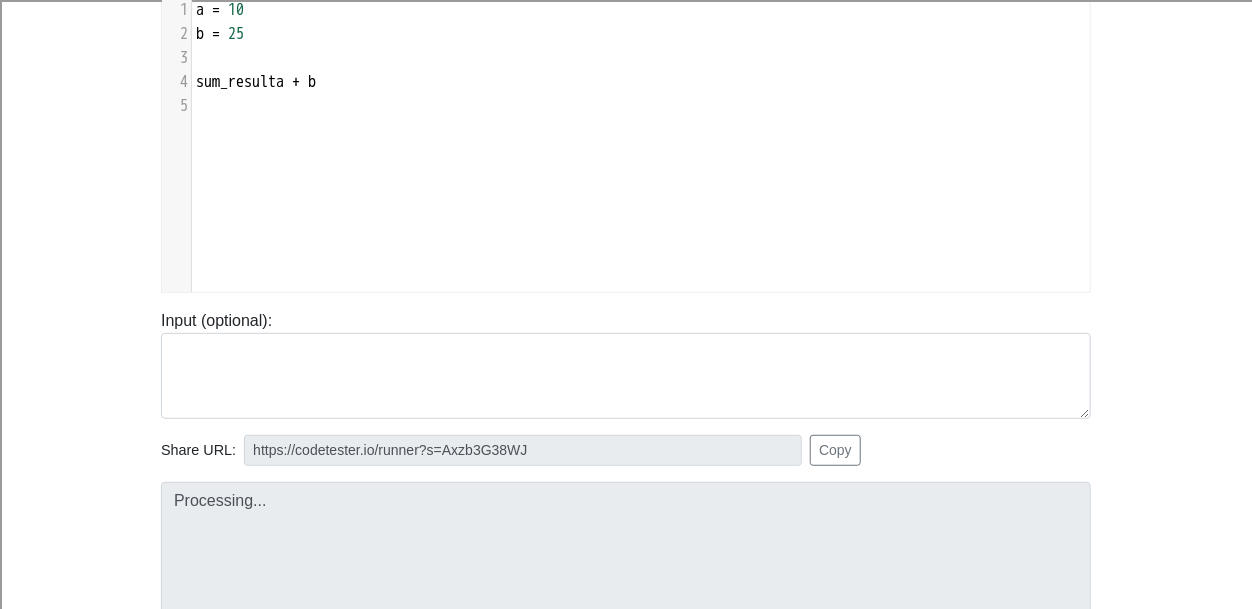 type on "Submission status:   Runtime Error (NZEC)
Stderr:   Traceback (most recent call last):
File "script.py", line 4, in <module>
sum_resulta + b
NameError: name 'sum_resulta' is not defined
Message:   Exited with error status 1" 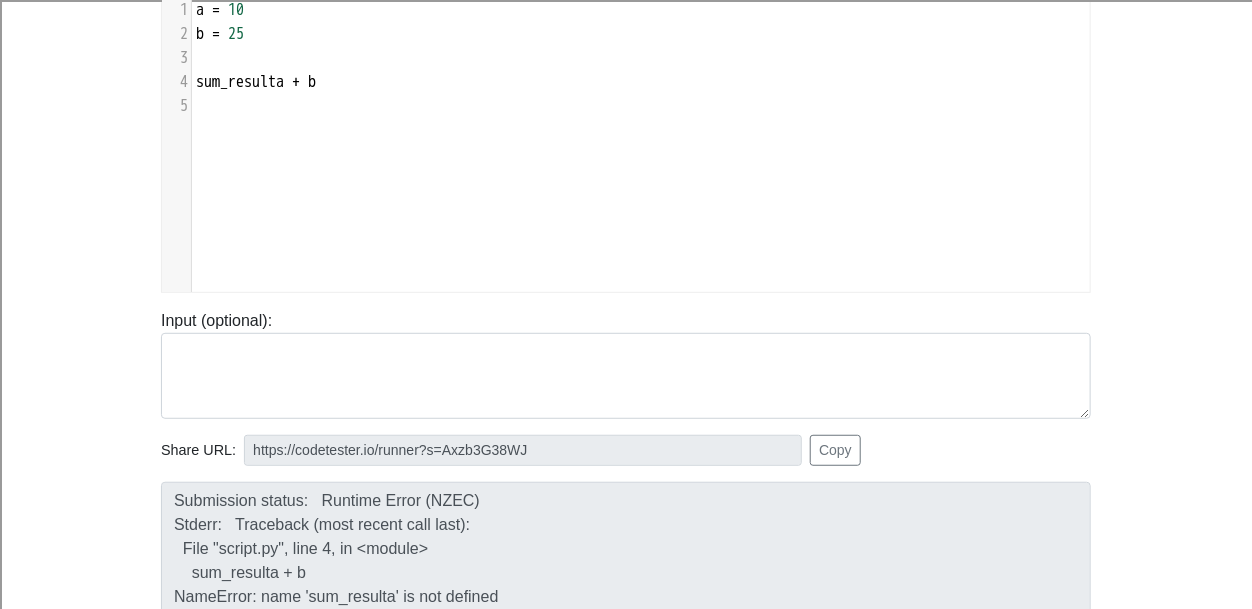 click on "sum_resulta" at bounding box center [240, 82] 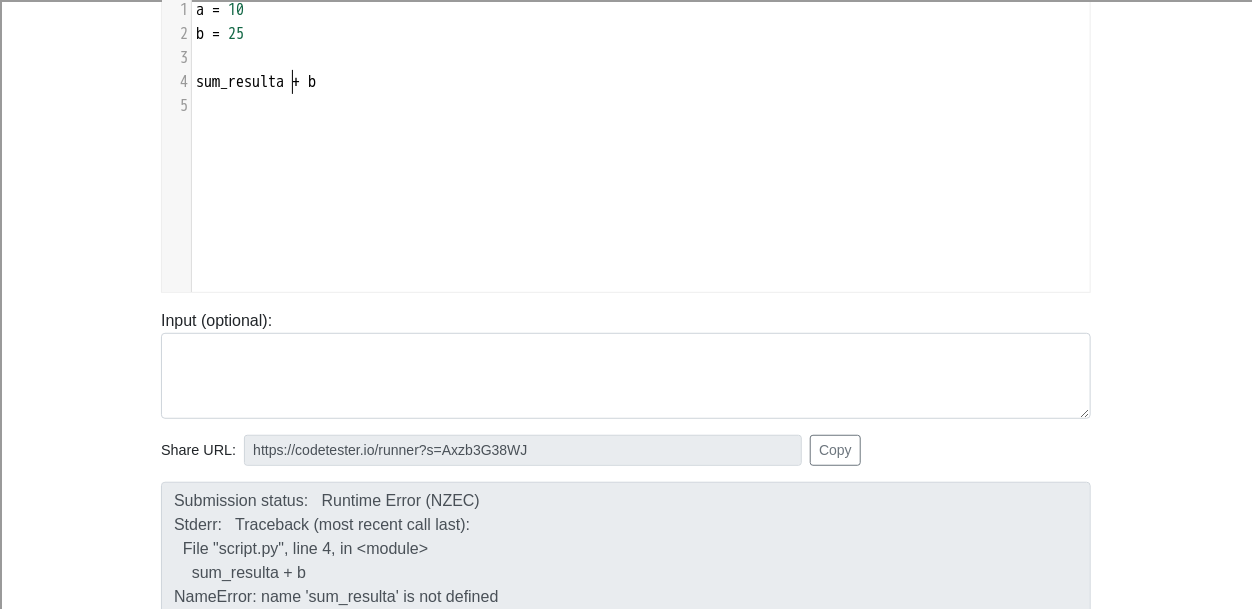 scroll, scrollTop: 8, scrollLeft: 9, axis: both 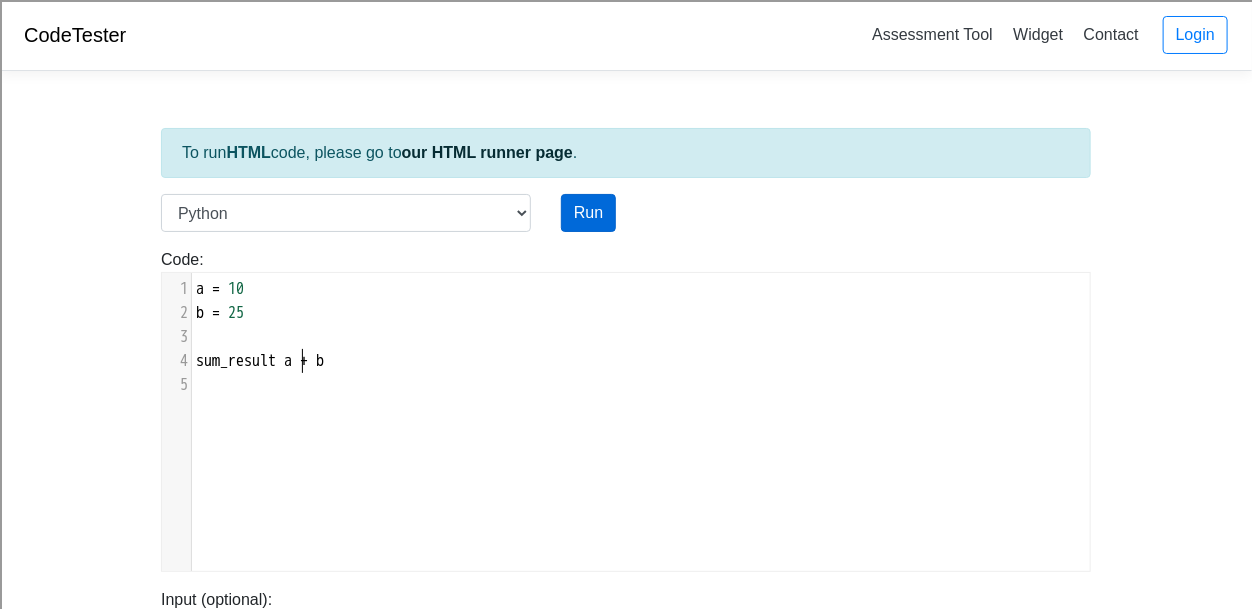 type 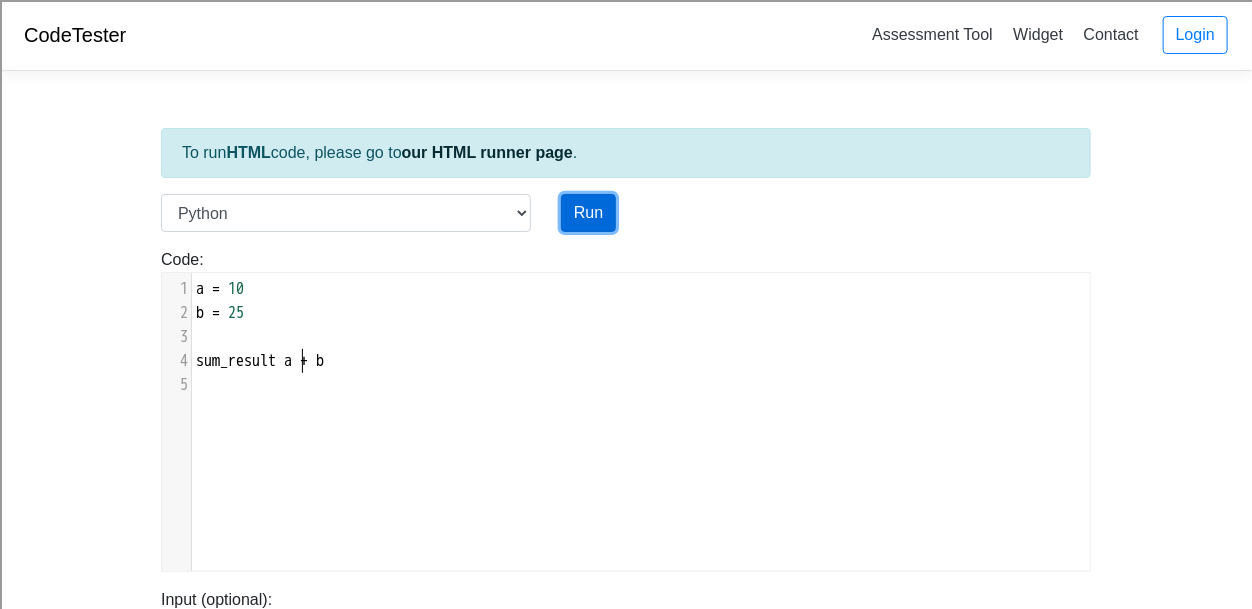 click on "Run" at bounding box center [588, 213] 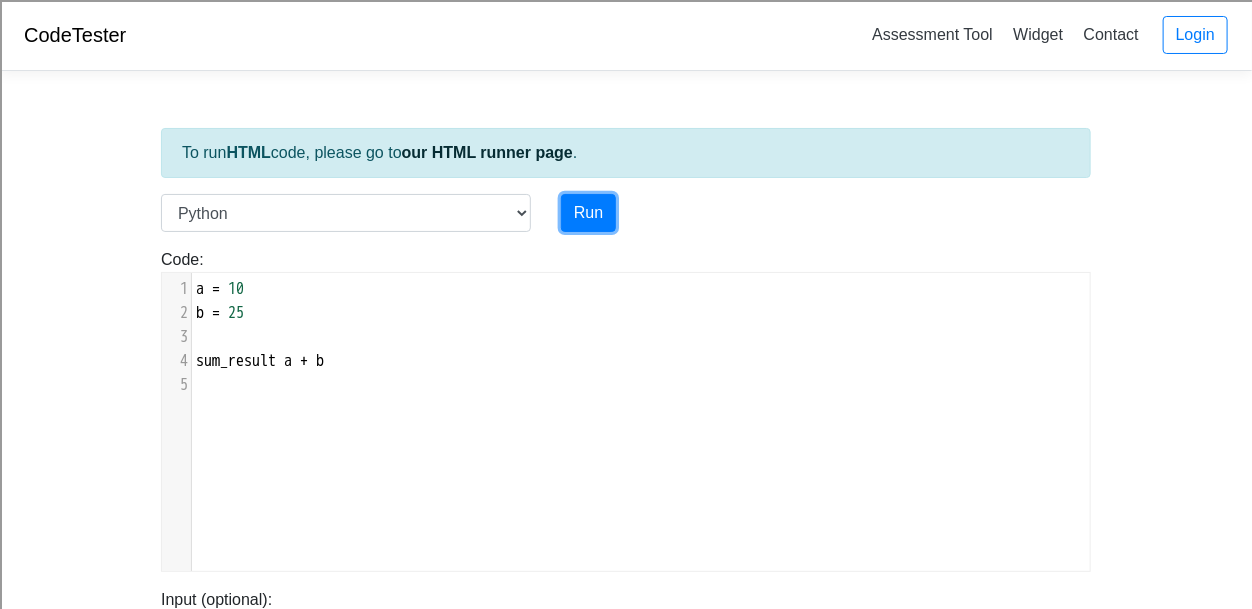 type on "https://codetester.io/runner?s=N8lGEkEEz2" 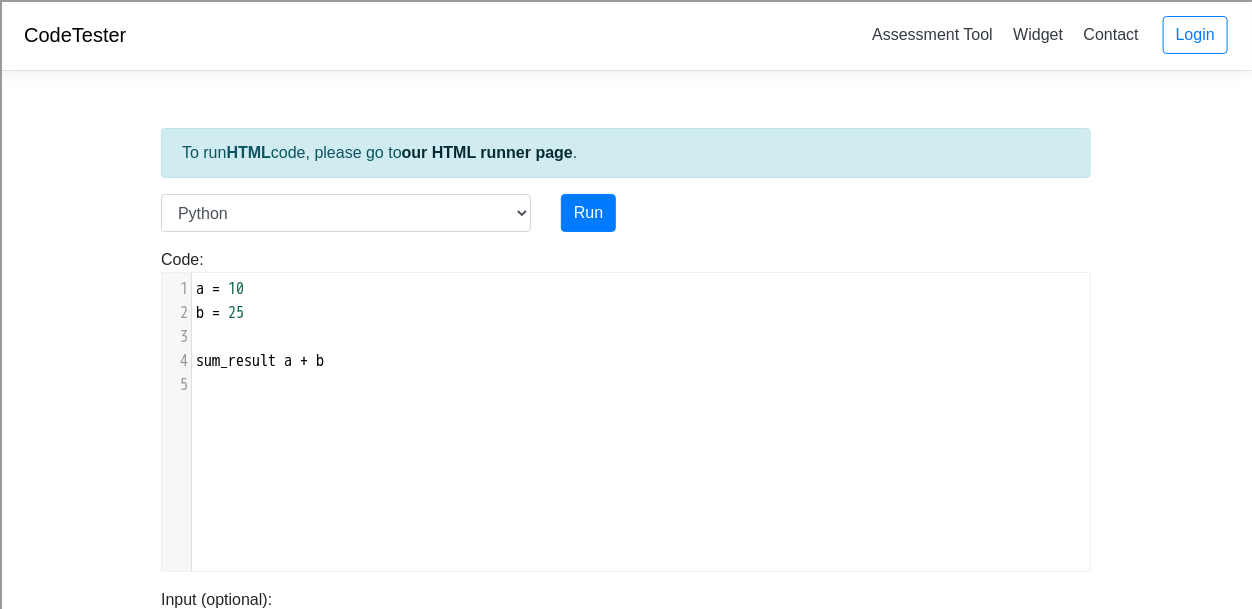 click on "sum_result" at bounding box center (236, 361) 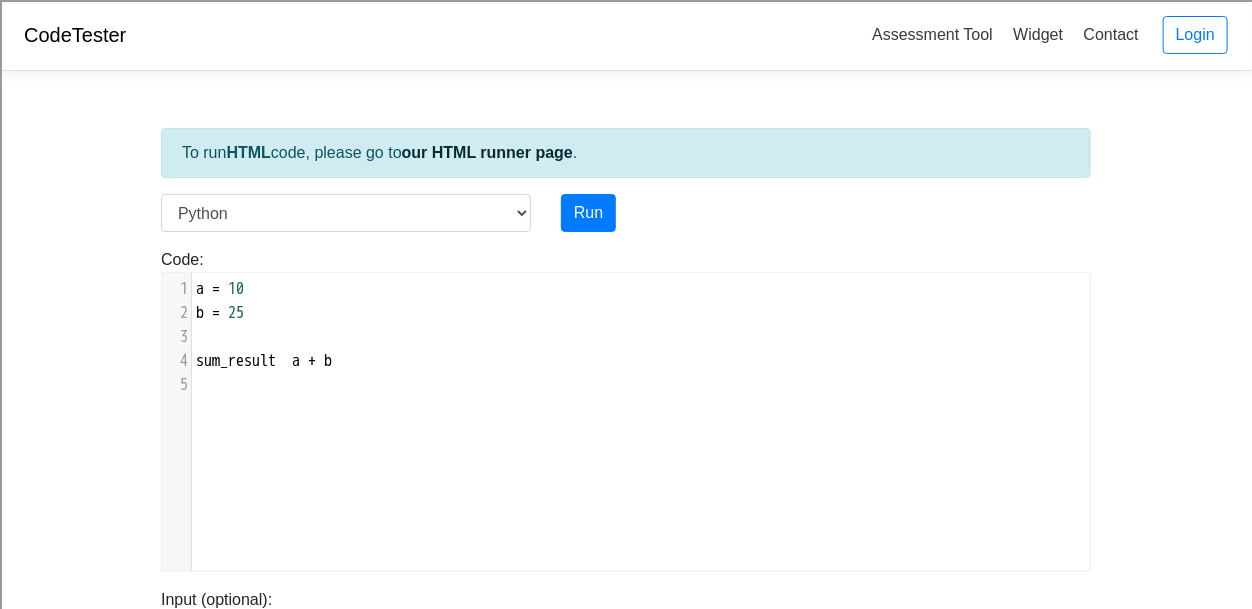 type on "+" 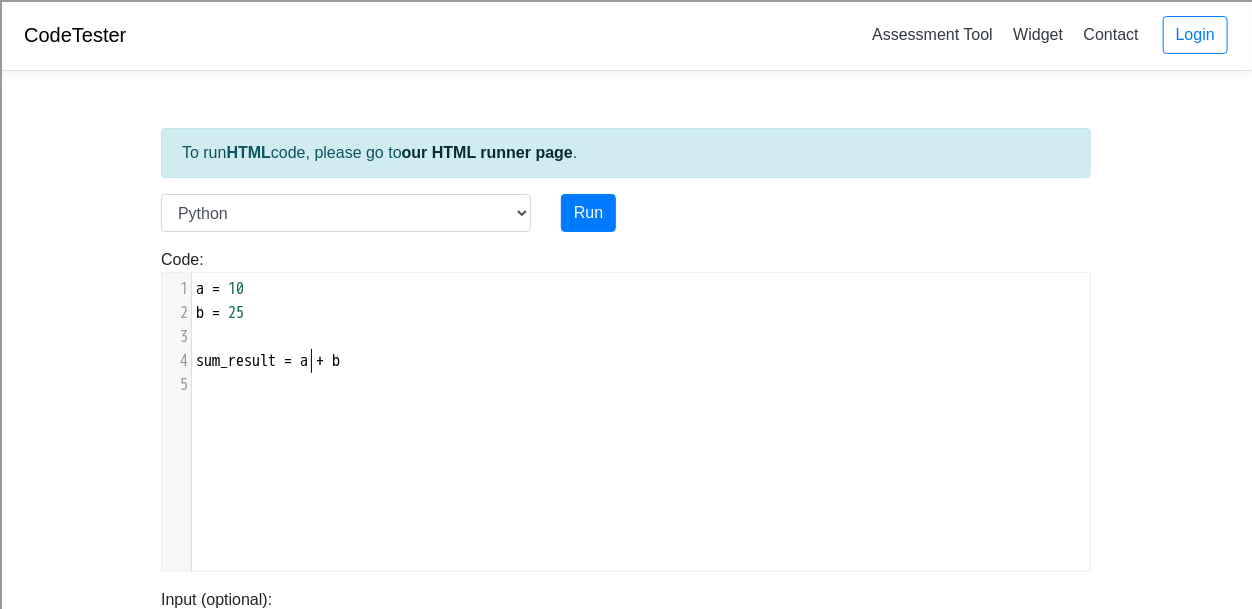 scroll, scrollTop: 8, scrollLeft: 10, axis: both 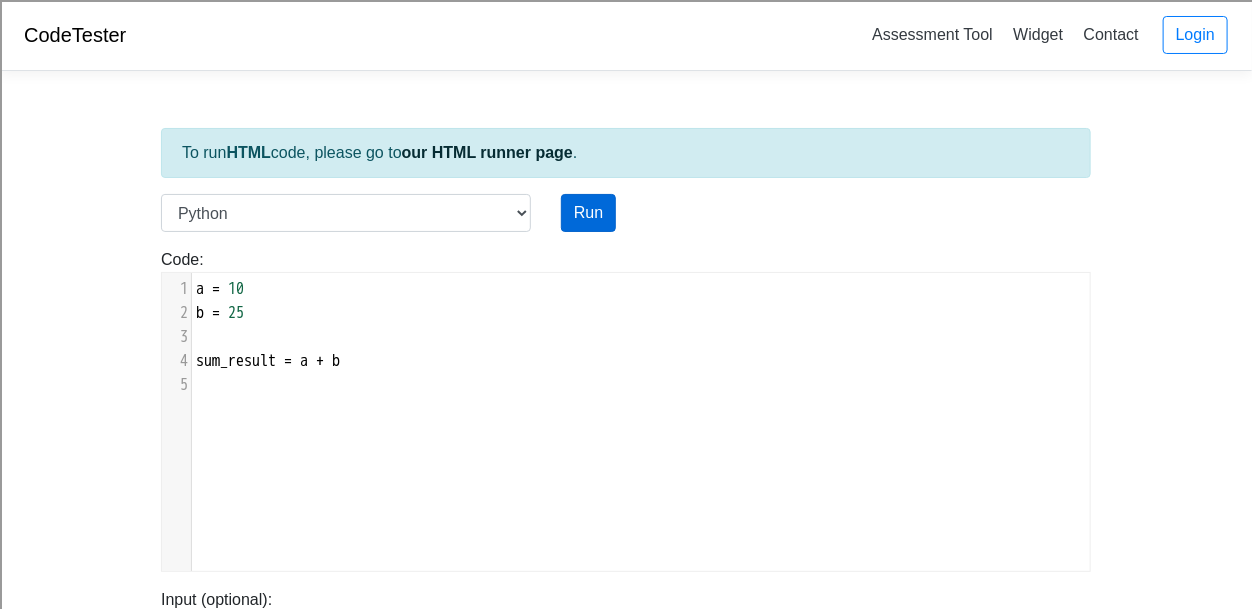 type on "=" 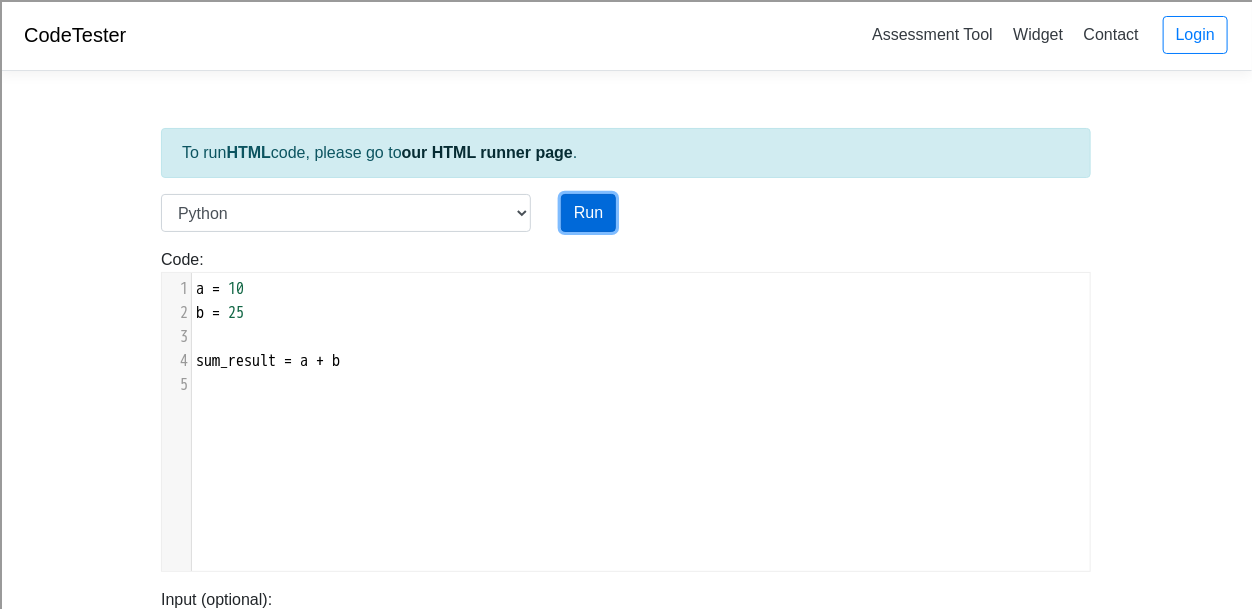 click on "Run" at bounding box center [588, 213] 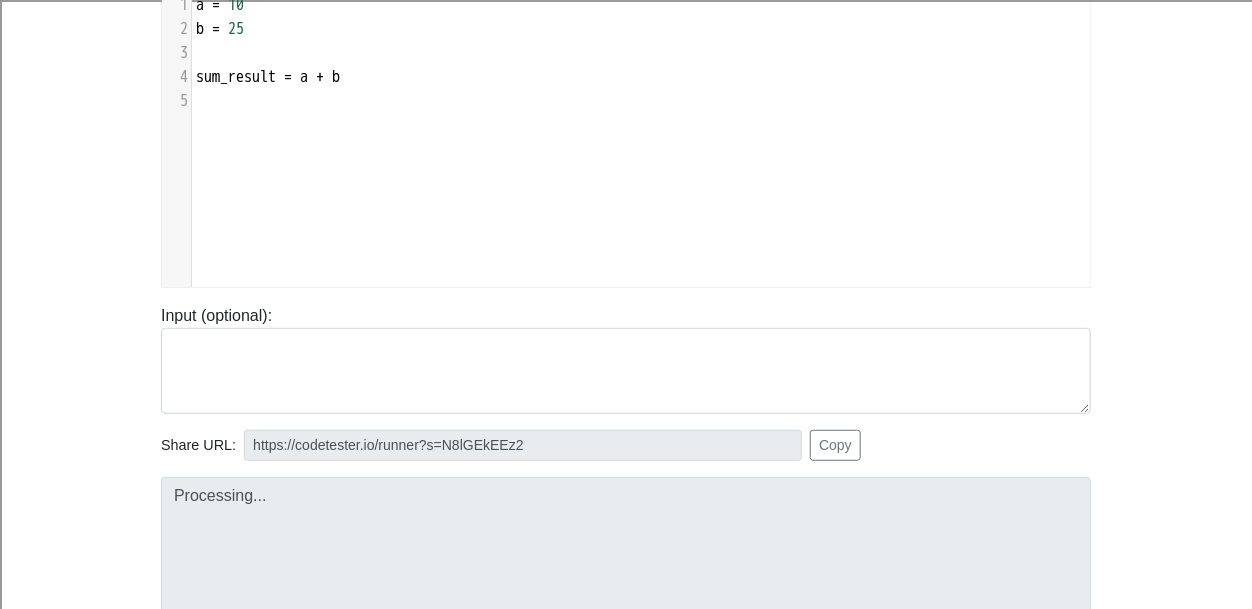 type on "https://codetester.io/runner?s=4QXO6V6Ol0" 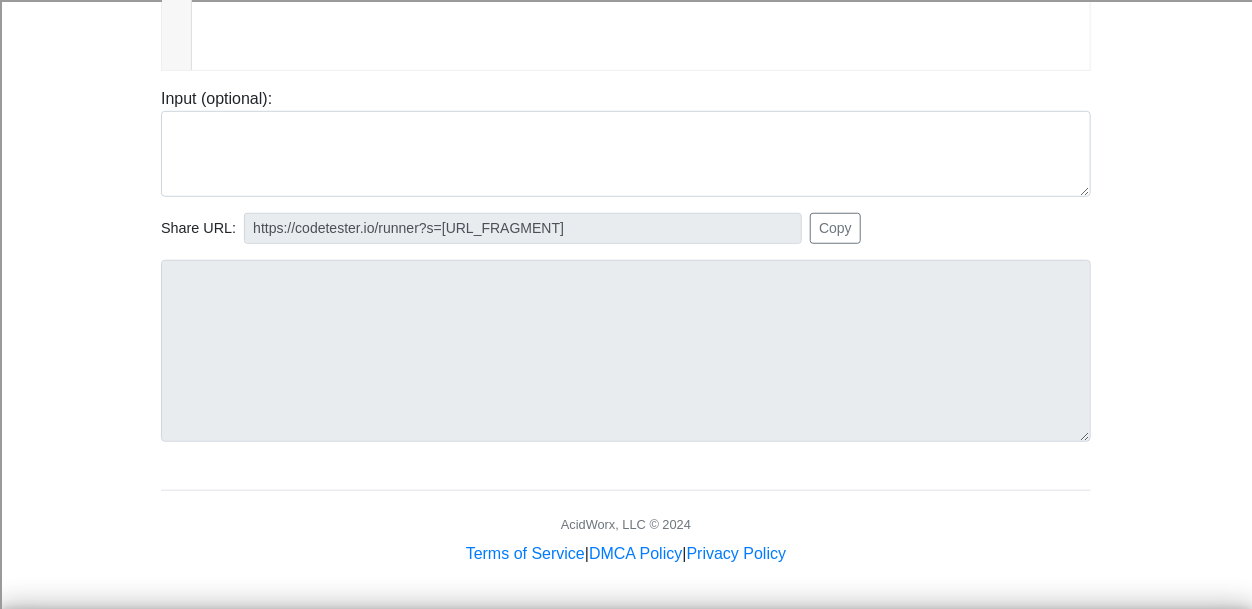 scroll, scrollTop: 0, scrollLeft: 0, axis: both 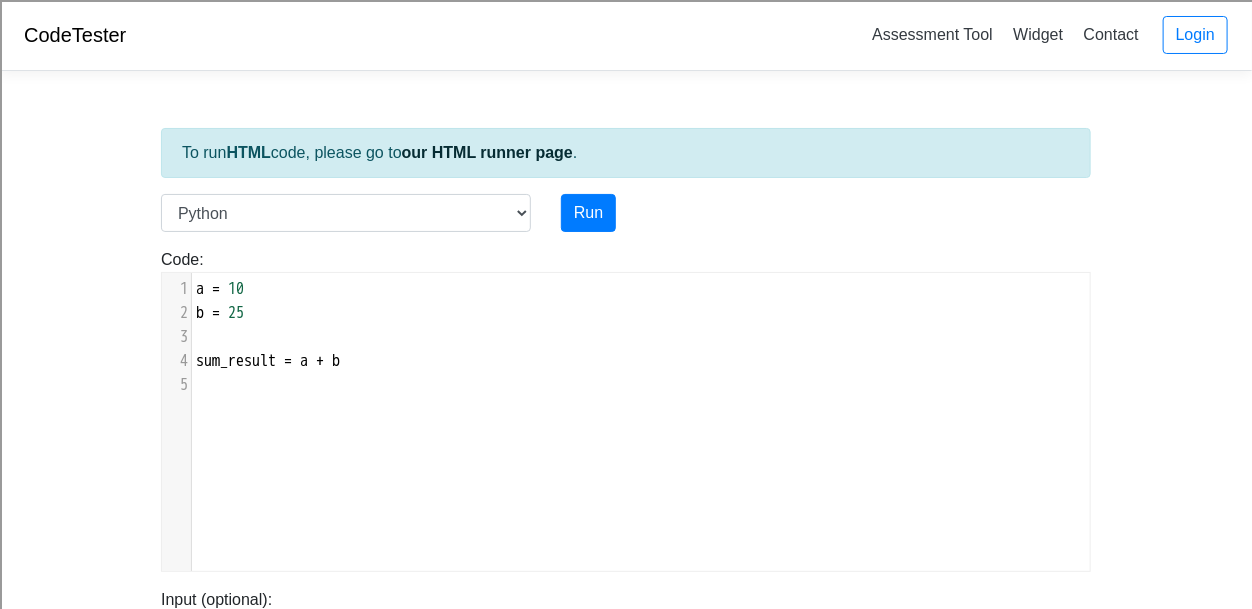 click on "sum_result   =   a   +   b" at bounding box center (641, 361) 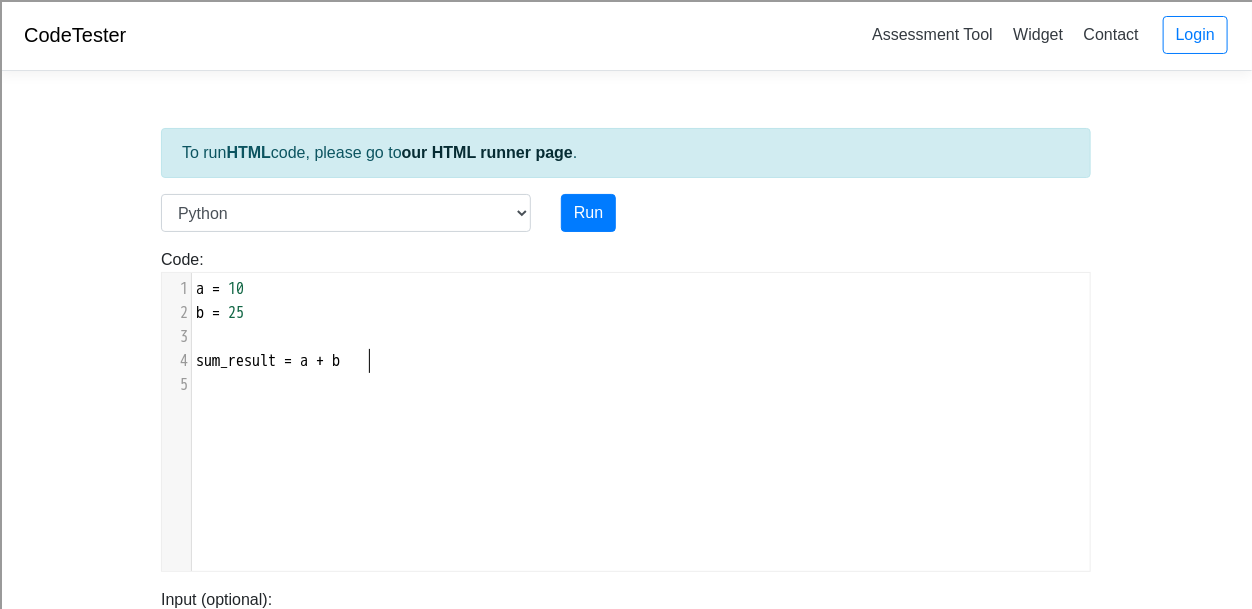 scroll, scrollTop: 8, scrollLeft: 9, axis: both 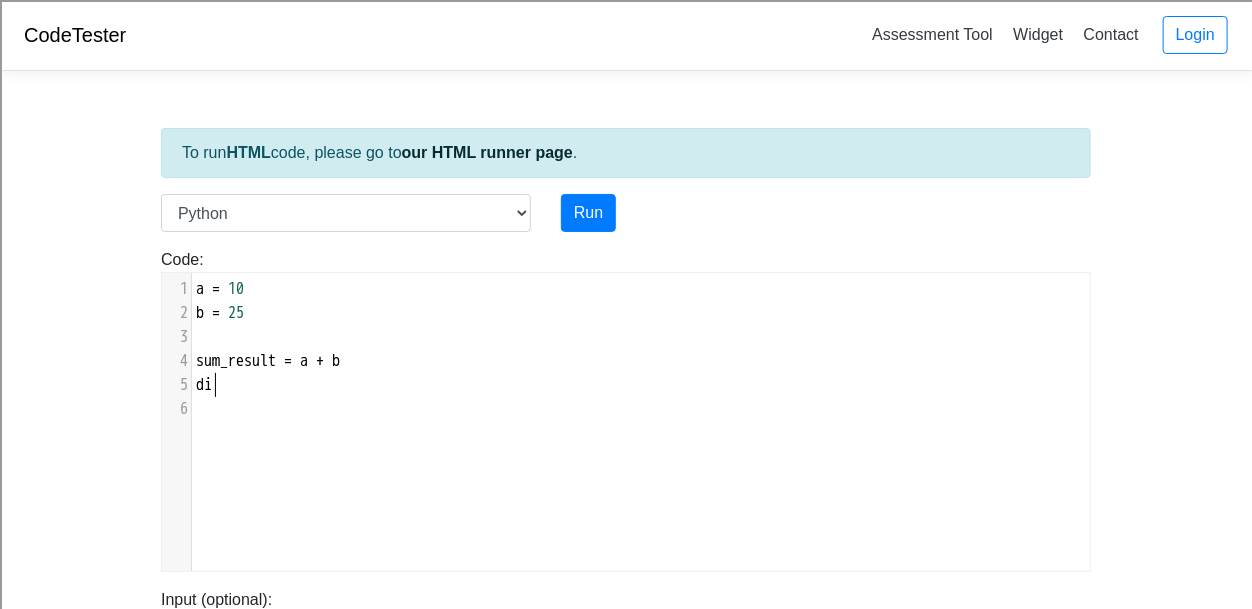 type on "dife" 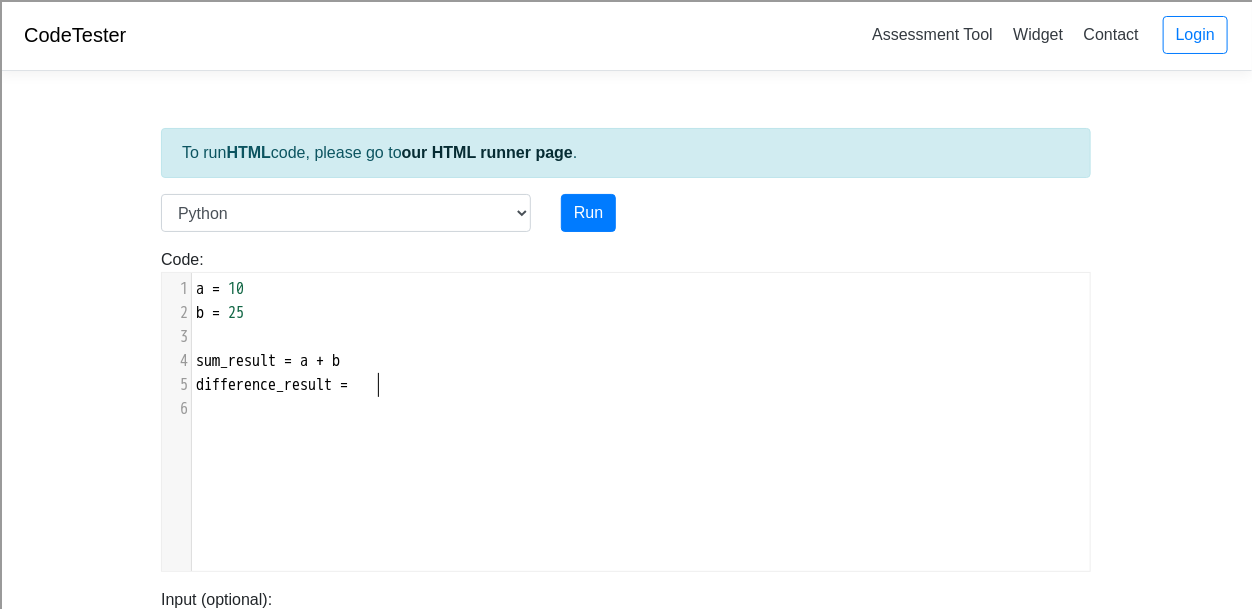 scroll, scrollTop: 8, scrollLeft: 161, axis: both 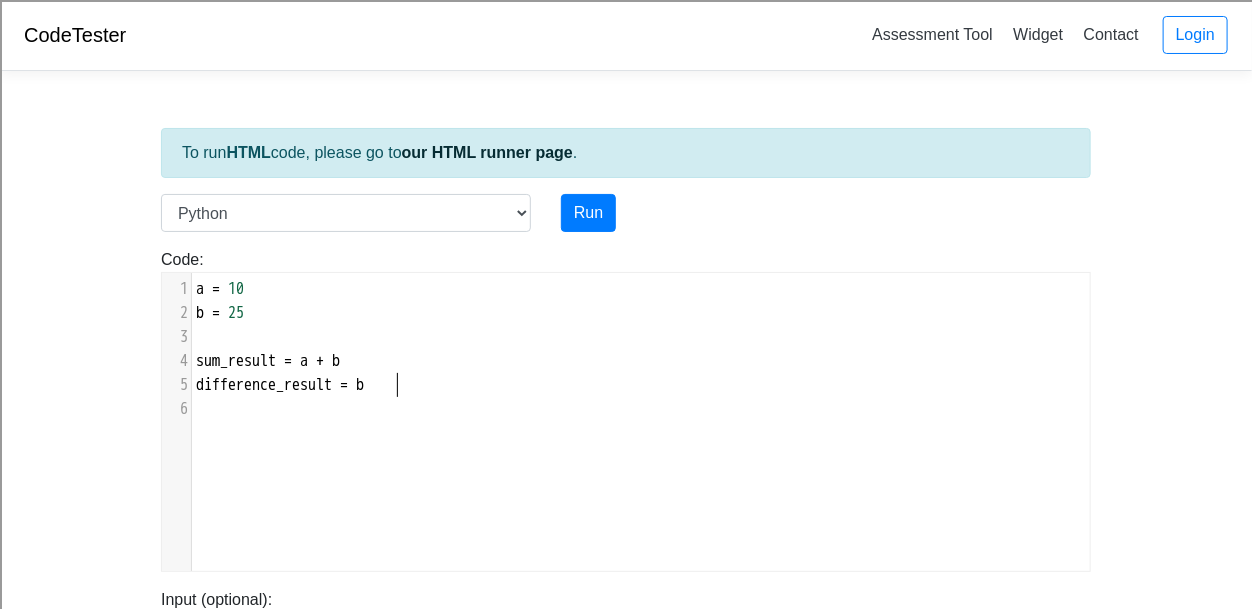 type on "ference_result = b-" 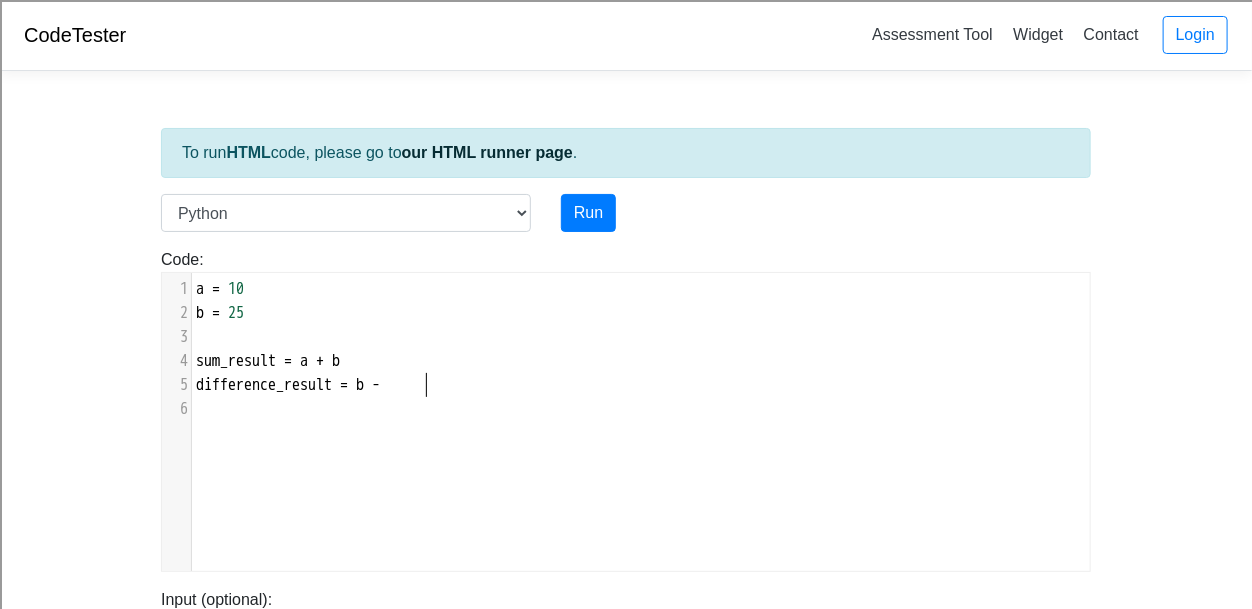 scroll, scrollTop: 8, scrollLeft: 38, axis: both 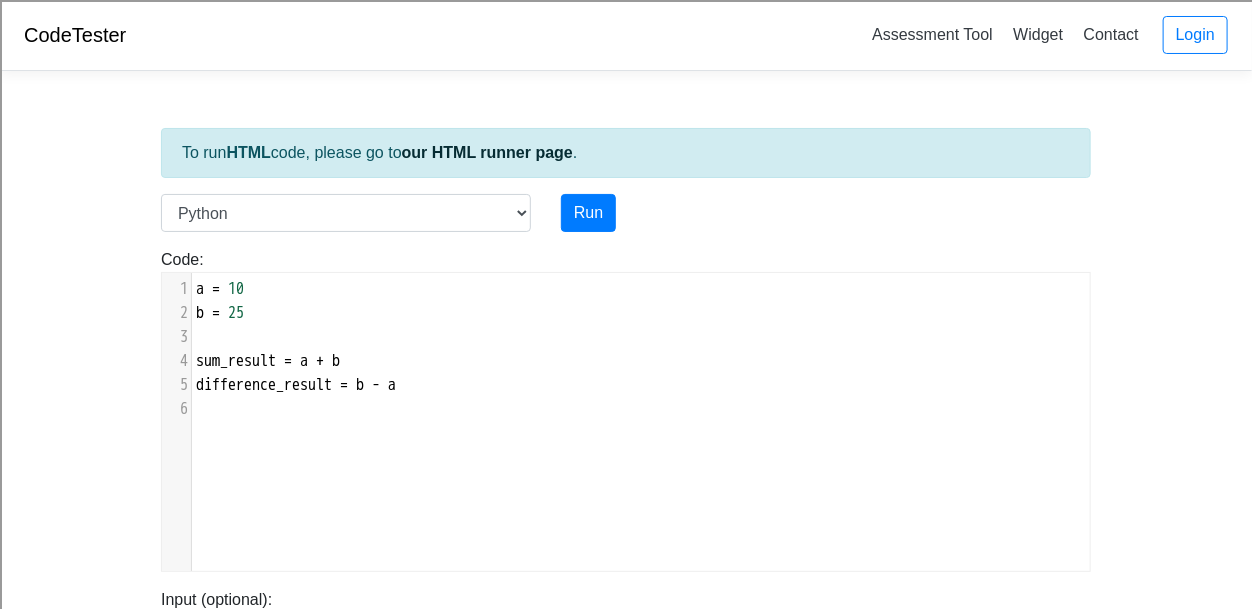 type on "- a" 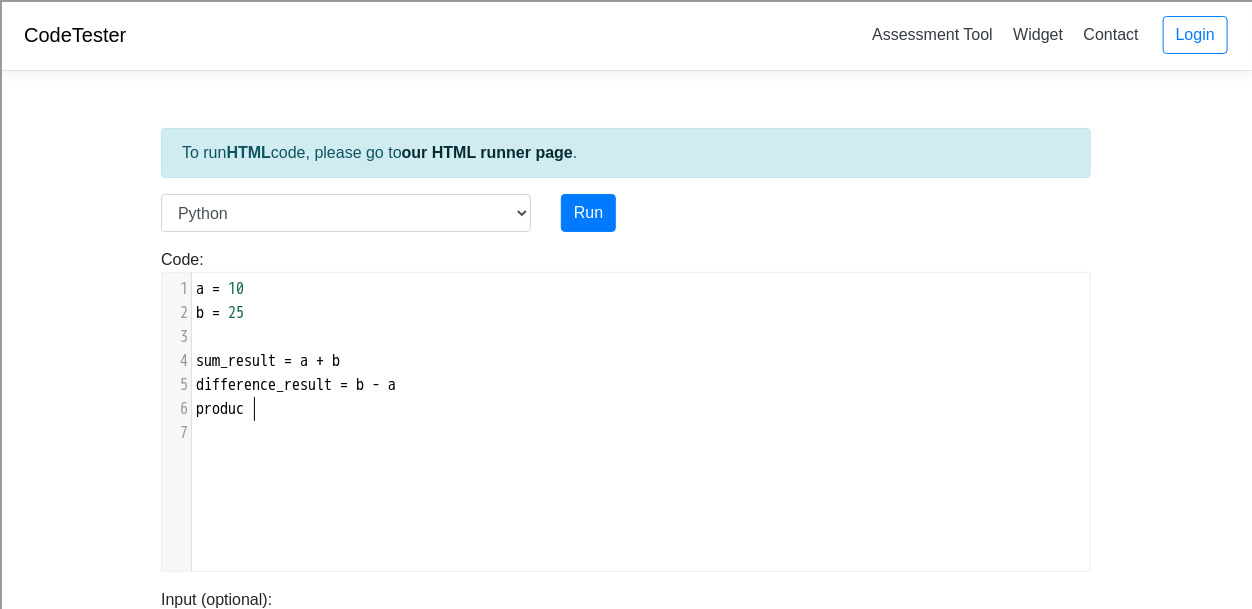 scroll, scrollTop: 8, scrollLeft: 65, axis: both 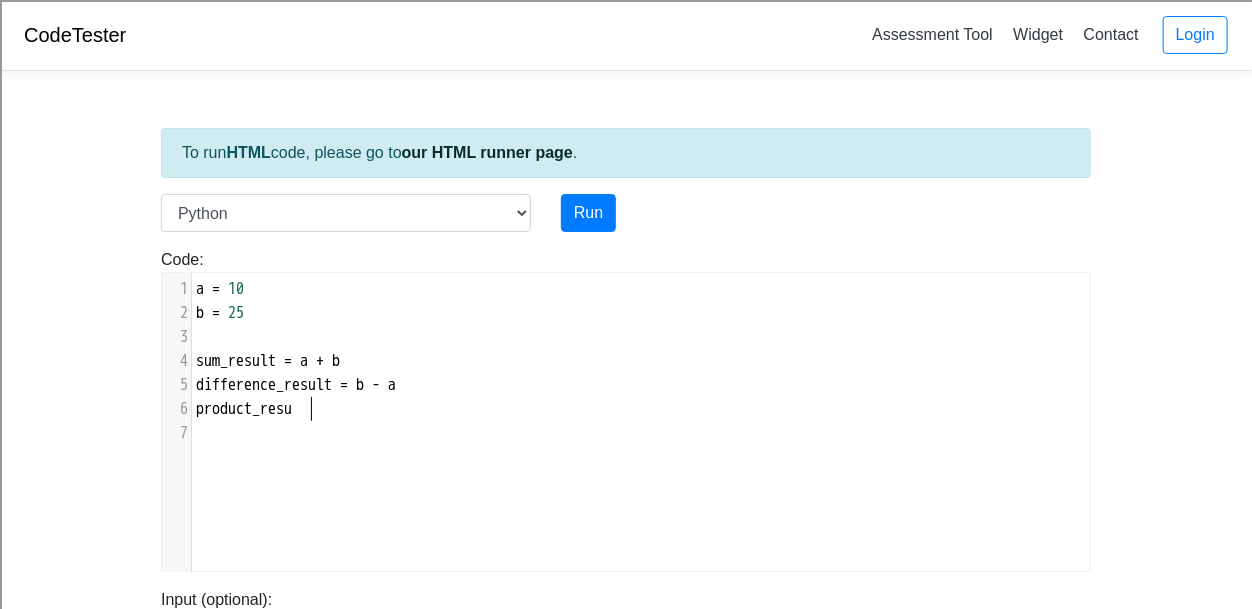 type on "product_result" 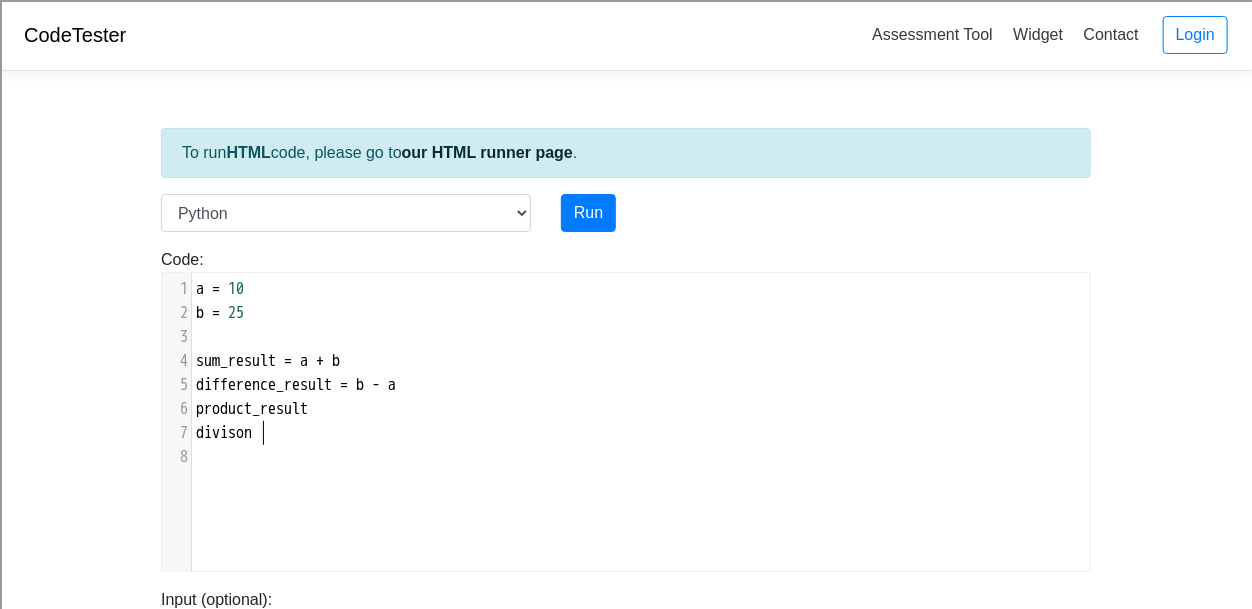 scroll, scrollTop: 8, scrollLeft: 65, axis: both 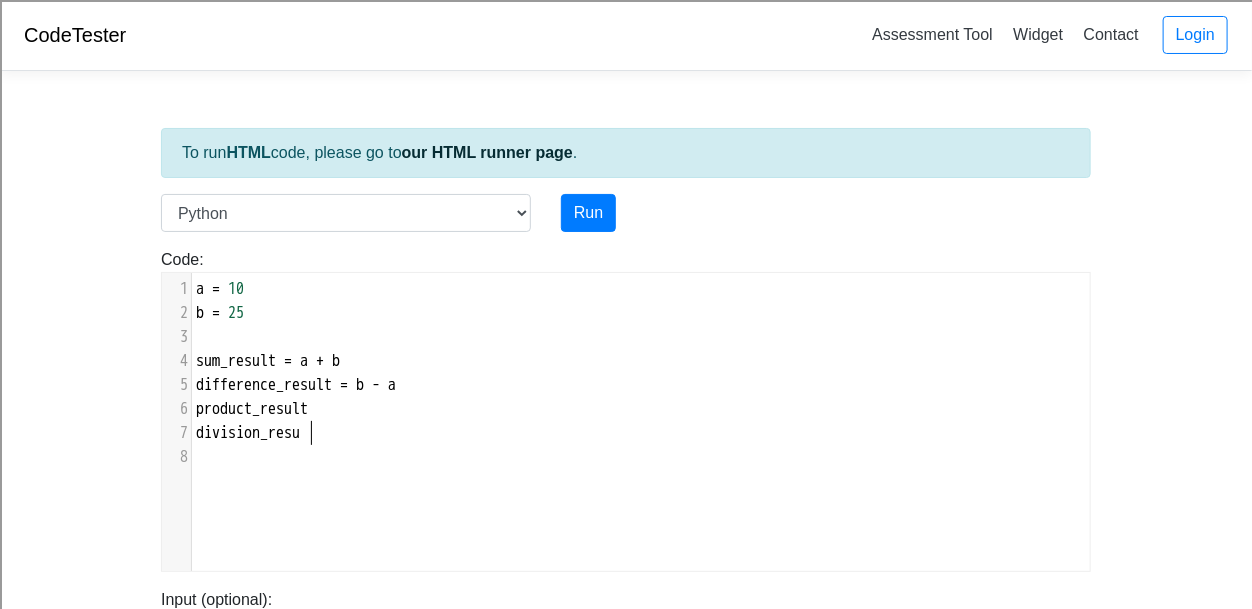 type on "_result" 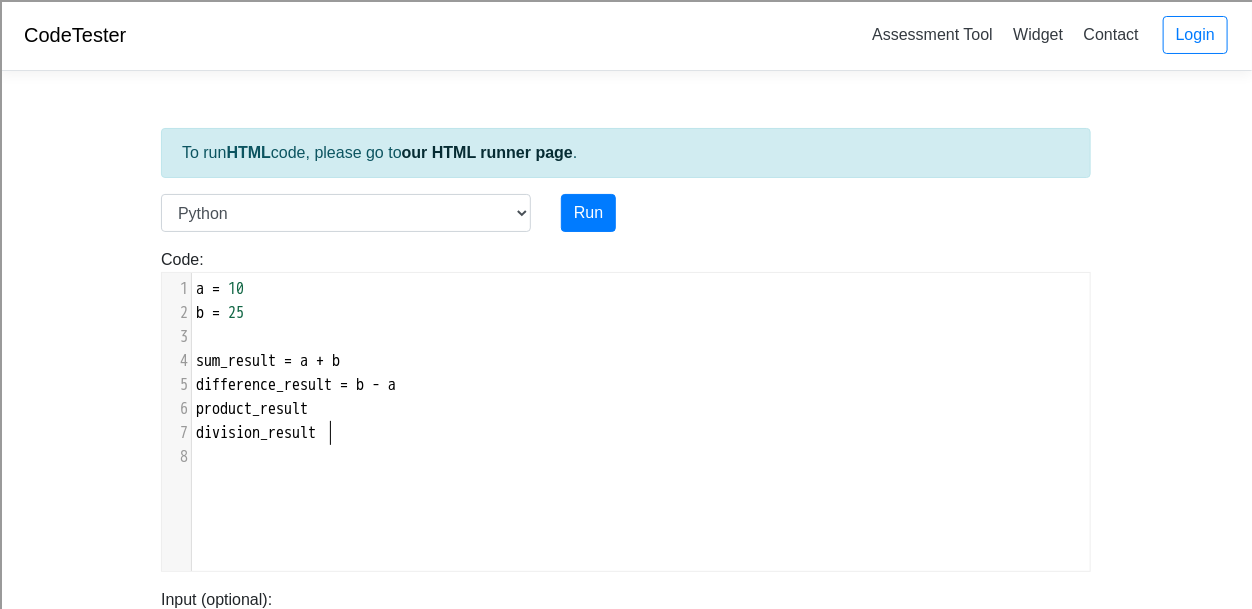 scroll, scrollTop: 8, scrollLeft: 66, axis: both 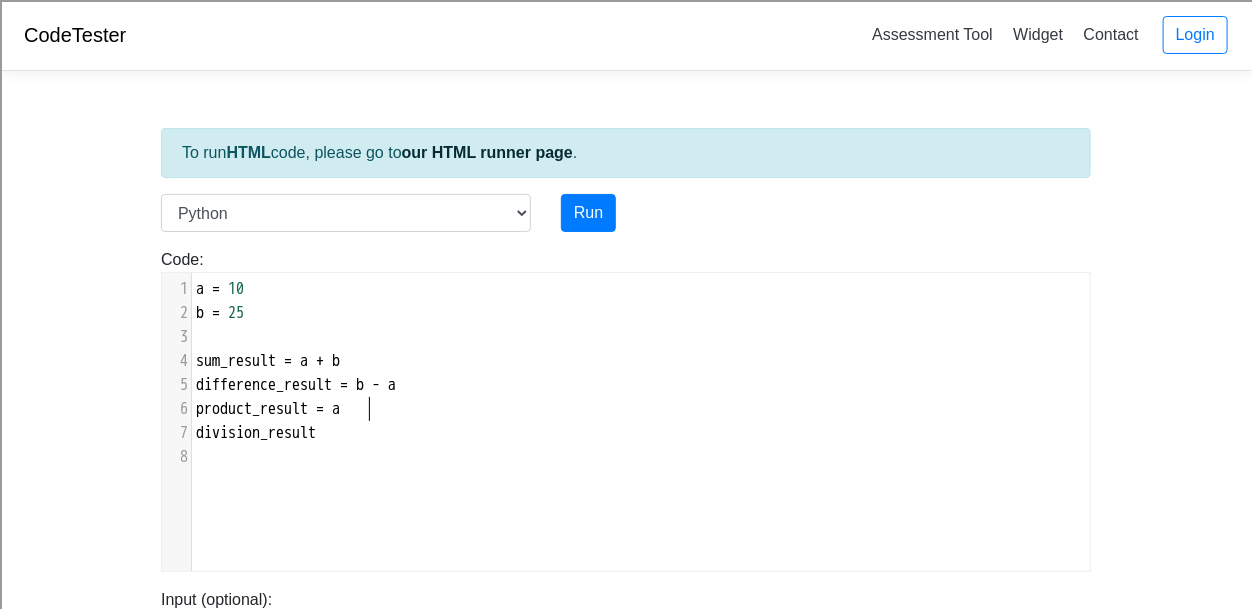 type on "= ax" 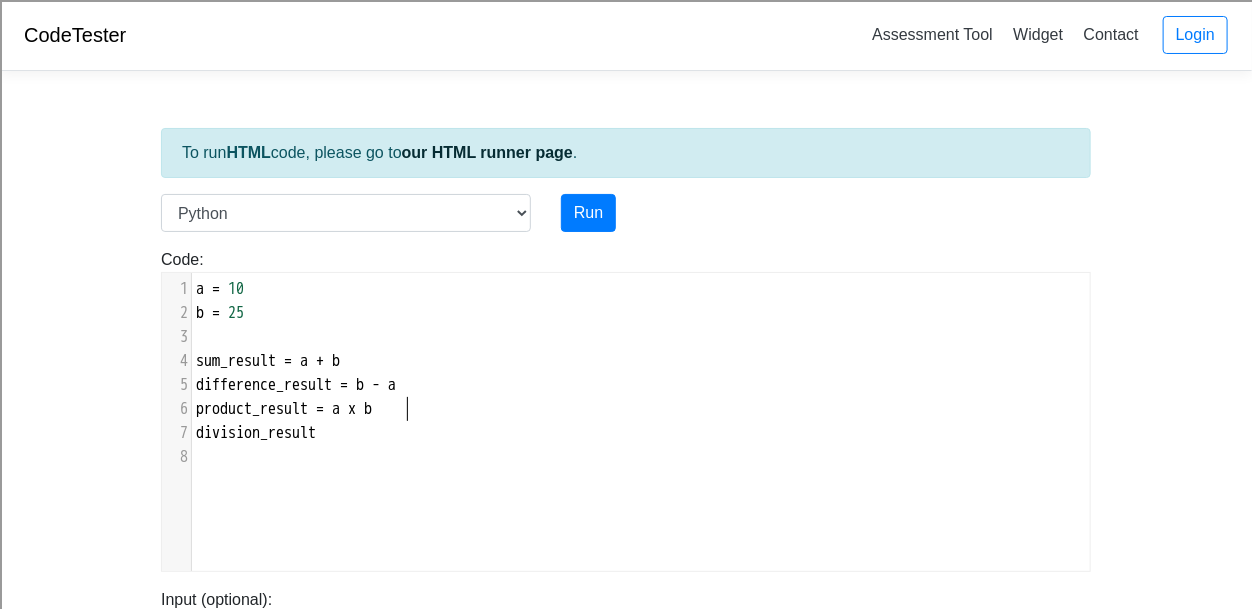 scroll, scrollTop: 8, scrollLeft: 37, axis: both 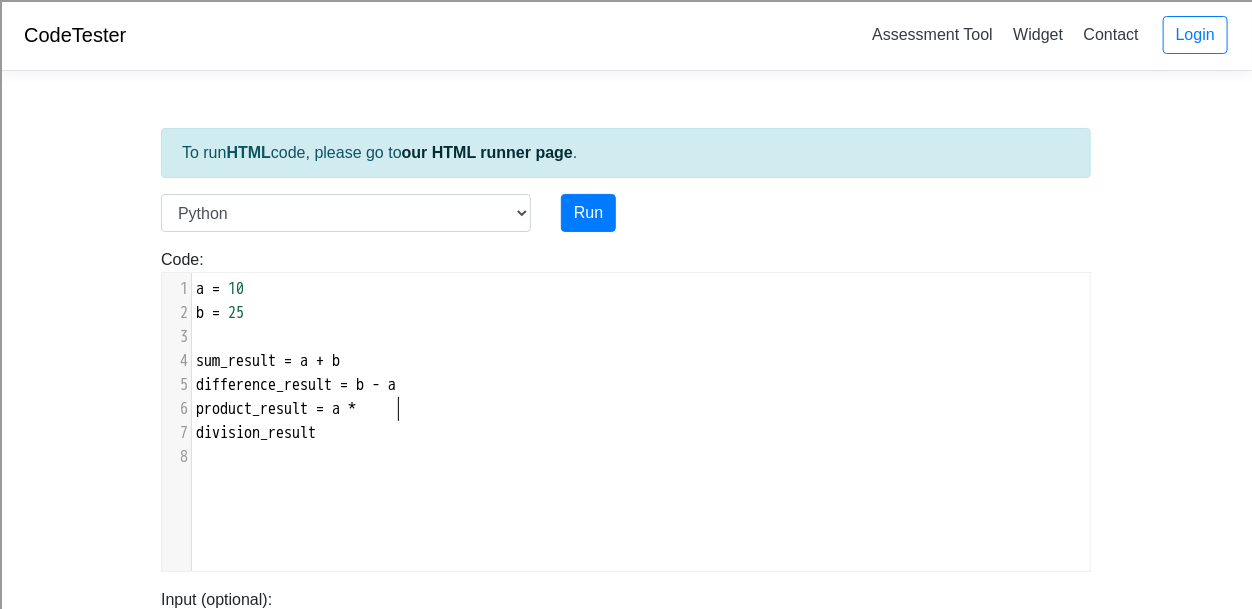 type on "* b" 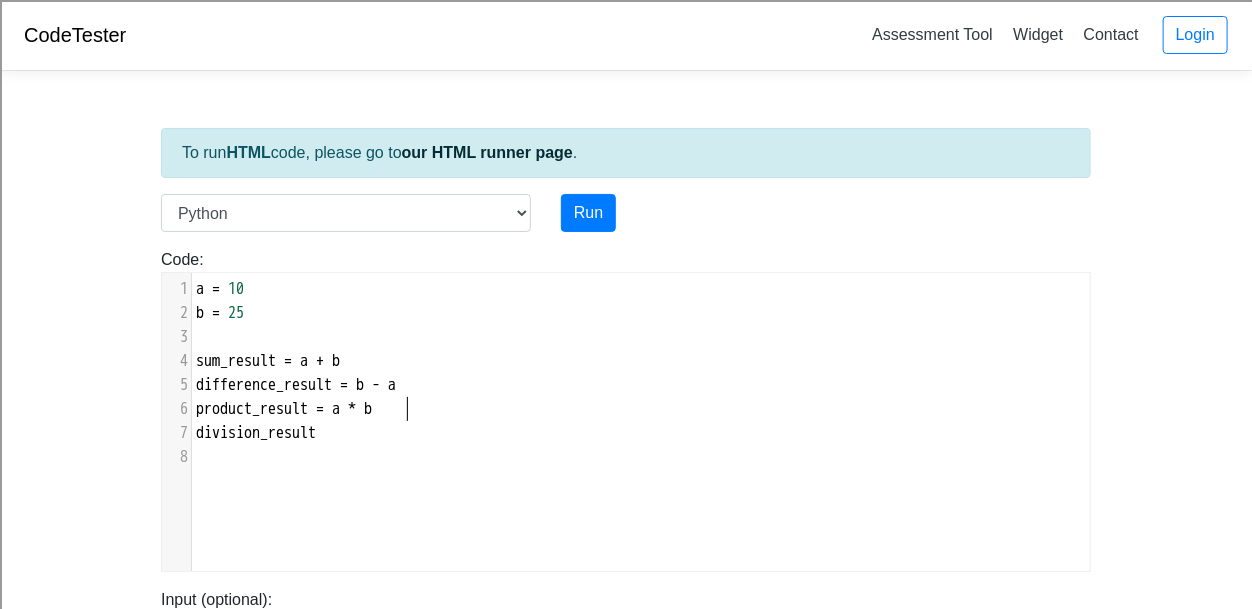 click on "divison_result" at bounding box center [641, 433] 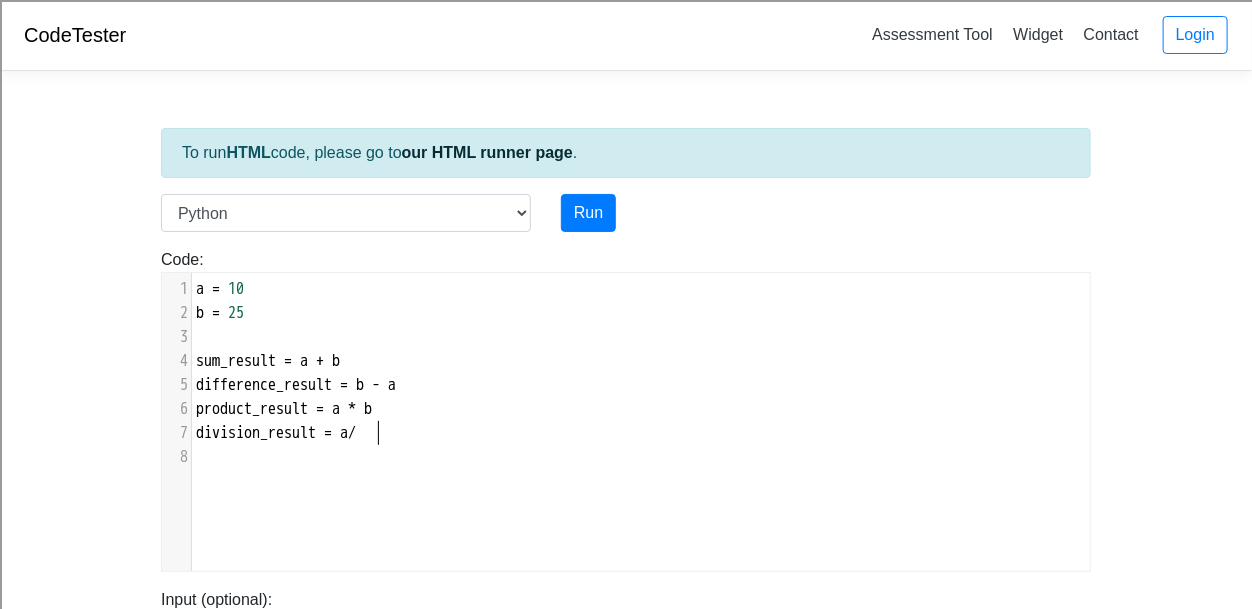 scroll, scrollTop: 8, scrollLeft: 56, axis: both 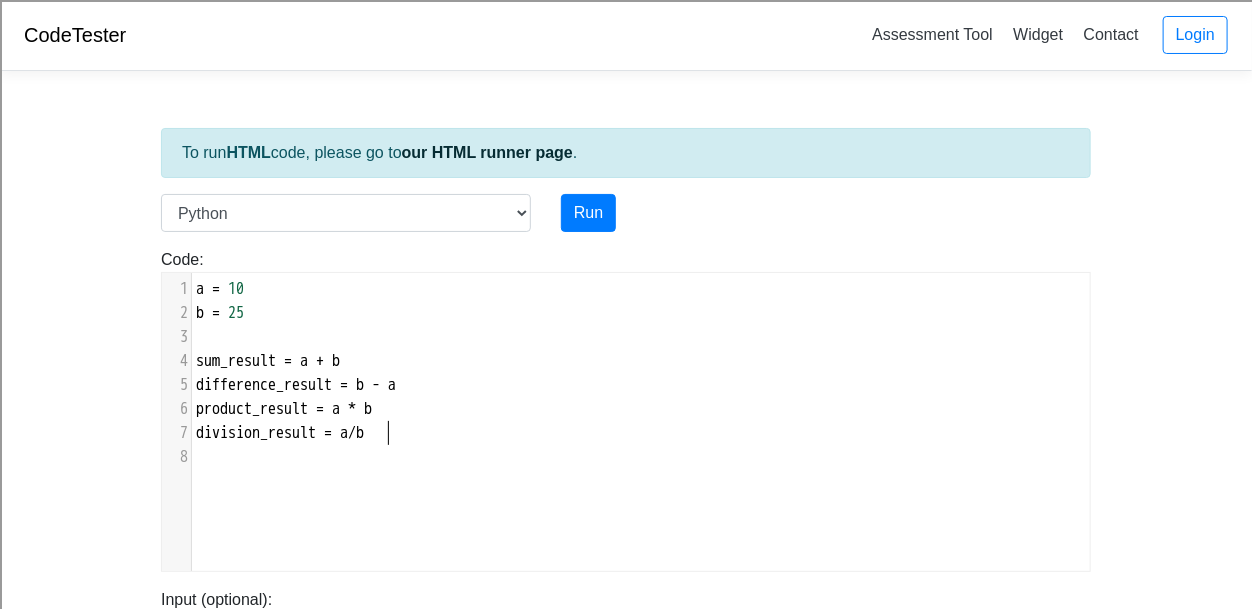 type on "= a/b" 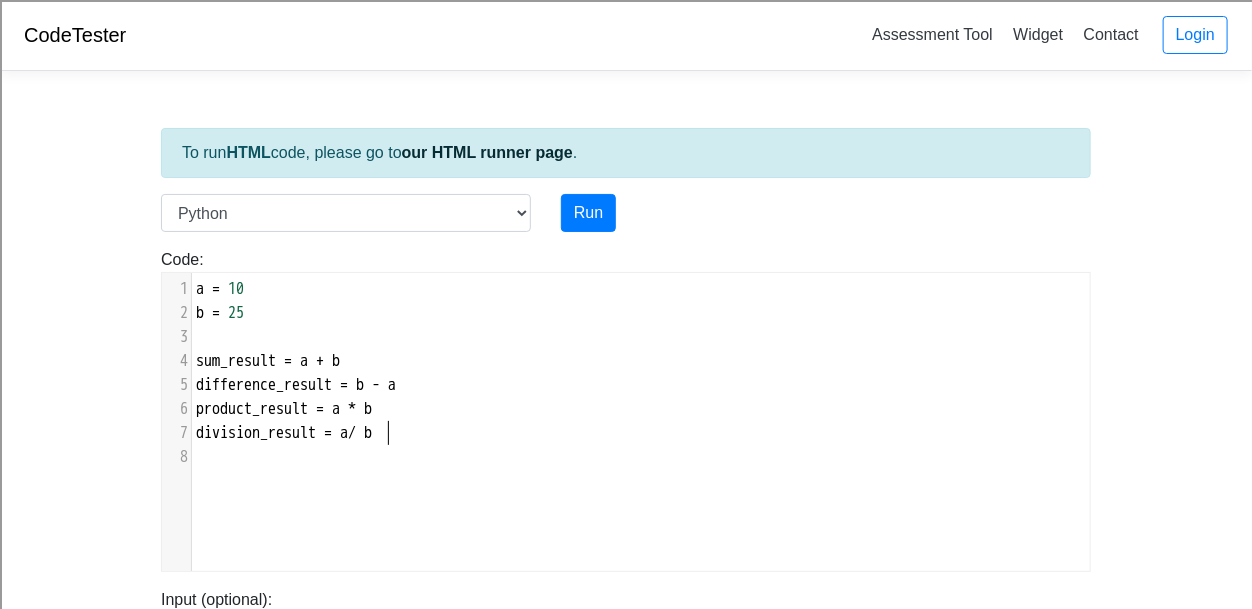 scroll, scrollTop: 8, scrollLeft: 9, axis: both 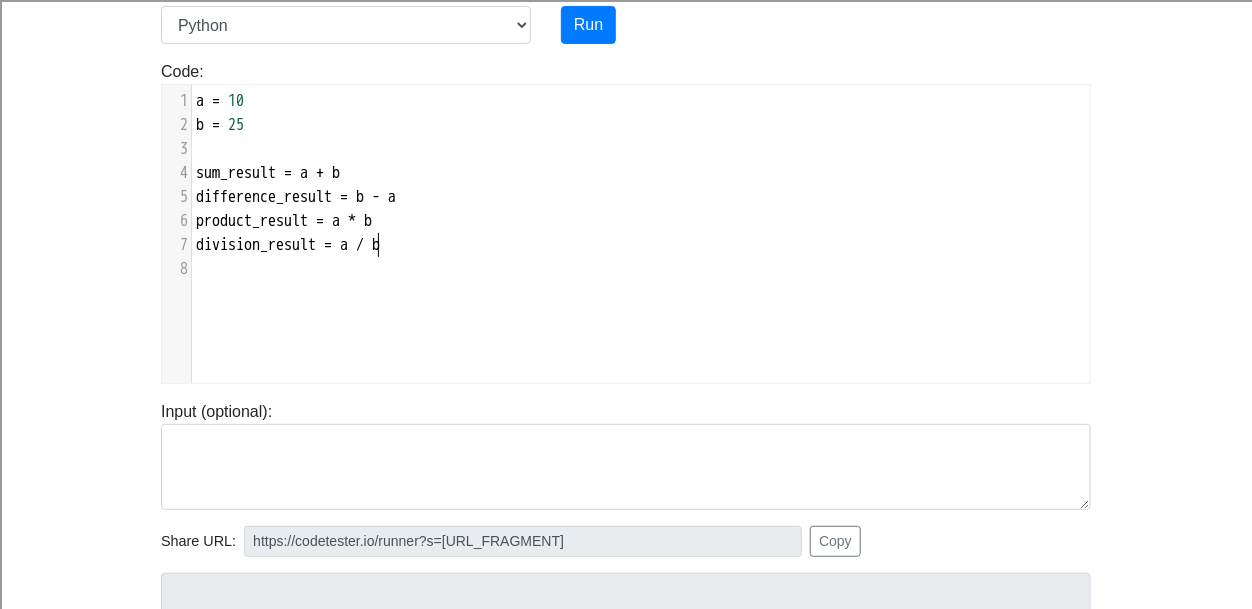 click on "divison_result   =   a   /   b" at bounding box center (641, 245) 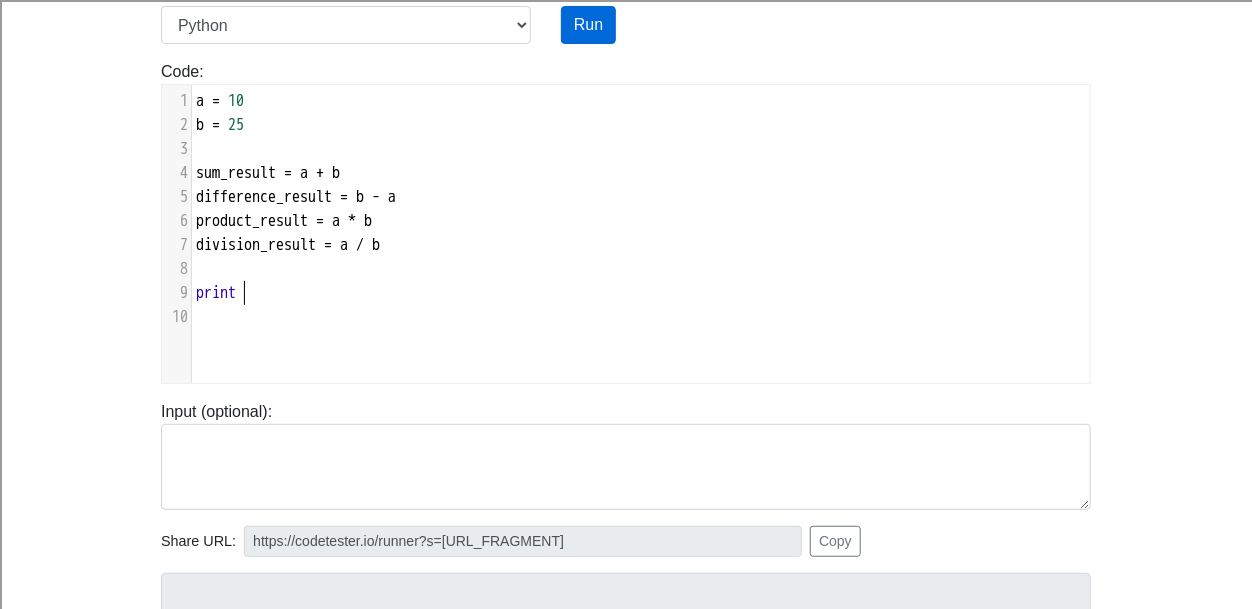 scroll, scrollTop: 8, scrollLeft: 56, axis: both 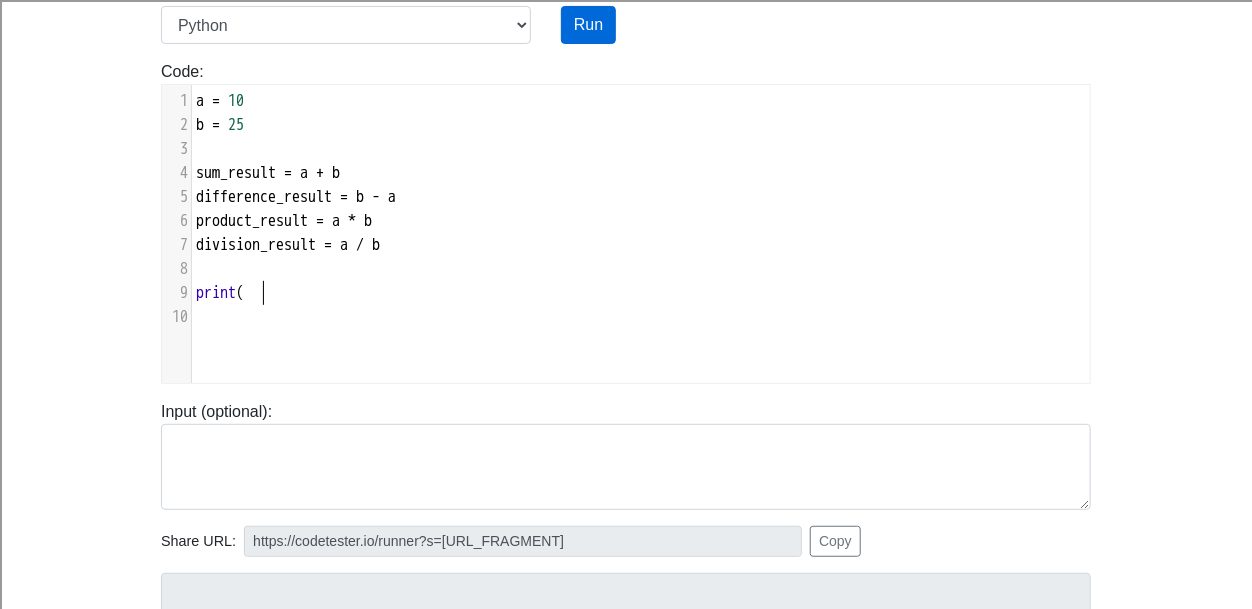 type on "print ('" 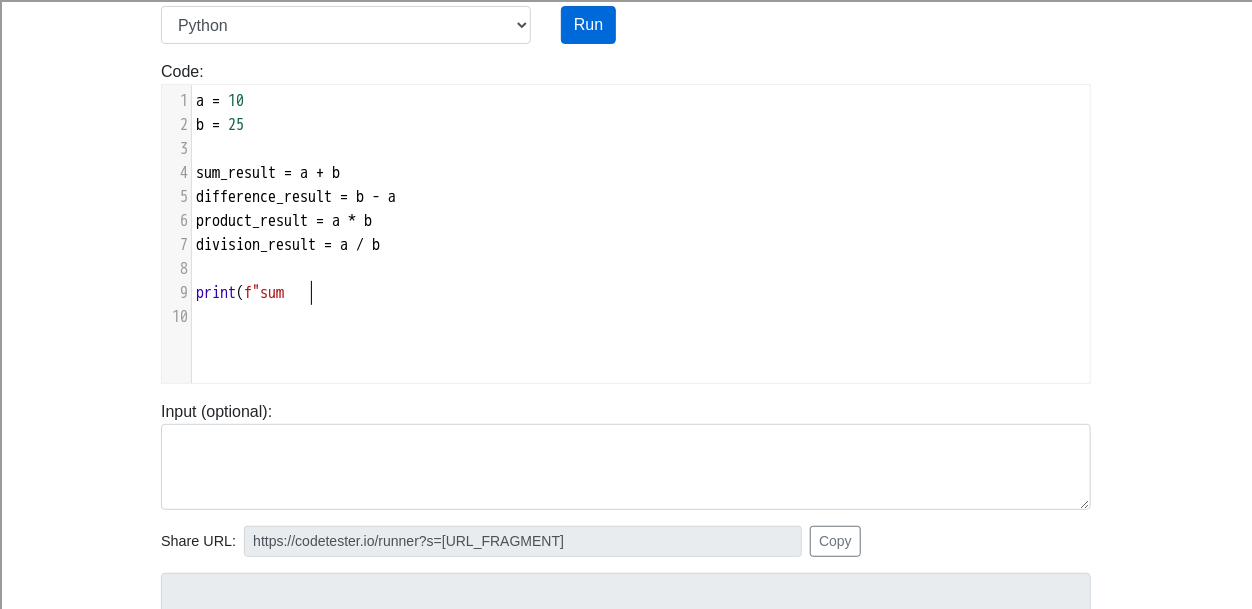 type on "f"summ" 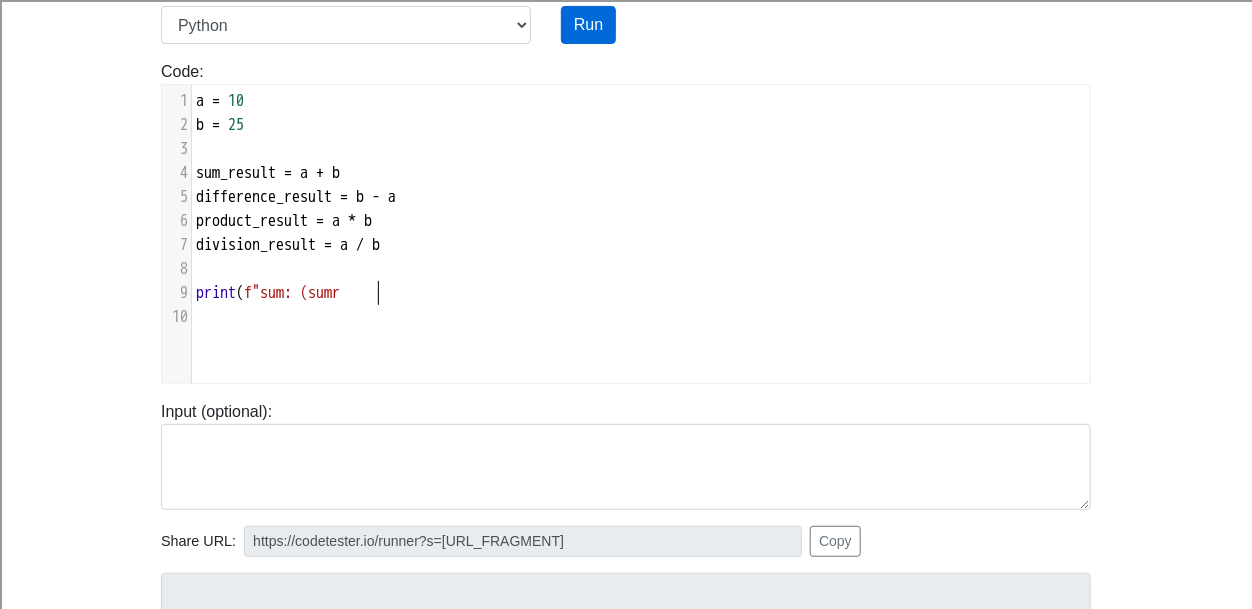 scroll, scrollTop: 8, scrollLeft: 75, axis: both 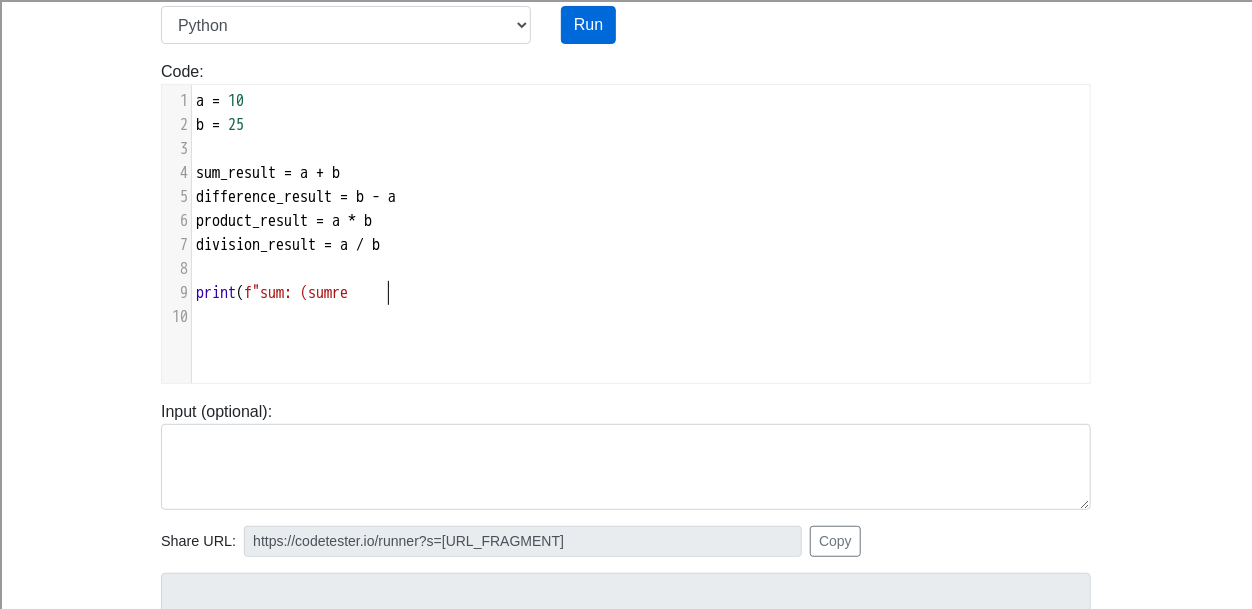 type on ": (sumre" 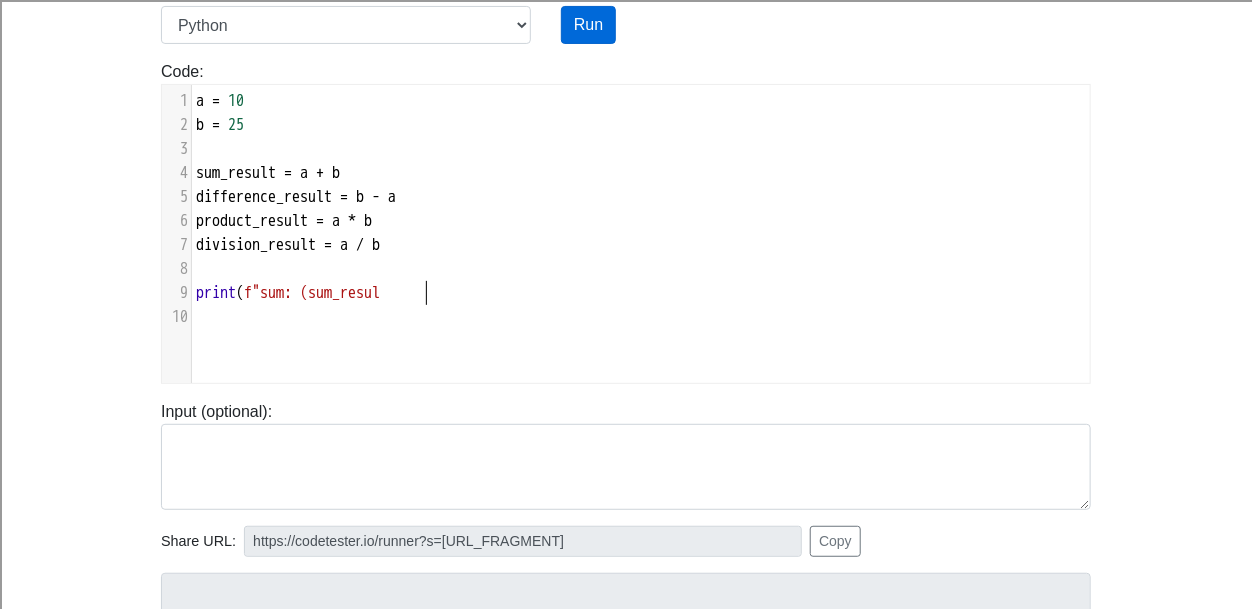 scroll, scrollTop: 8, scrollLeft: 66, axis: both 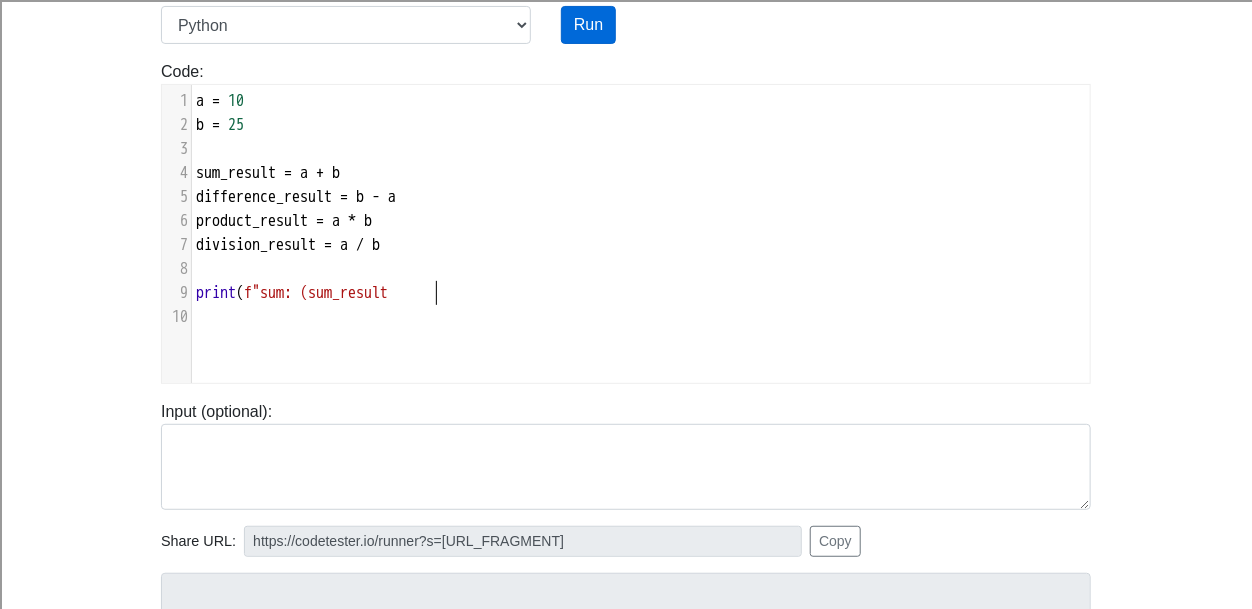 type on "_result" 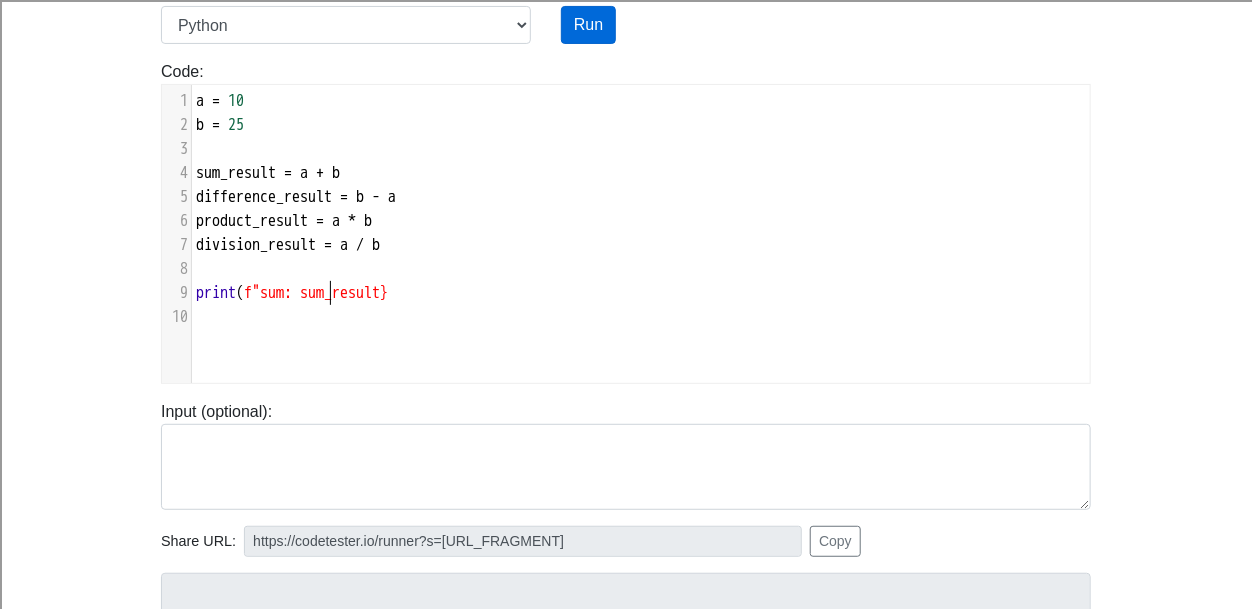 type on "{" 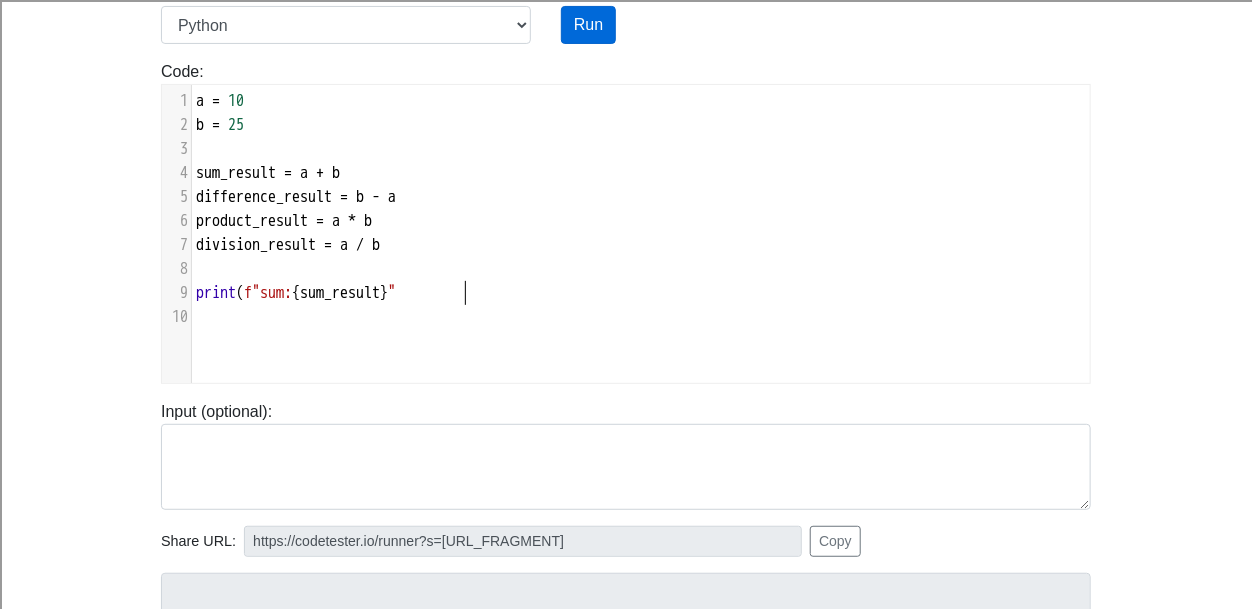 scroll, scrollTop: 8, scrollLeft: 27, axis: both 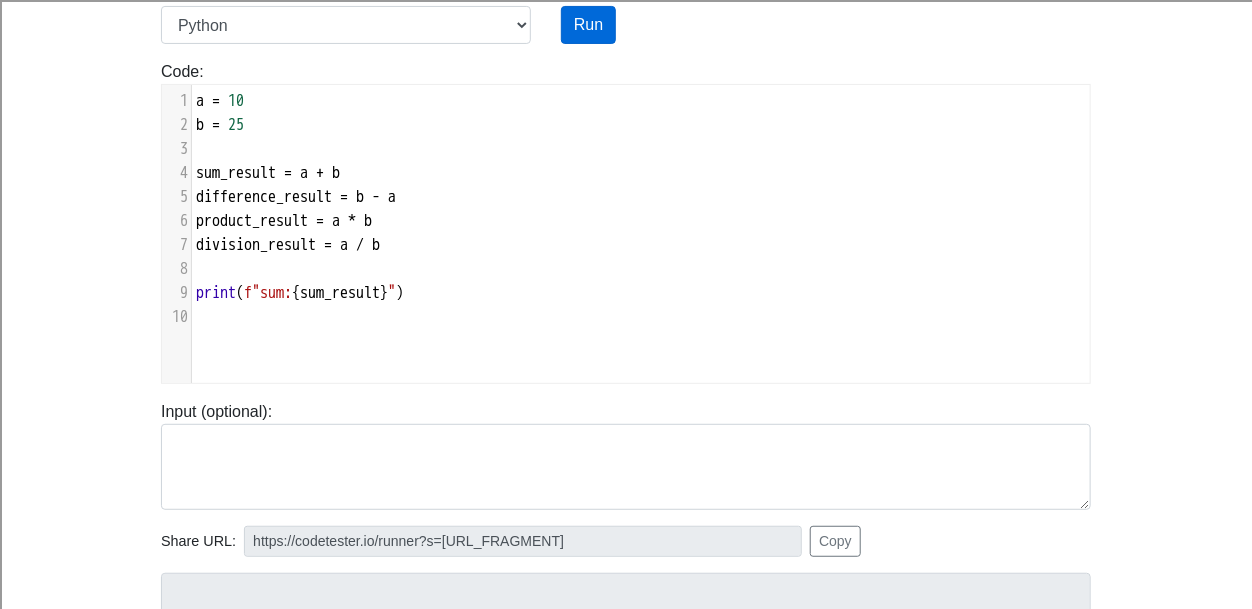 type on "" )" 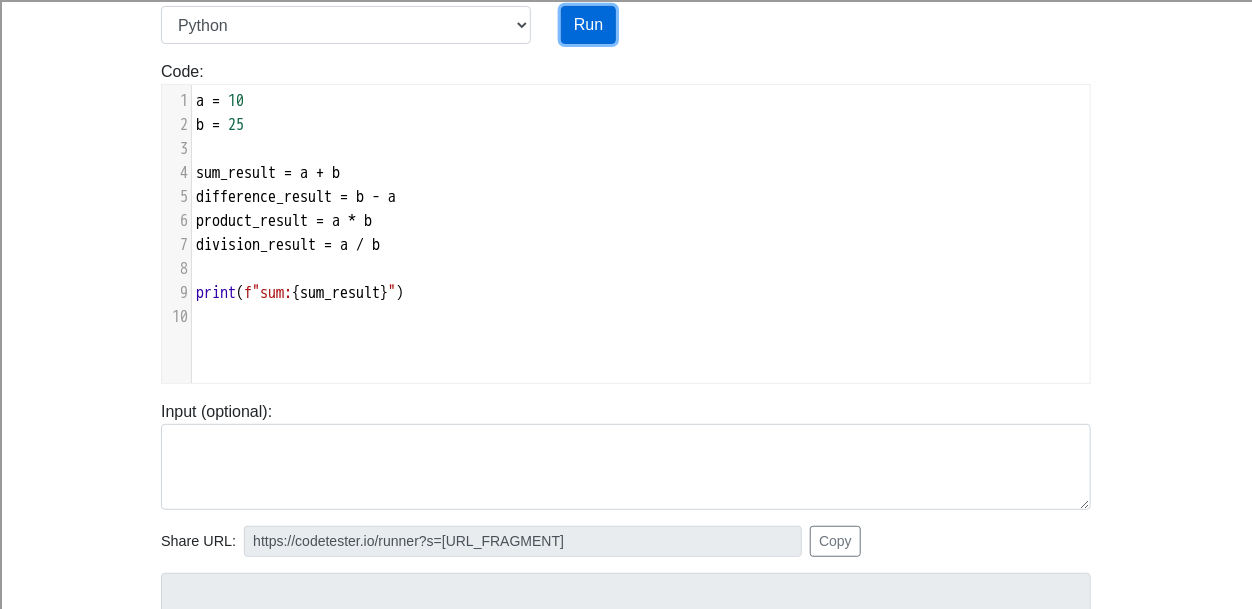 click on "Run" at bounding box center (588, 25) 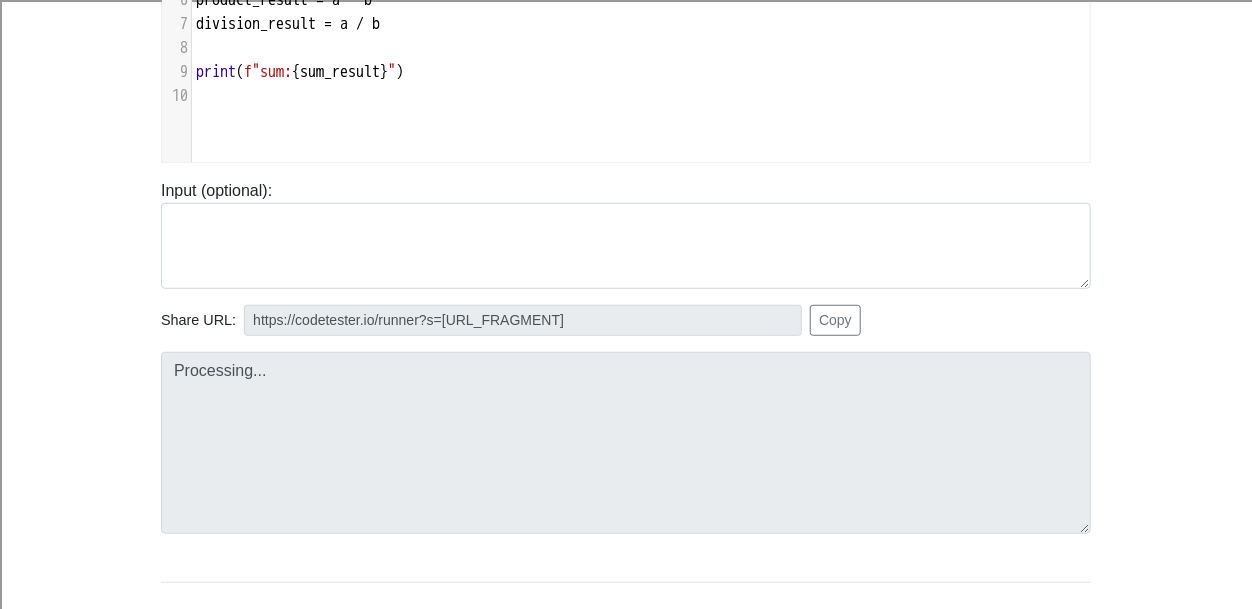 scroll, scrollTop: 410, scrollLeft: 0, axis: vertical 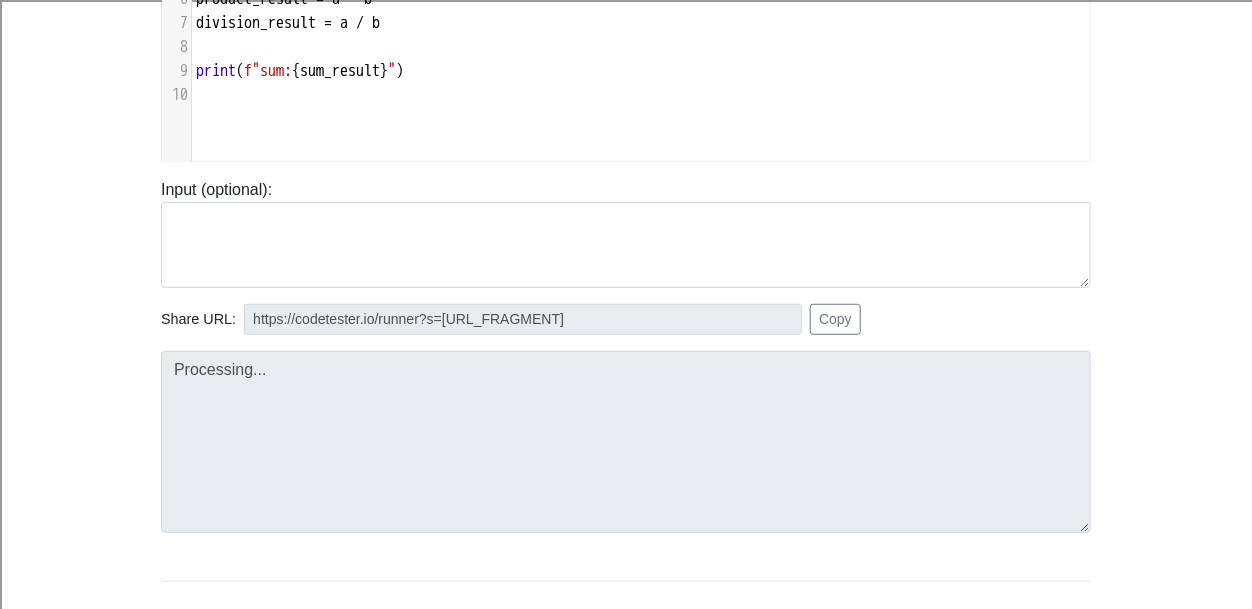 type on "https://codetester.io/runner?s=mRWZmwmZzQ" 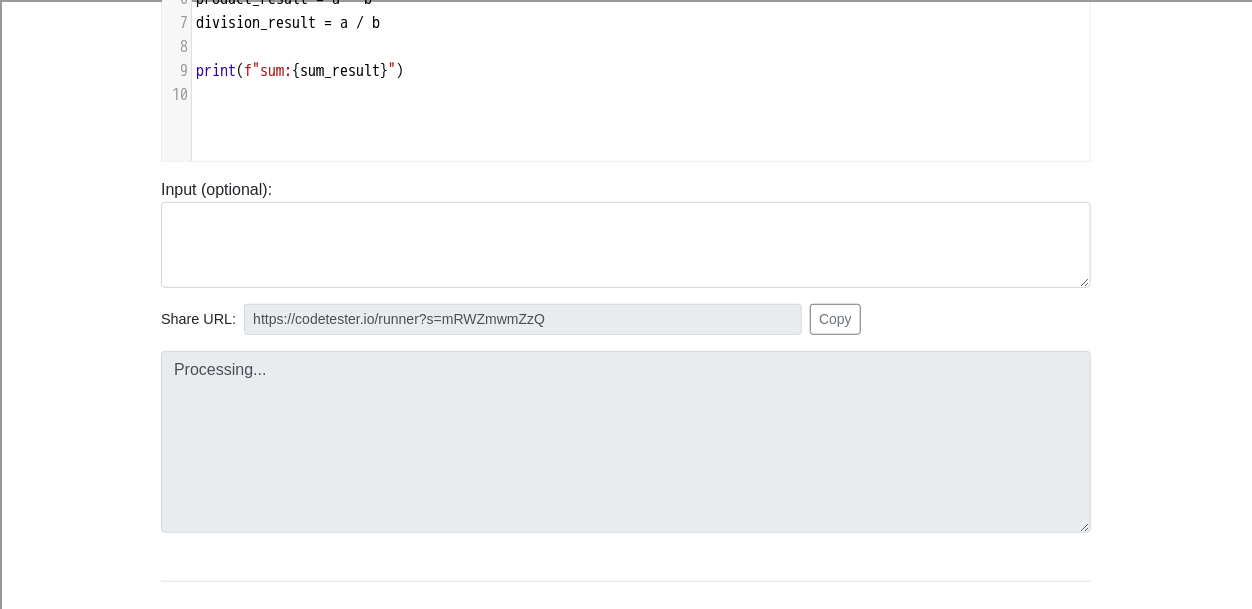 type on "Stdout:   sum: 35" 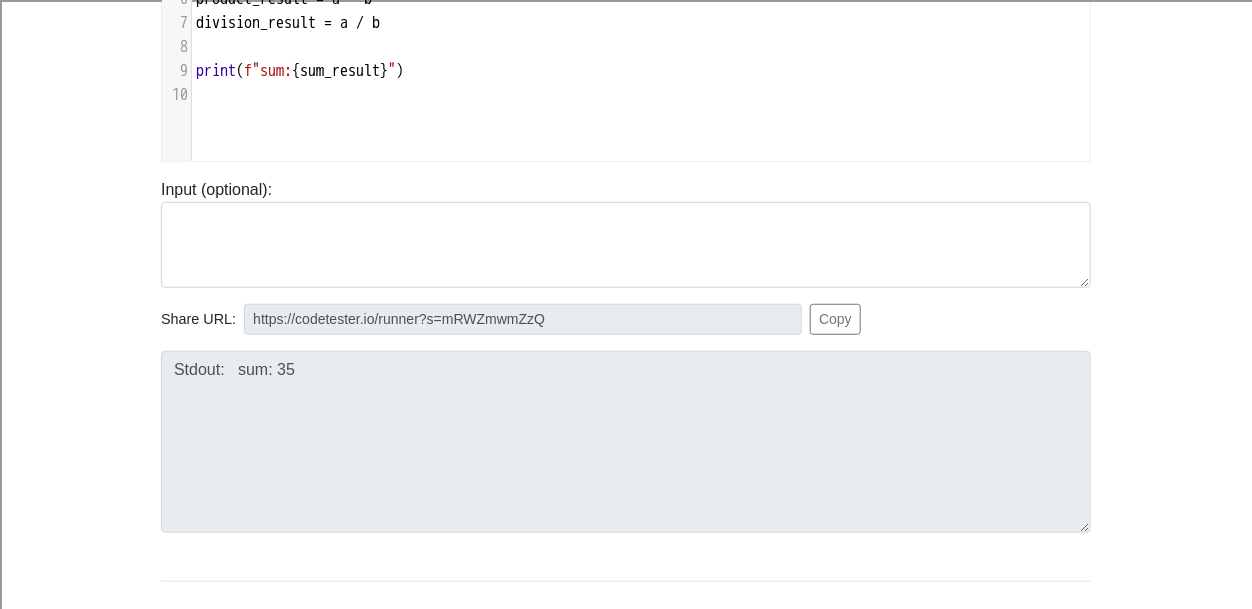 click on "print  ( f"sum:  { sum_result } " )" at bounding box center (641, 71) 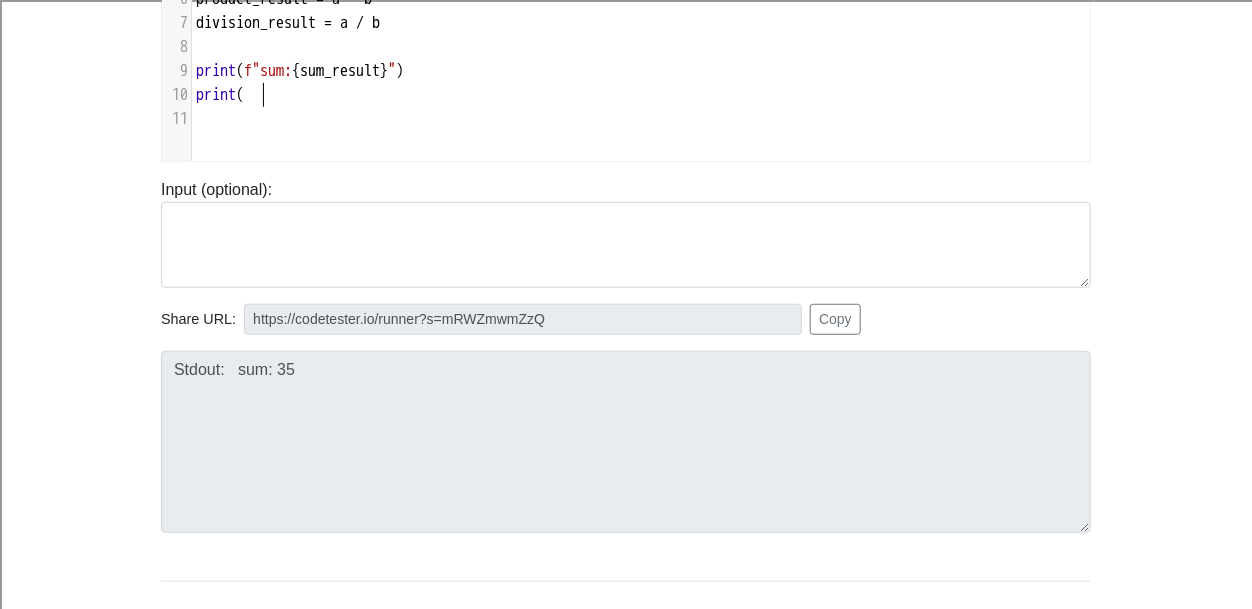 scroll, scrollTop: 8, scrollLeft: 65, axis: both 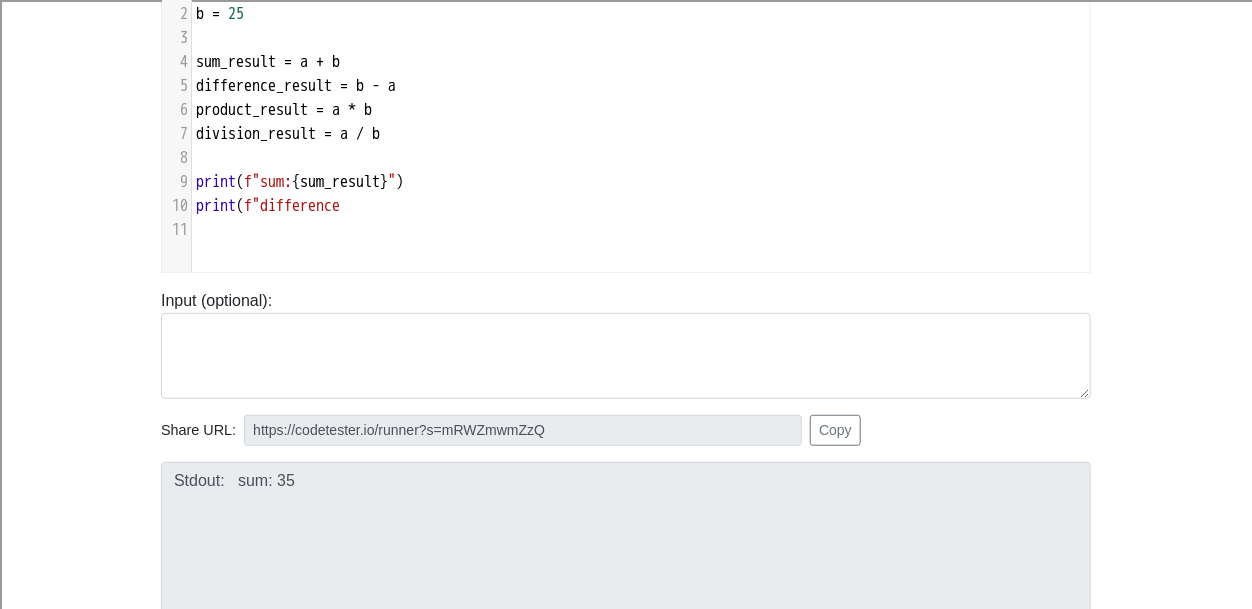 type on "f"difference" 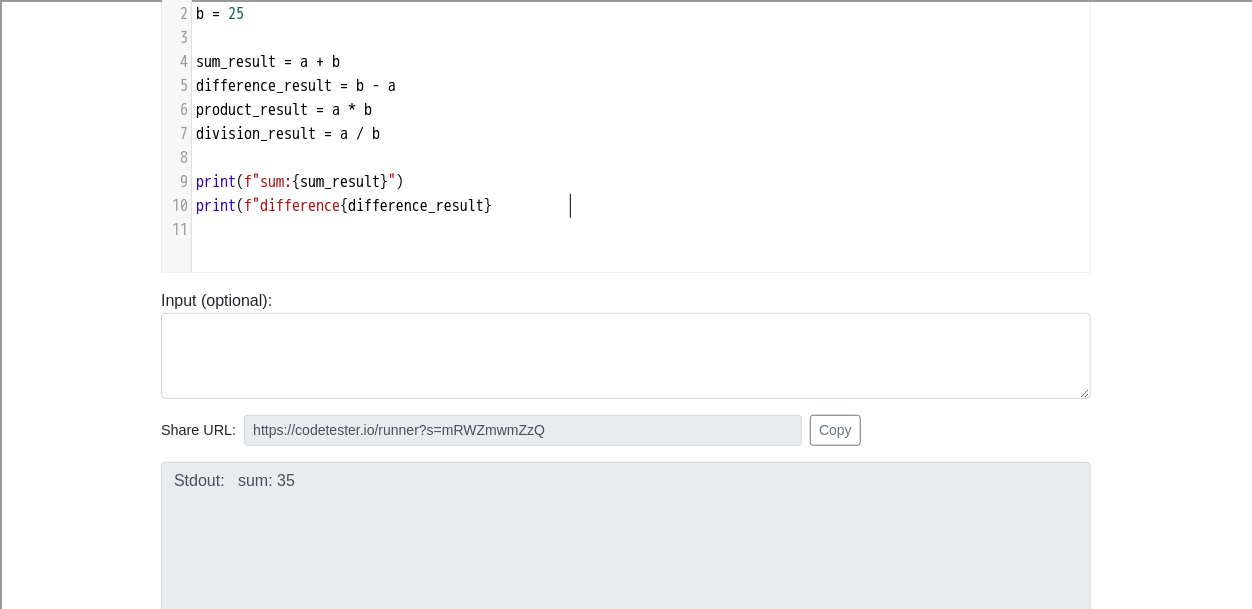 scroll, scrollTop: 8, scrollLeft: 191, axis: both 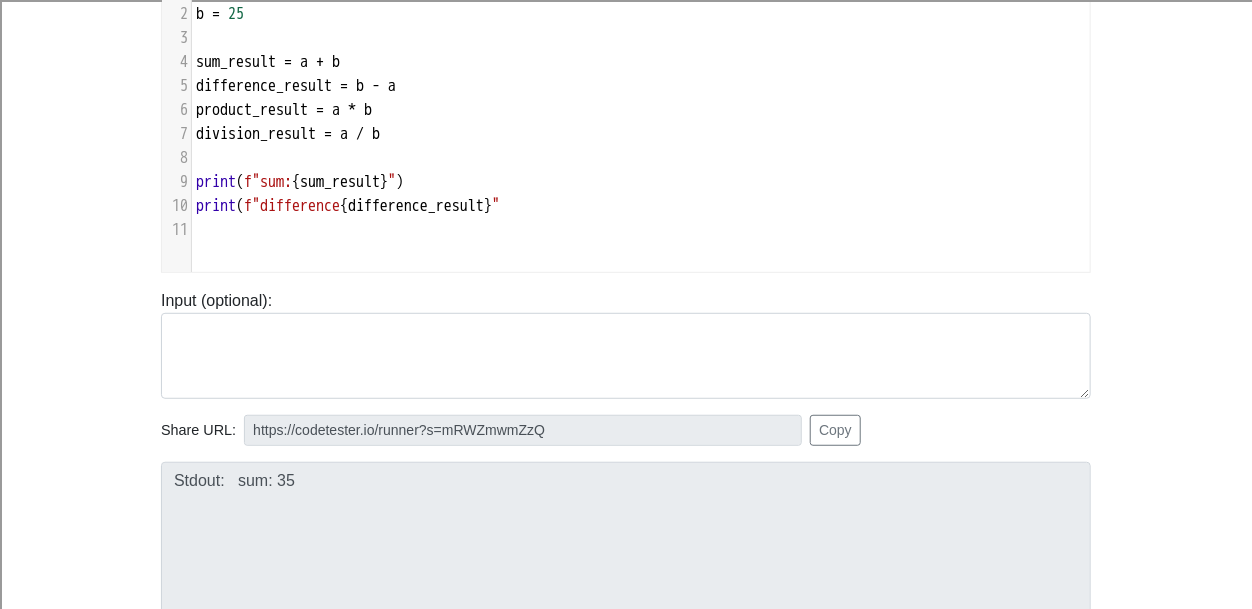 type on "{difference_result}"-" 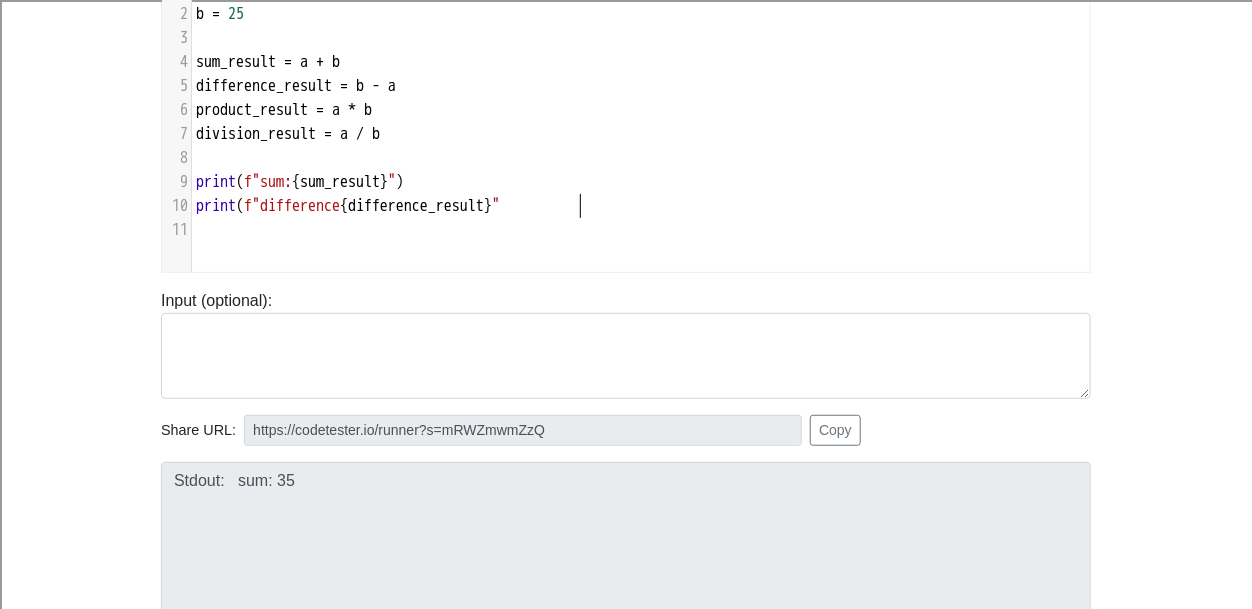 type on "0" 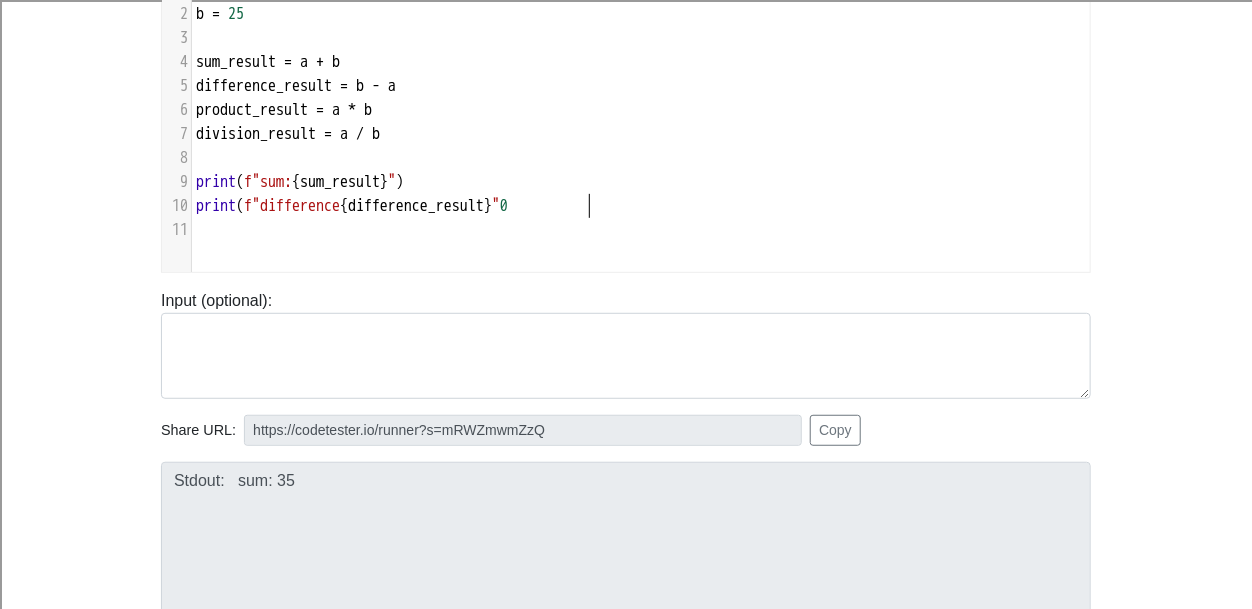 scroll, scrollTop: 8, scrollLeft: 10, axis: both 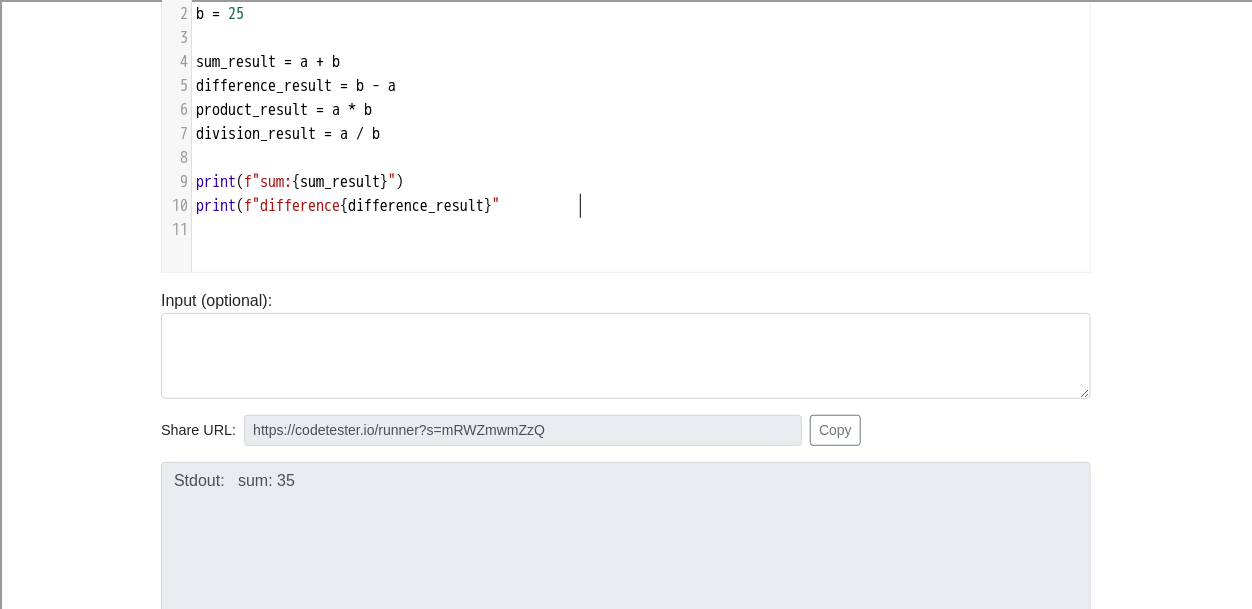 type on ")" 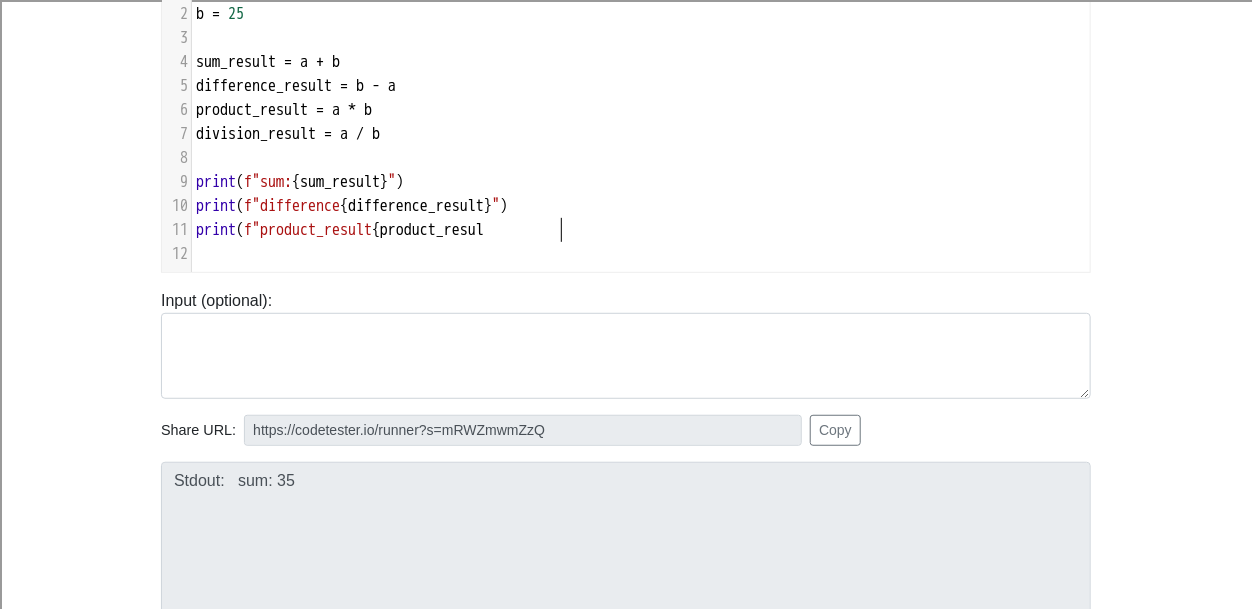 scroll, scrollTop: 8, scrollLeft: 374, axis: both 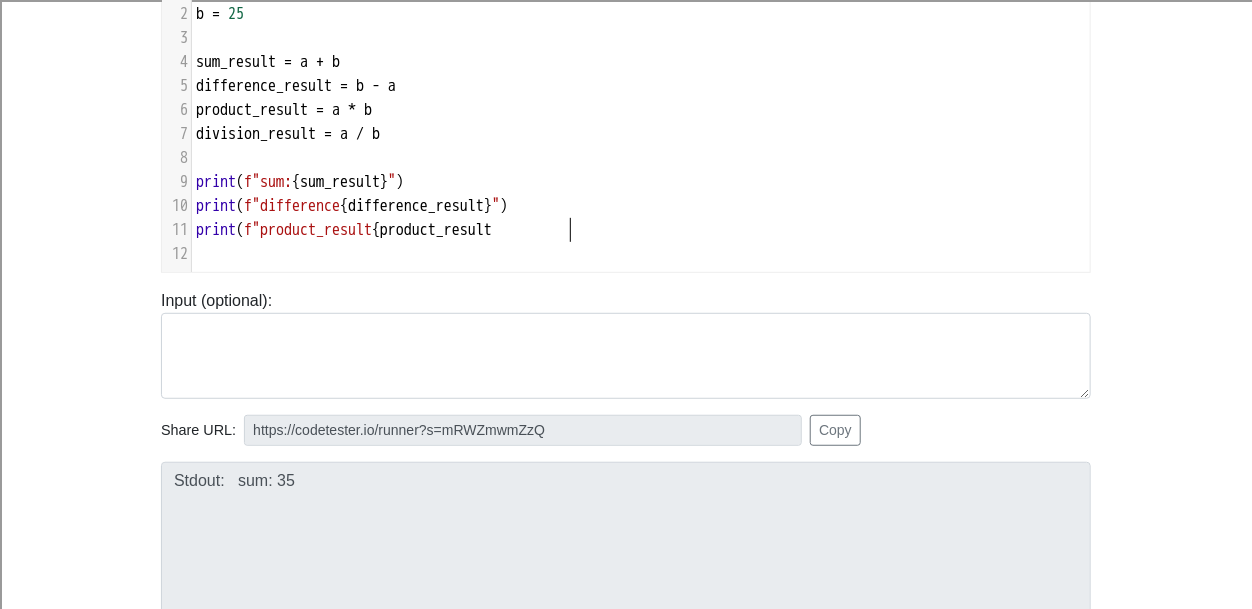 click on "f"product_result" at bounding box center (308, 230) 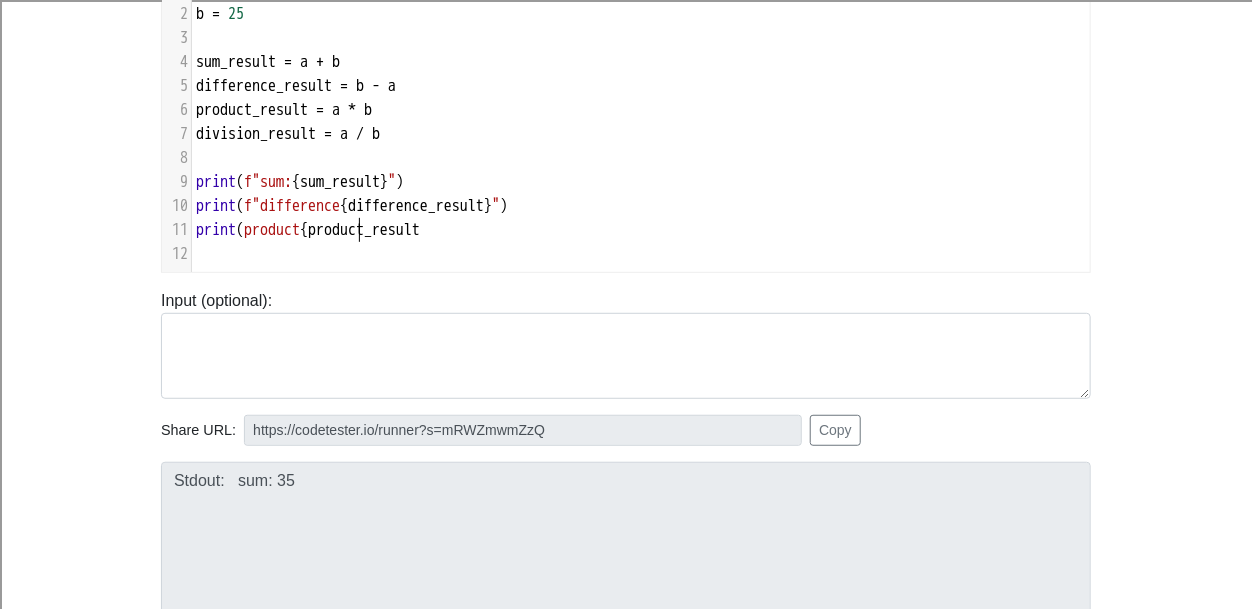 scroll, scrollTop: 8, scrollLeft: 10, axis: both 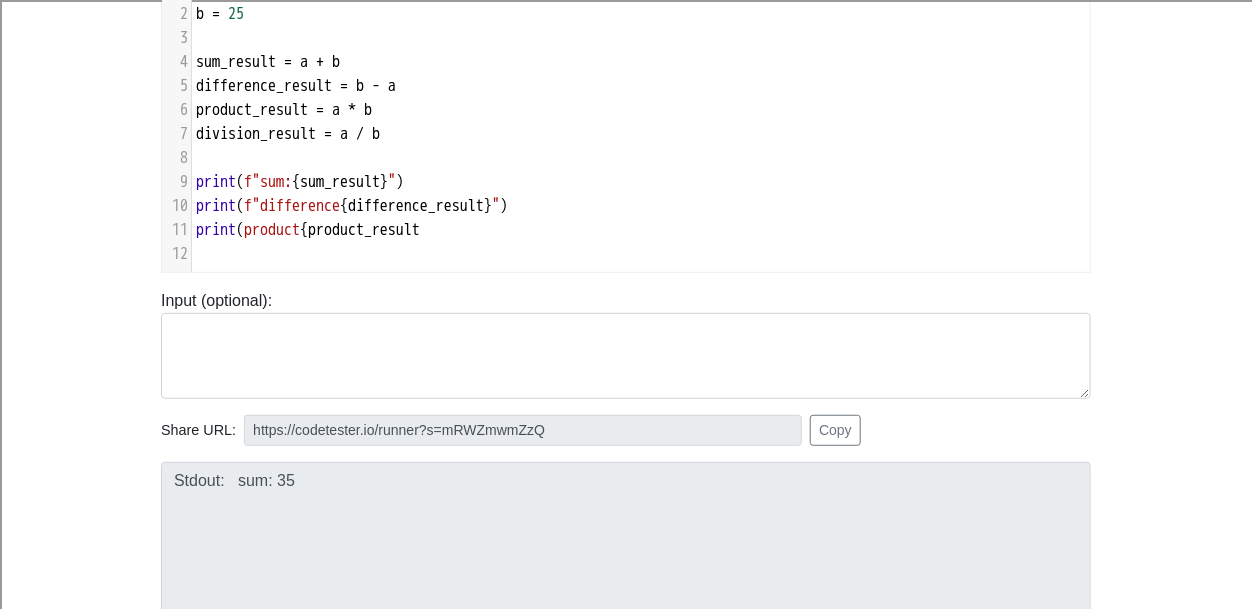 click on "print  ( f"product  { product_result" at bounding box center [641, 230] 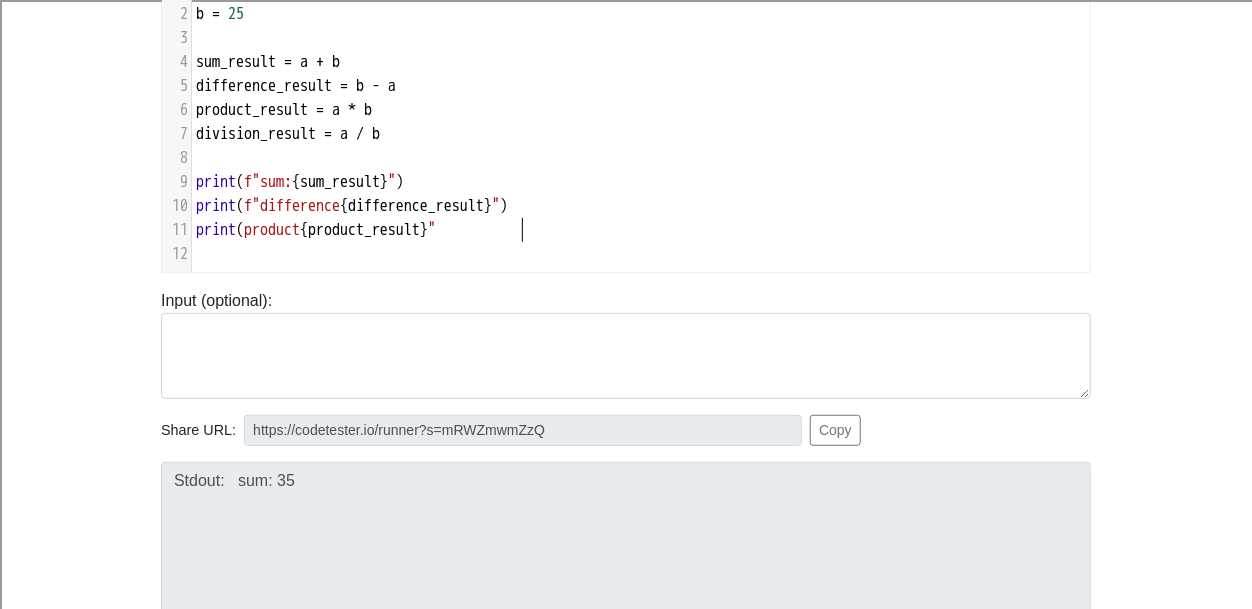 scroll, scrollTop: 8, scrollLeft: 18, axis: both 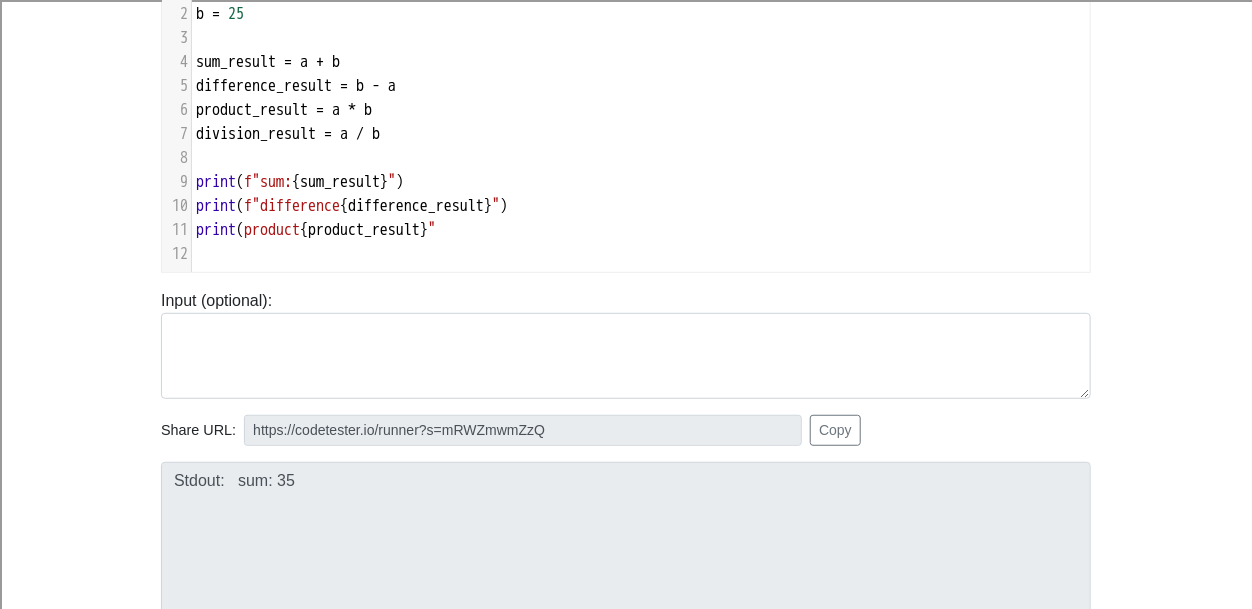 type on "}"0" 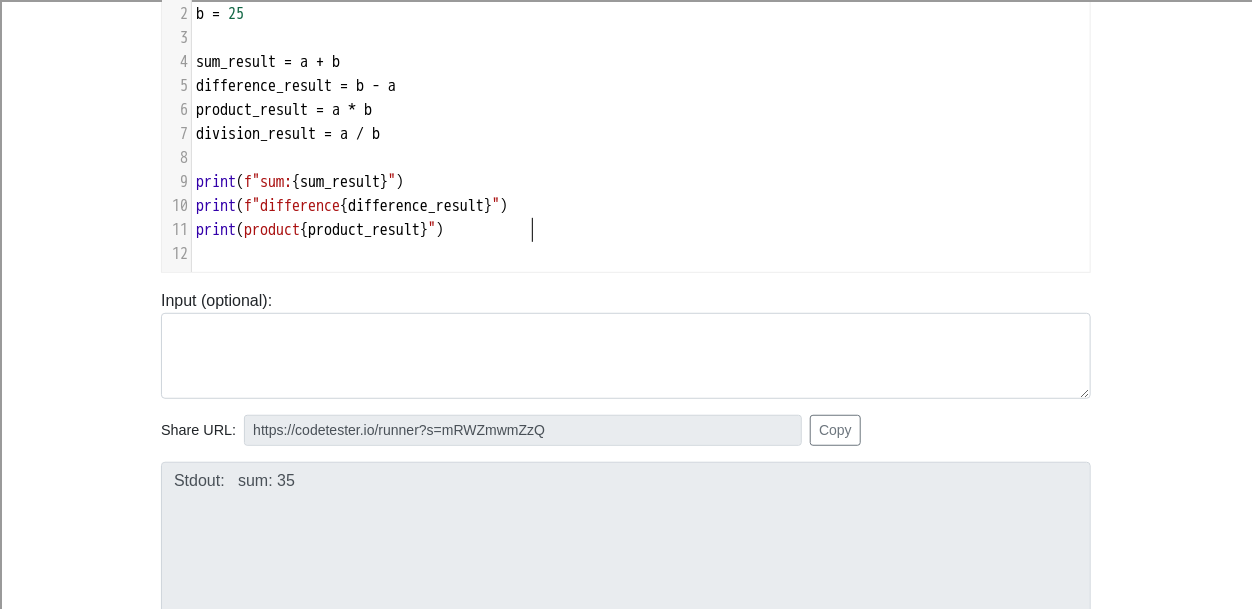 scroll, scrollTop: 8, scrollLeft: 9, axis: both 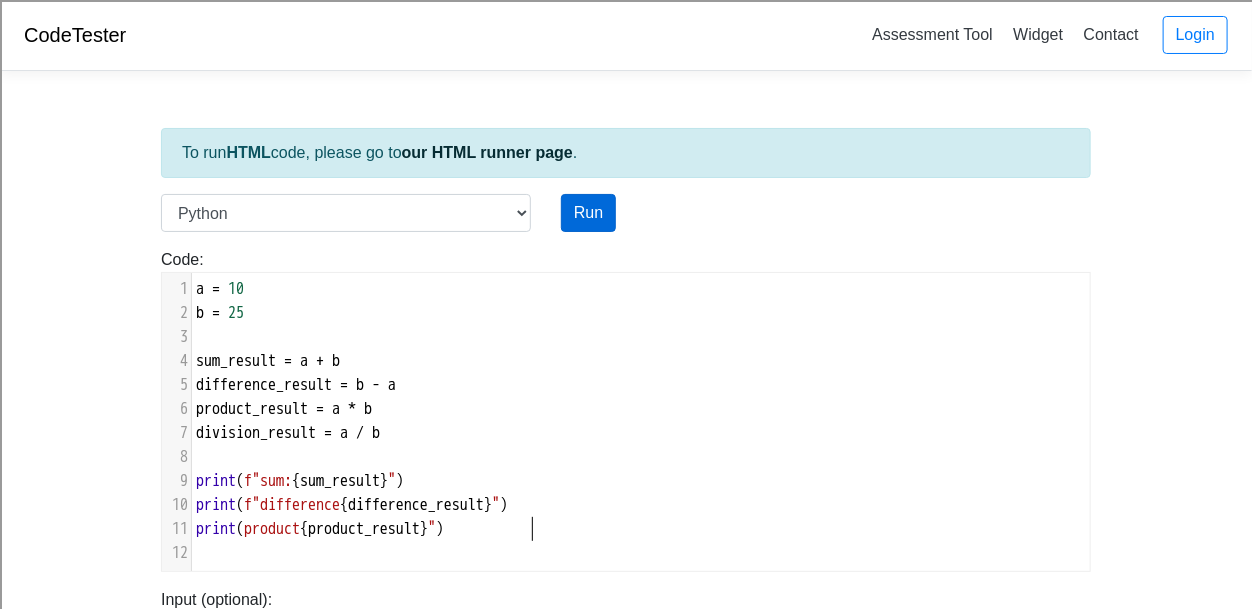 type on ")" 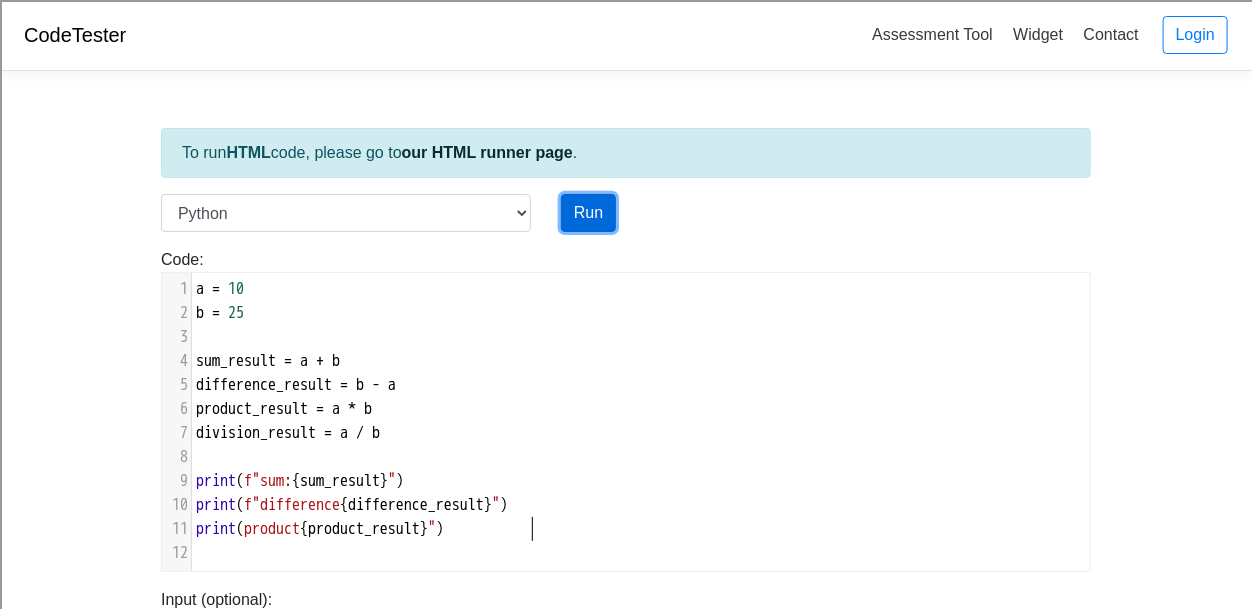 click on "Run" at bounding box center [588, 213] 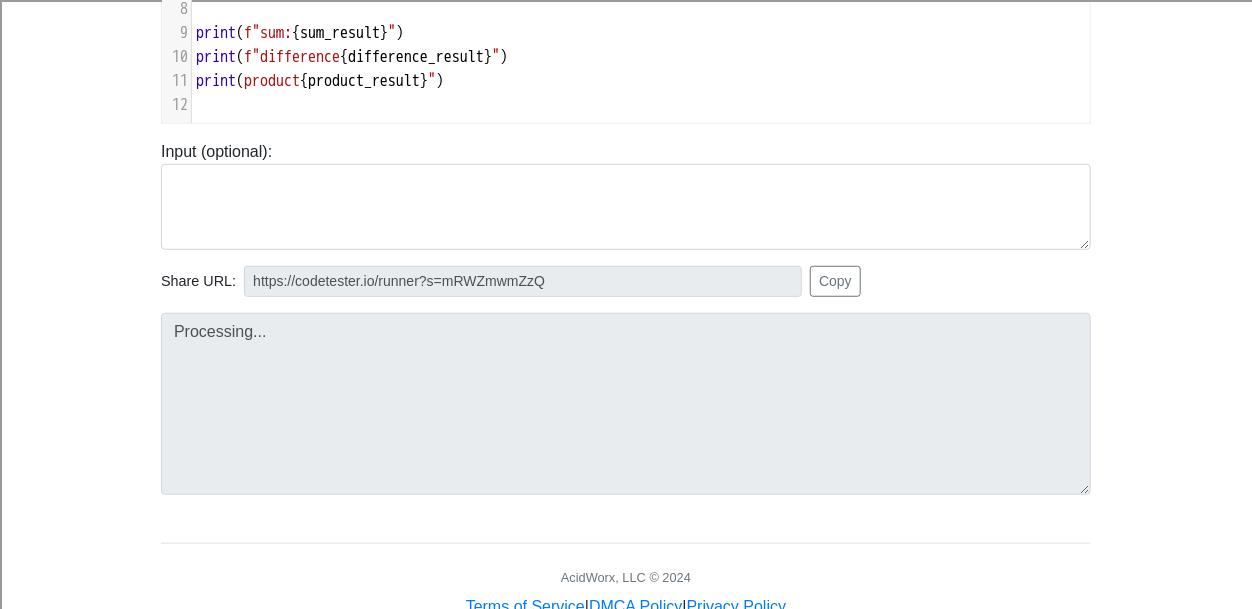 scroll, scrollTop: 446, scrollLeft: 0, axis: vertical 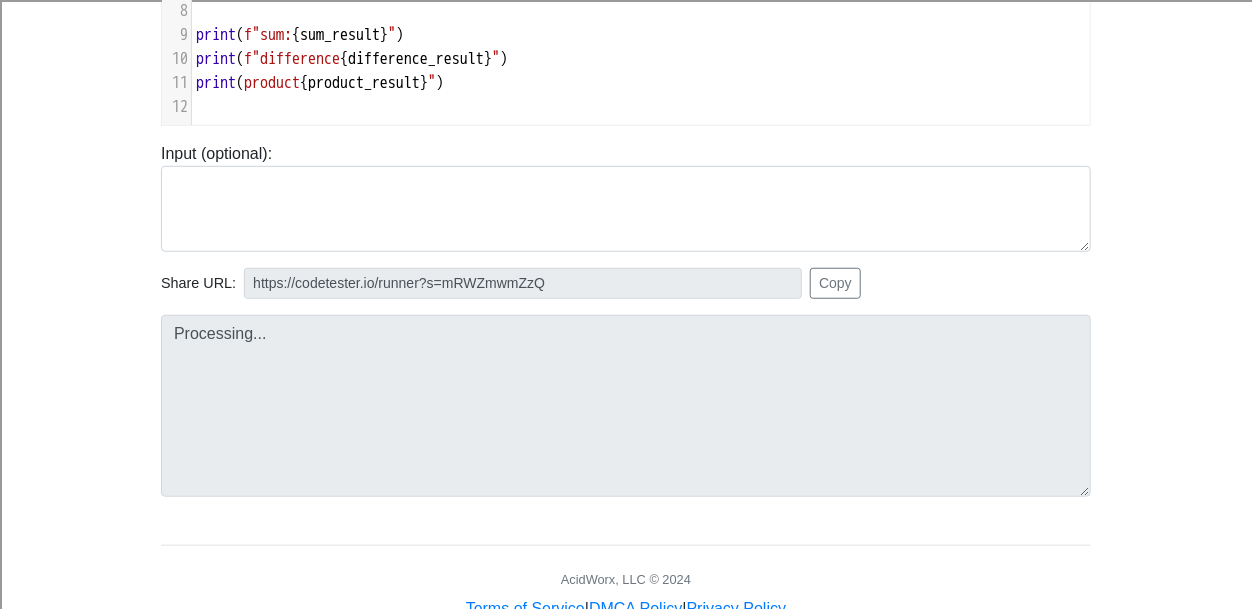 type on "https://codetester.io/runner?s=R9W5M2MGWx" 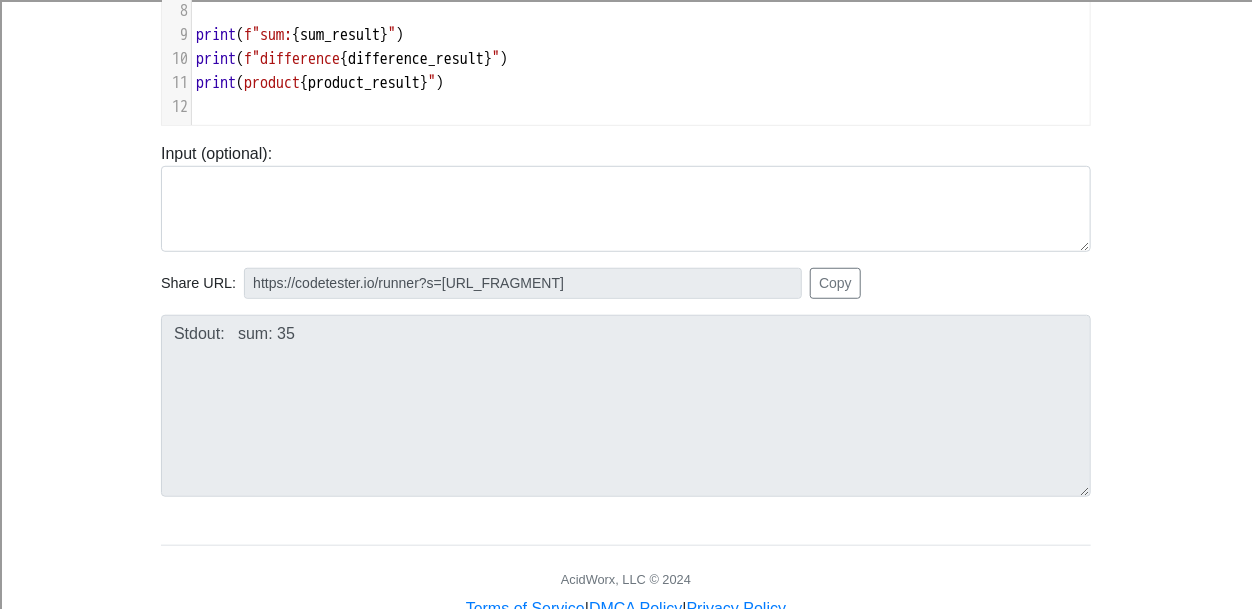 click on "​" at bounding box center (641, 107) 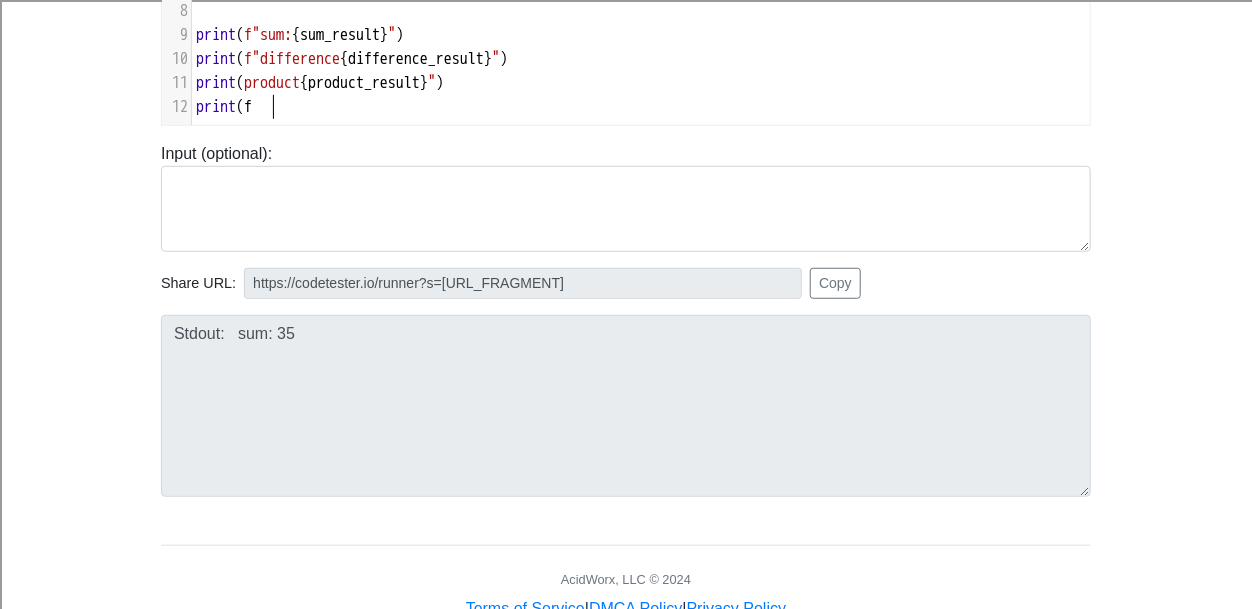 scroll, scrollTop: 8, scrollLeft: 84, axis: both 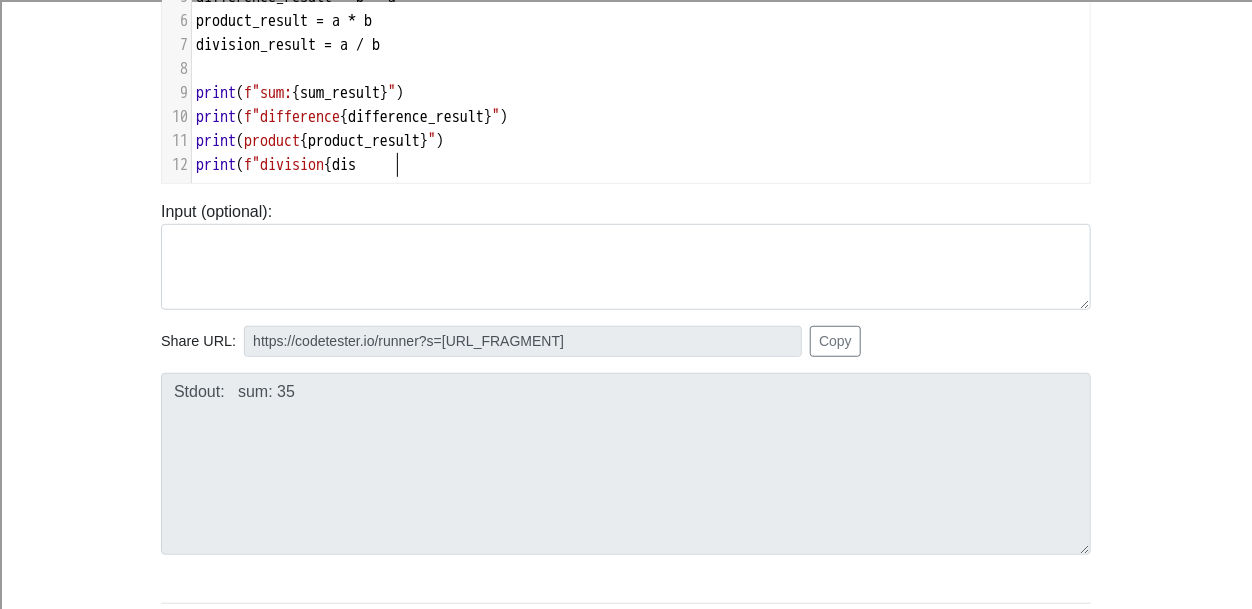 type on "print (f"divison {disi" 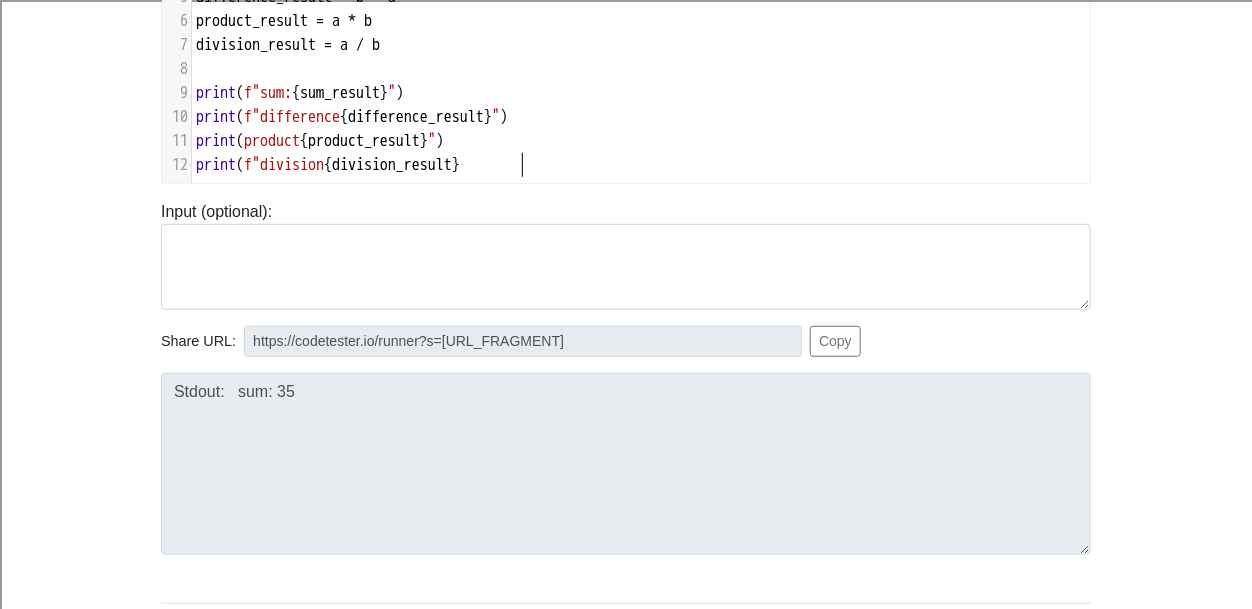 scroll, scrollTop: 8, scrollLeft: 133, axis: both 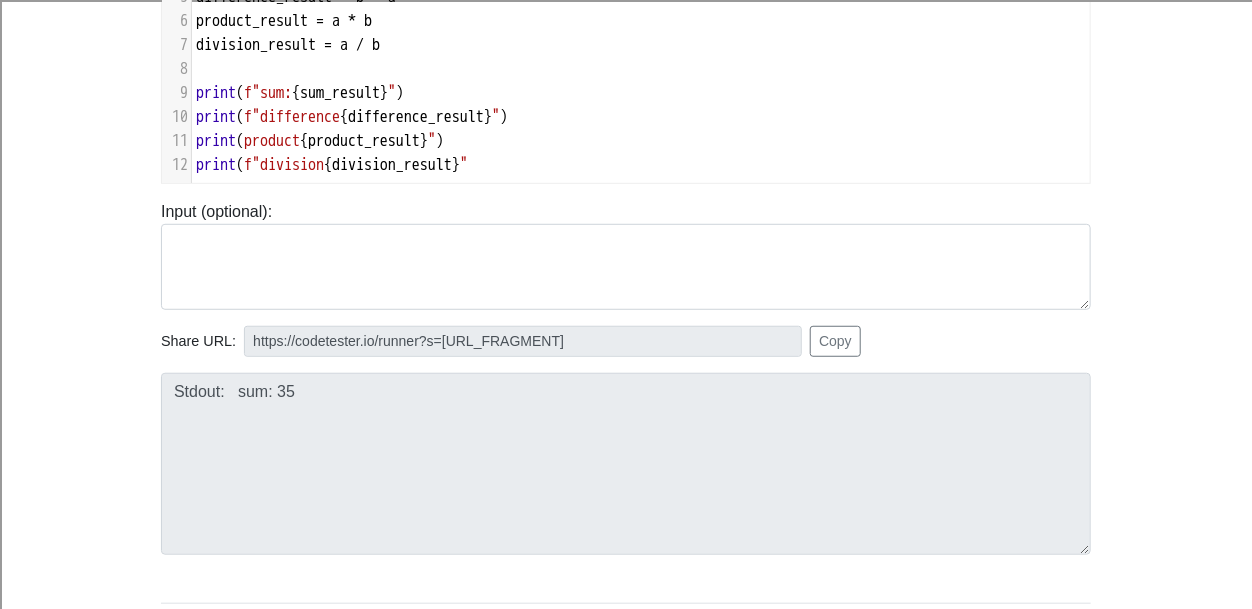 type on "vision_result}"0" 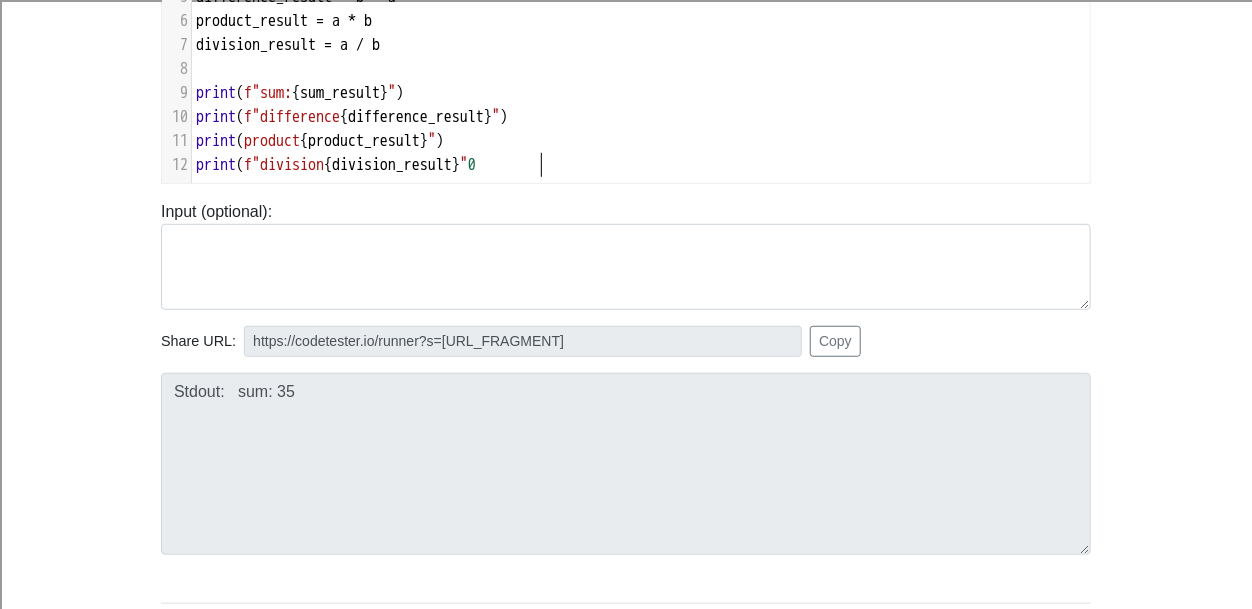 scroll, scrollTop: 8, scrollLeft: 153, axis: both 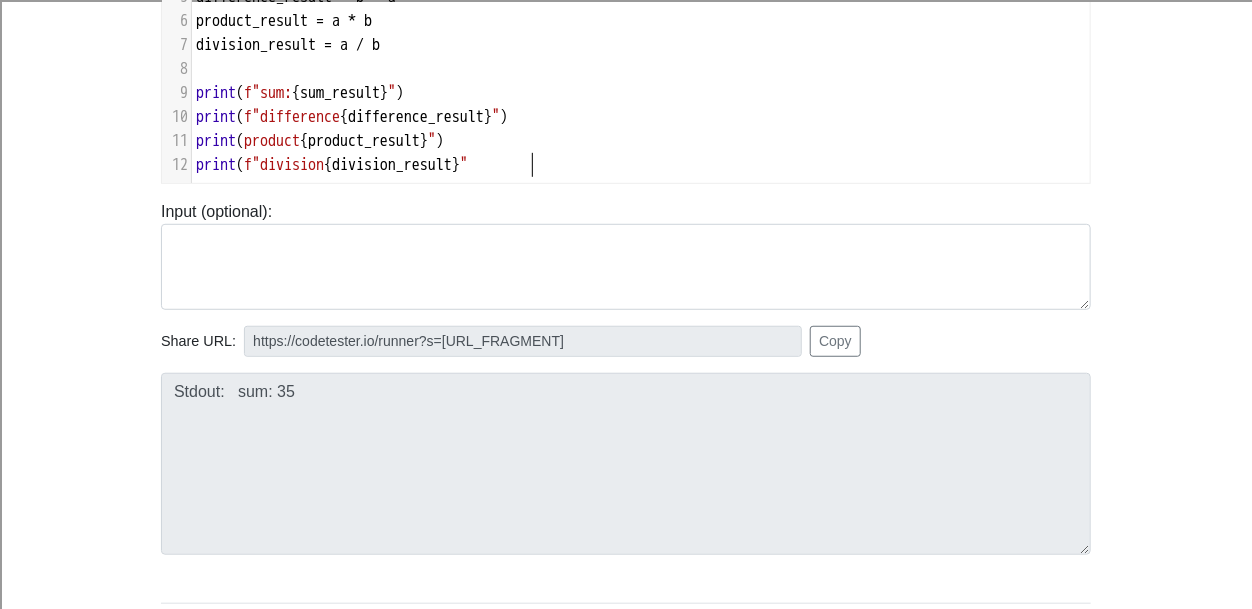 type on ")" 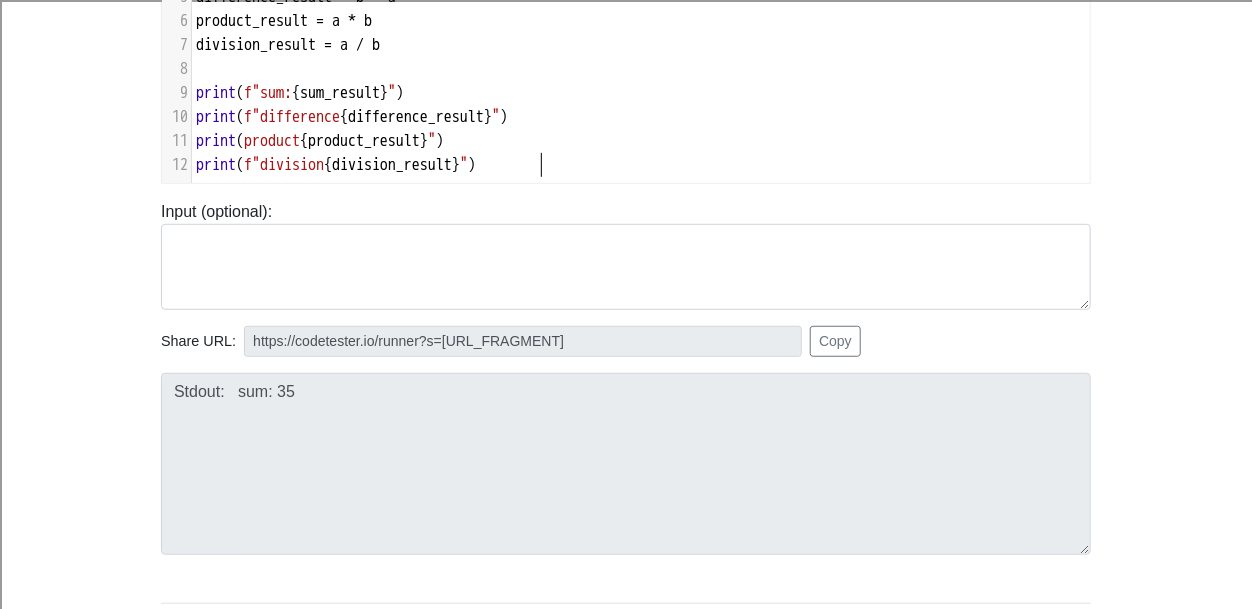 scroll, scrollTop: 8, scrollLeft: 10, axis: both 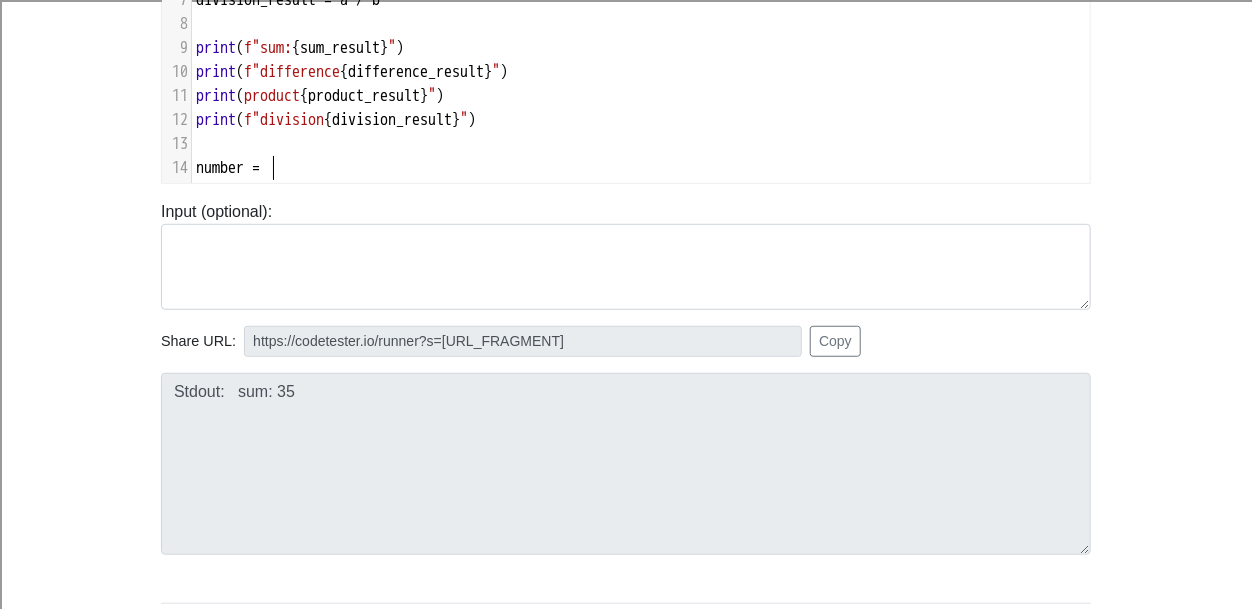 type on "number = =" 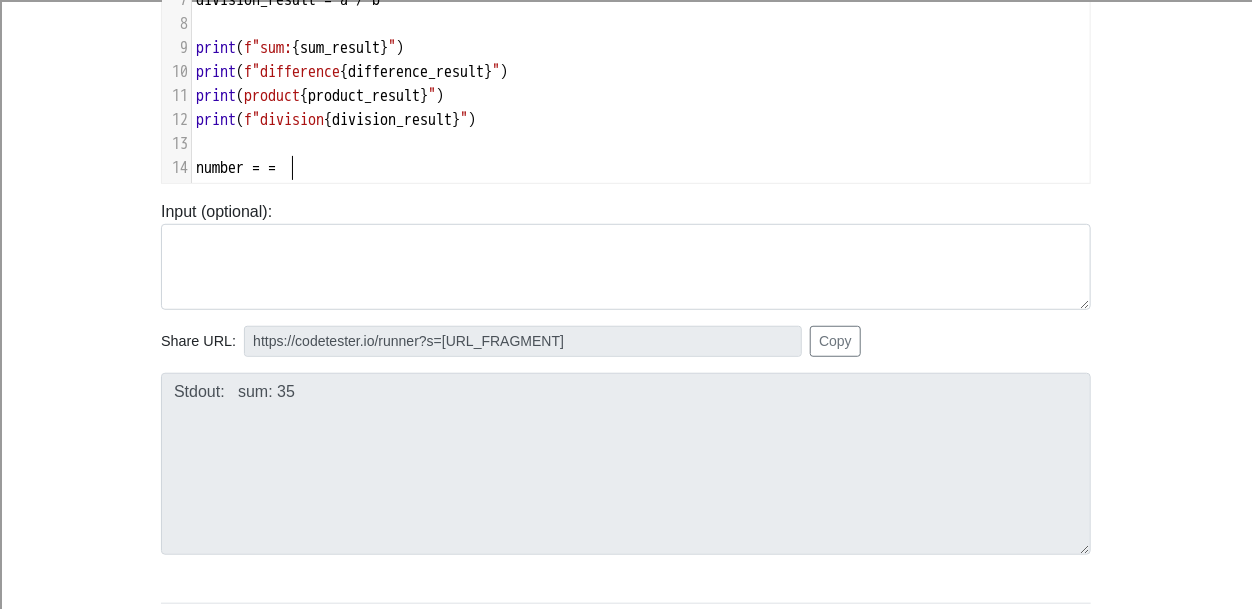 scroll, scrollTop: 8, scrollLeft: 94, axis: both 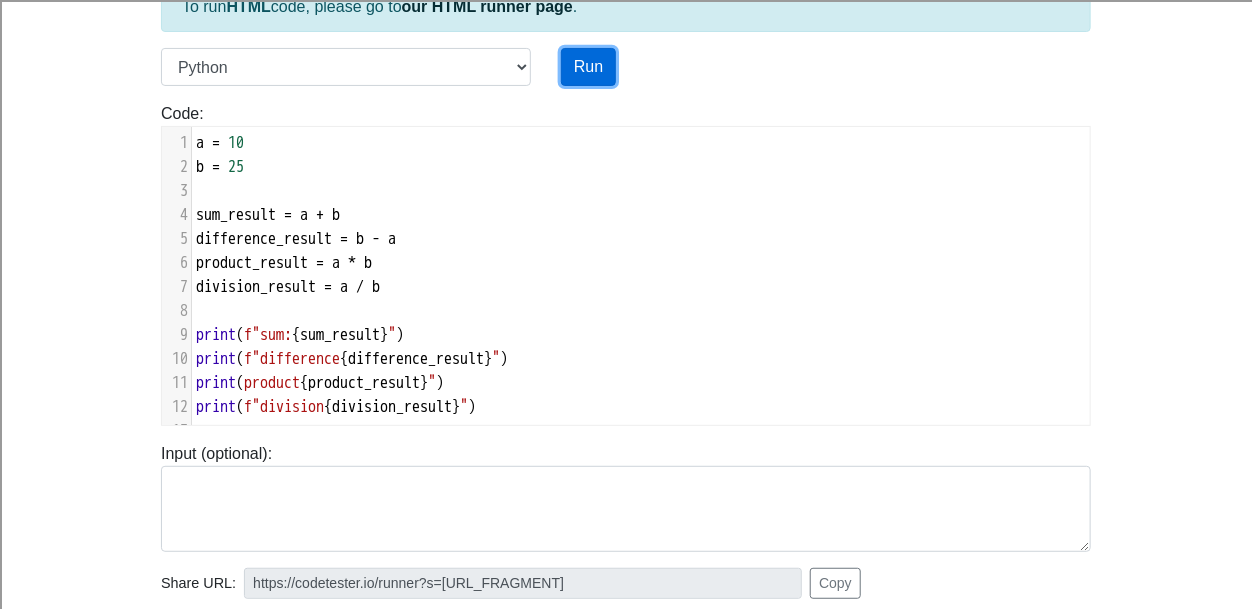 click on "Run" at bounding box center (588, 67) 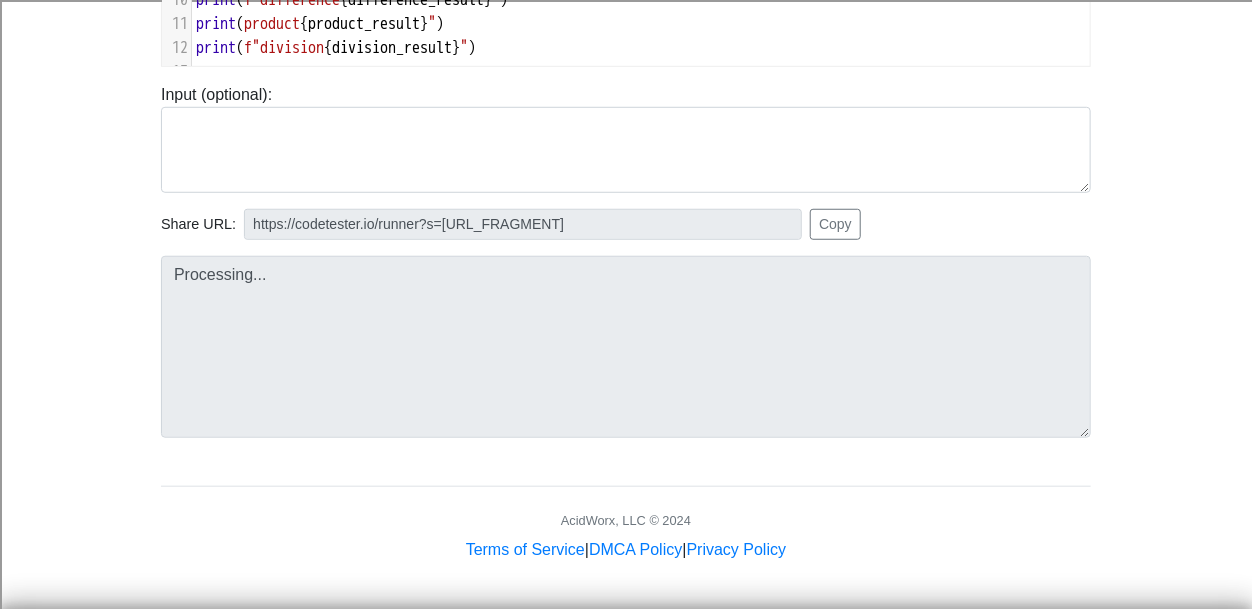 scroll, scrollTop: 503, scrollLeft: 0, axis: vertical 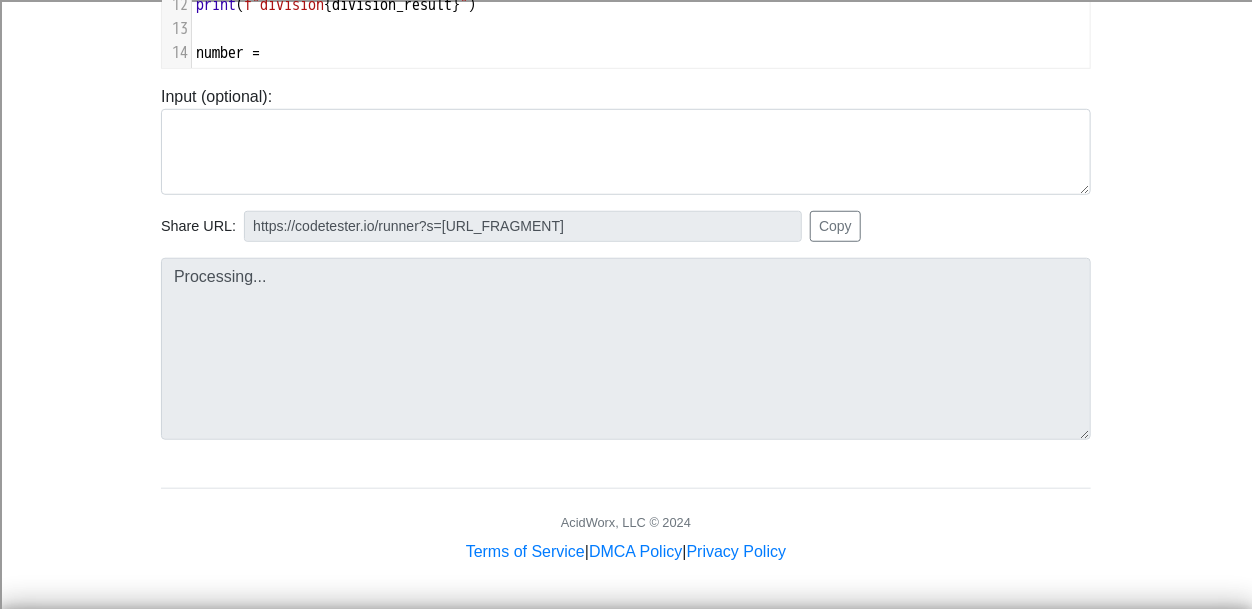 type on "https://codetester.io/runner?s=LPWDxDxLW1" 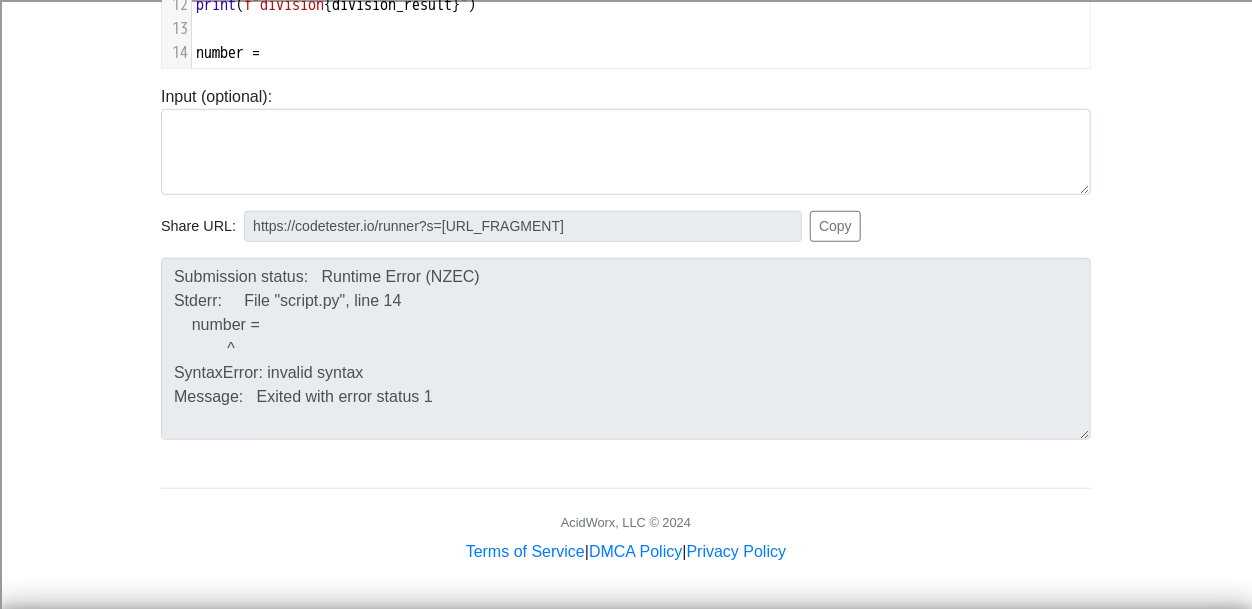 scroll, scrollTop: 0, scrollLeft: 0, axis: both 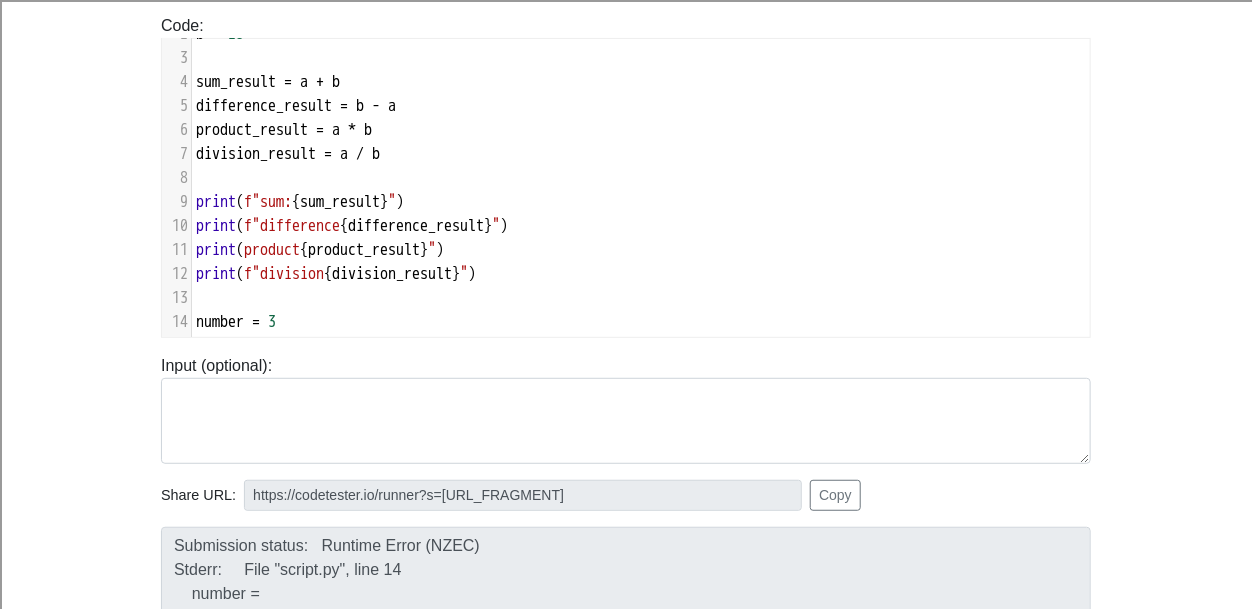 type on "35" 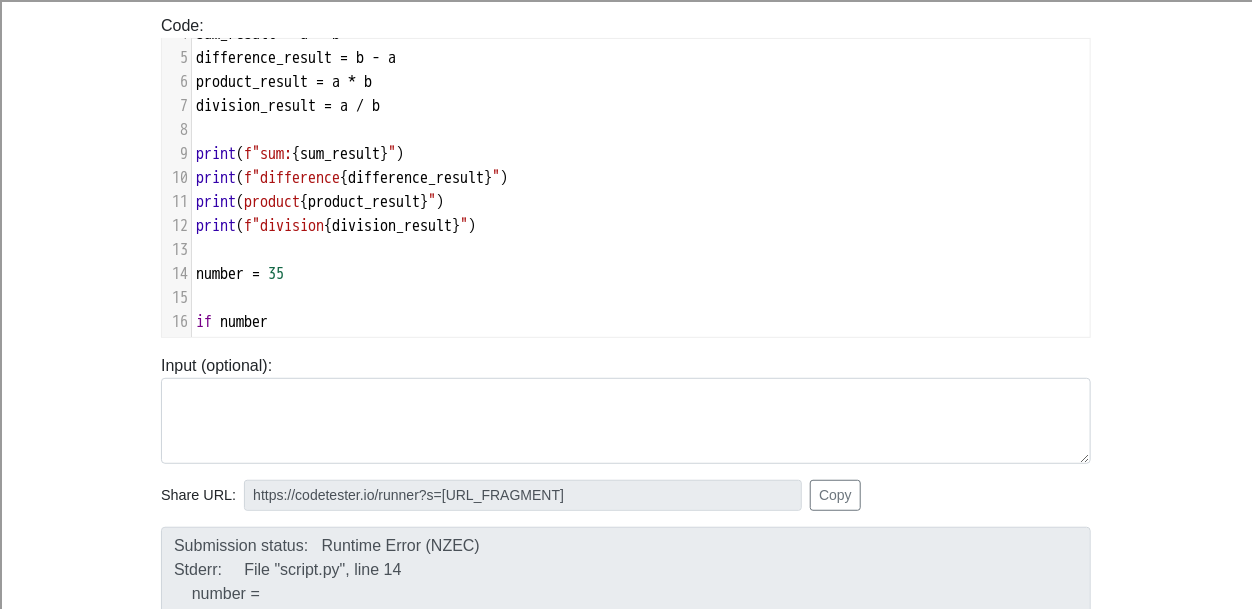 type on "if number" 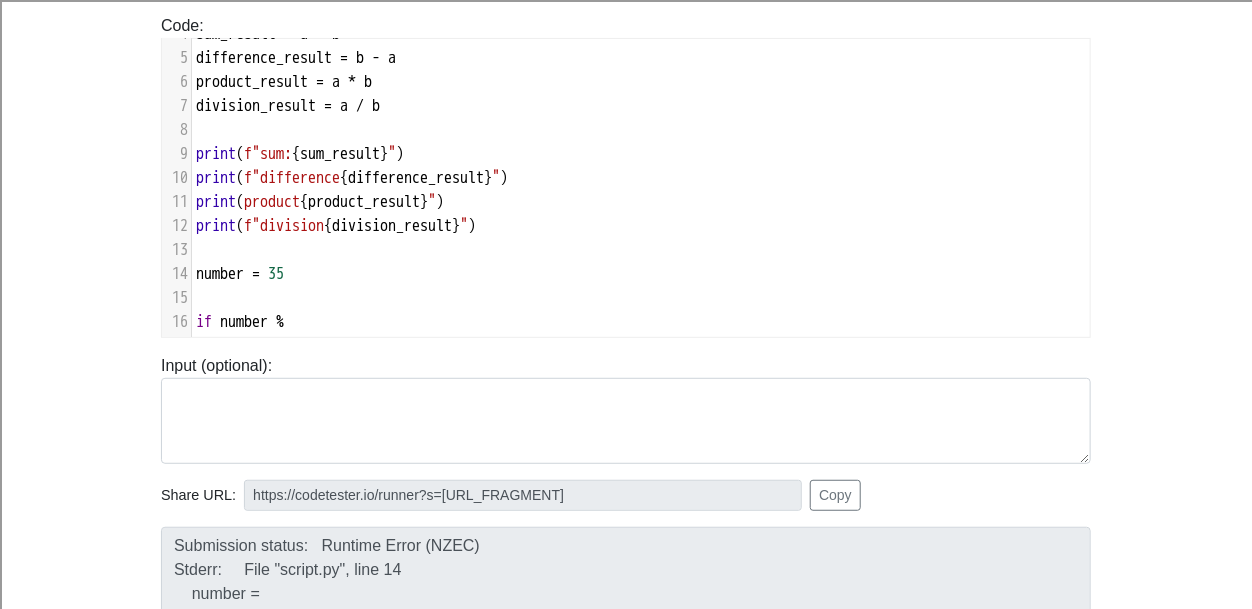 type on "%" 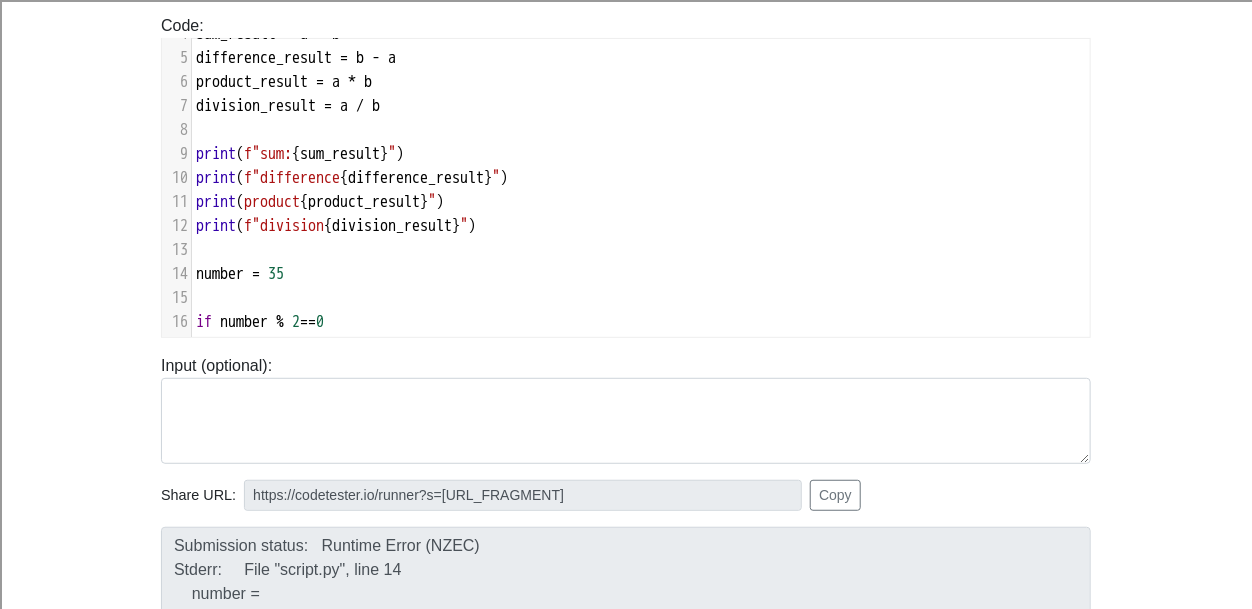 type on "2==0" 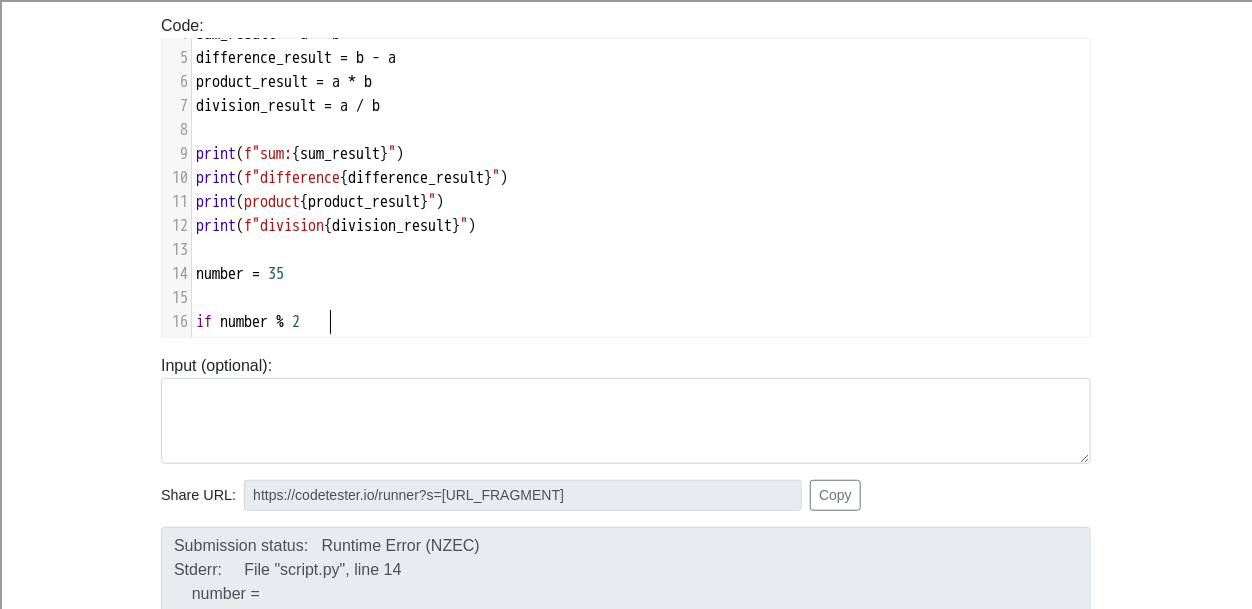 type on "2 +" 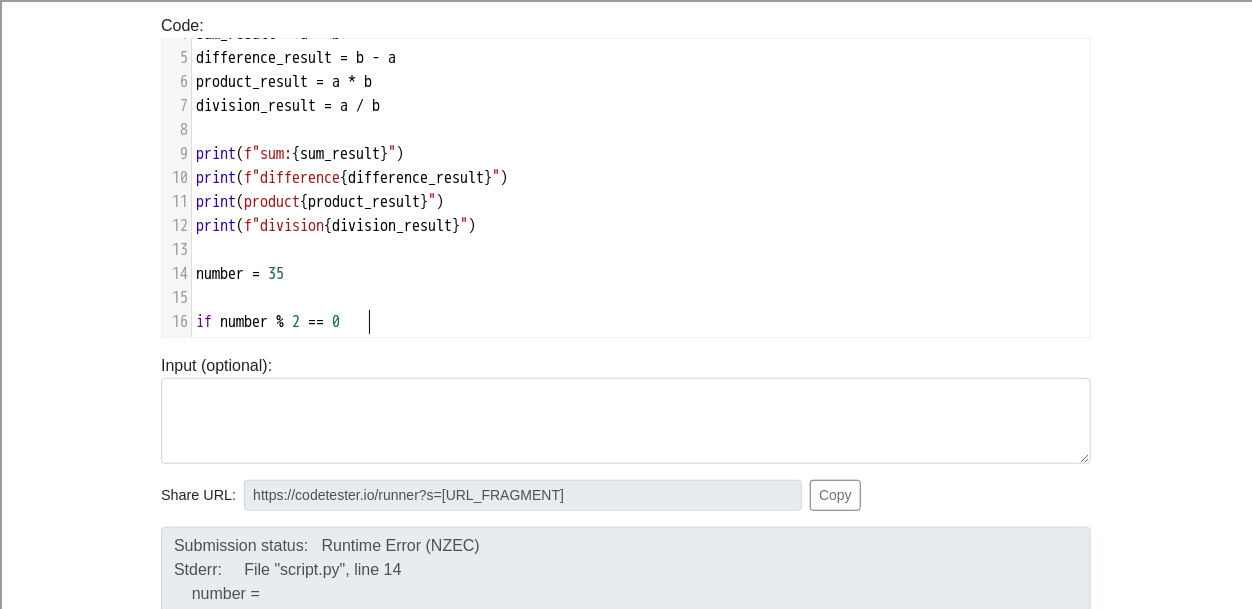 type on "== 0" 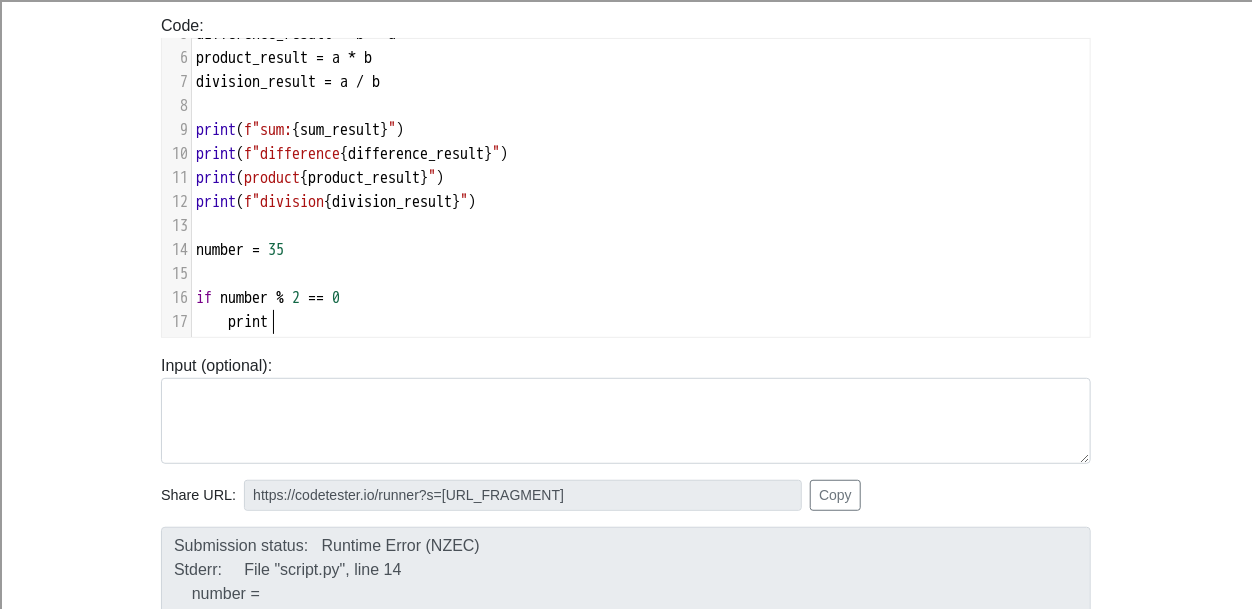 type on "prinn" 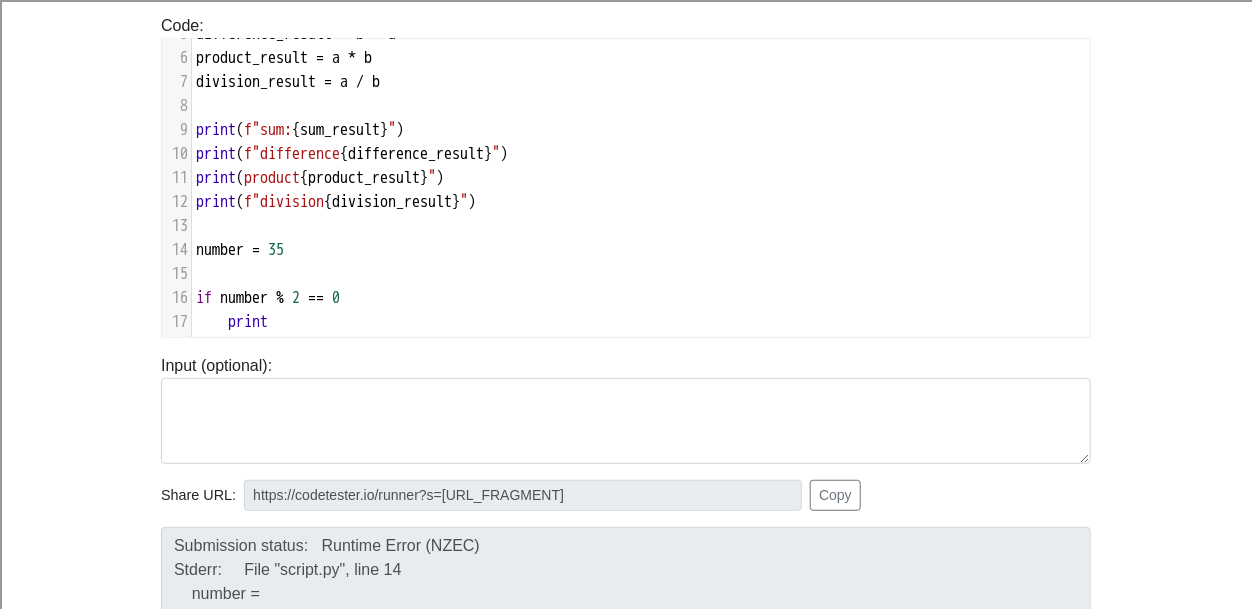 type on "t" 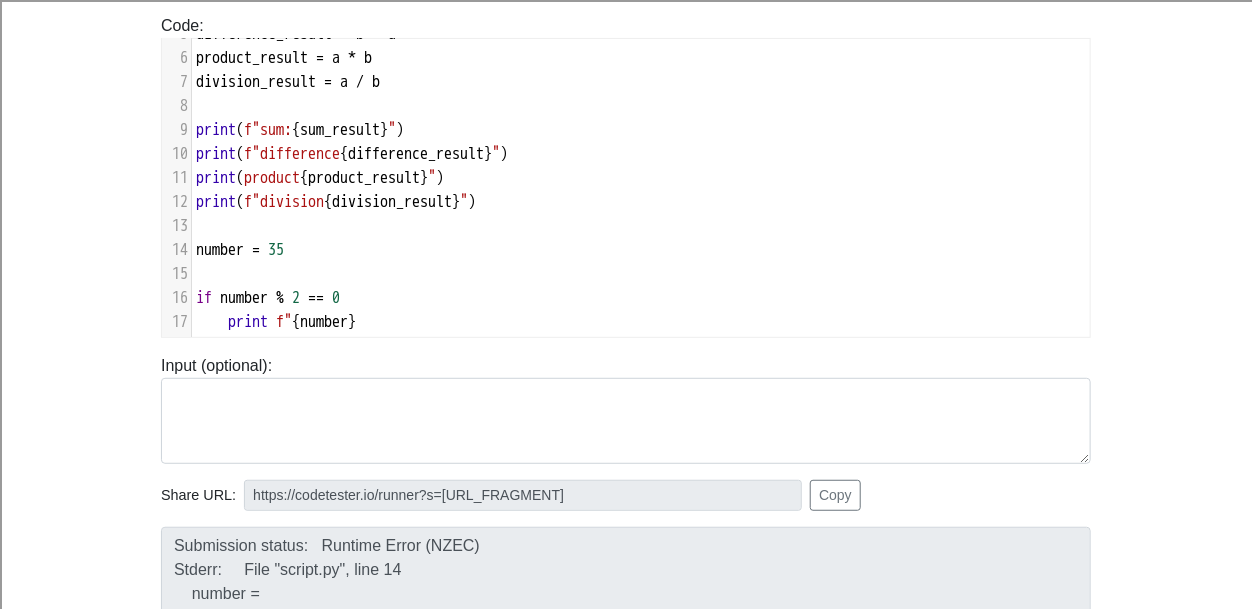 type on "f"{number}" 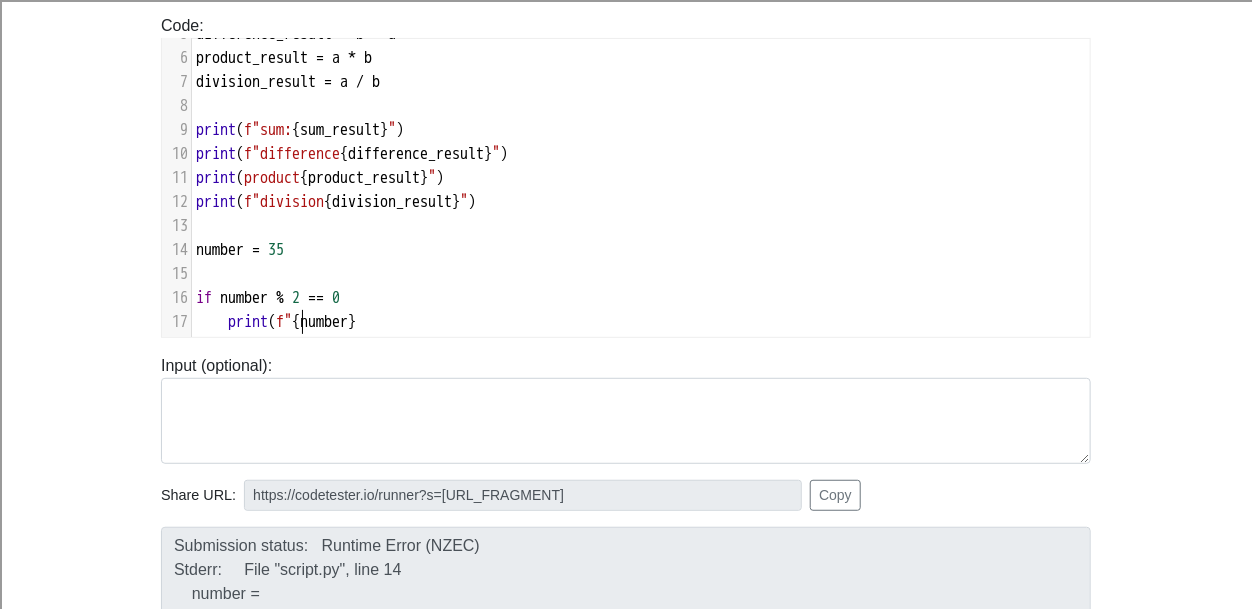 scroll, scrollTop: 8, scrollLeft: 9, axis: both 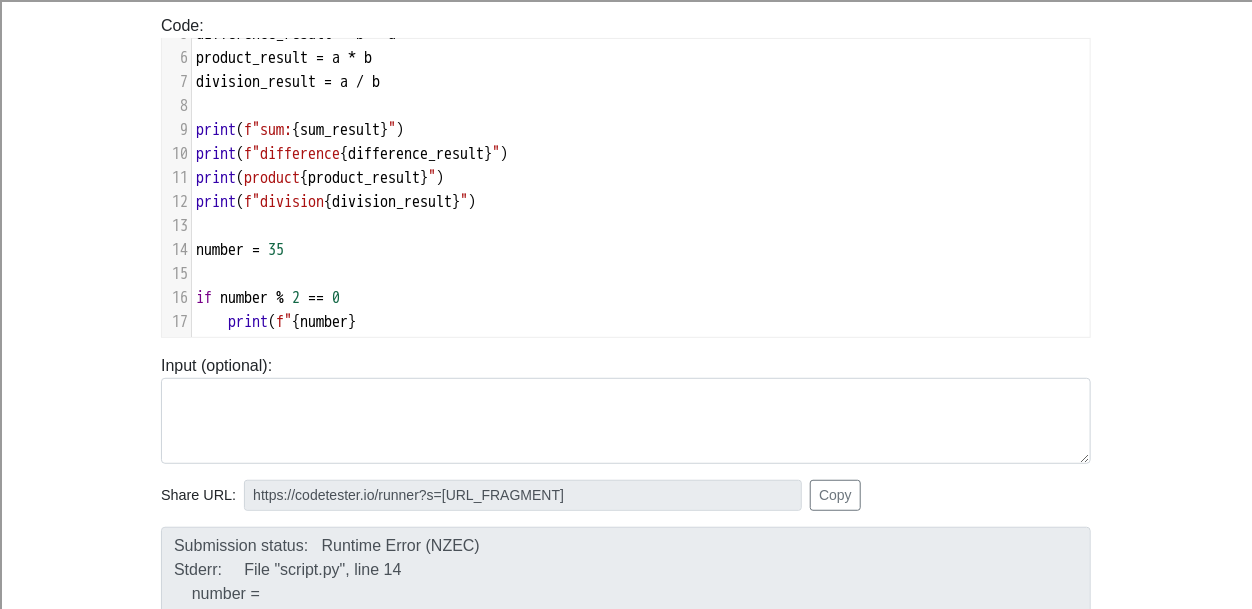 click on "print  ( f" { number }" at bounding box center [641, 322] 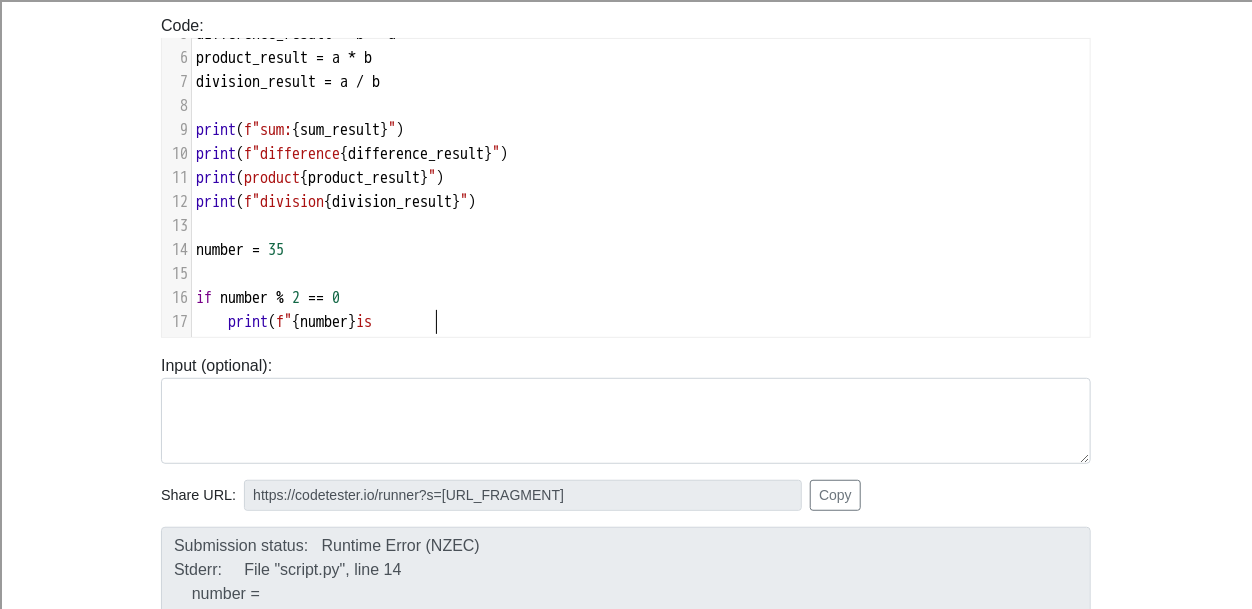 scroll, scrollTop: 8, scrollLeft: 38, axis: both 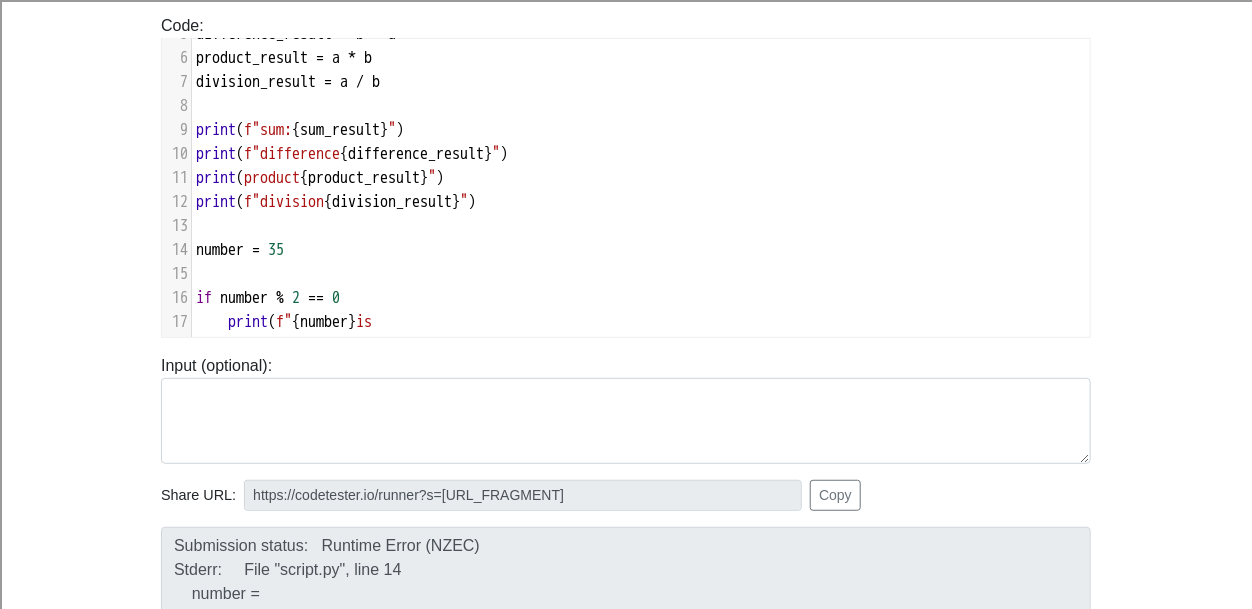 type on "is" 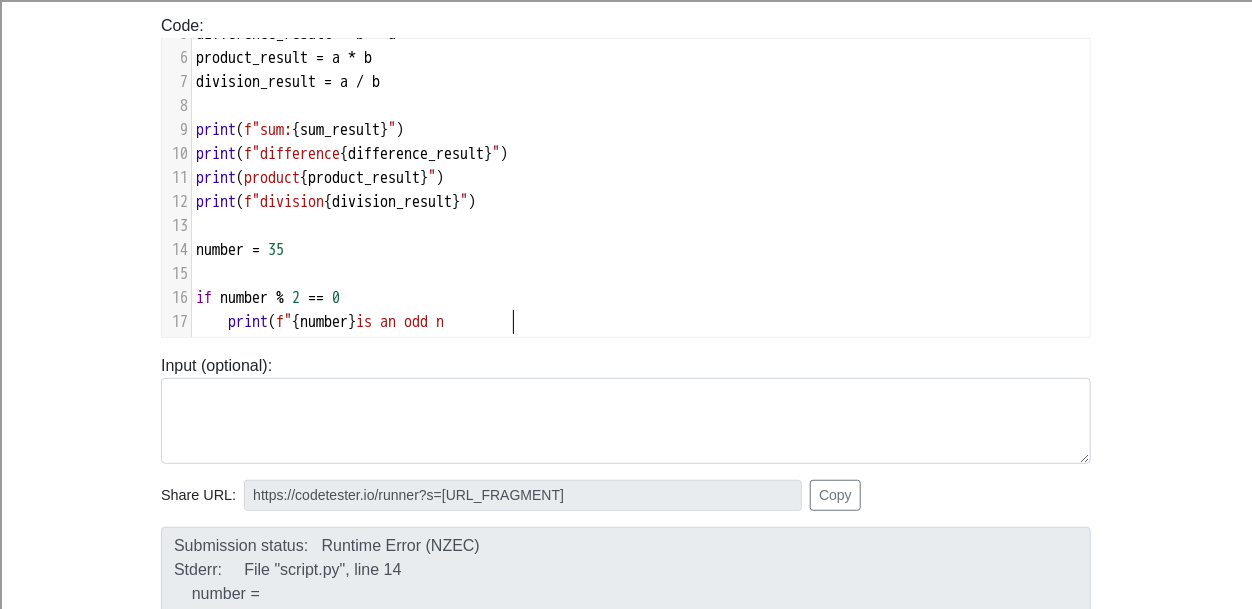 type on "an odd nm" 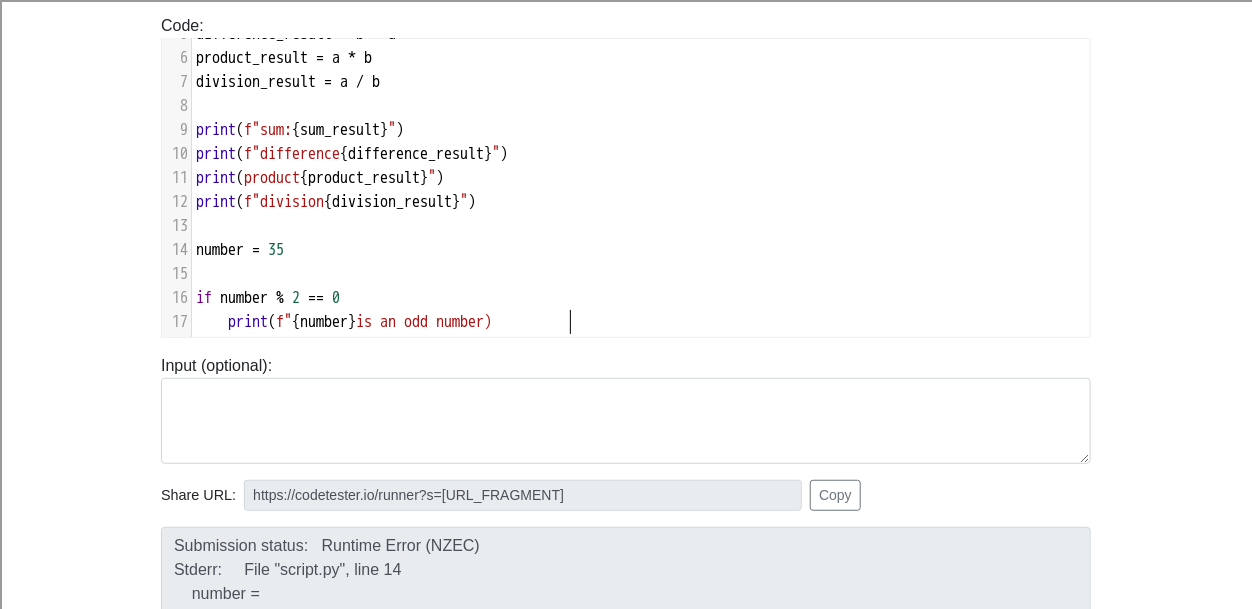 scroll, scrollTop: 8, scrollLeft: 57, axis: both 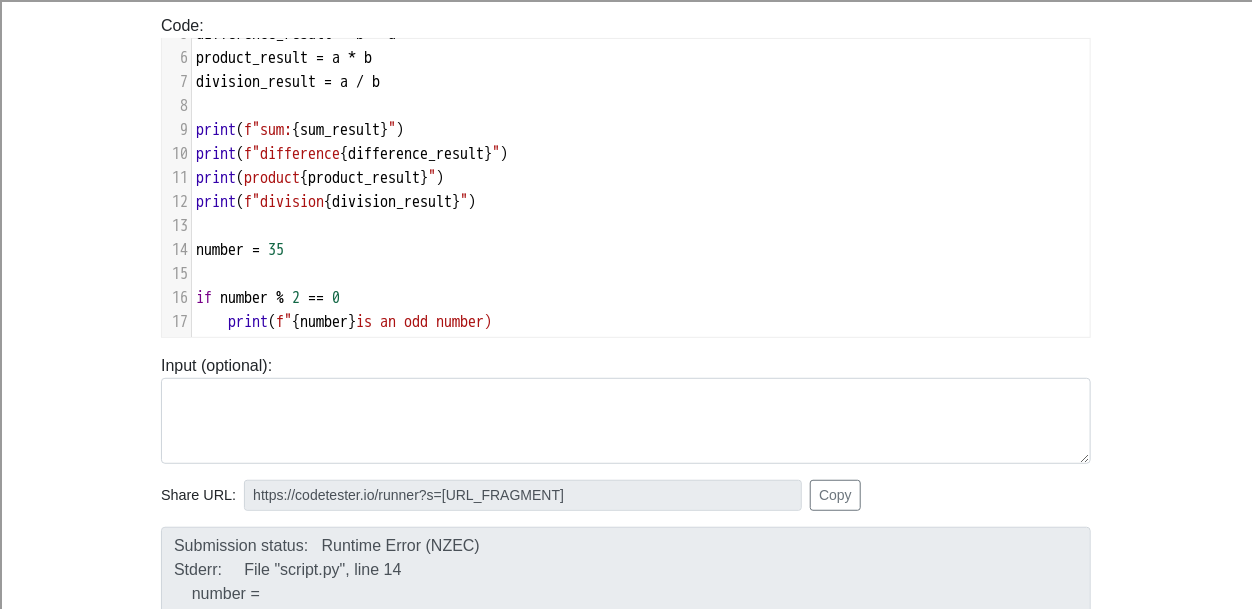 type on "umber)" 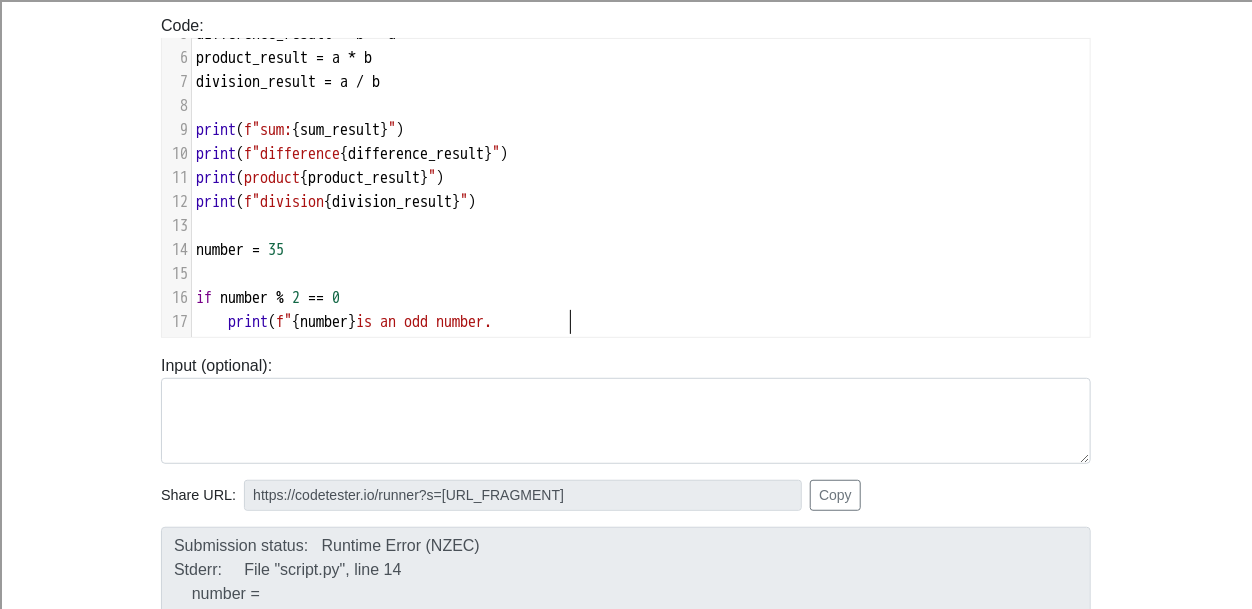 scroll, scrollTop: 8, scrollLeft: 19, axis: both 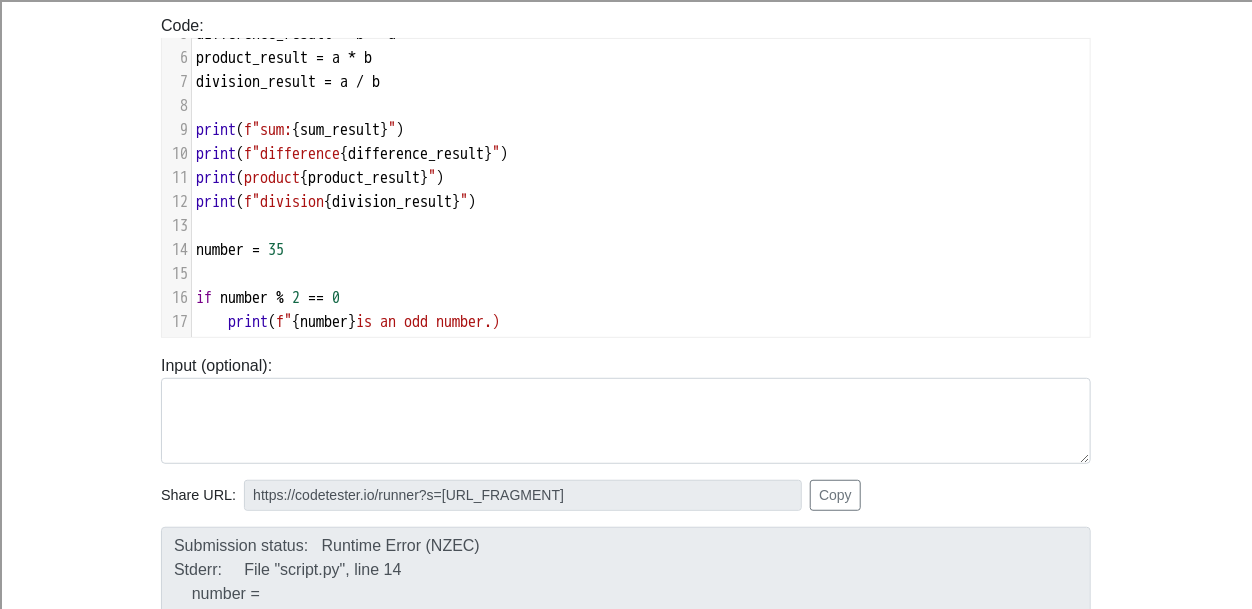 type on ".)" 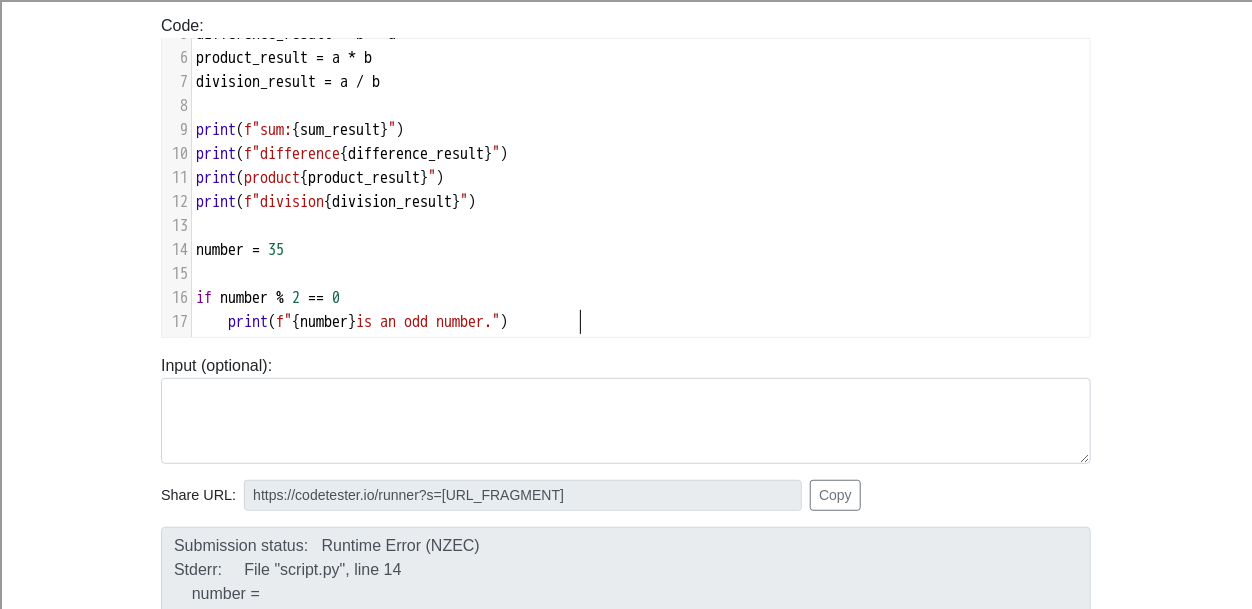 type on """ 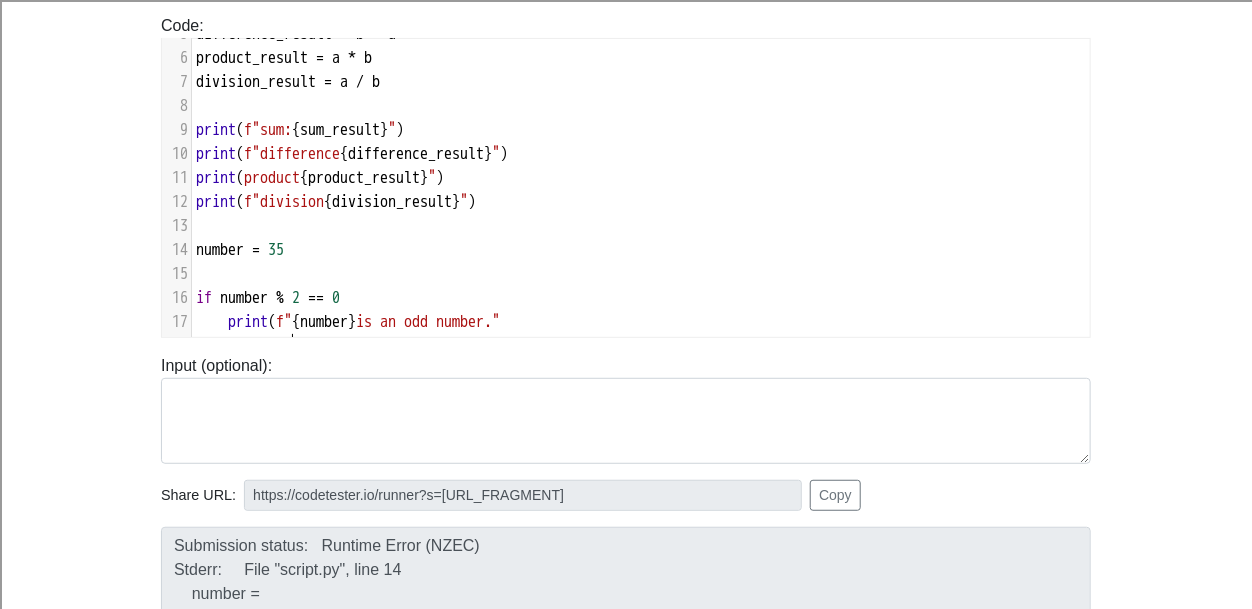 scroll, scrollTop: 141, scrollLeft: 0, axis: vertical 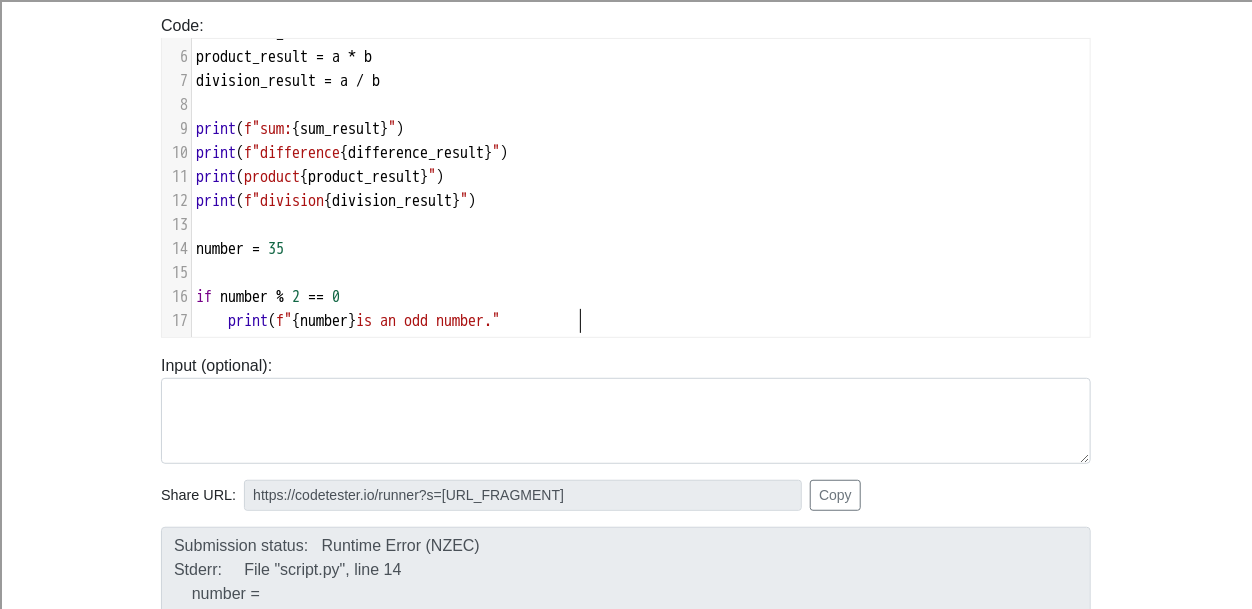 type on ")" 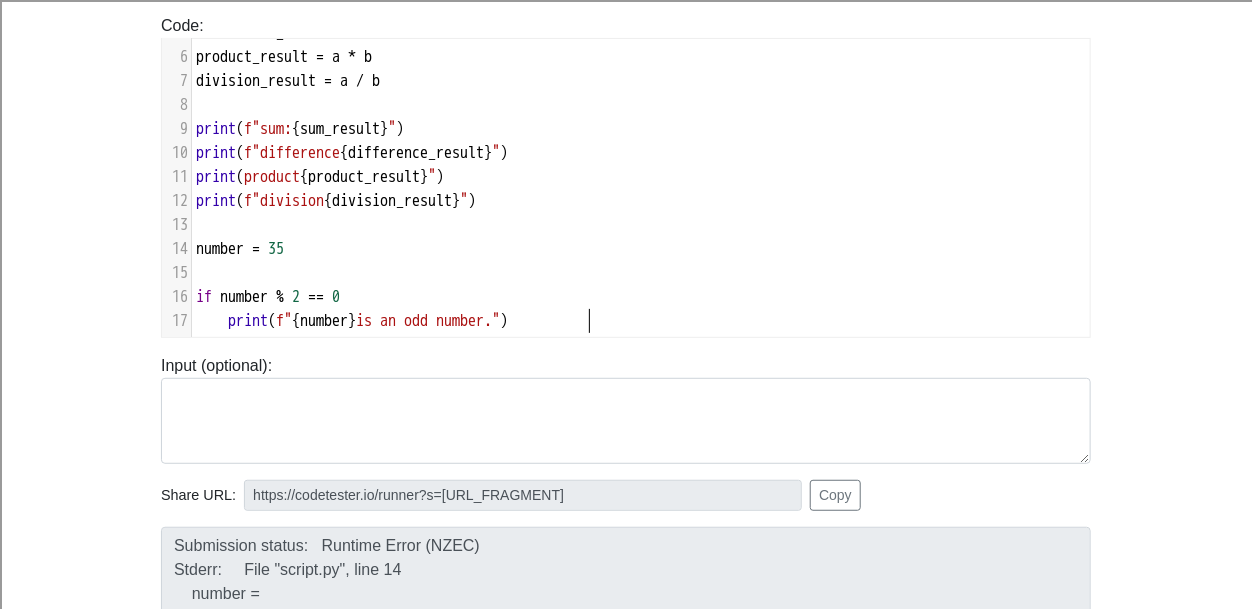 scroll, scrollTop: 141, scrollLeft: 0, axis: vertical 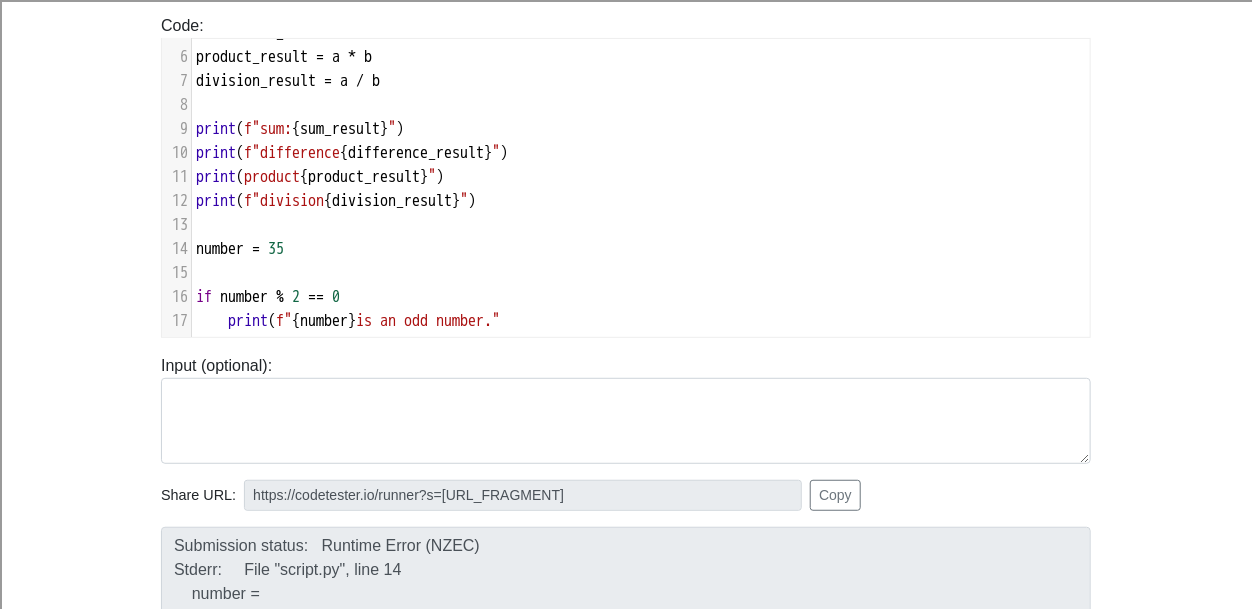 type on ")" 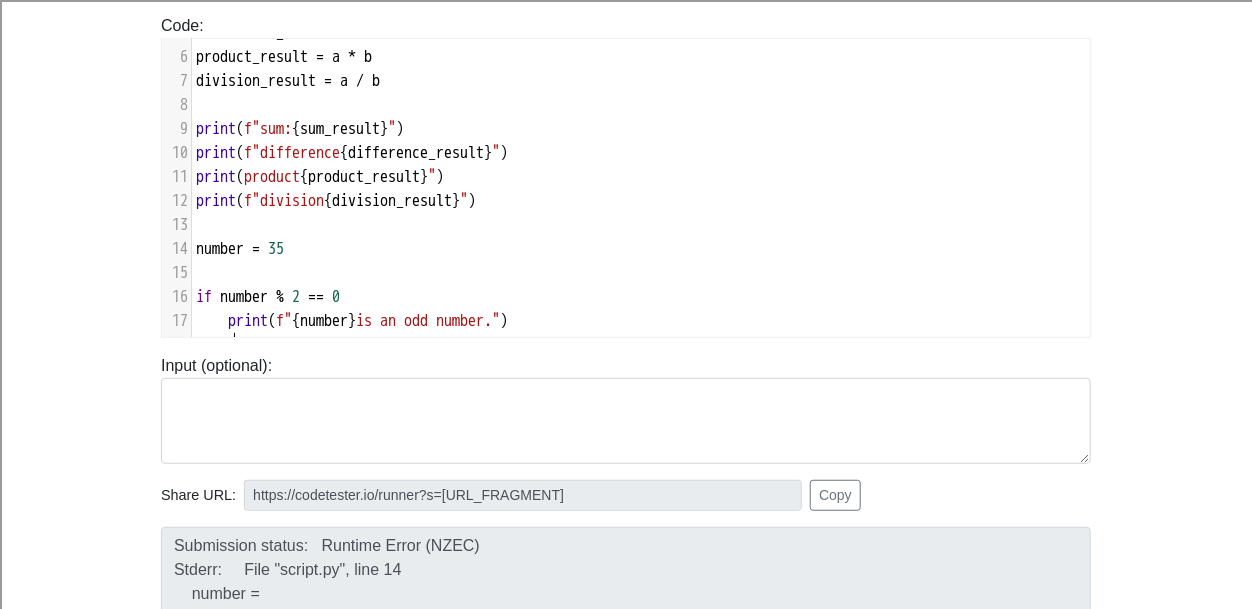 scroll, scrollTop: 141, scrollLeft: 0, axis: vertical 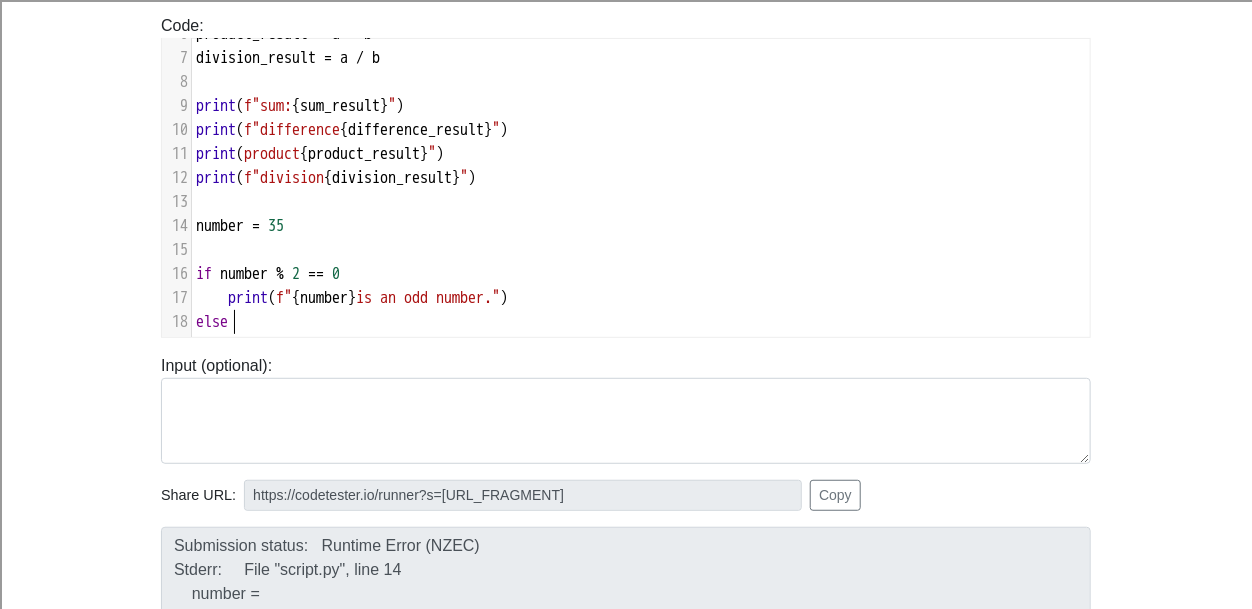 type on "else:" 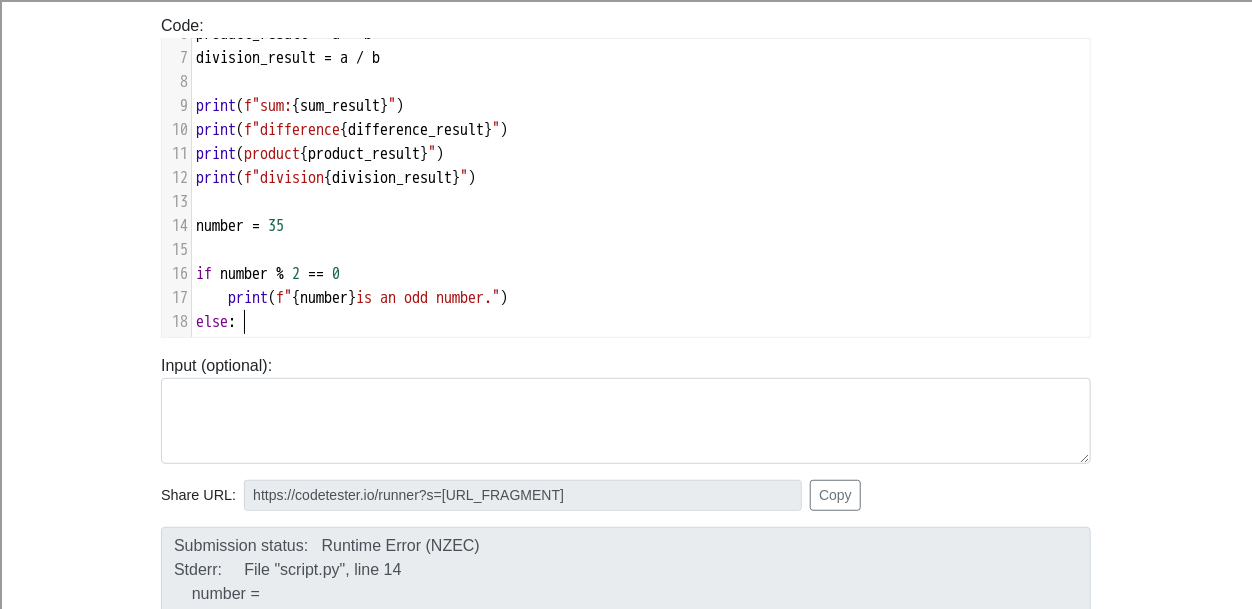 scroll, scrollTop: 165, scrollLeft: 0, axis: vertical 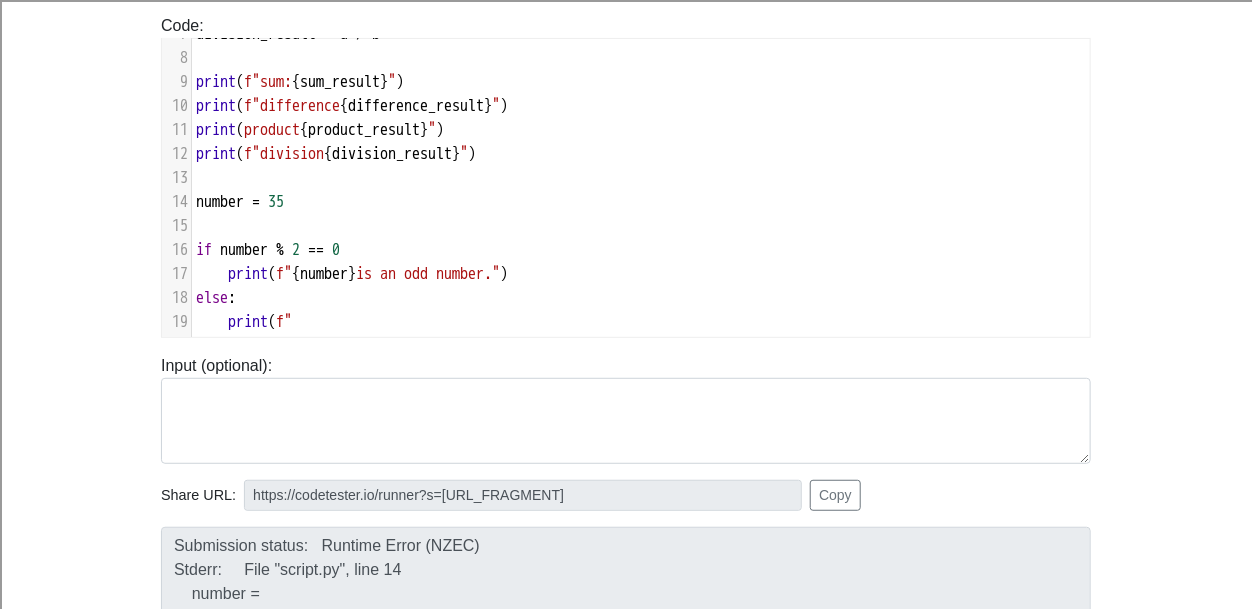 type on "print (f"" 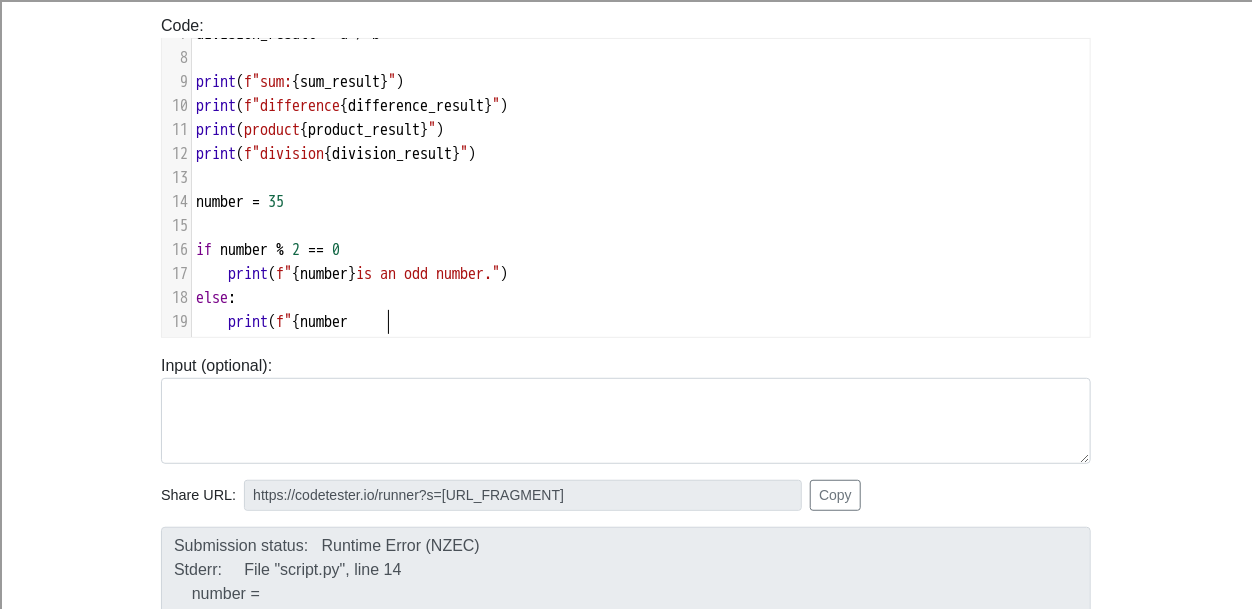 scroll, scrollTop: 8, scrollLeft: 65, axis: both 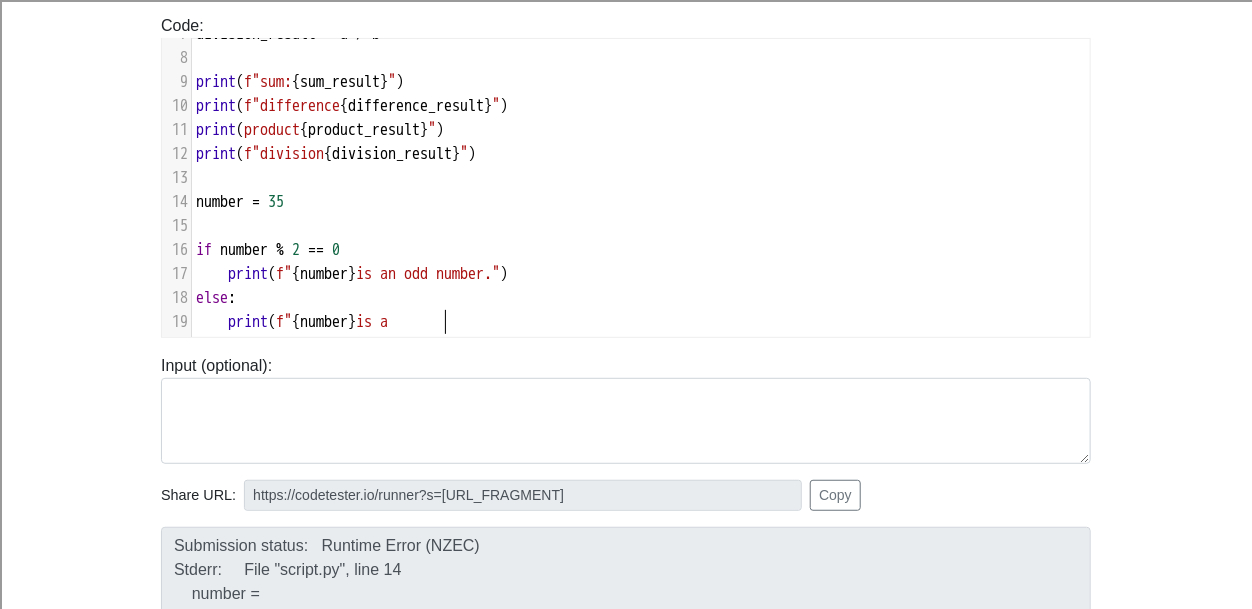 type on "{number} is an" 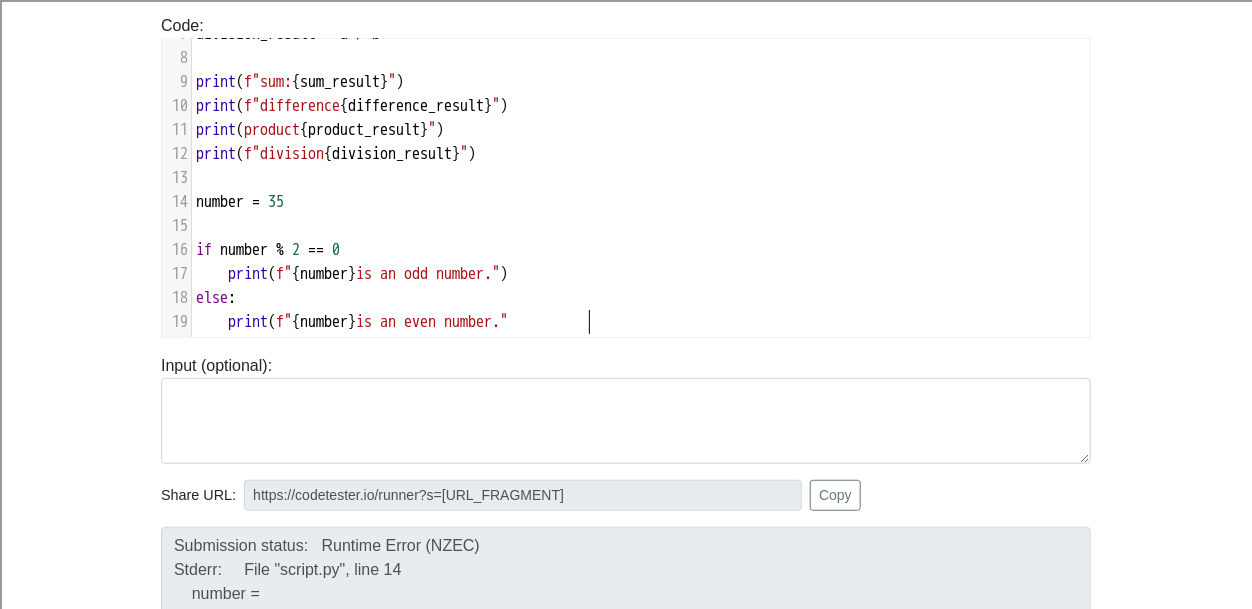 scroll, scrollTop: 8, scrollLeft: 152, axis: both 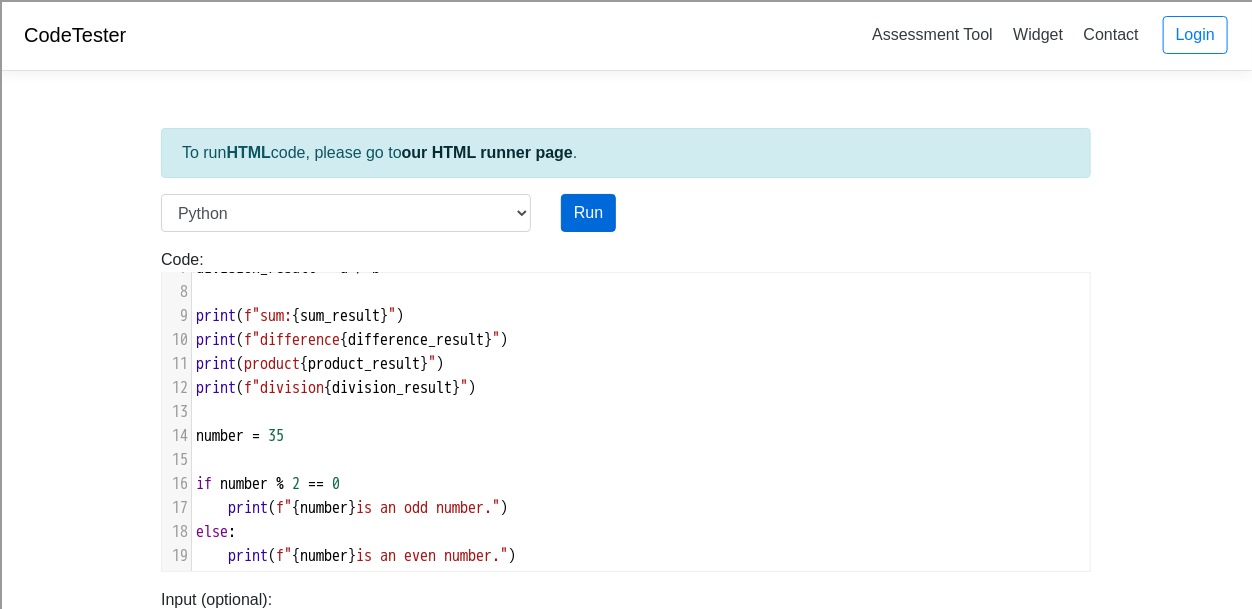type on "n even number.")" 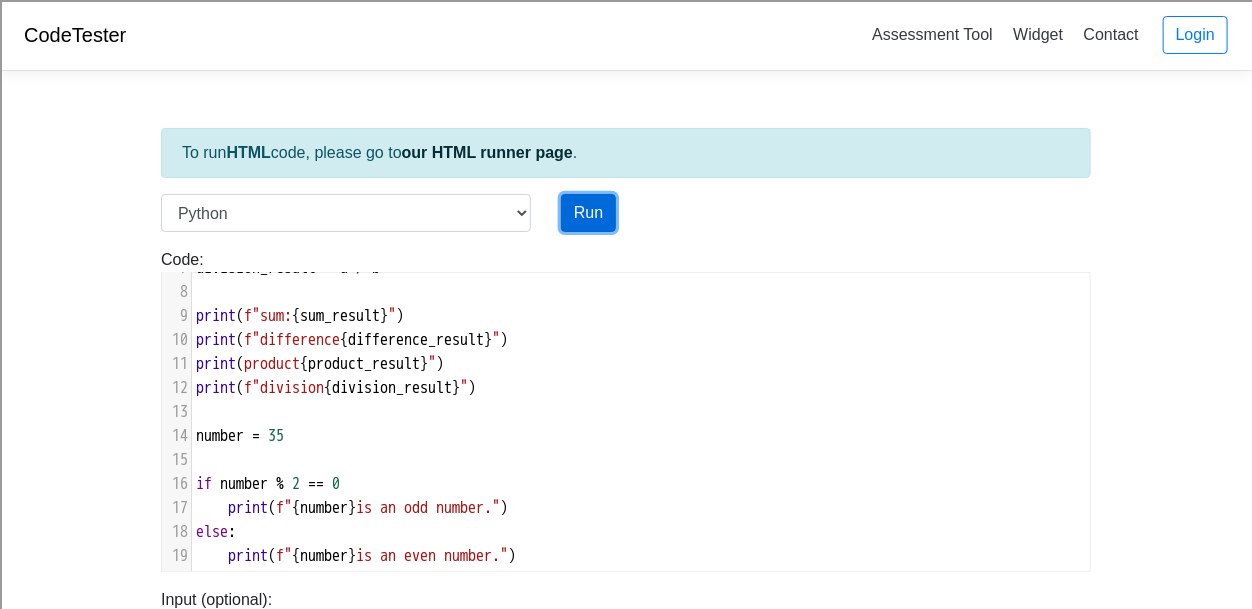 click on "Run" at bounding box center [588, 213] 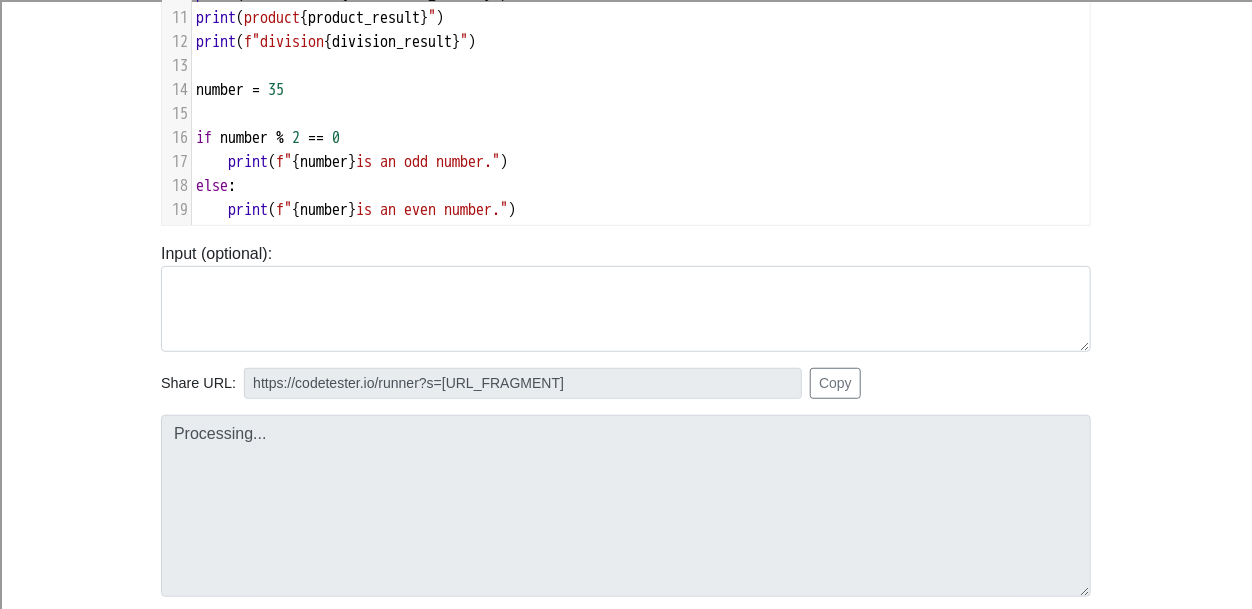 type on "https://codetester.io/runner?s=JOXYY2YmX8" 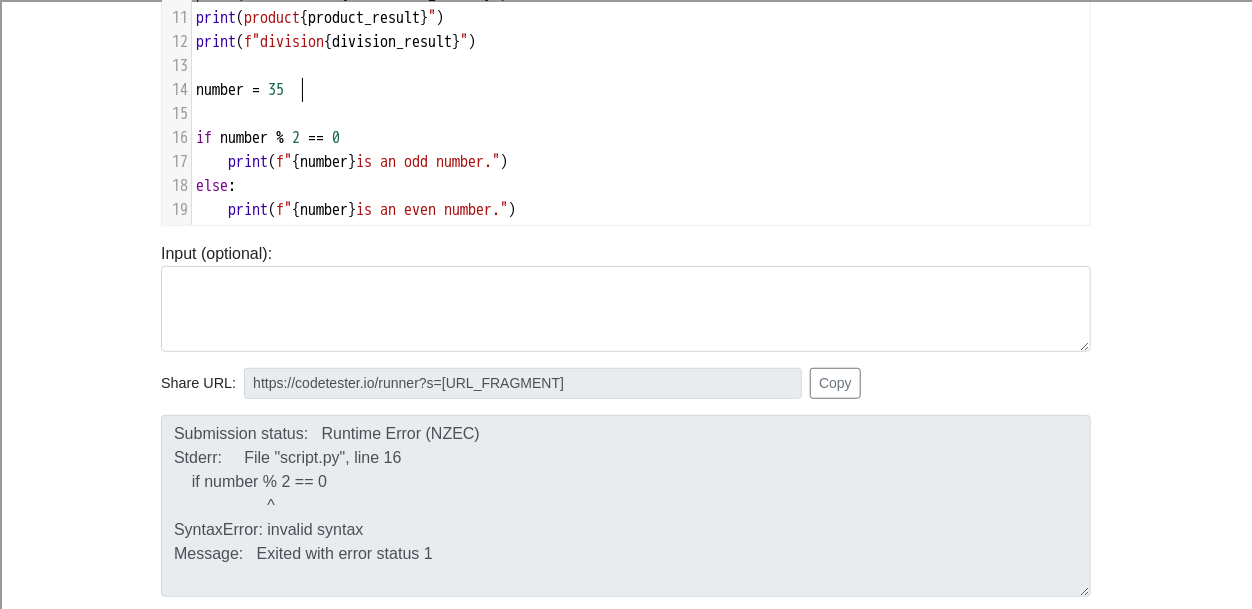 click on "number   =   35" at bounding box center [641, 90] 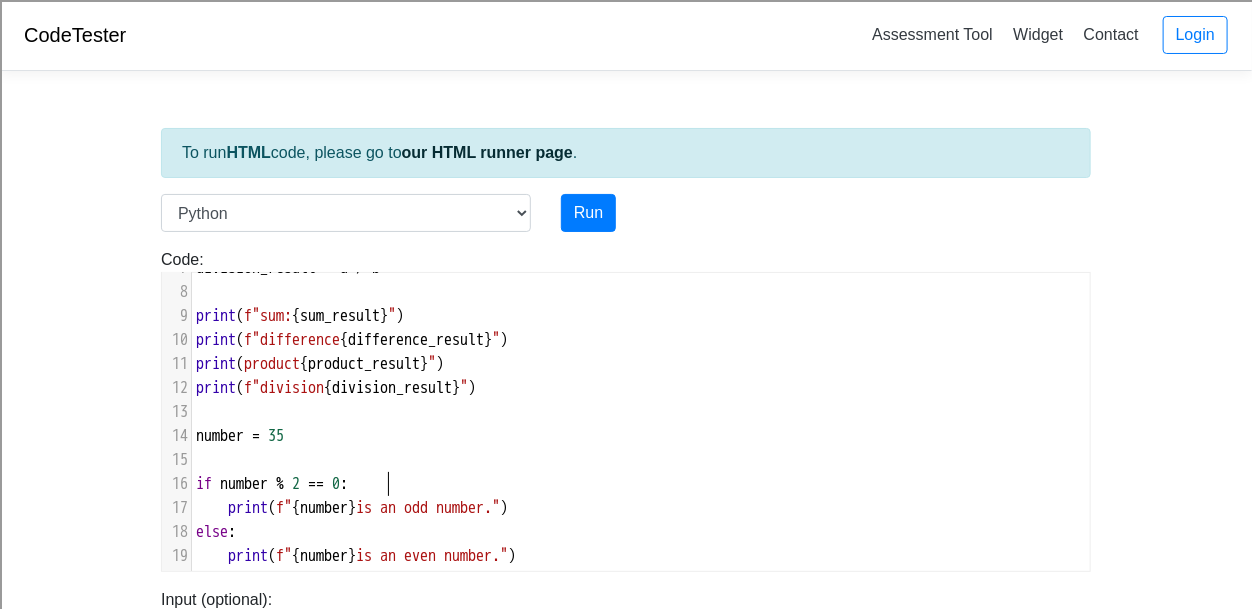 type on ":" 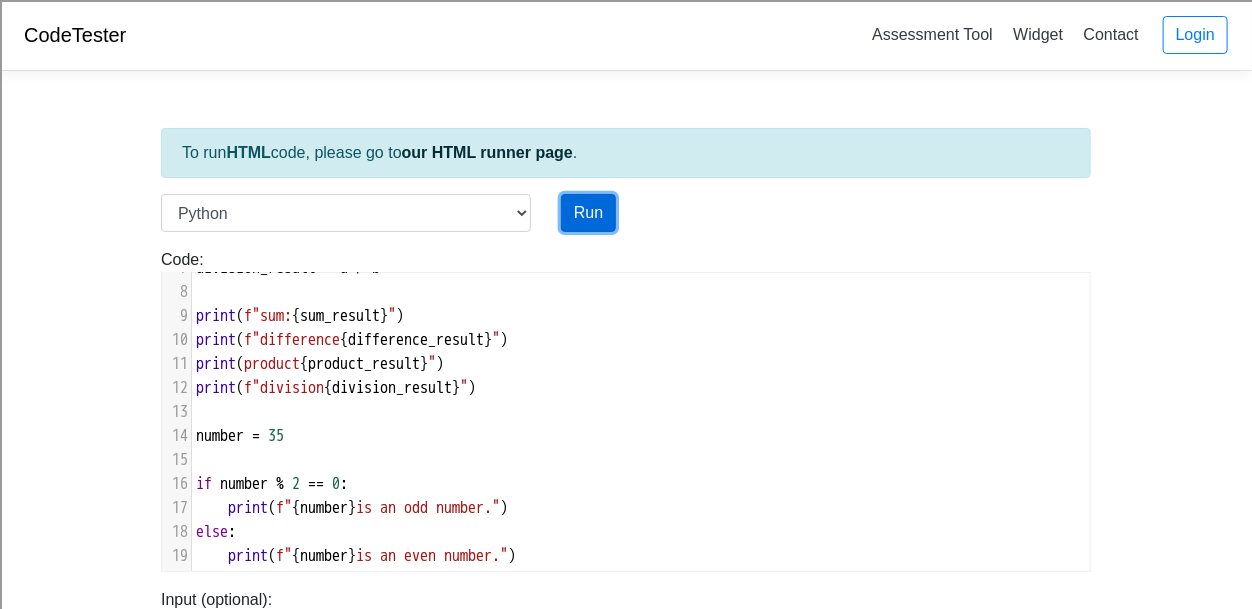 click on "Run" at bounding box center [588, 213] 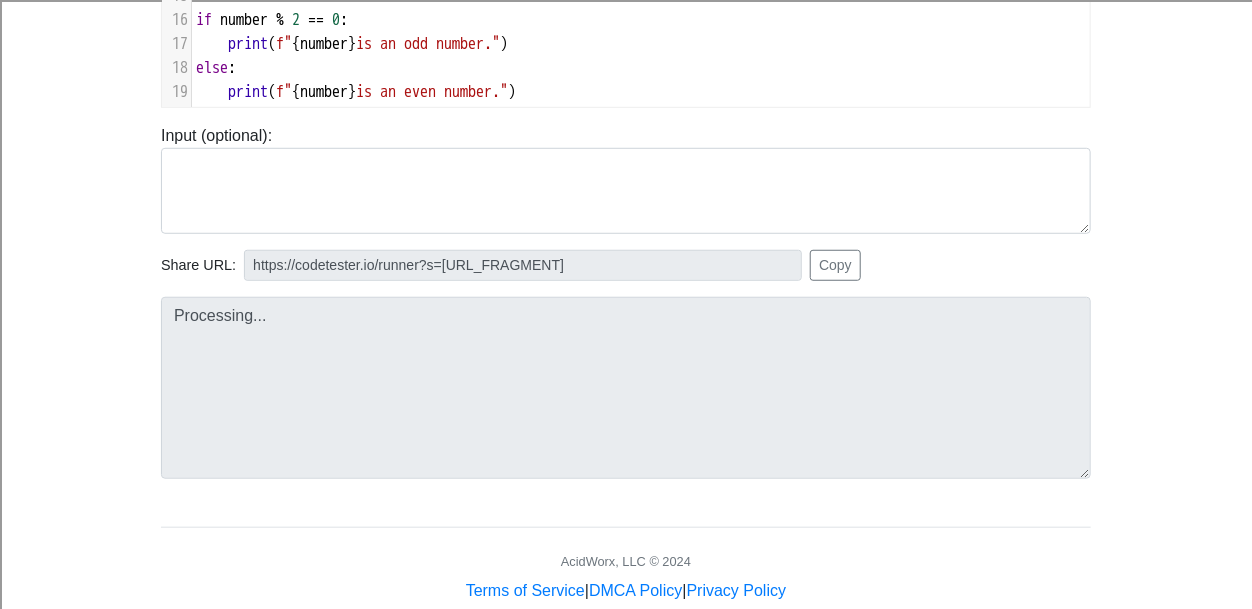 type on "https://codetester.io/runner?s=jGXLDmDxXJ" 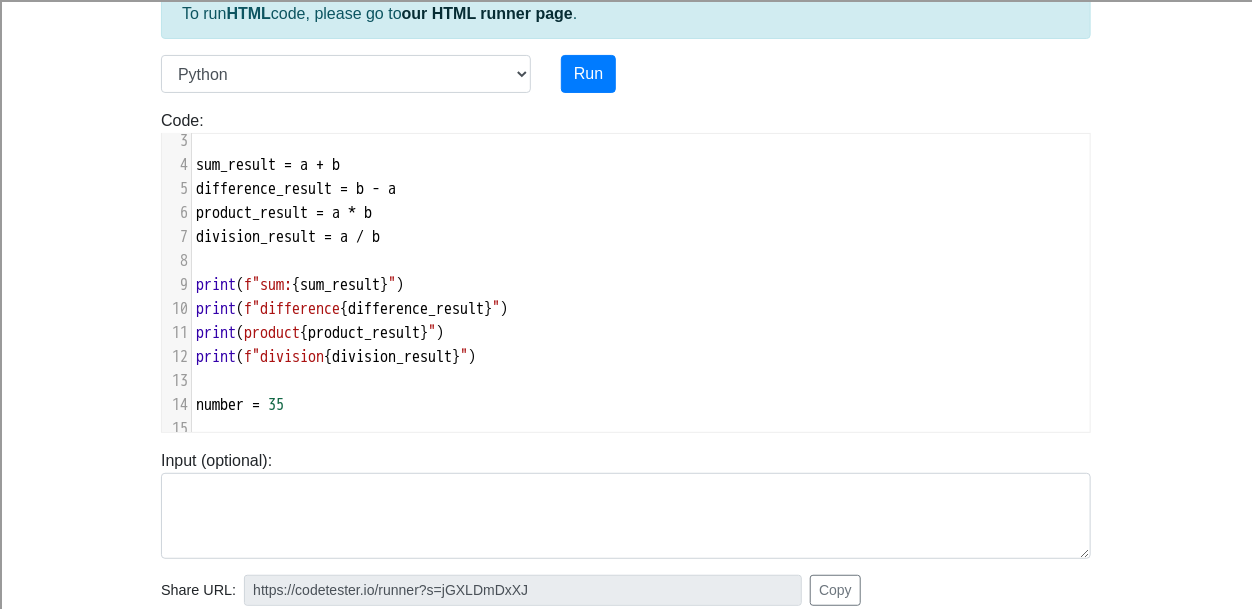 click on "division_result" at bounding box center [392, 357] 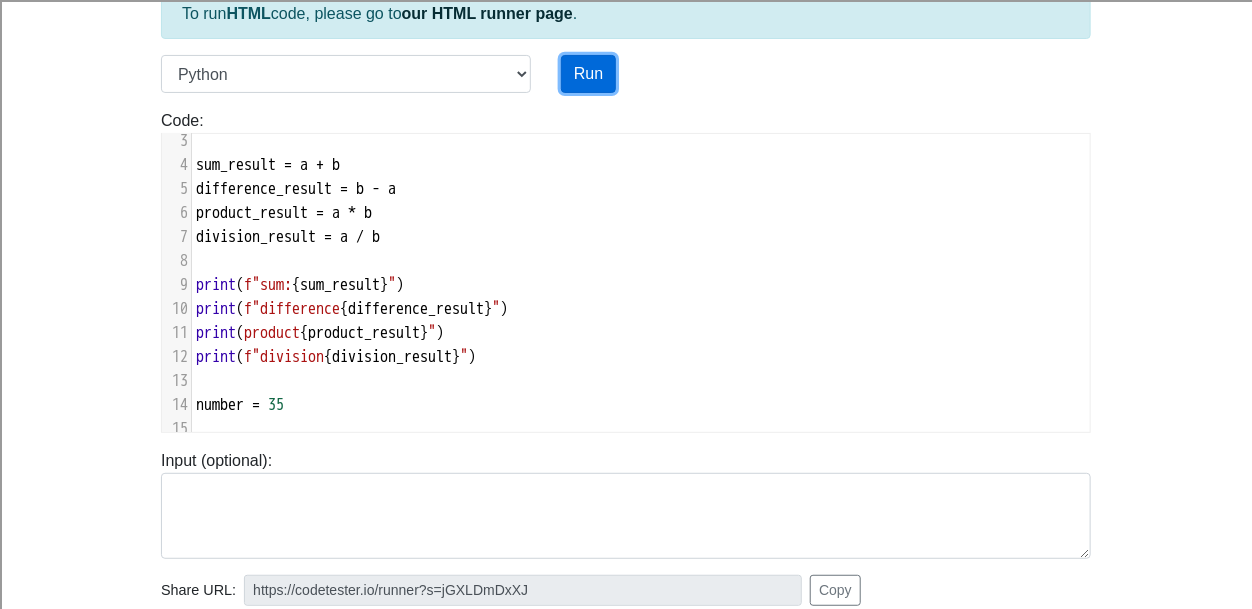 click on "Run" at bounding box center [588, 74] 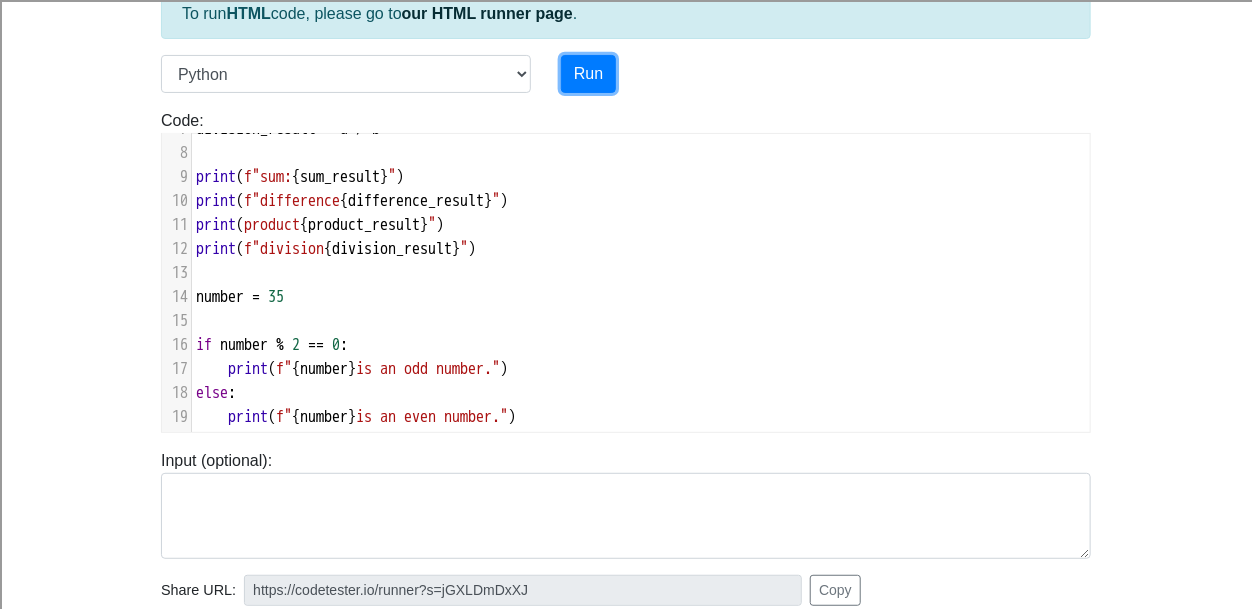 type on "https://codetester.io/runner?s=04XkKkKQXd" 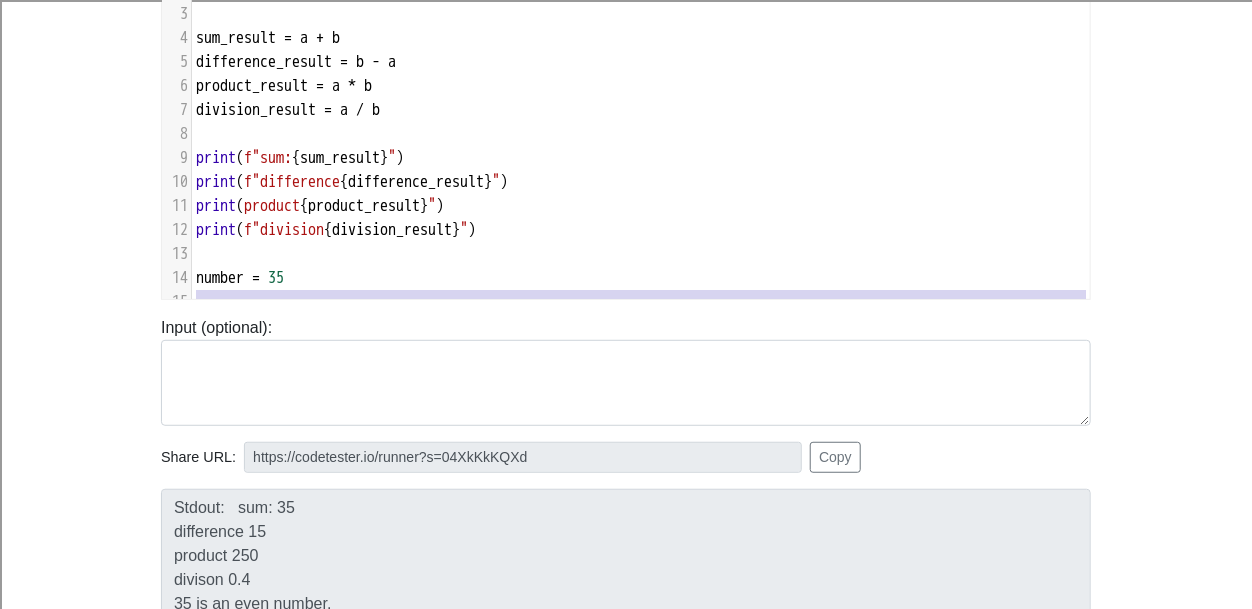 type on "a = 10
b = 25
sum_result = a + b
difference_result = b - a
product_result = a * b
divison_result = a / b
print (f"sum: {sum_result}")
print (f"difference {difference_result}")
print (f"product {product_result}")
print (f"divison {divison_result}")
number = 35
if number % 2 == 0 :
print (f"{number} is an odd number.")
else:
print (f"{number} is an even number.")" 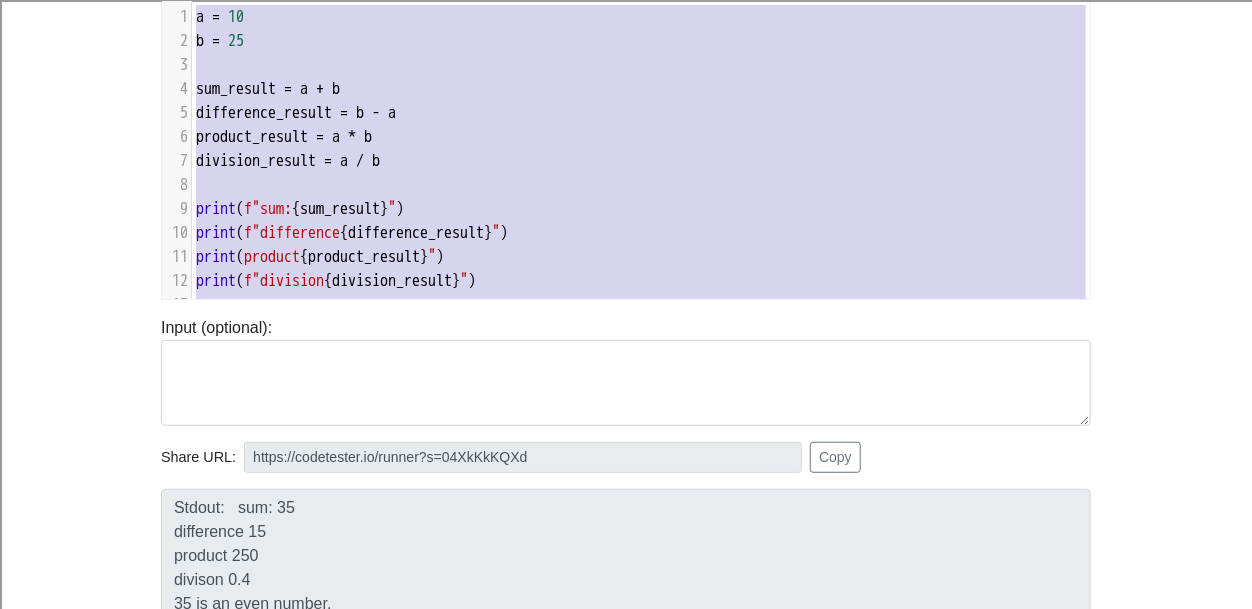 drag, startPoint x: 632, startPoint y: 154, endPoint x: 168, endPoint y: 3, distance: 487.95184 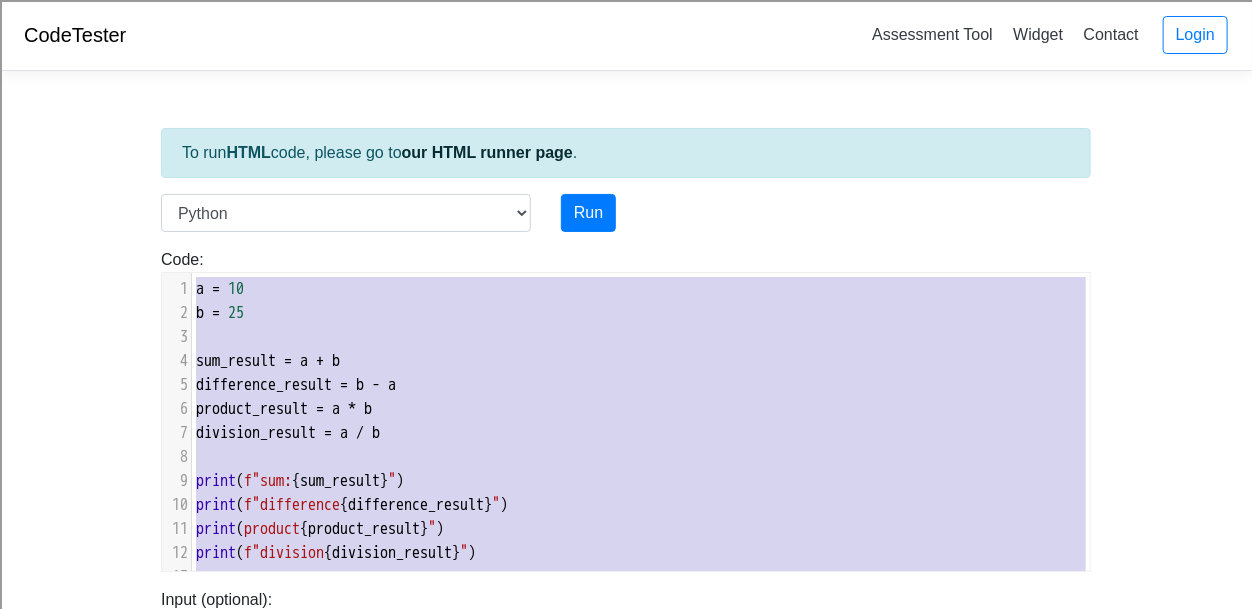 scroll, scrollTop: 165, scrollLeft: 0, axis: vertical 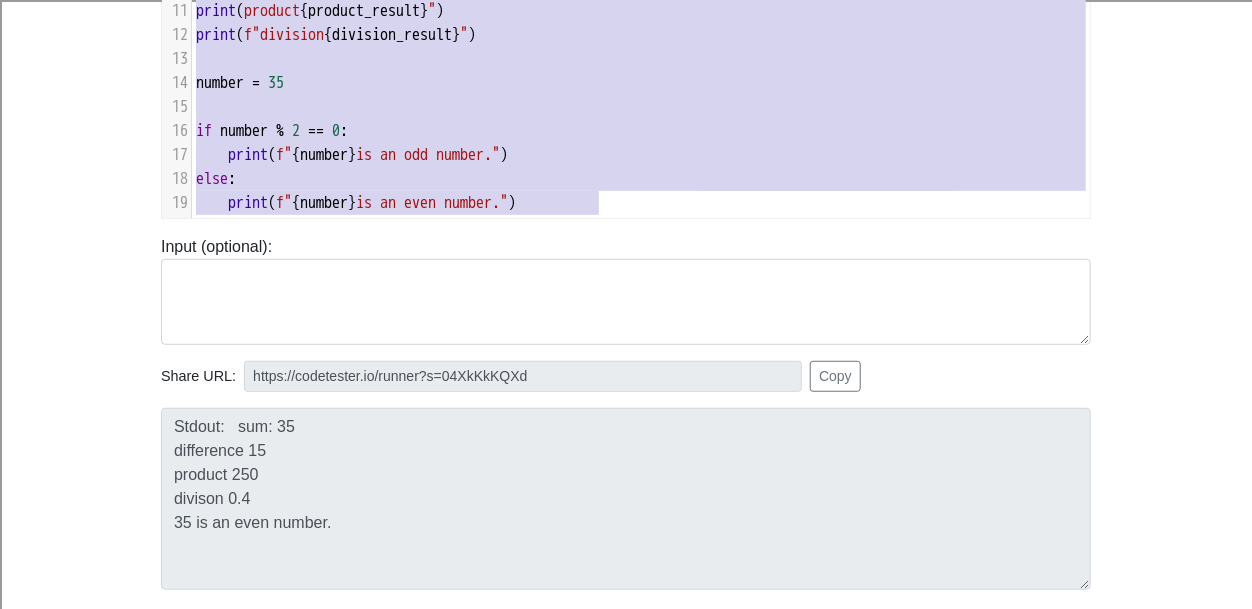 click on "number   =   35" at bounding box center (641, 83) 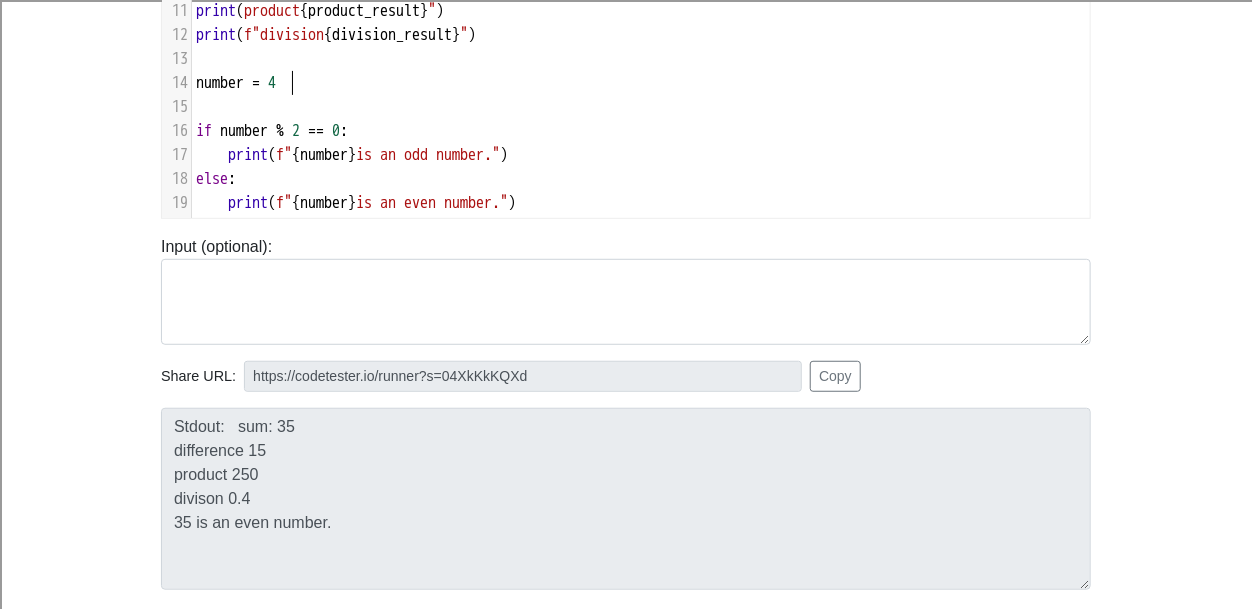 scroll, scrollTop: 8, scrollLeft: 19, axis: both 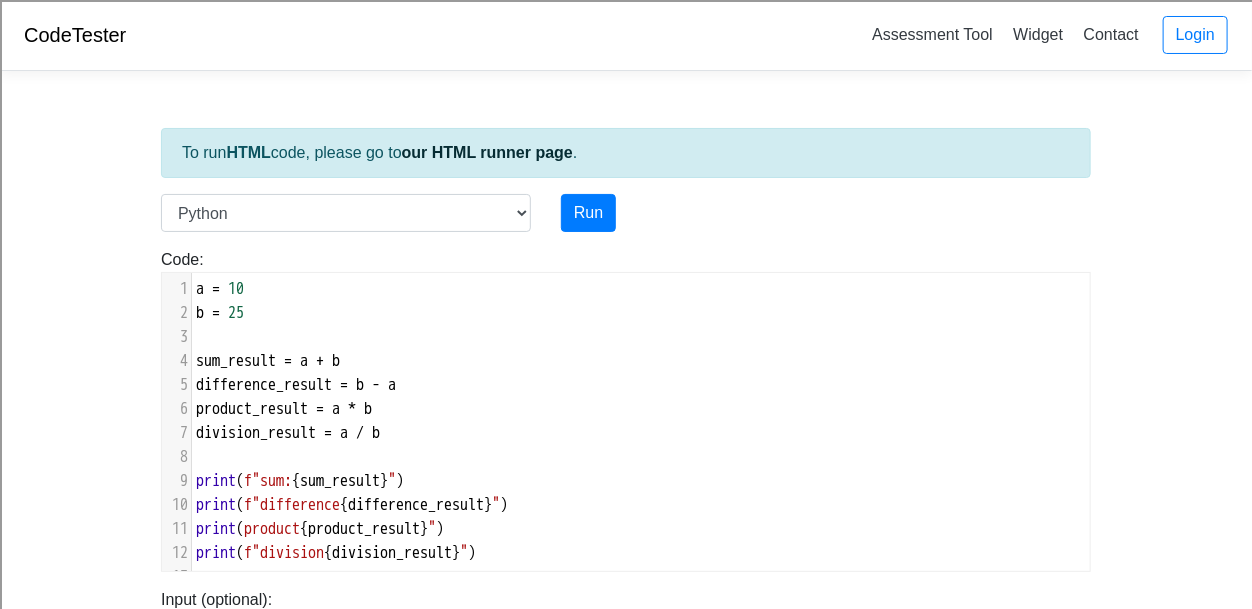 type on "45" 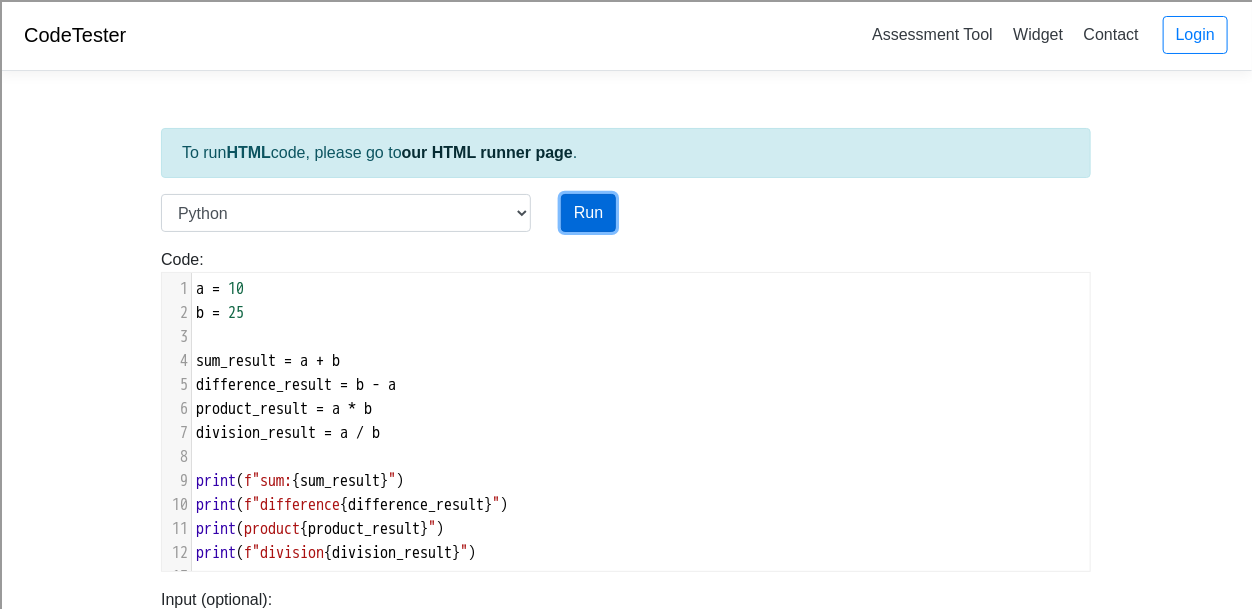 click on "Run" at bounding box center [588, 213] 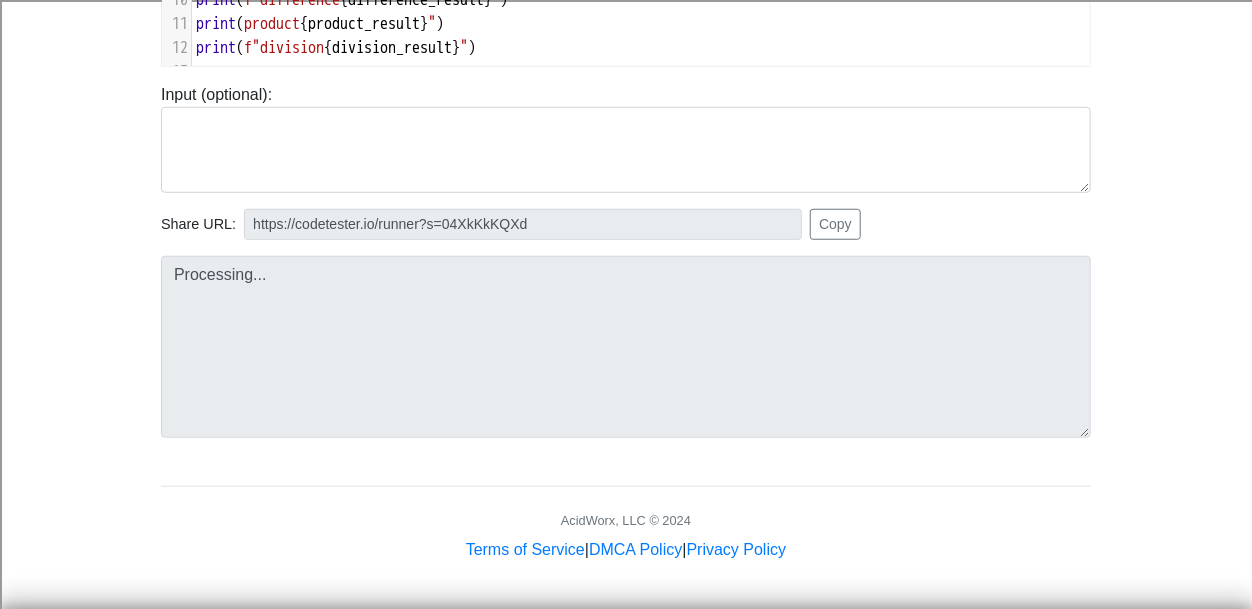 type on "https://codetester.io/runner?s=akla1b1VlM" 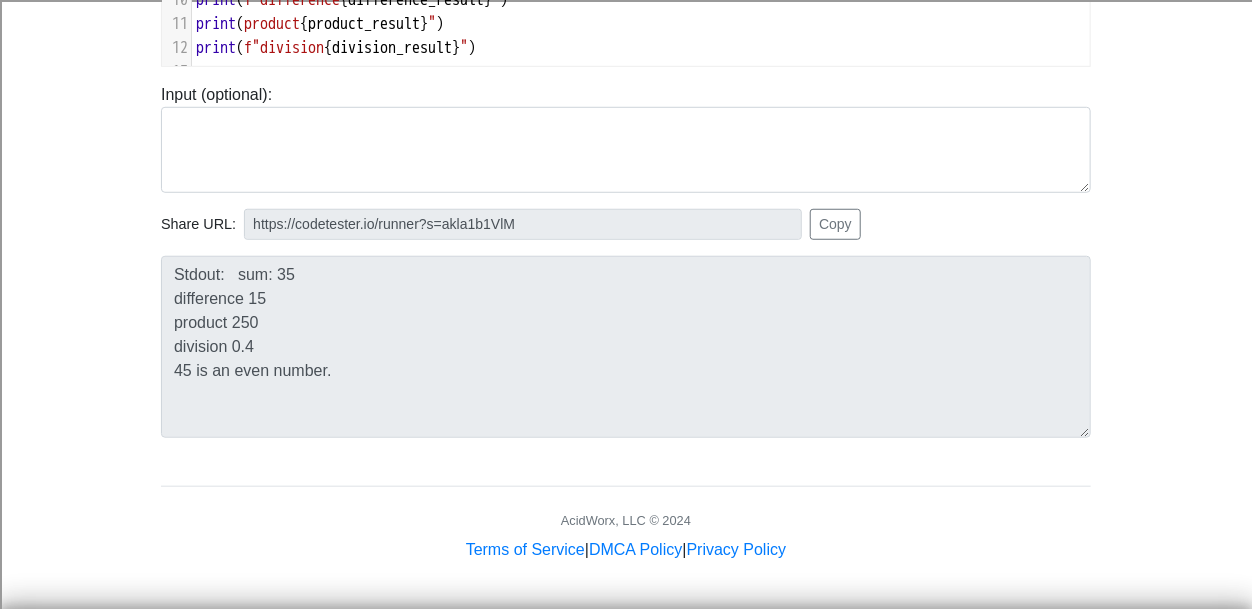 scroll, scrollTop: 252, scrollLeft: 0, axis: vertical 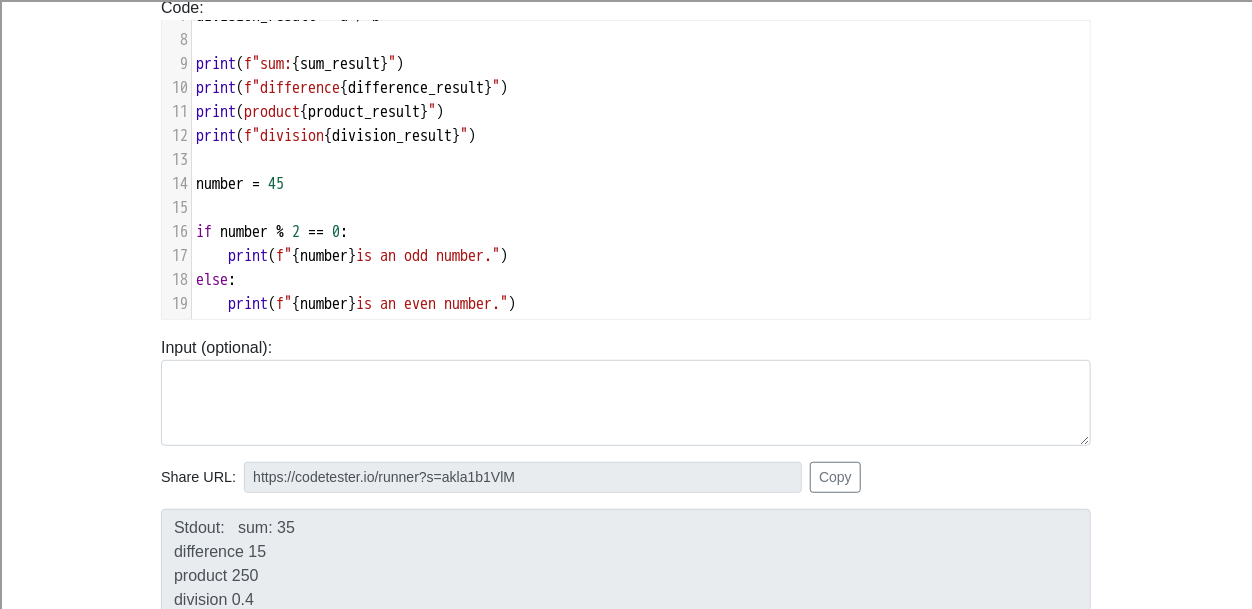 click on "number   =   45" at bounding box center (641, 184) 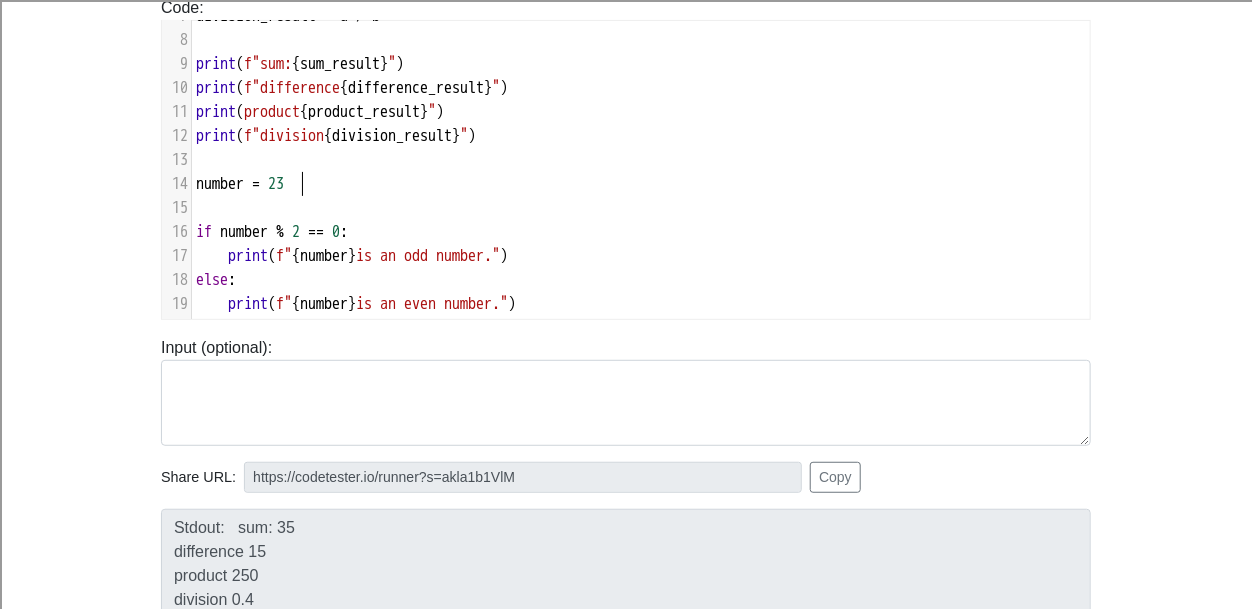 scroll, scrollTop: 8, scrollLeft: 19, axis: both 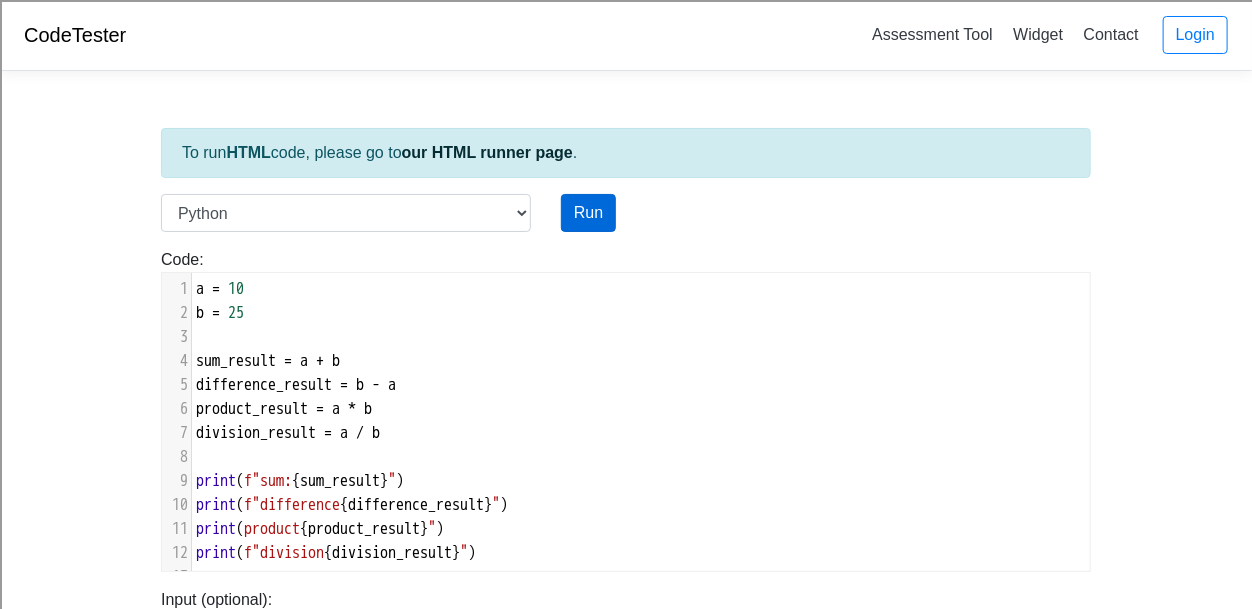 type on "23" 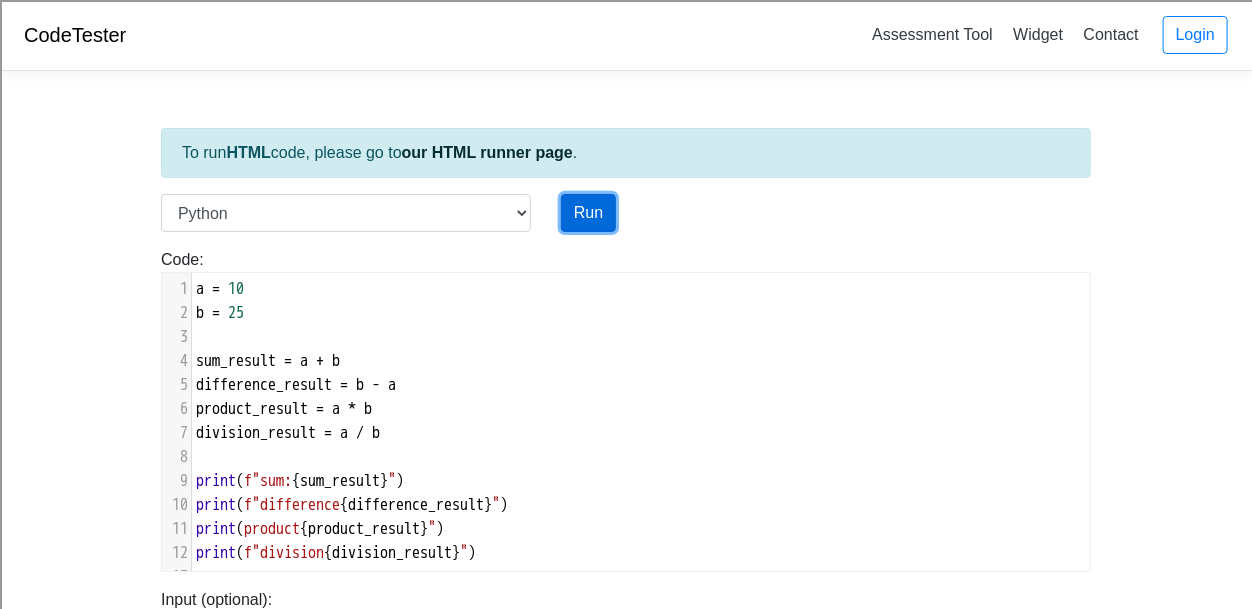 click on "Run" at bounding box center [588, 213] 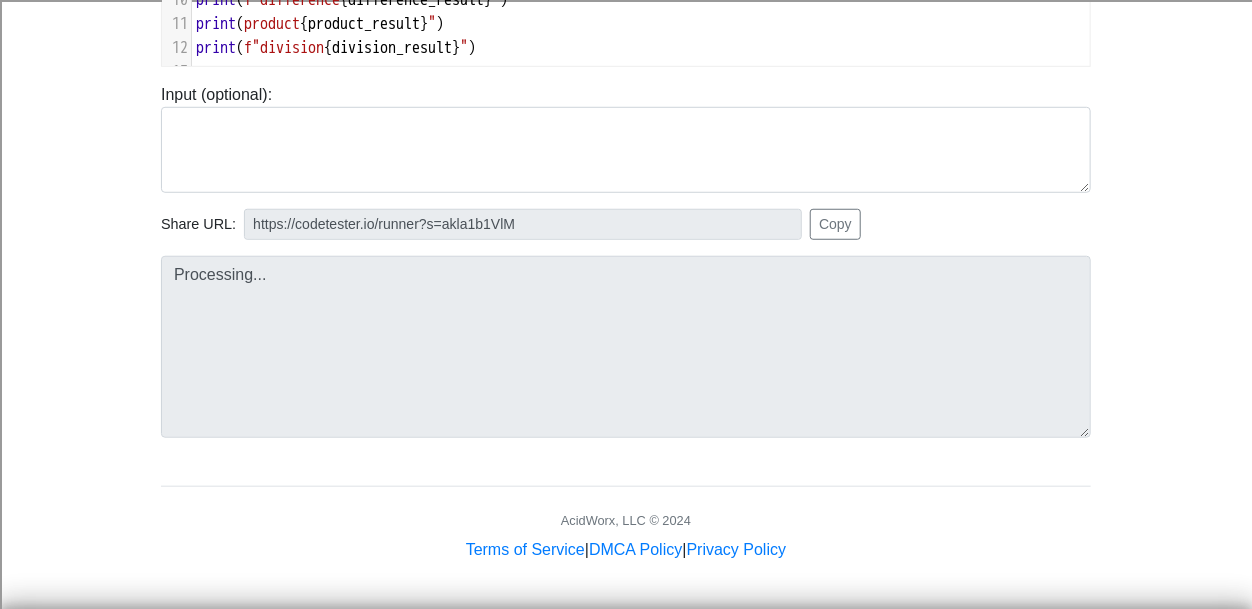type on "https://codetester.io/runner?s=GJXeZ9ZDzR" 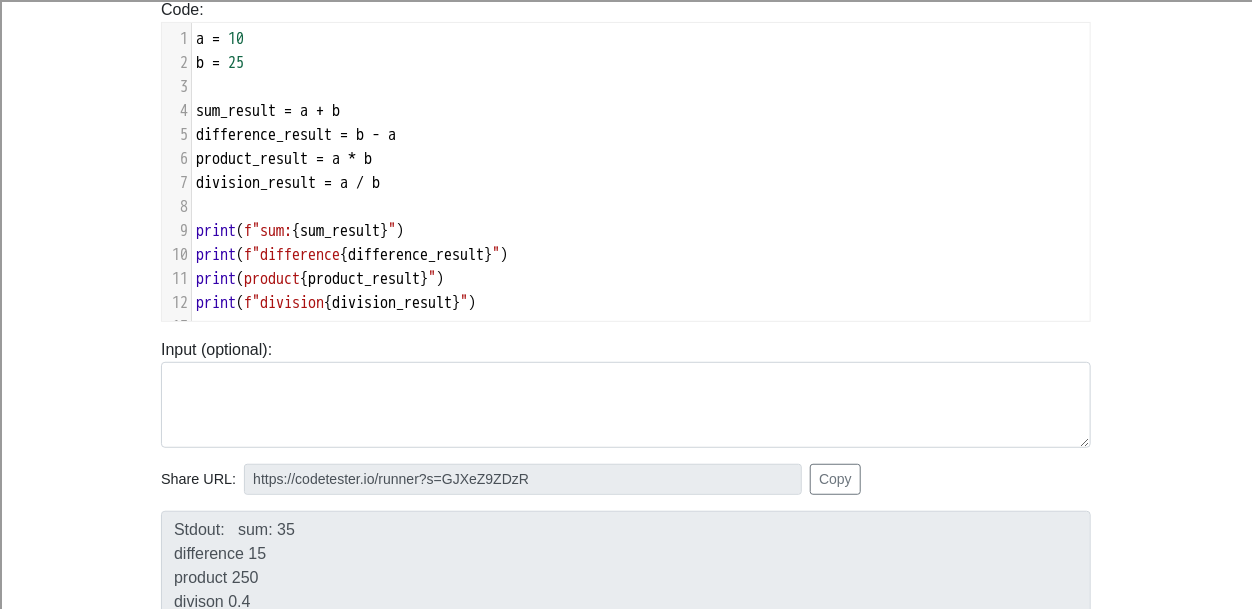 scroll, scrollTop: 251, scrollLeft: 0, axis: vertical 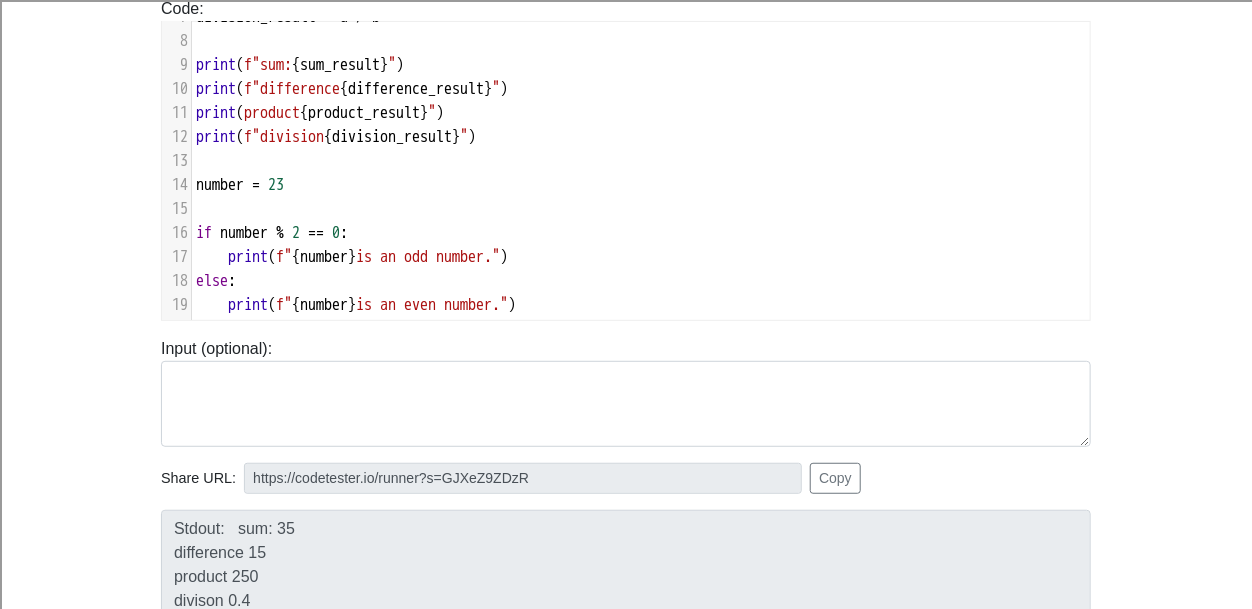 click on "23" at bounding box center (276, 185) 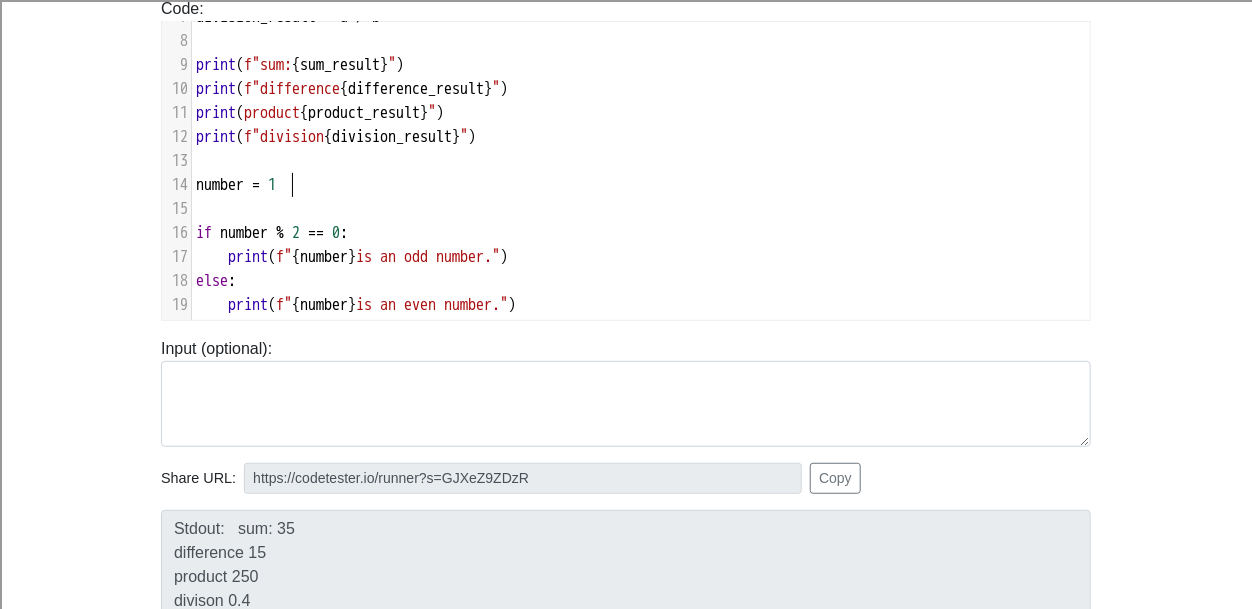 scroll, scrollTop: 8, scrollLeft: 9, axis: both 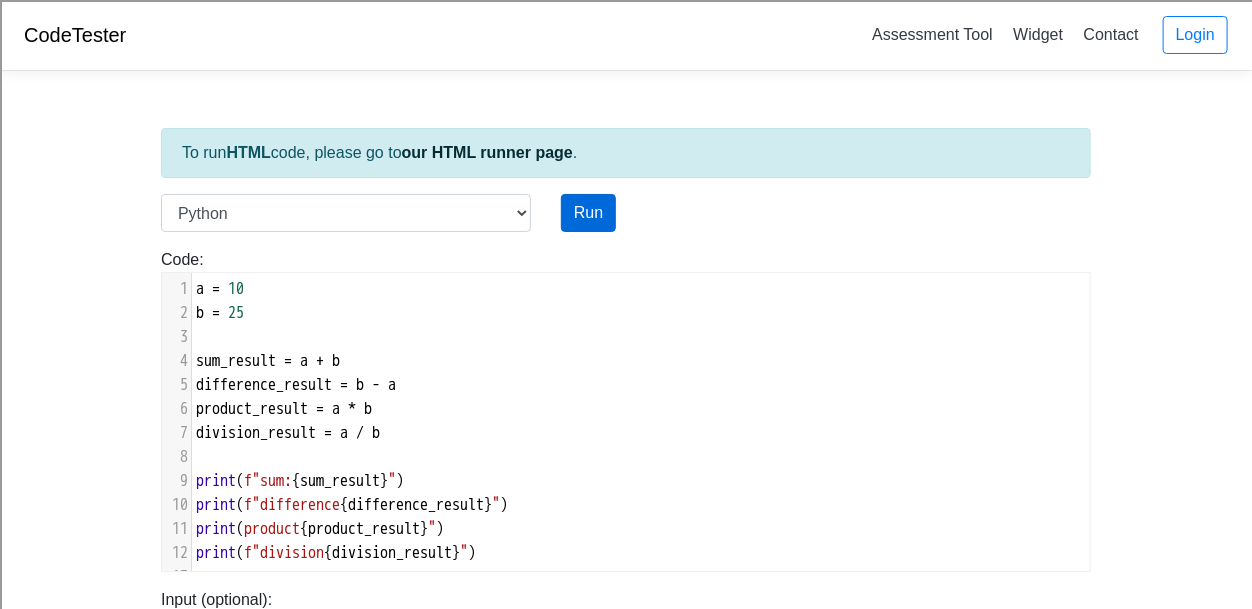 type on "1" 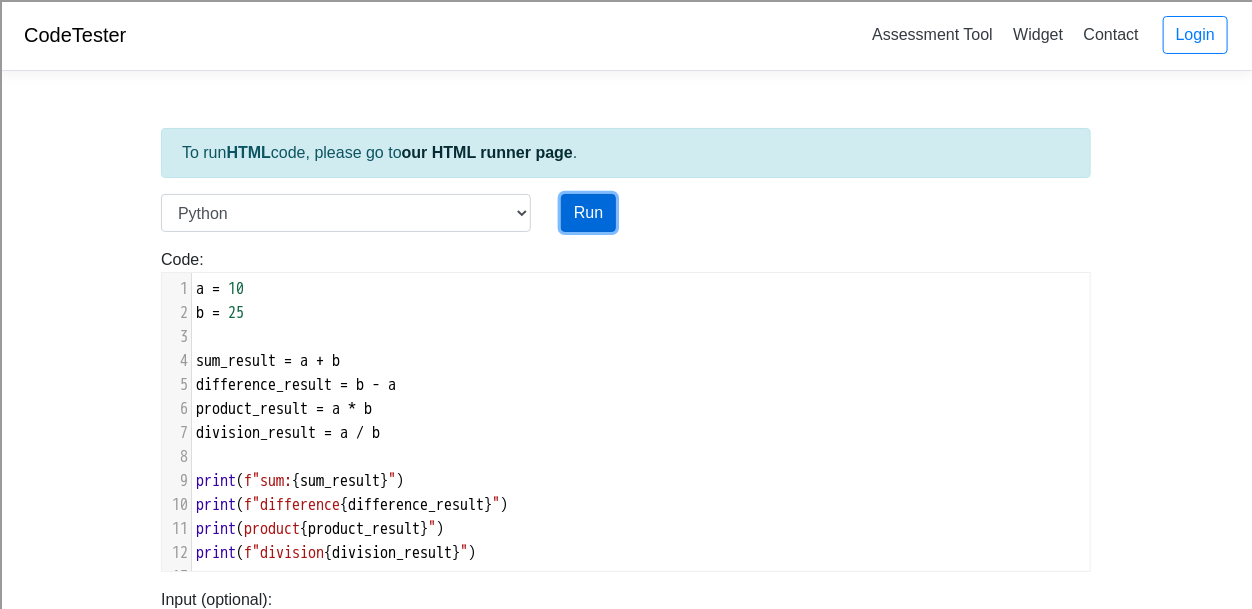 click on "Run" at bounding box center (588, 213) 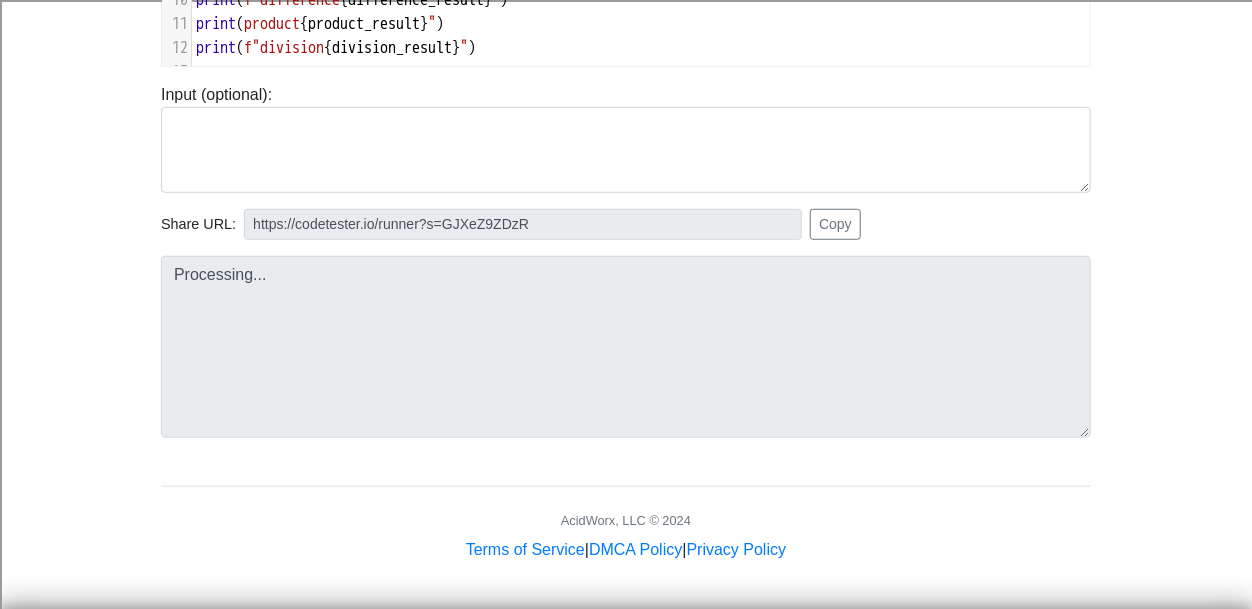 type on "https://codetester.io/runner?s=e0zyEnEKzb" 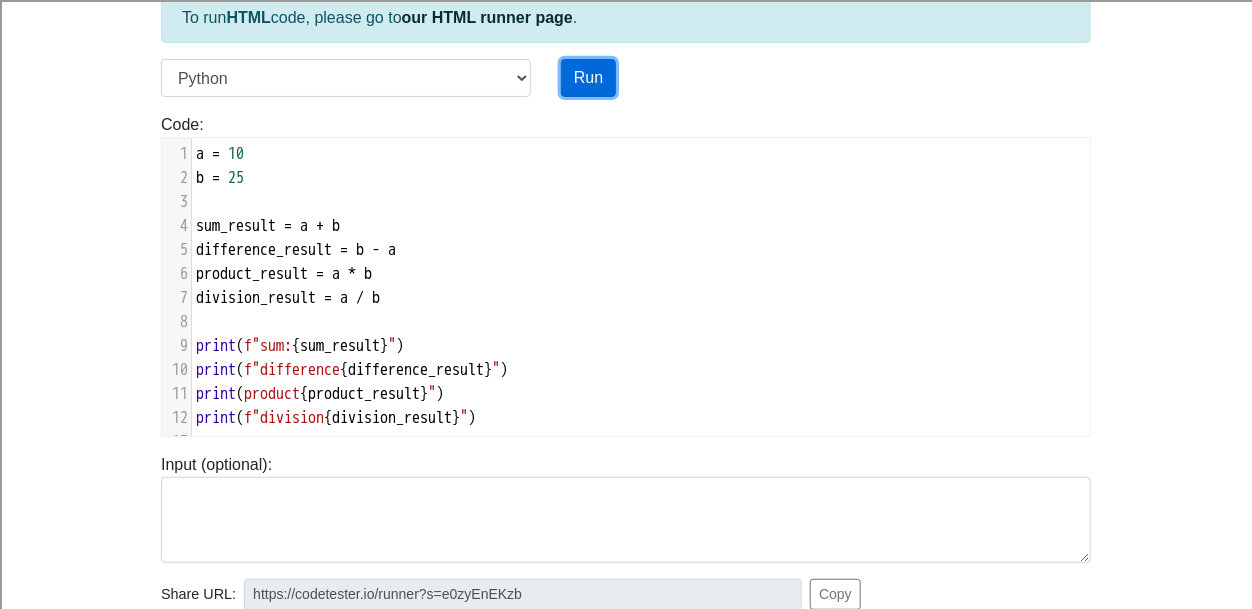 scroll, scrollTop: 137, scrollLeft: 0, axis: vertical 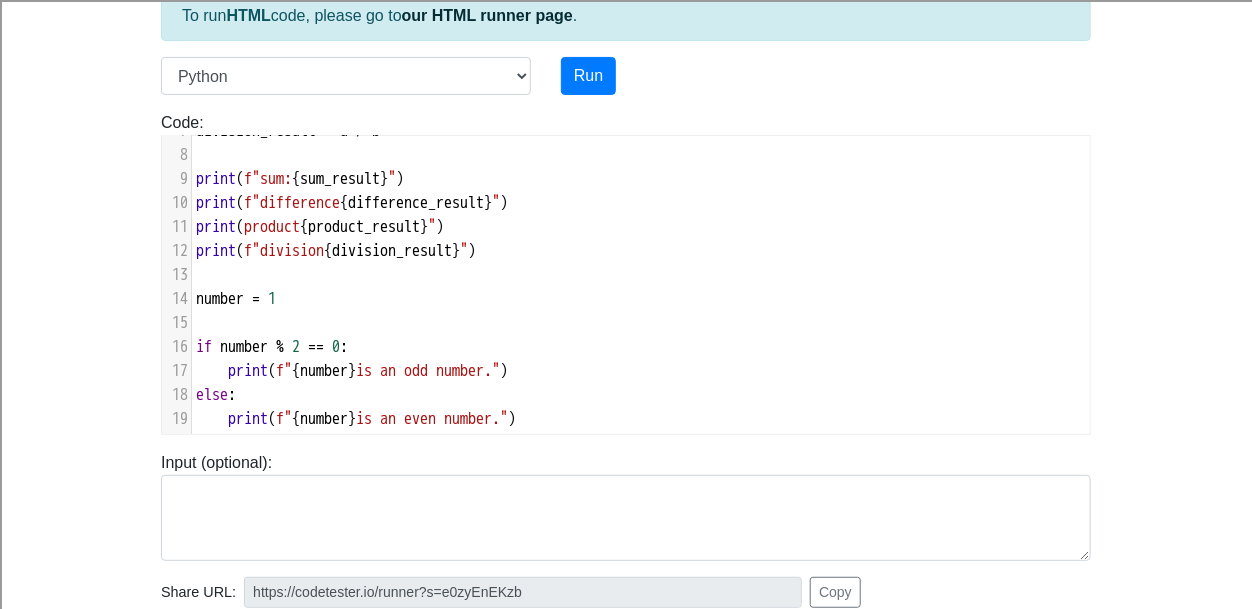 click on "number   =   1" at bounding box center (641, 299) 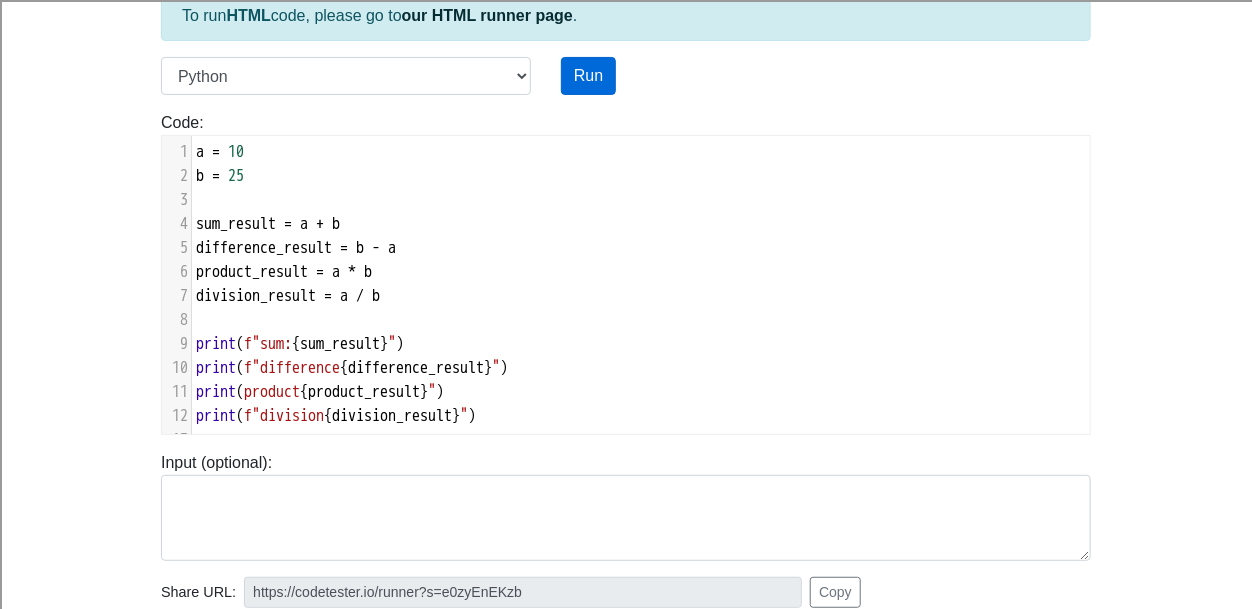 type on ".534" 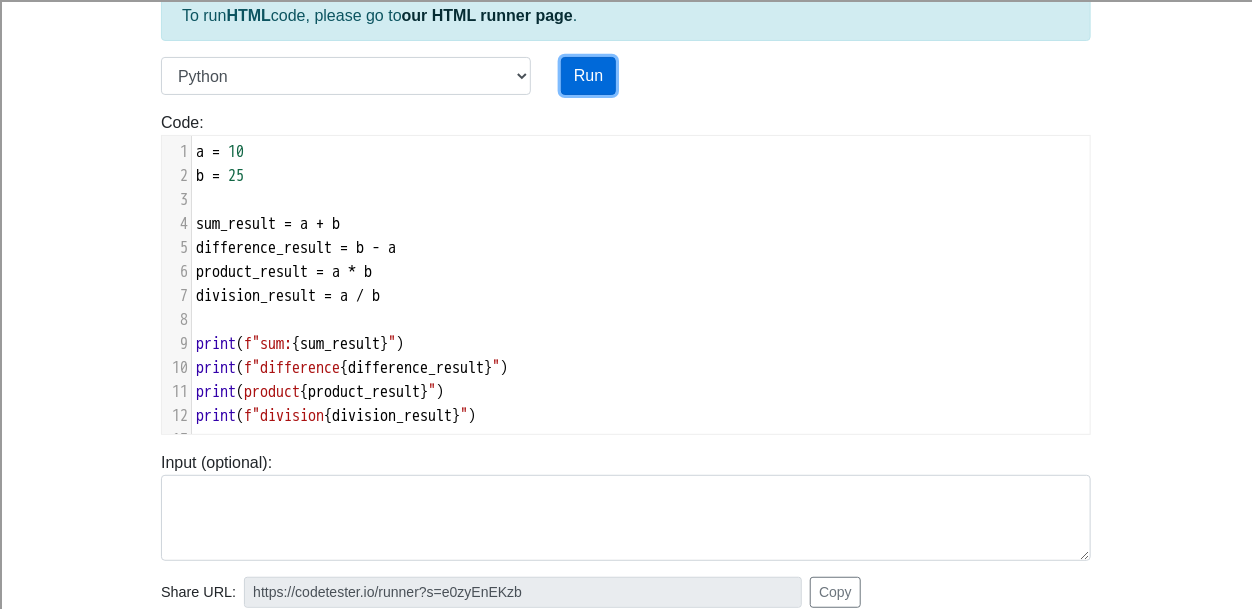 click on "Run" at bounding box center (588, 76) 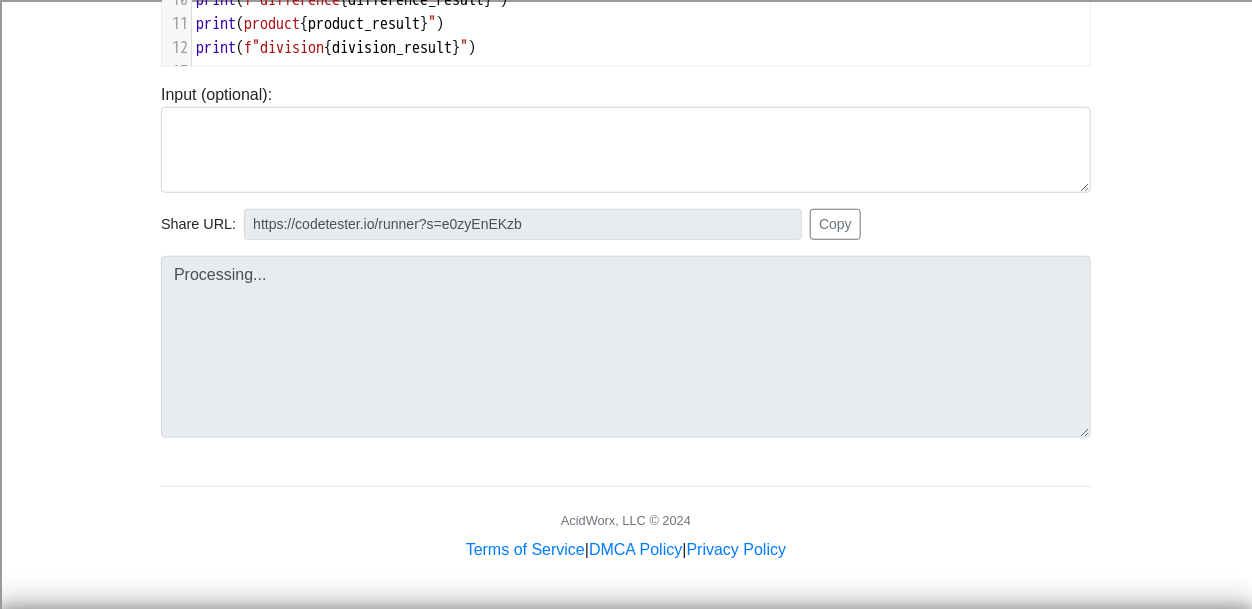 type on "https://codetester.io/runner?s=yAX7JMJYlD" 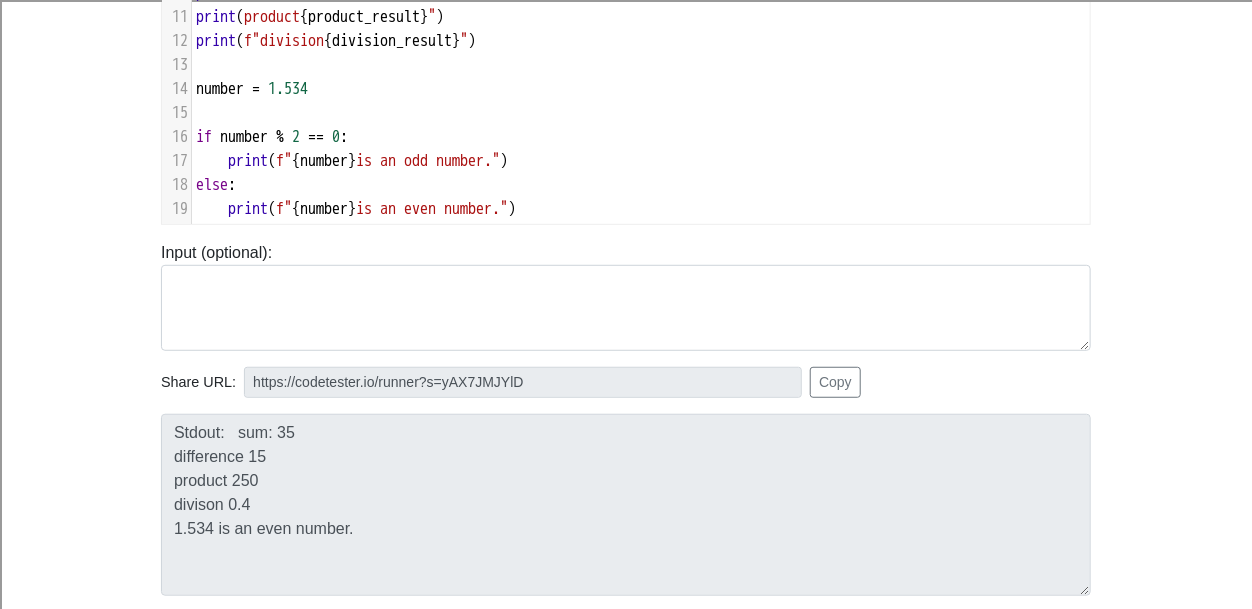 click on "is an even number."" at bounding box center (432, 209) 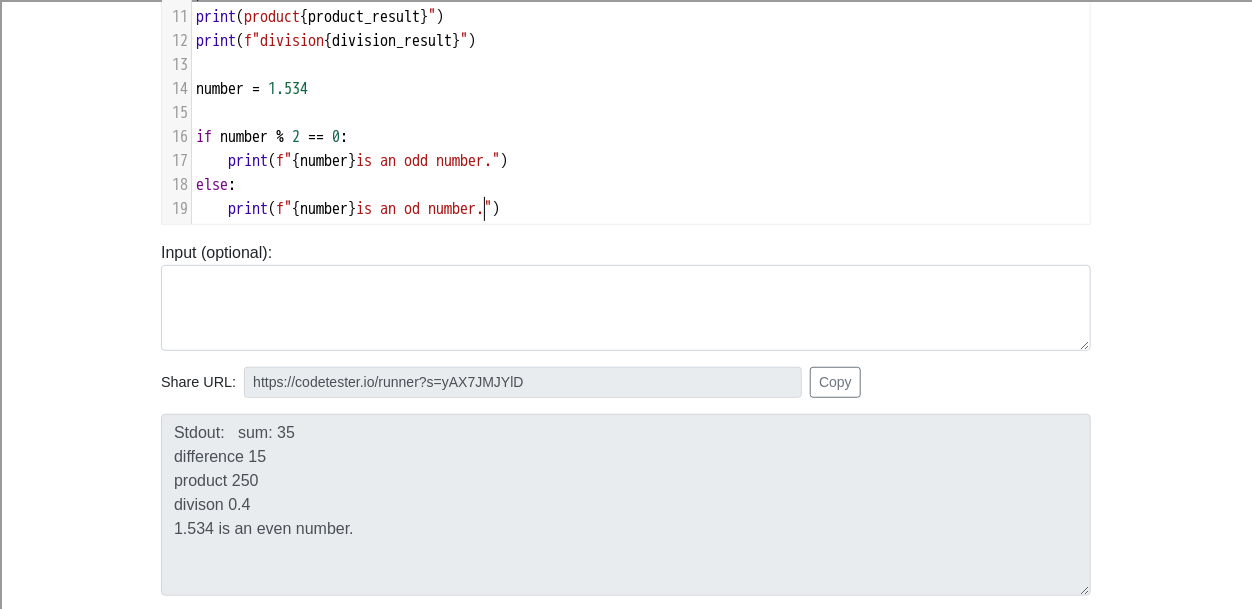 type on "odd" 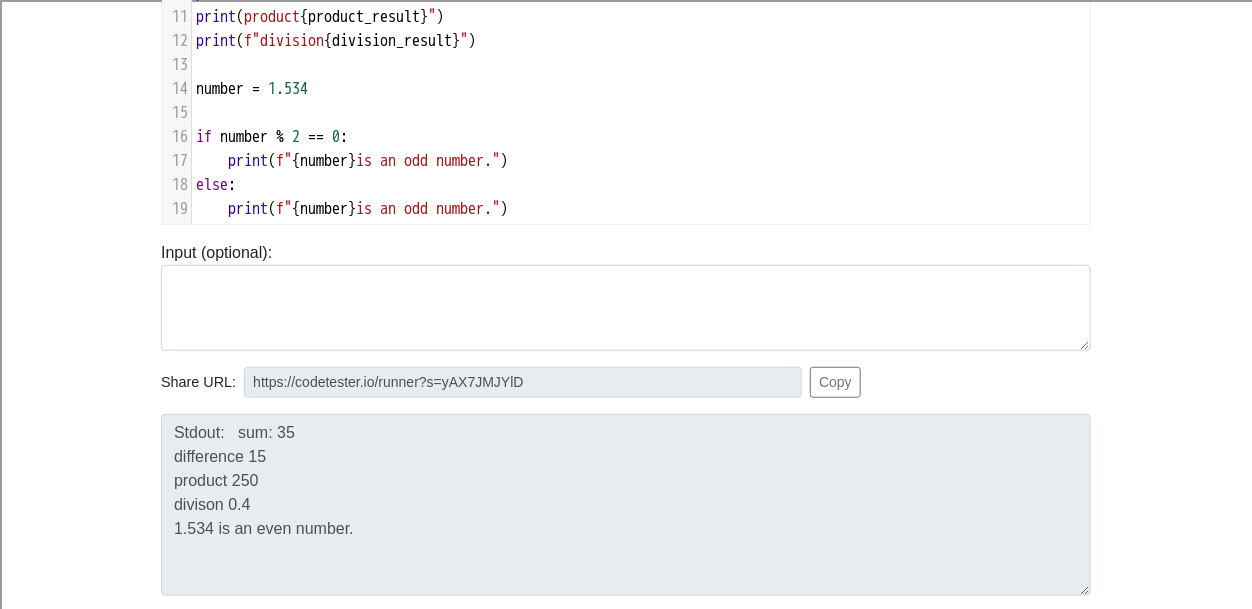 click on "is an odd number."" at bounding box center [428, 161] 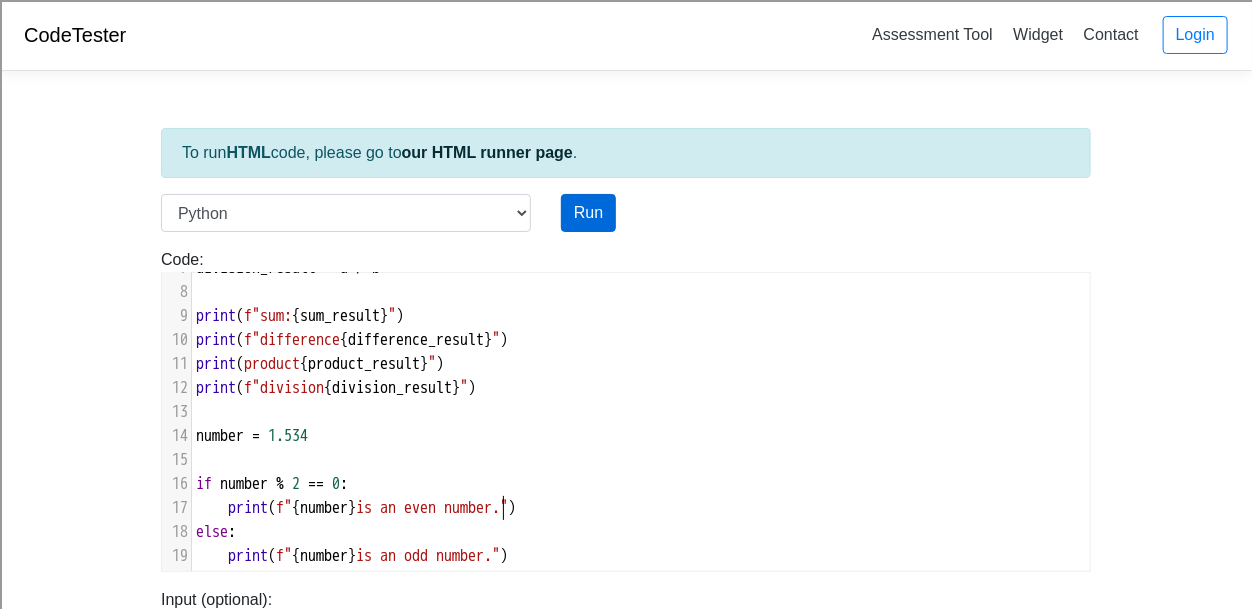 type on "even" 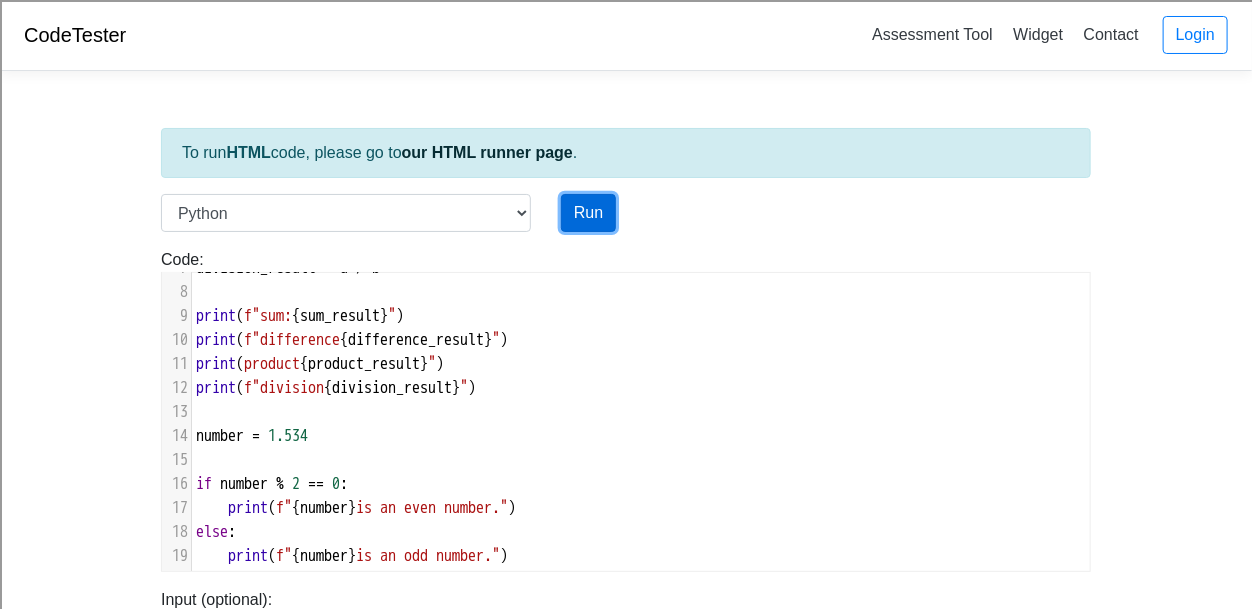 click on "Run" at bounding box center [588, 213] 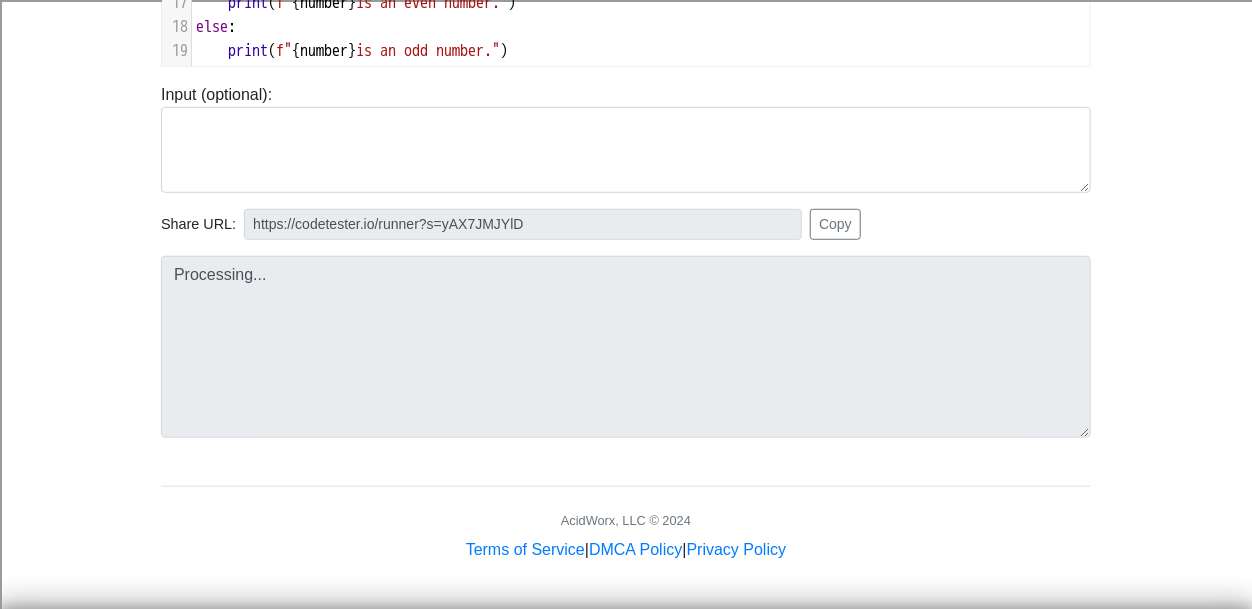 type on "https://codetester.io/runner?s=n0lmkekKze" 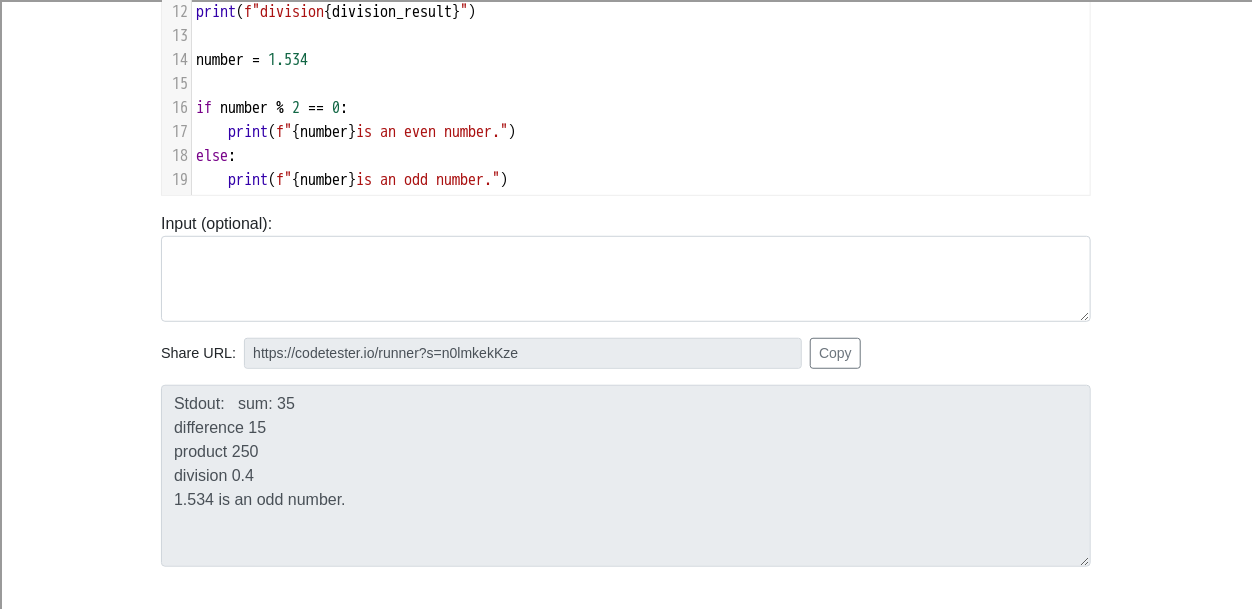 click on "number   =   1.534" at bounding box center [641, 60] 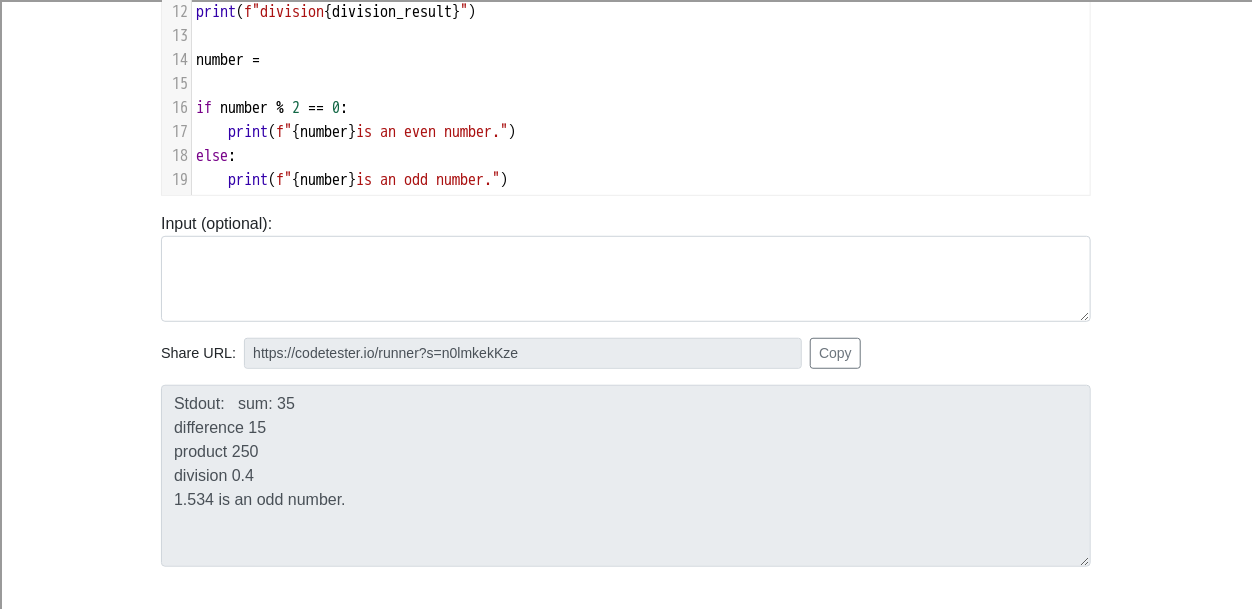scroll, scrollTop: 0, scrollLeft: 0, axis: both 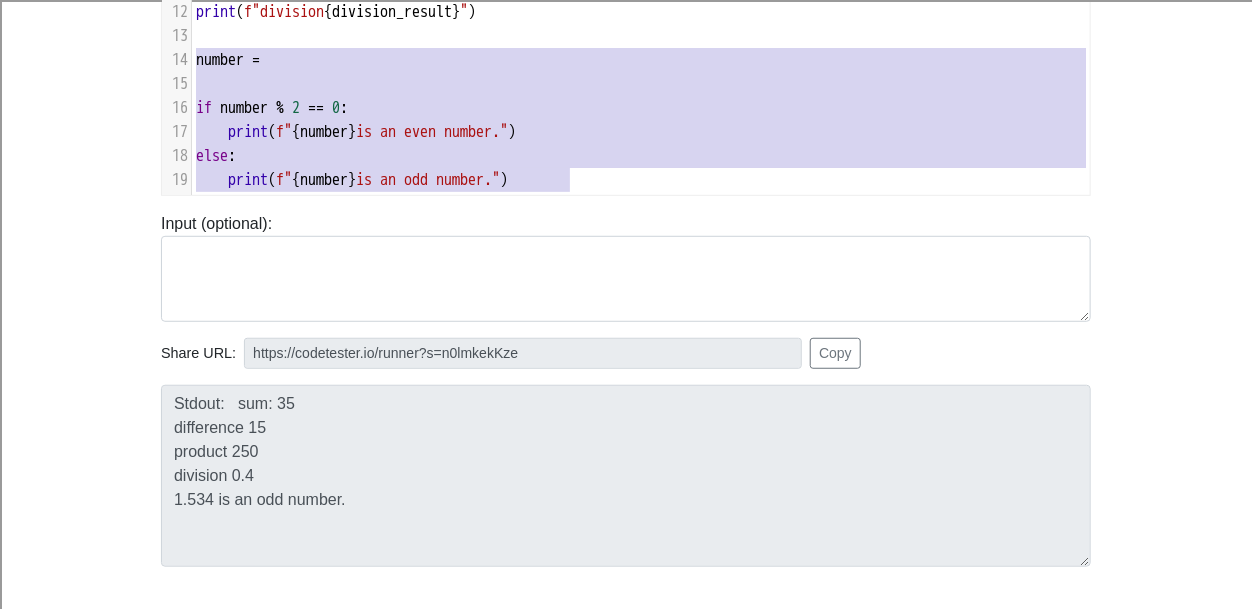 type on "number =
if number % 2 == 0 :
print (f"{number} is an even number.")
else:
print (f"{number} is an odd number.")" 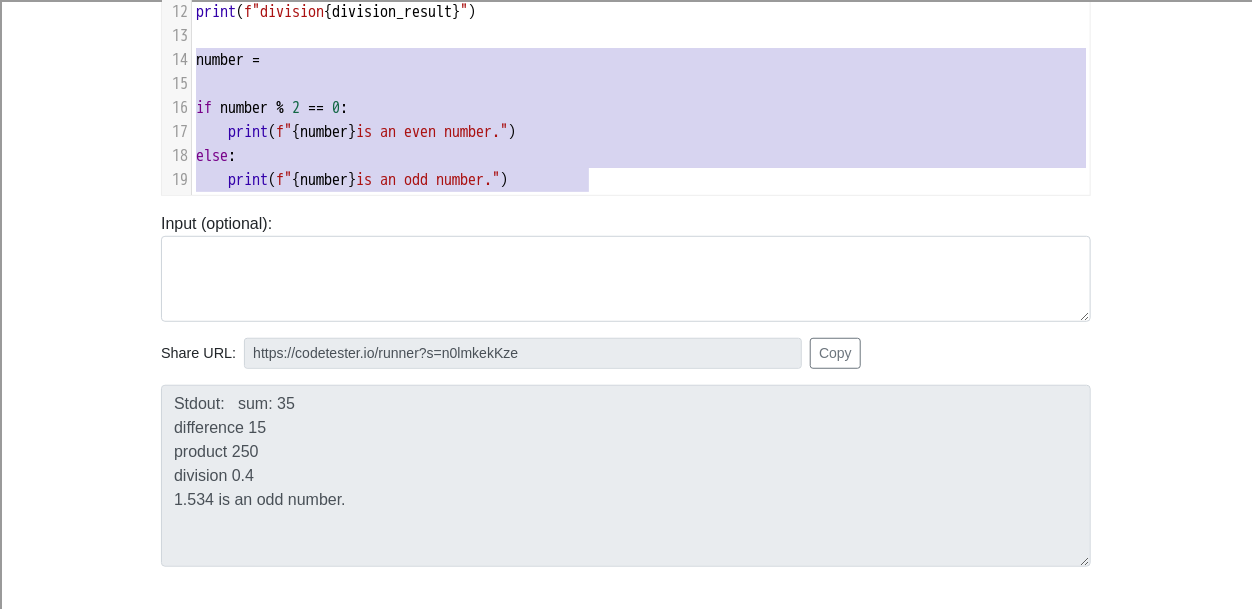 type 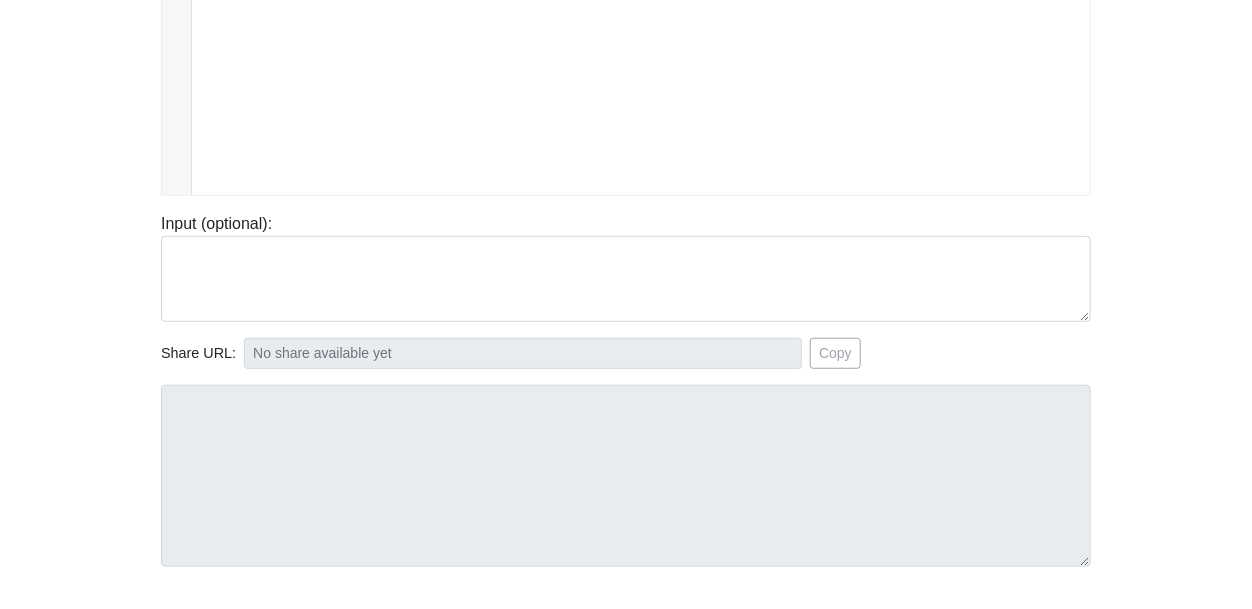 scroll, scrollTop: 376, scrollLeft: 0, axis: vertical 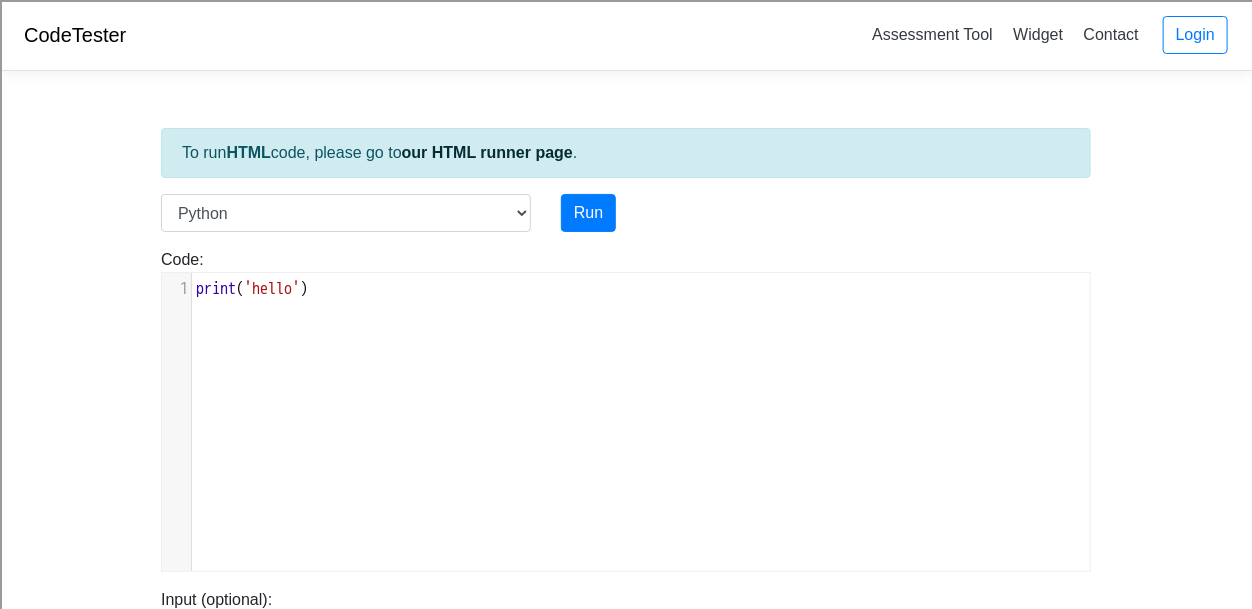 drag, startPoint x: 362, startPoint y: 302, endPoint x: 123, endPoint y: 308, distance: 239.0753 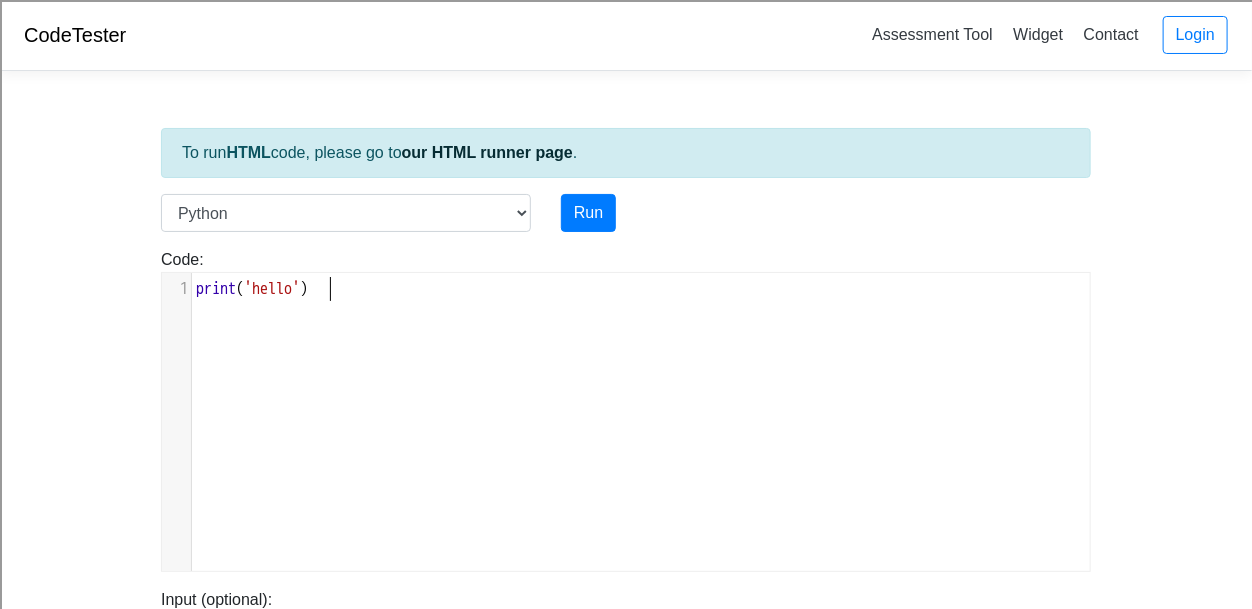 scroll, scrollTop: 1, scrollLeft: 0, axis: vertical 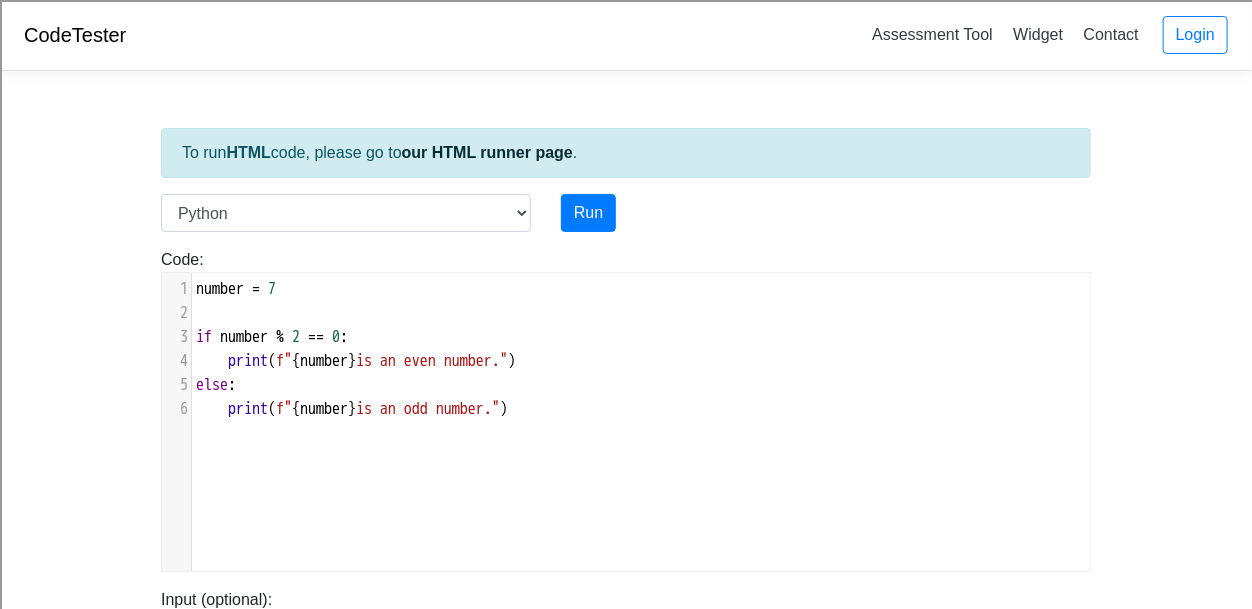 click on "To run  HTML  code, please go to  our HTML runner page .
Language
C
C++
Go
Java
Javascript
Python
Ruby
Run
Code:
print('hello') ​ x   1 number   =   7 2 ​ 3 if   number   %   2   ==   0 : 4      print ( f" { number }  is an even number." ) 5 else : 6      print ( f" { number }  is an odd number." )
Input (optional):
Share URL:
Copy" at bounding box center [626, 577] 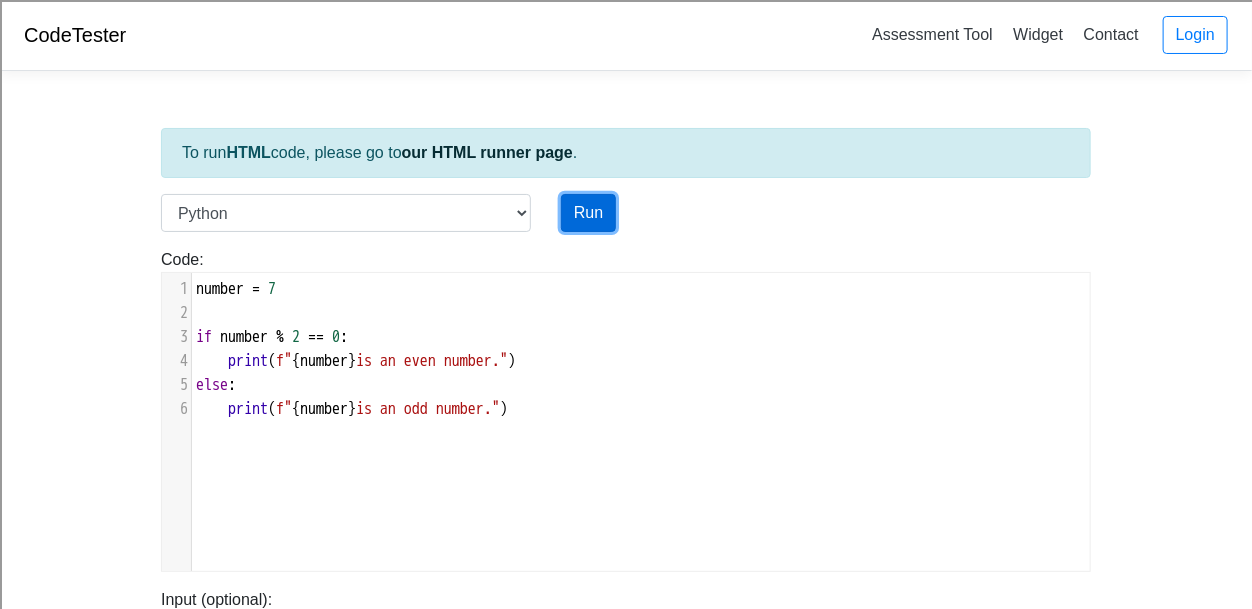 click on "Run" at bounding box center (588, 213) 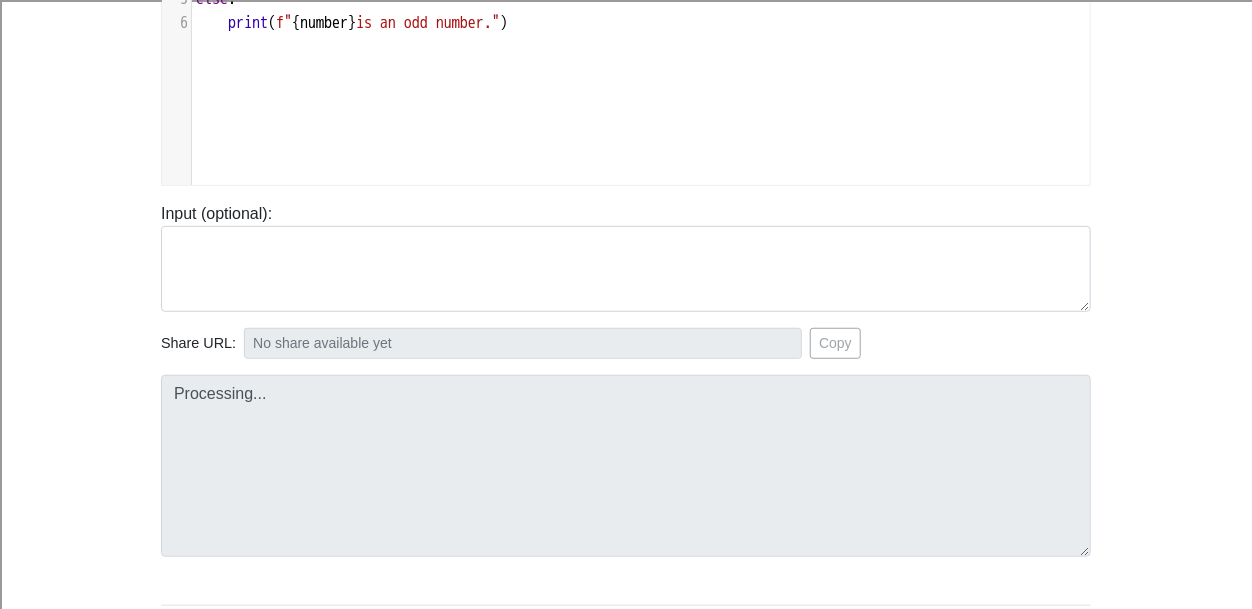 scroll, scrollTop: 389, scrollLeft: 0, axis: vertical 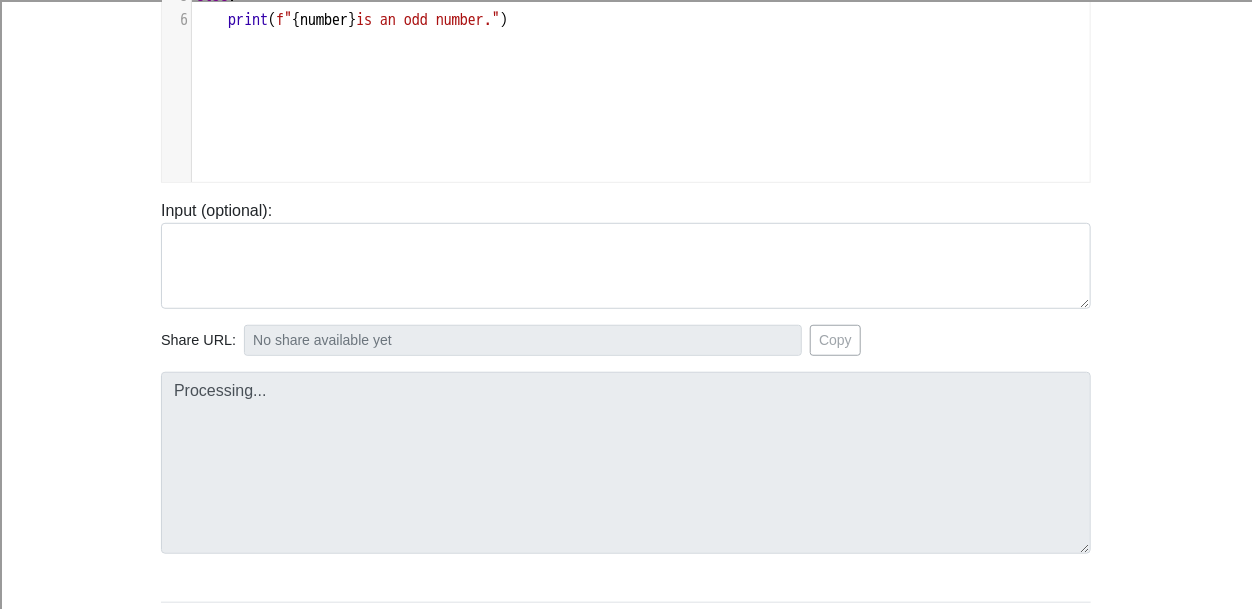 type on "https://codetester.io/runner?s=yGzRy0ykXJ" 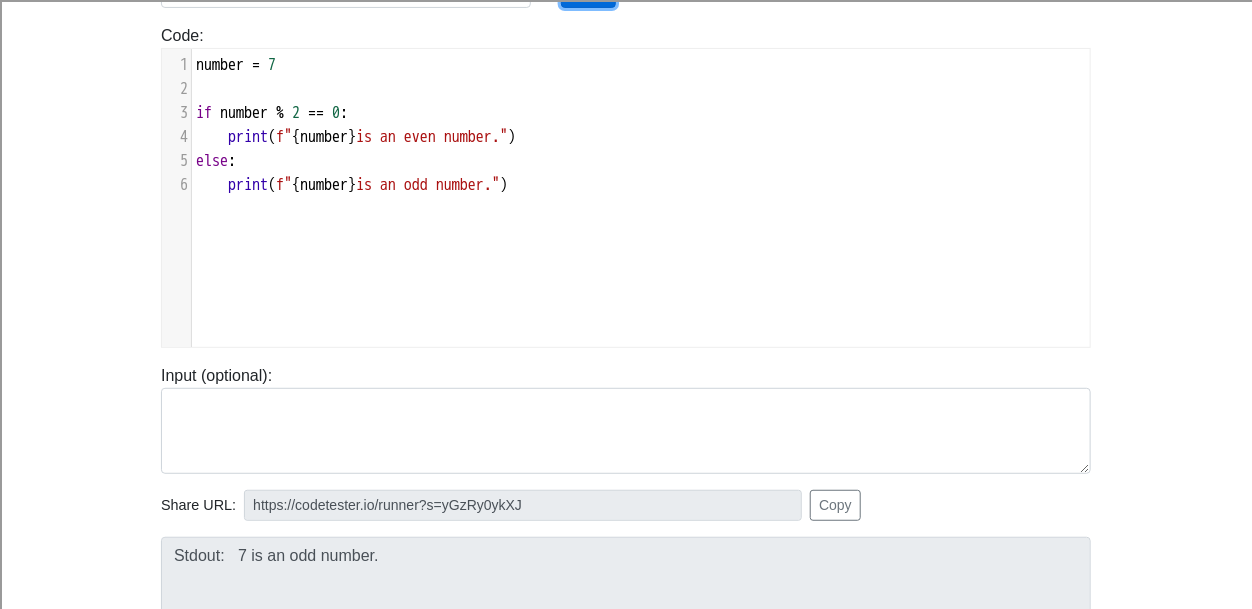 scroll, scrollTop: 218, scrollLeft: 0, axis: vertical 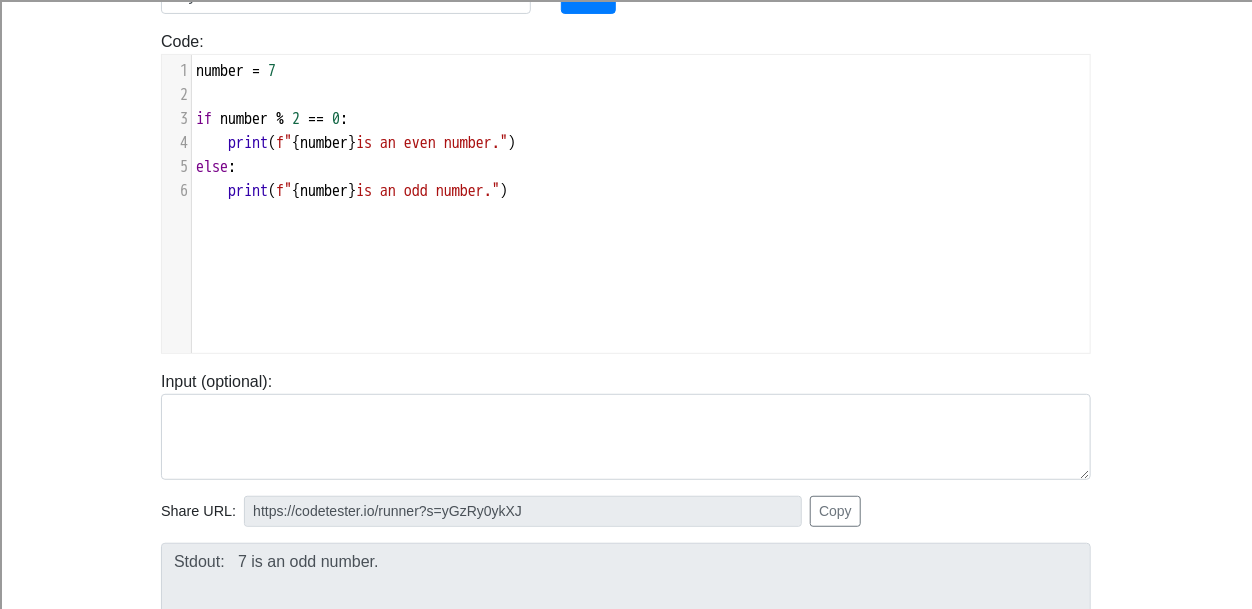 click on "​" at bounding box center (641, 95) 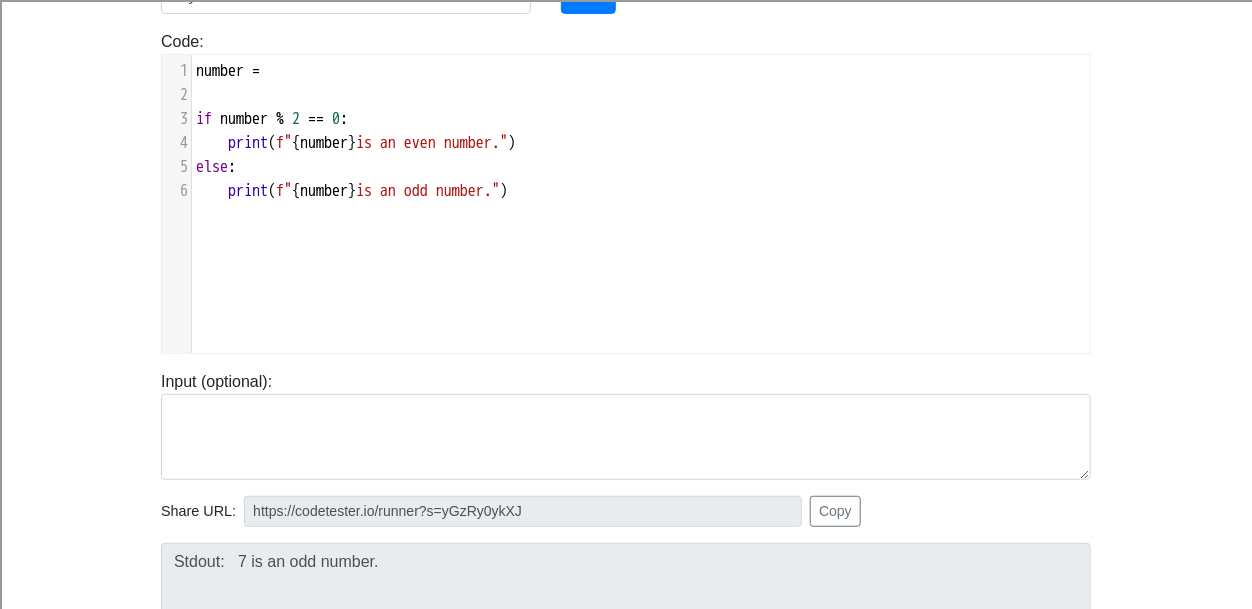scroll, scrollTop: 8, scrollLeft: 8, axis: both 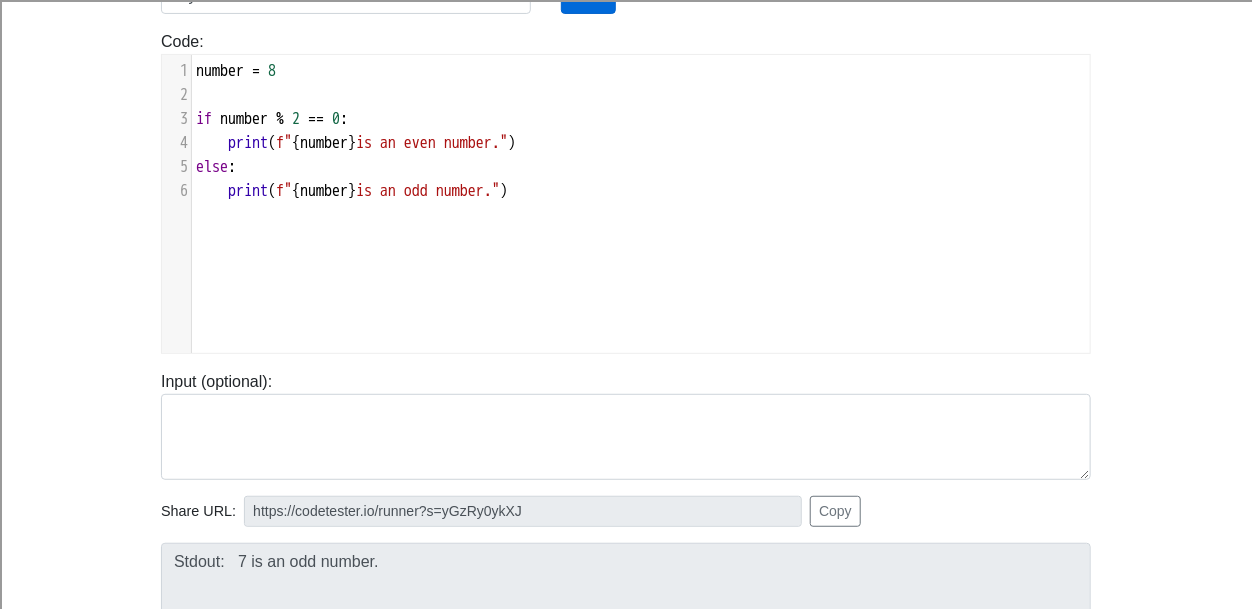 type on "8" 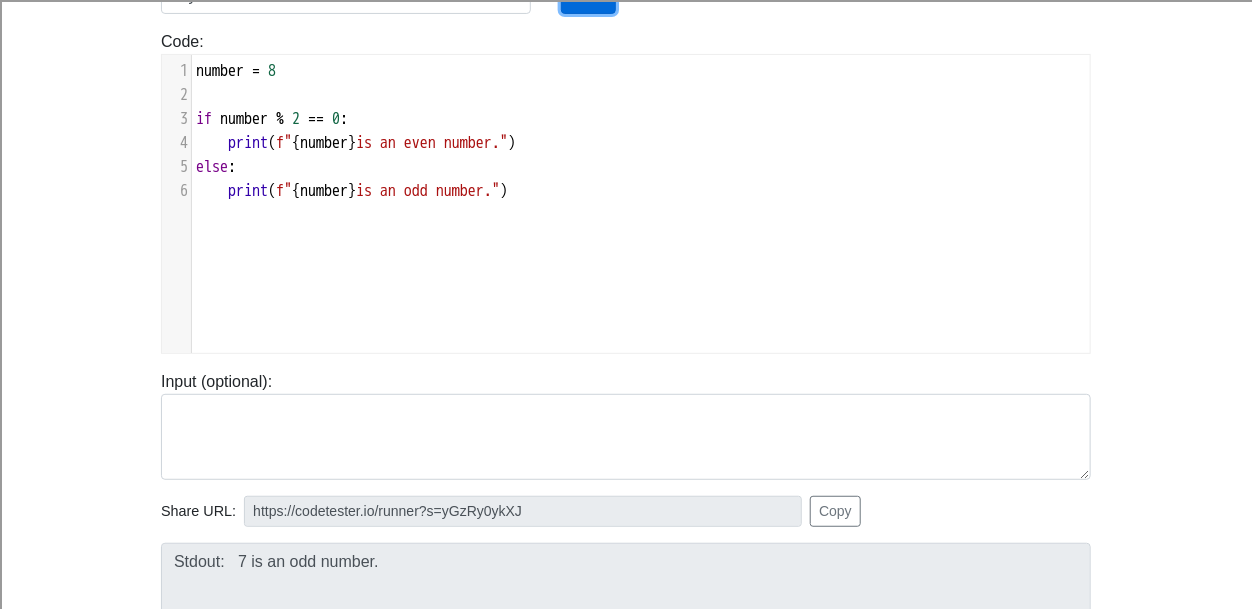 click on "Run" at bounding box center [588, -5] 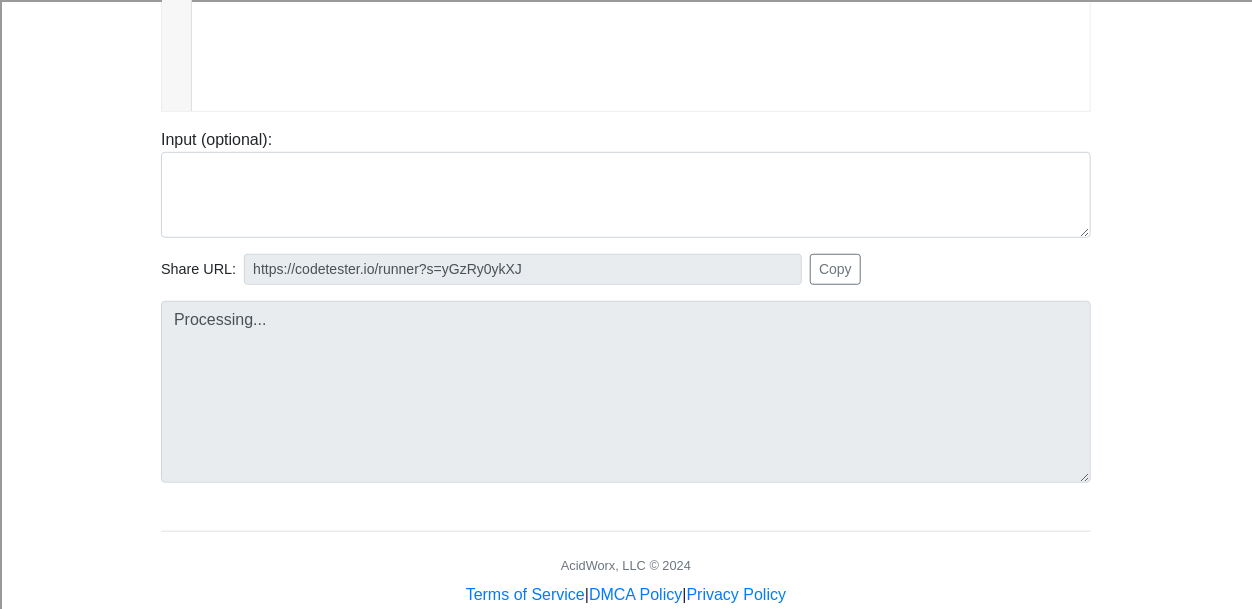 scroll, scrollTop: 461, scrollLeft: 0, axis: vertical 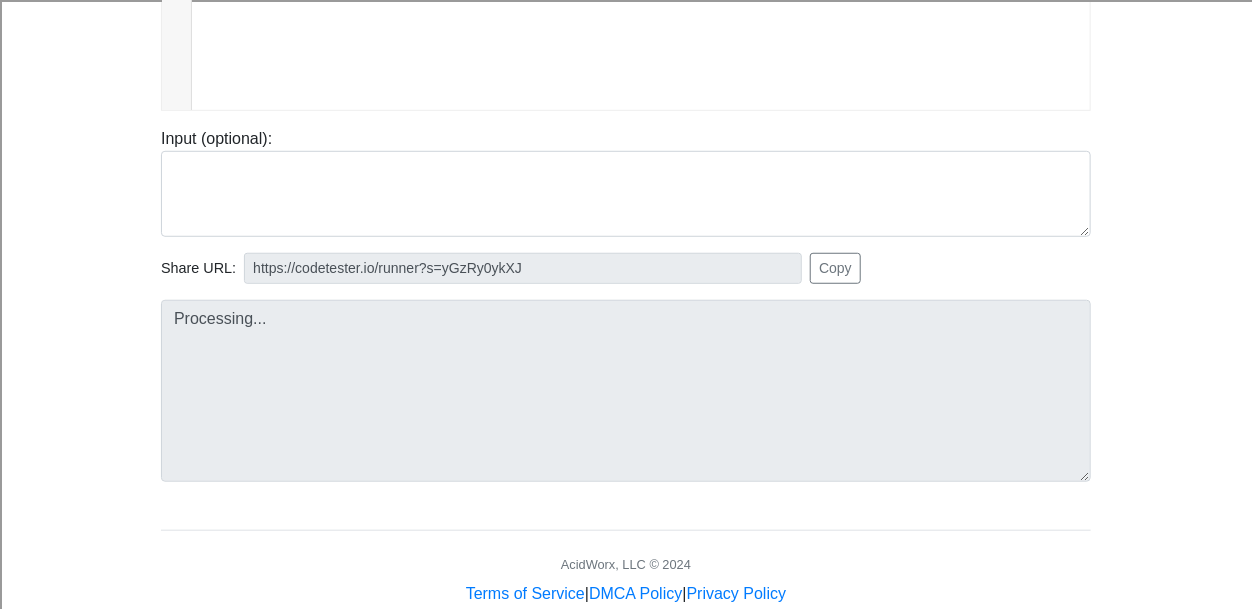 type on "https://codetester.io/runner?s=ZjWqypy4WR" 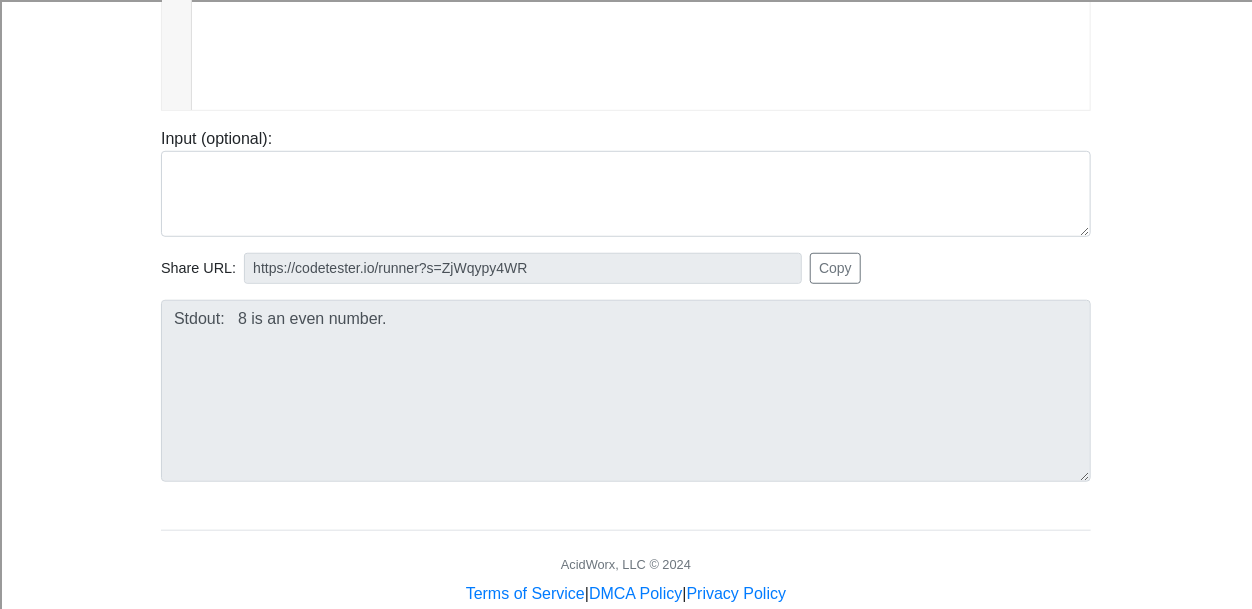 scroll, scrollTop: 109, scrollLeft: 0, axis: vertical 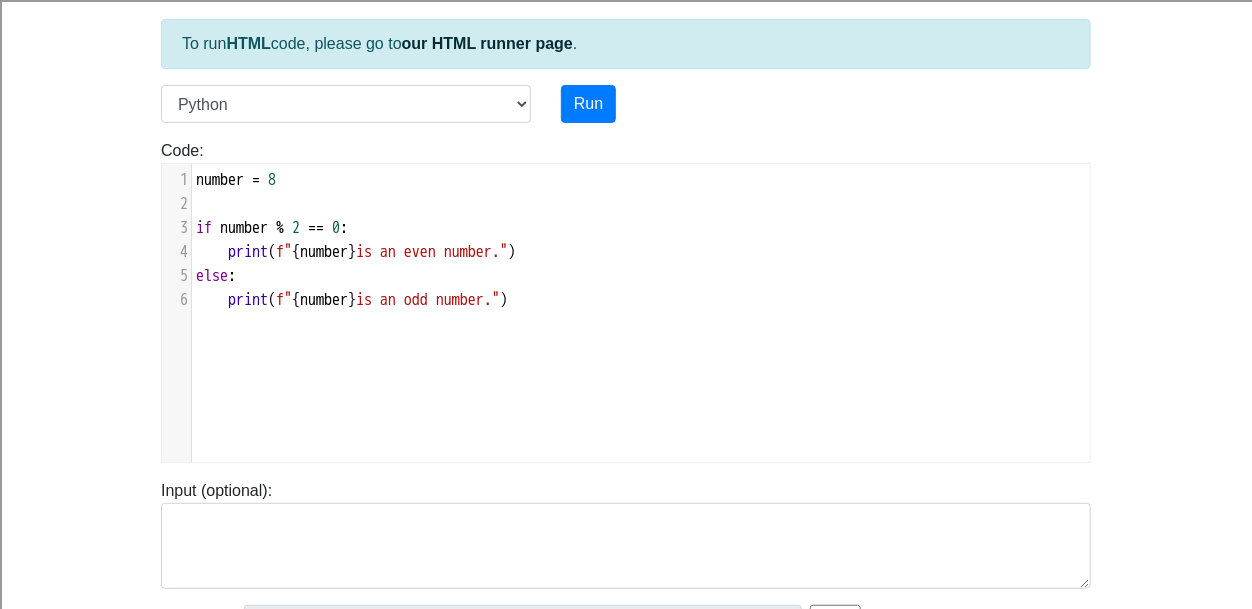 click on "number = 8" at bounding box center (641, 180) 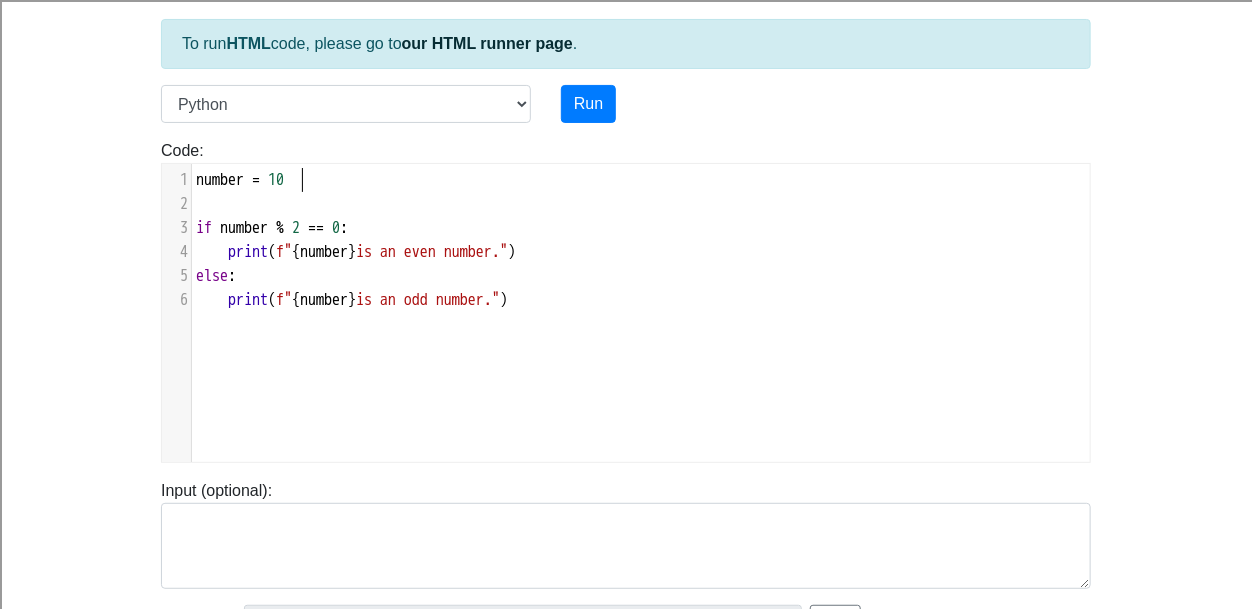 scroll, scrollTop: 8, scrollLeft: 19, axis: both 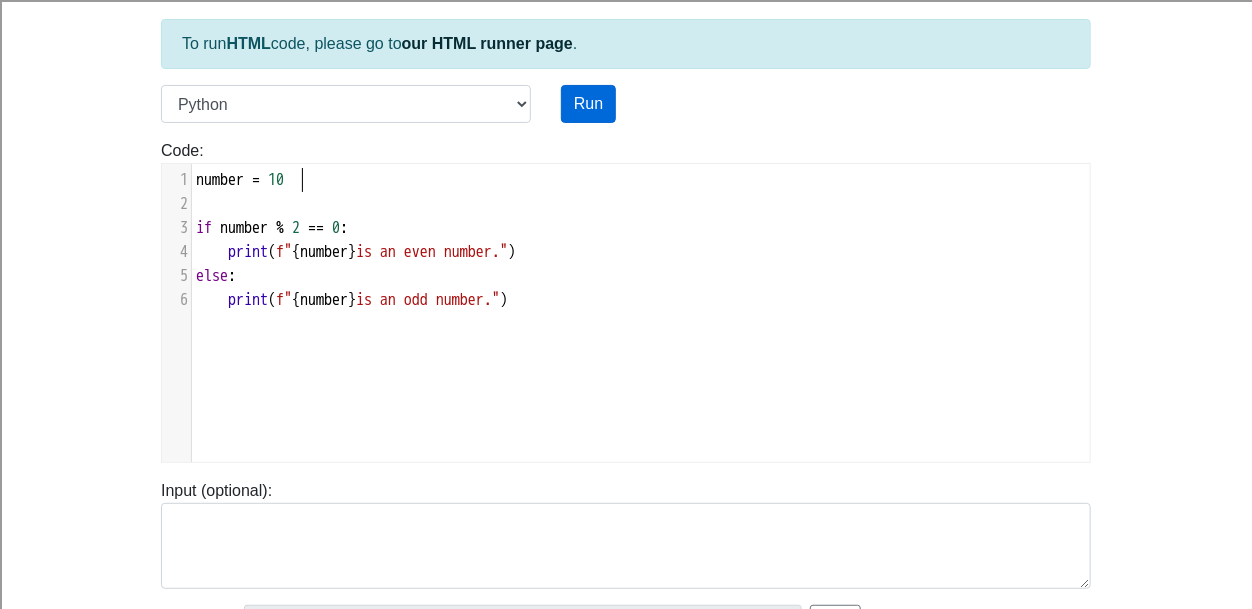 type on "10" 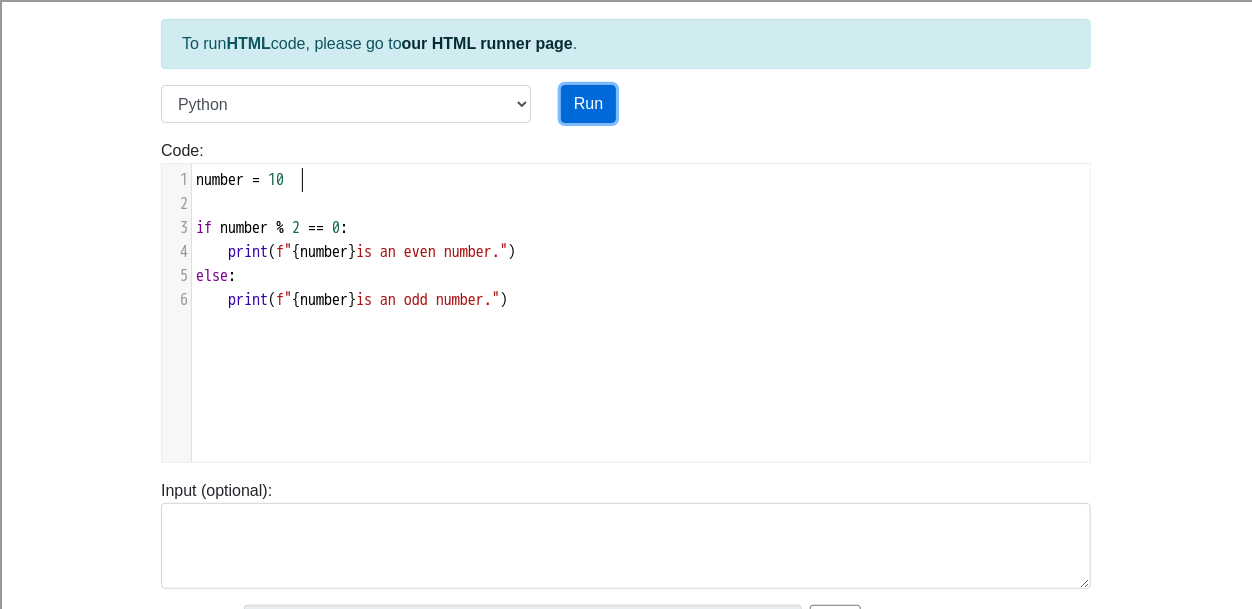 click on "Run" at bounding box center [588, 104] 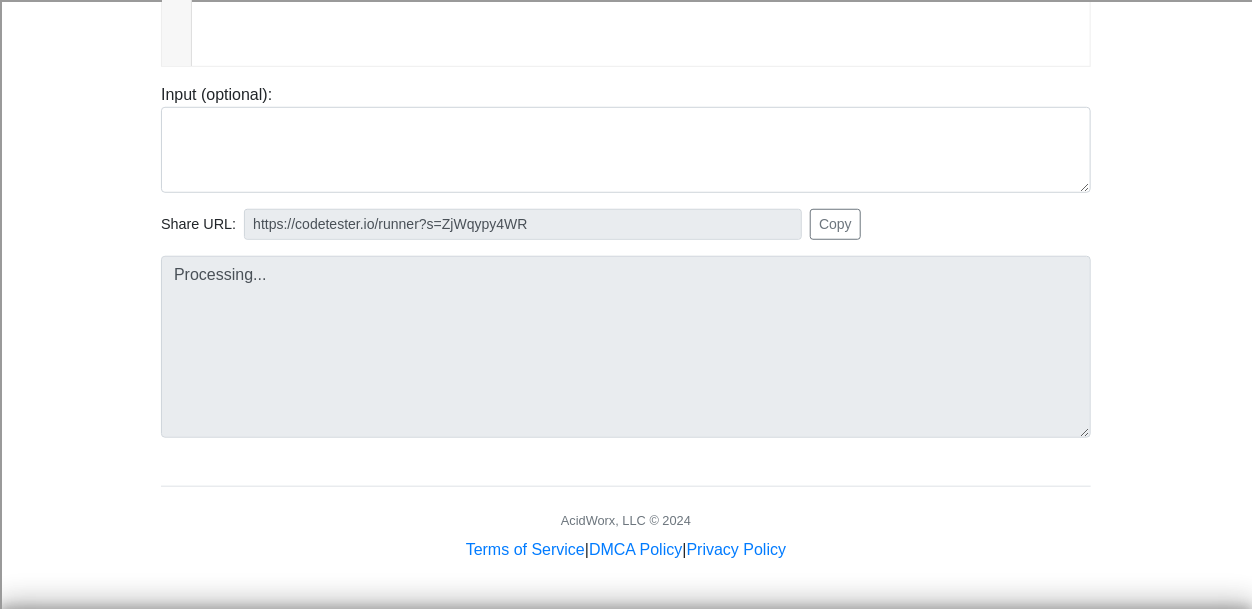 scroll, scrollTop: 504, scrollLeft: 0, axis: vertical 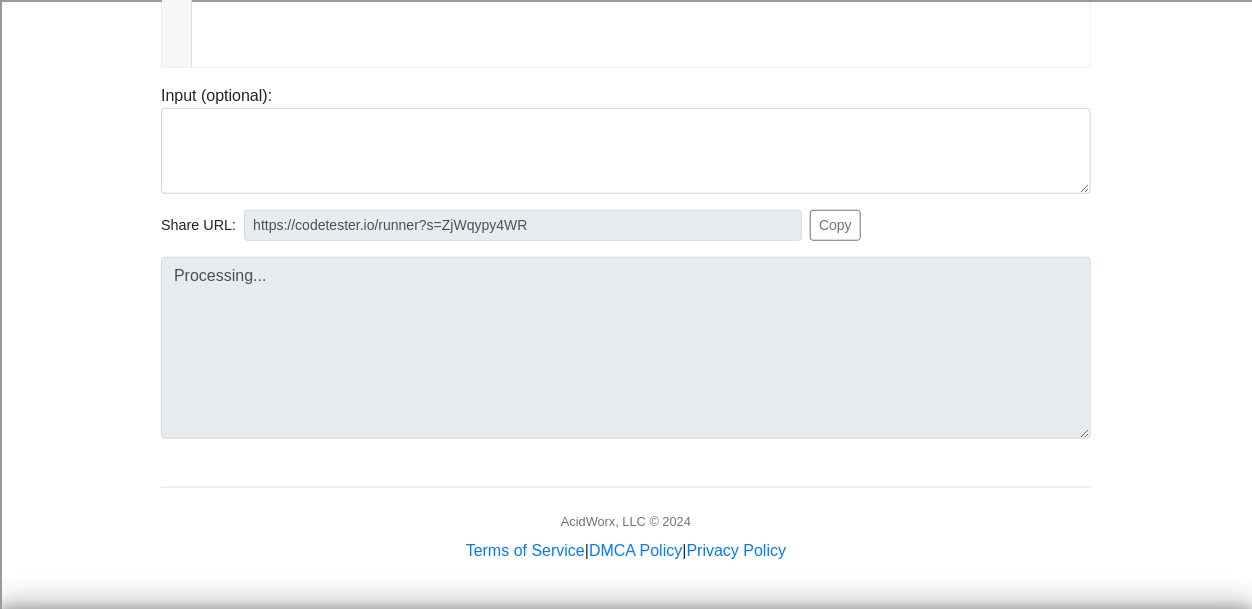type on "https://codetester.io/runner?s=4MX6YwYjlo" 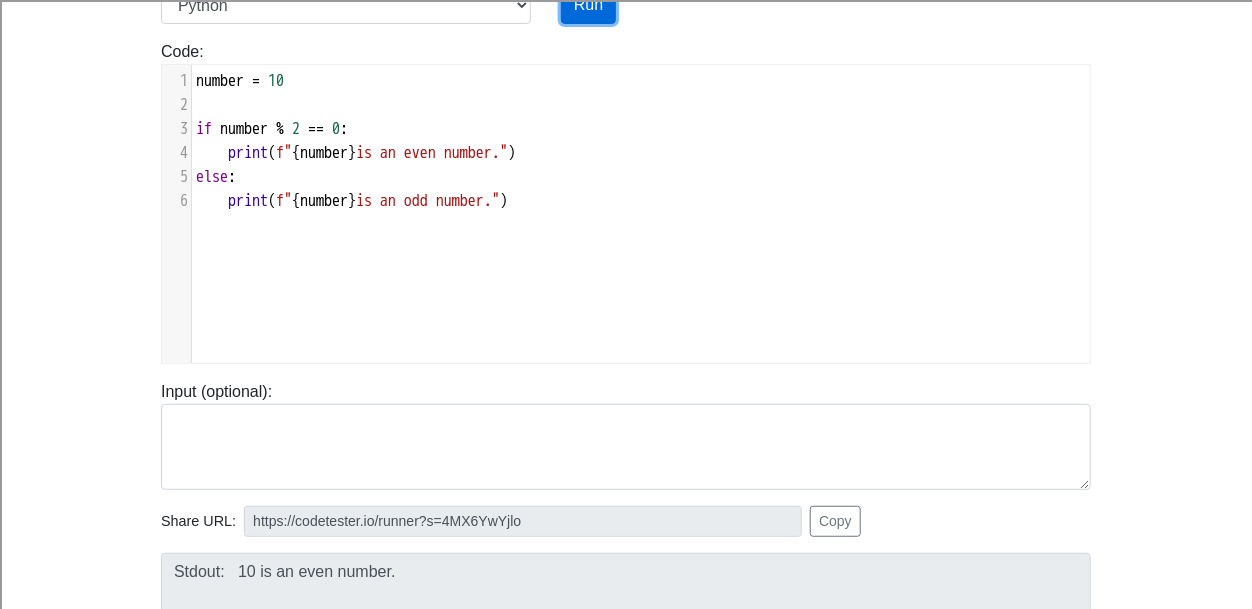 scroll, scrollTop: 206, scrollLeft: 0, axis: vertical 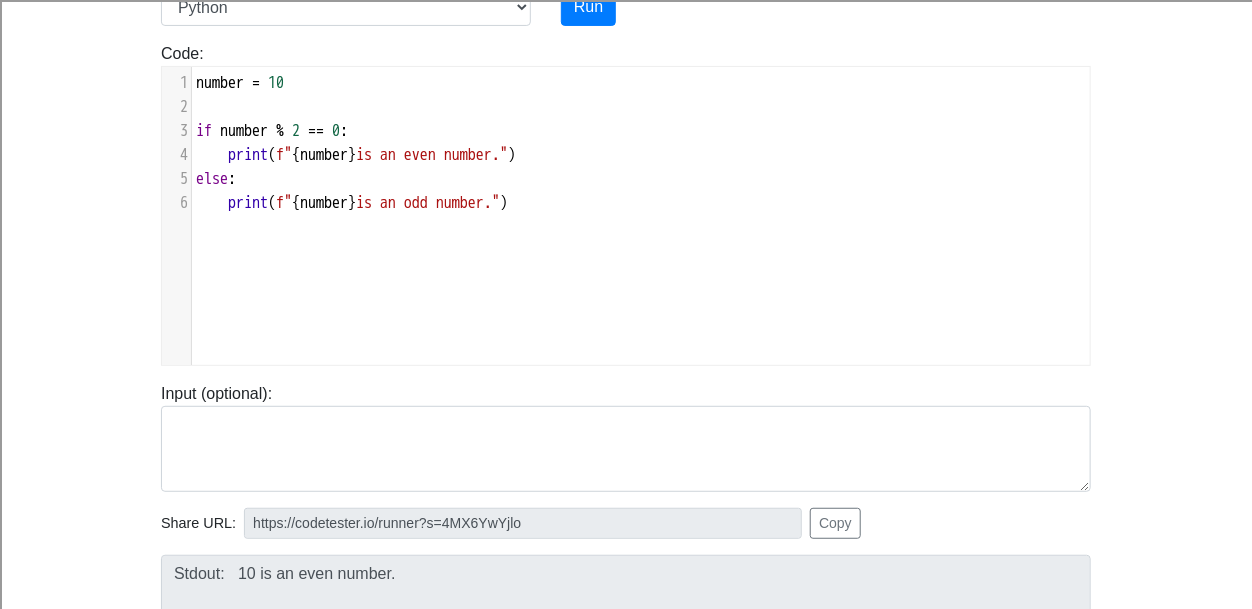 click on "number   =   10" at bounding box center [641, 83] 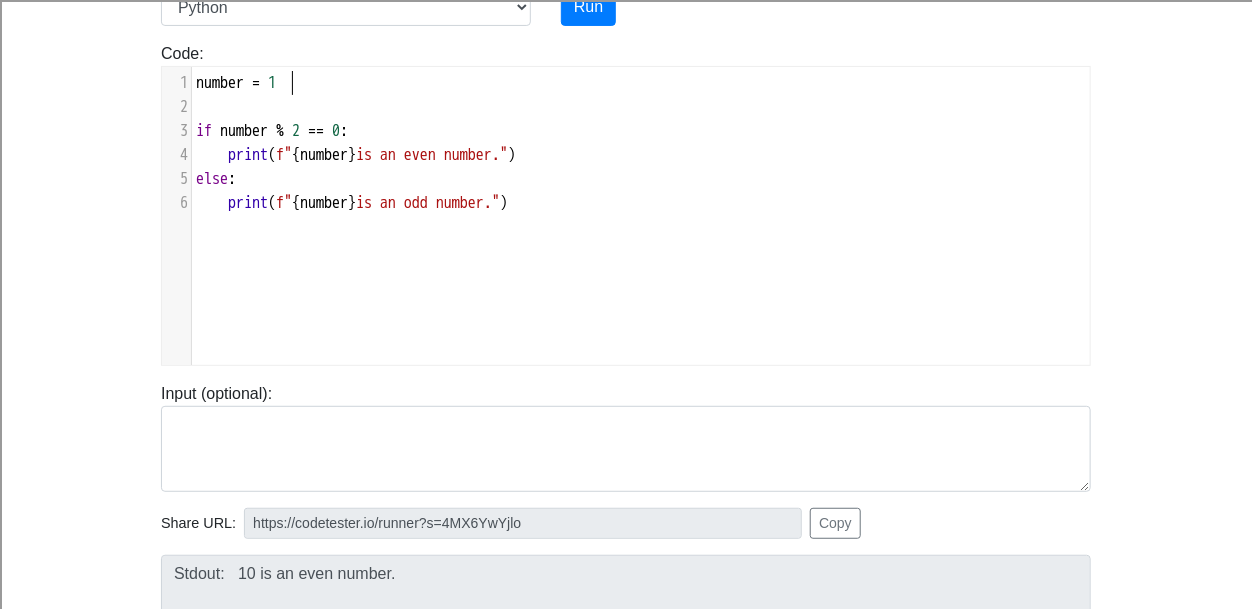 type on "1" 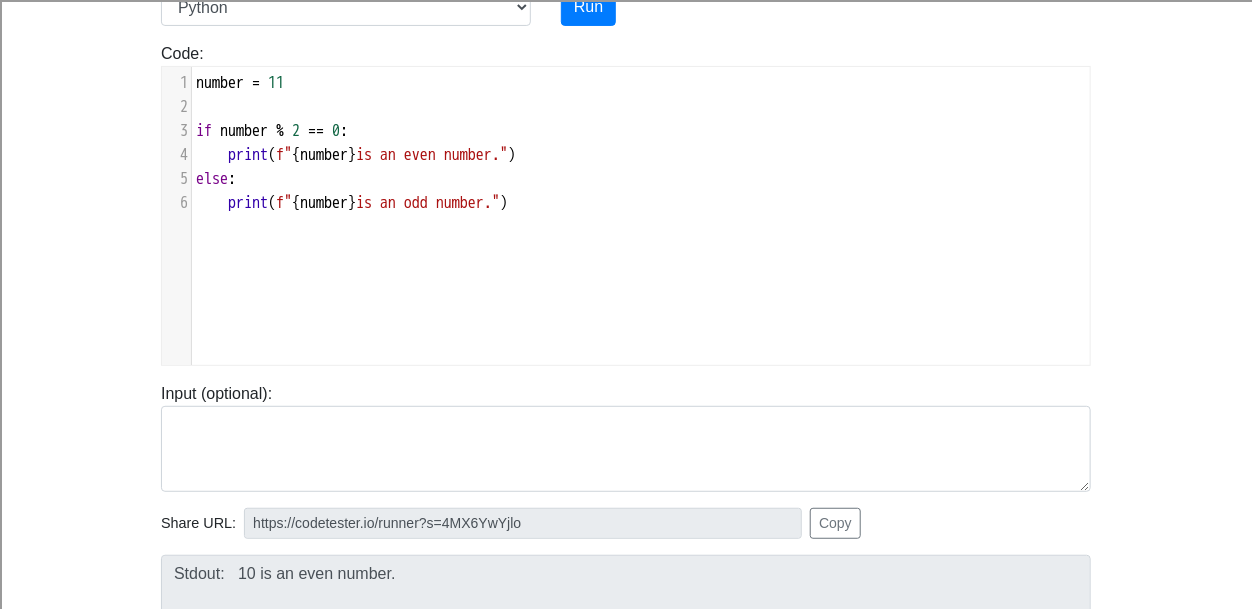 type 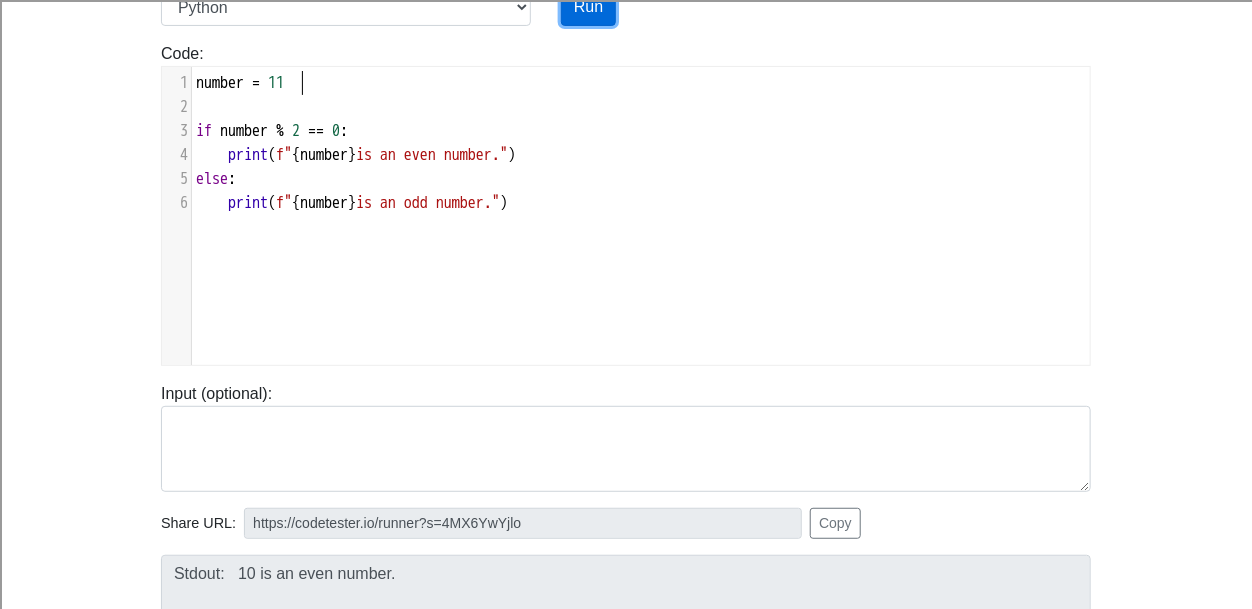 click on "Run" at bounding box center (588, 7) 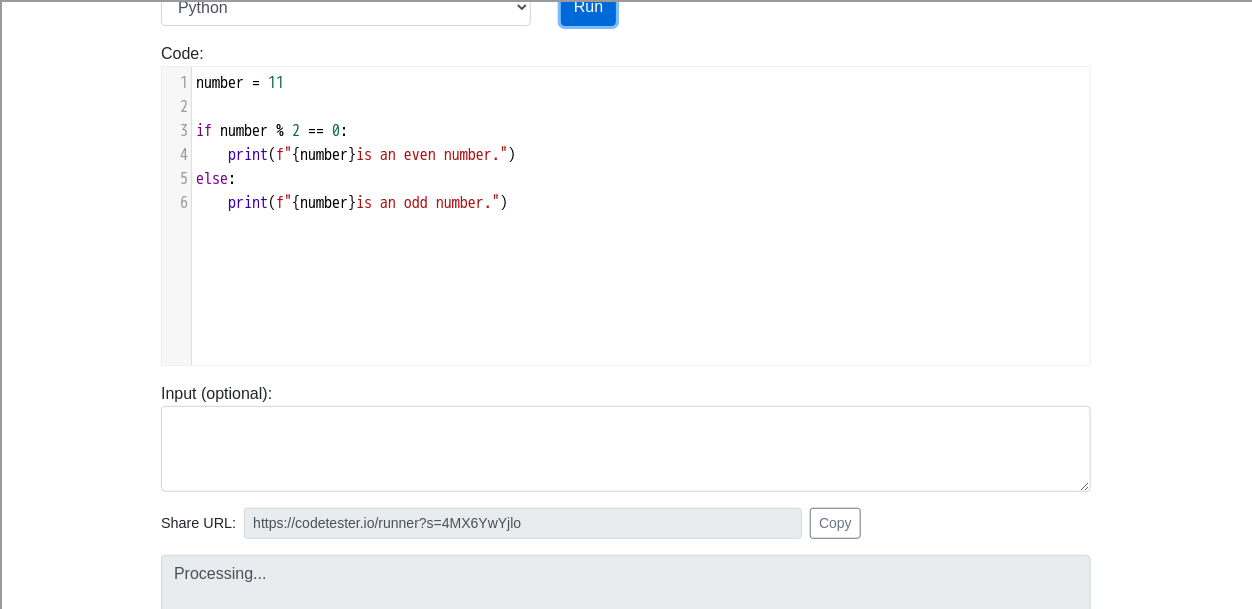 type on "https://codetester.io/runner?s=v2lPoAoPWn" 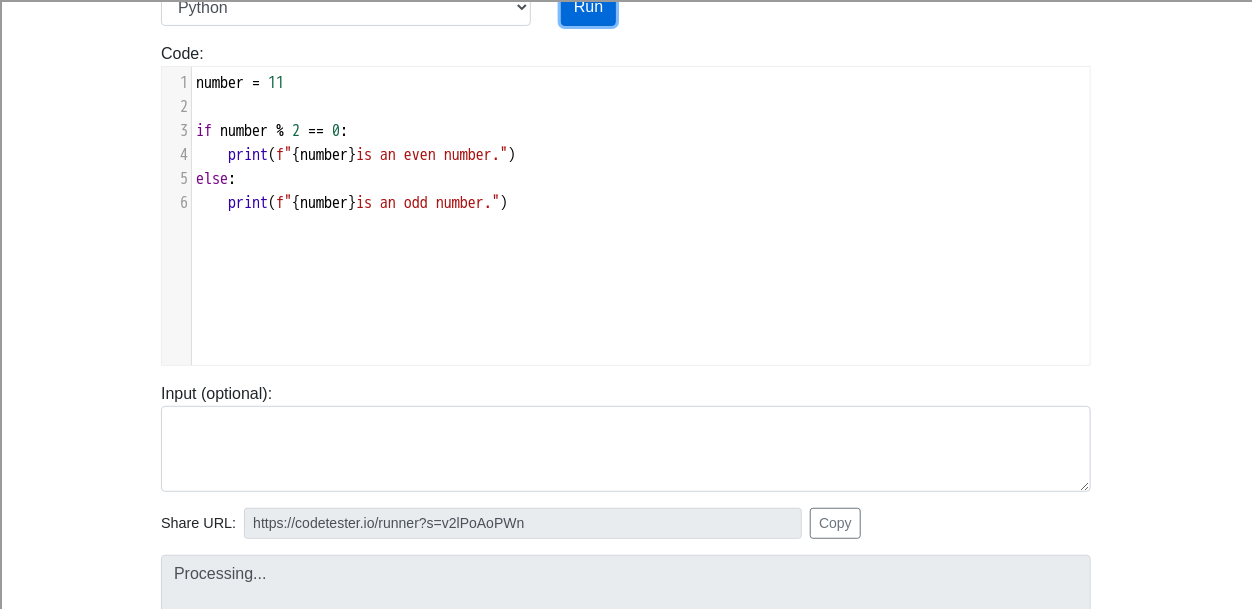 type on "Stdout:   11 is an odd number." 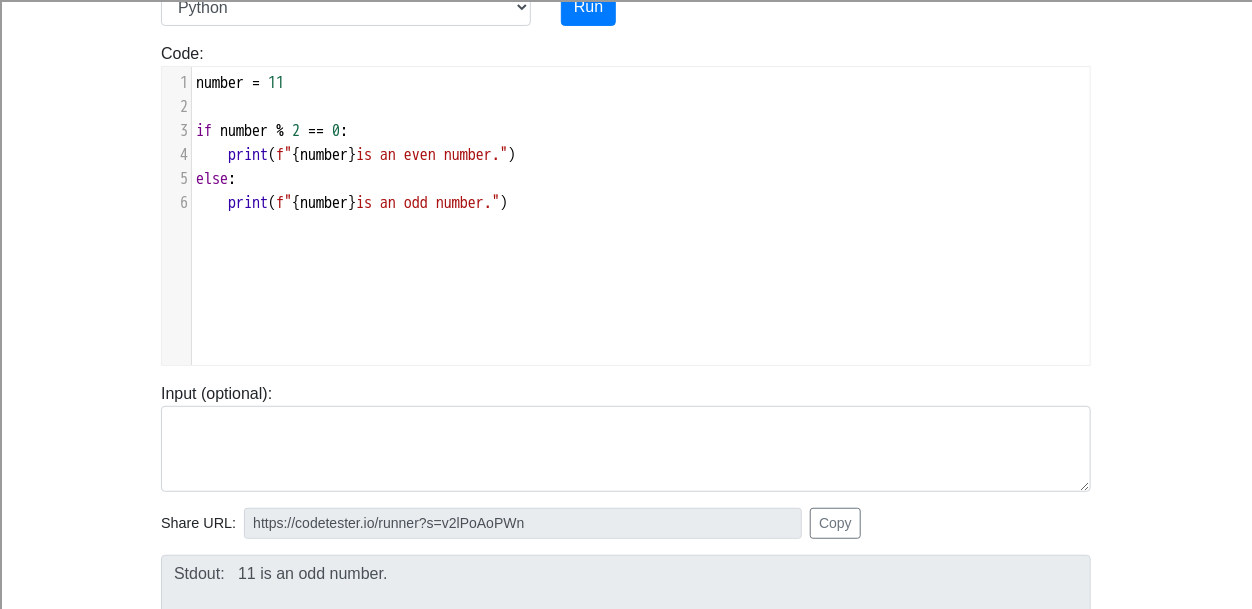 click on "Code:
print('hello') ​ x   1 number   =   11 2 ​ 3 if   number   %   2   ==   0 : 4      print ( f" { number }  is an even number." ) 5 else : 6      print ( f" { number }  is an odd number." )" at bounding box center [626, 196] 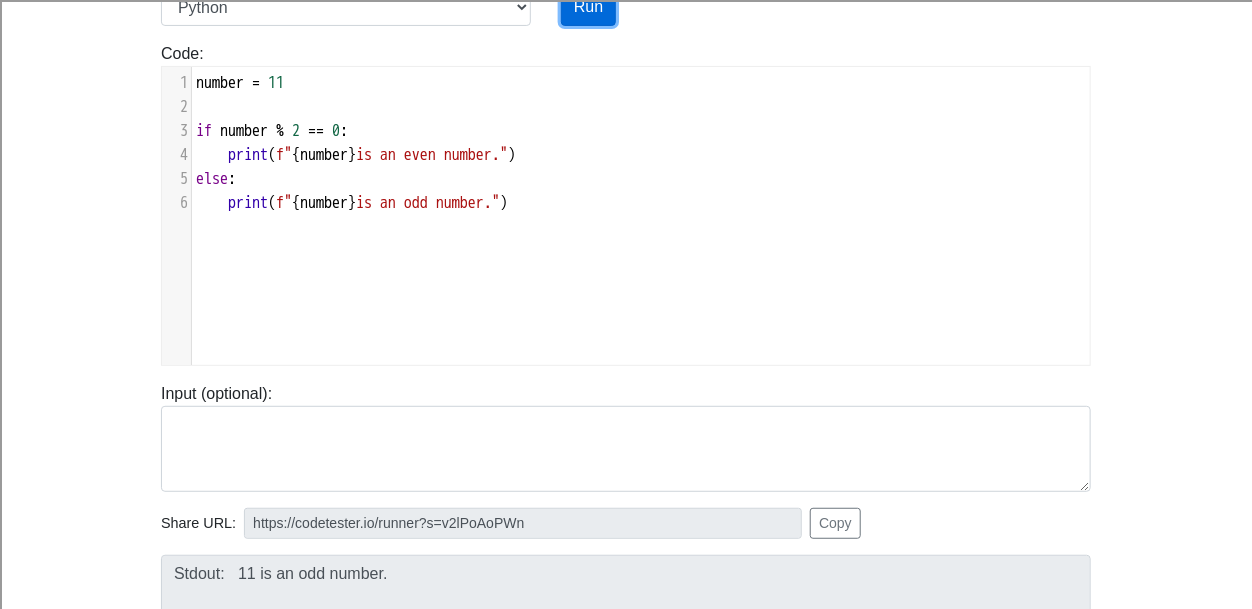 click on "Run" at bounding box center [588, 7] 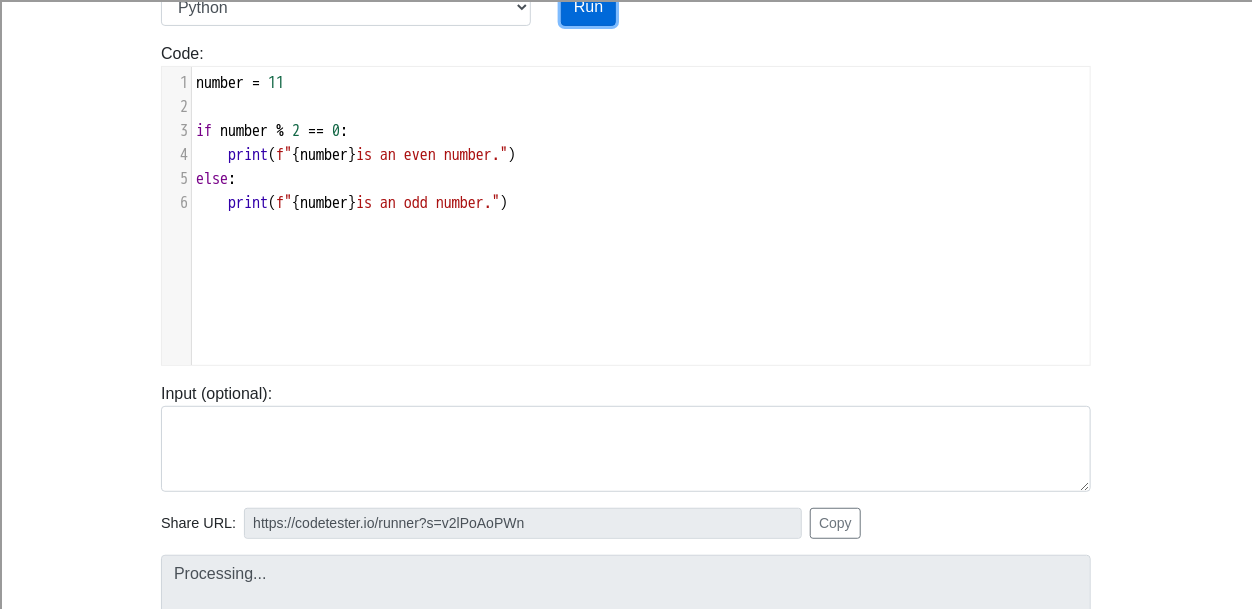 type on "https://codetester.io/runner?s=dYWNLEL0X5" 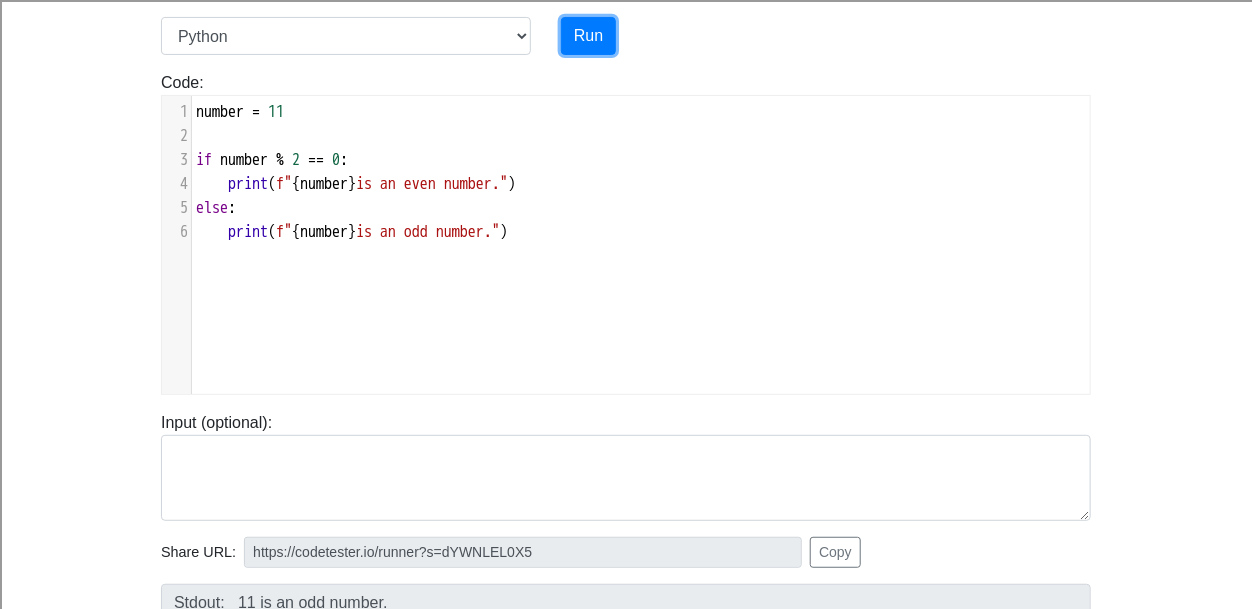 scroll, scrollTop: 0, scrollLeft: 0, axis: both 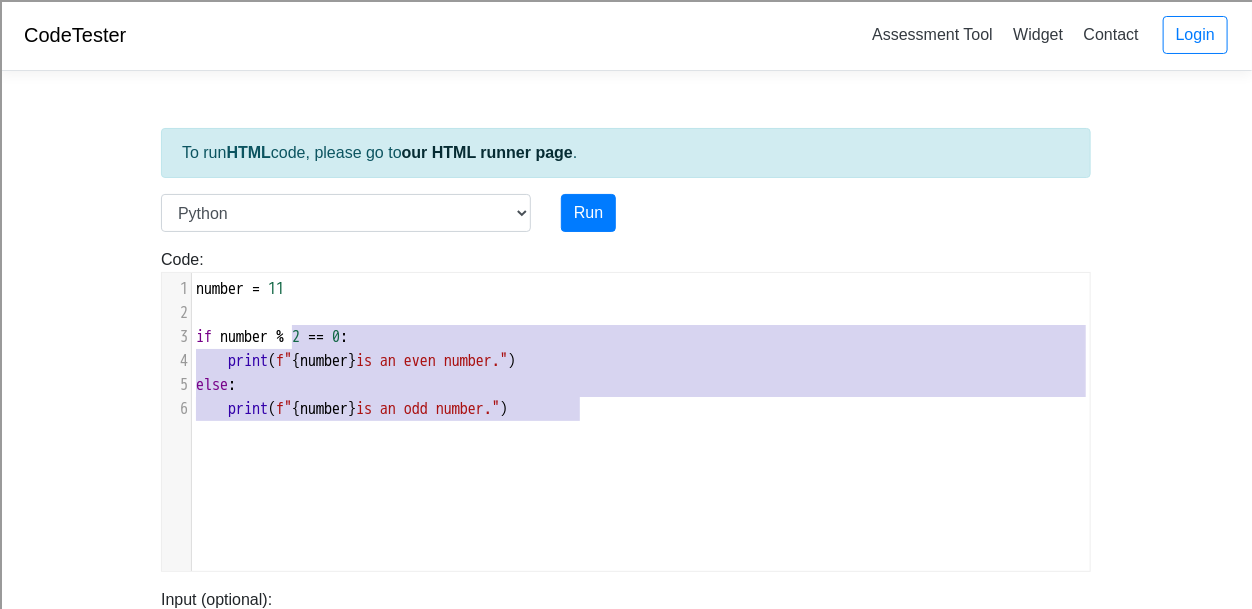 type on "number = 11
if number % 2 == 0:
print(f"{number} is an even number.")
else:
print(f"{number} is an odd number.")" 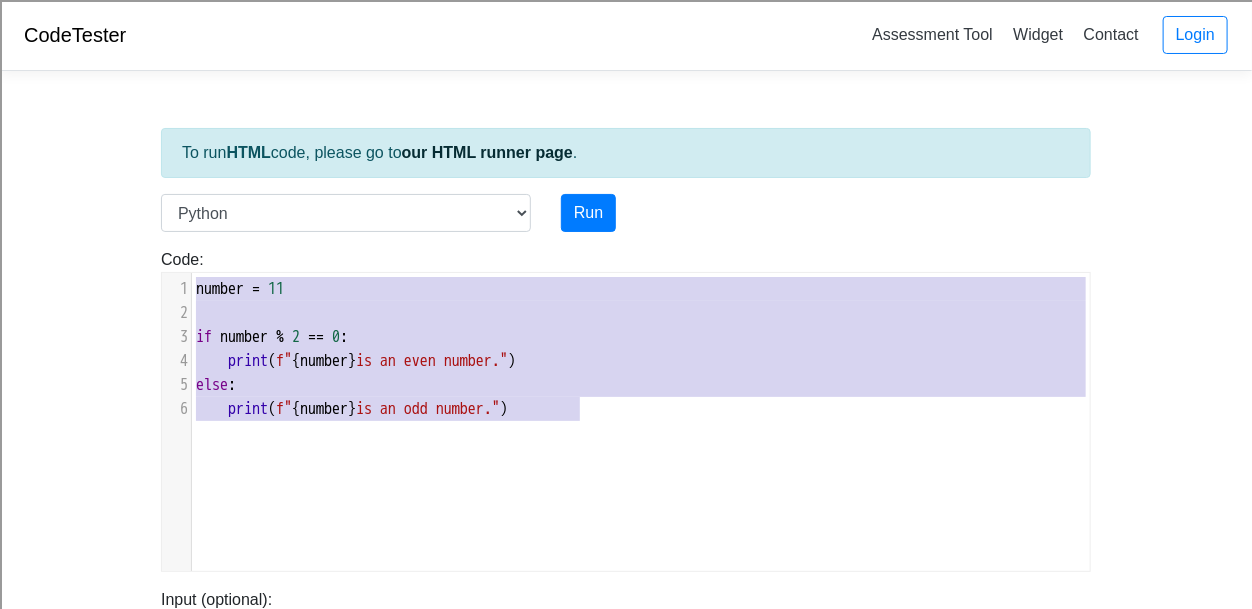 drag, startPoint x: 594, startPoint y: 414, endPoint x: 149, endPoint y: 274, distance: 466.50296 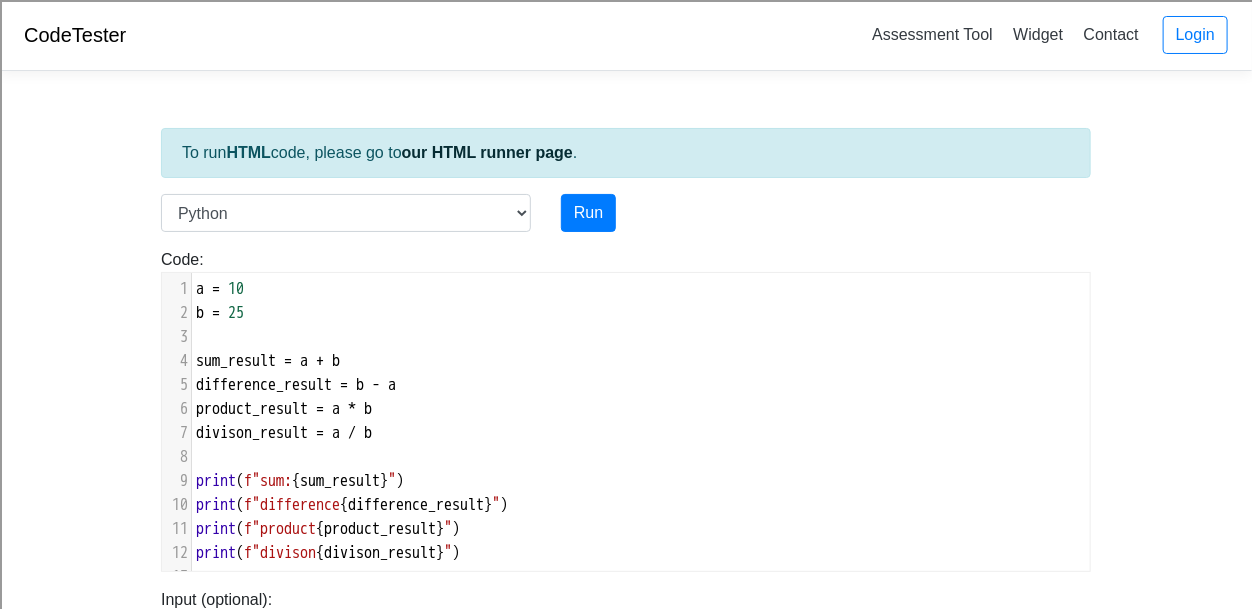 scroll, scrollTop: 189, scrollLeft: 0, axis: vertical 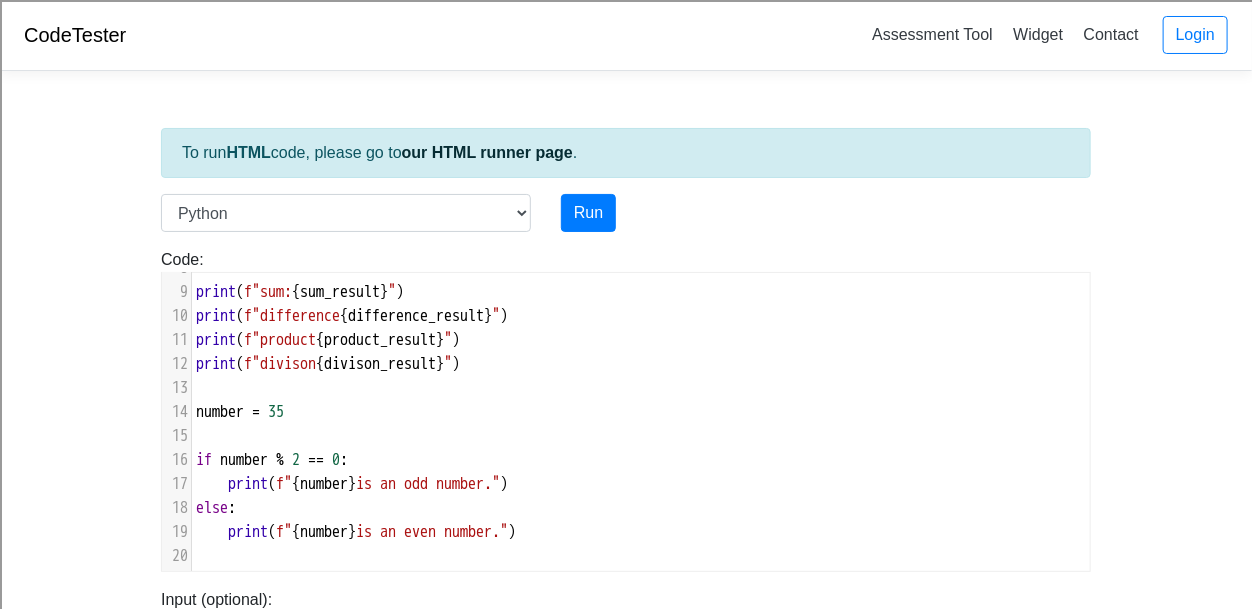 click on "number   =   35" at bounding box center (641, 412) 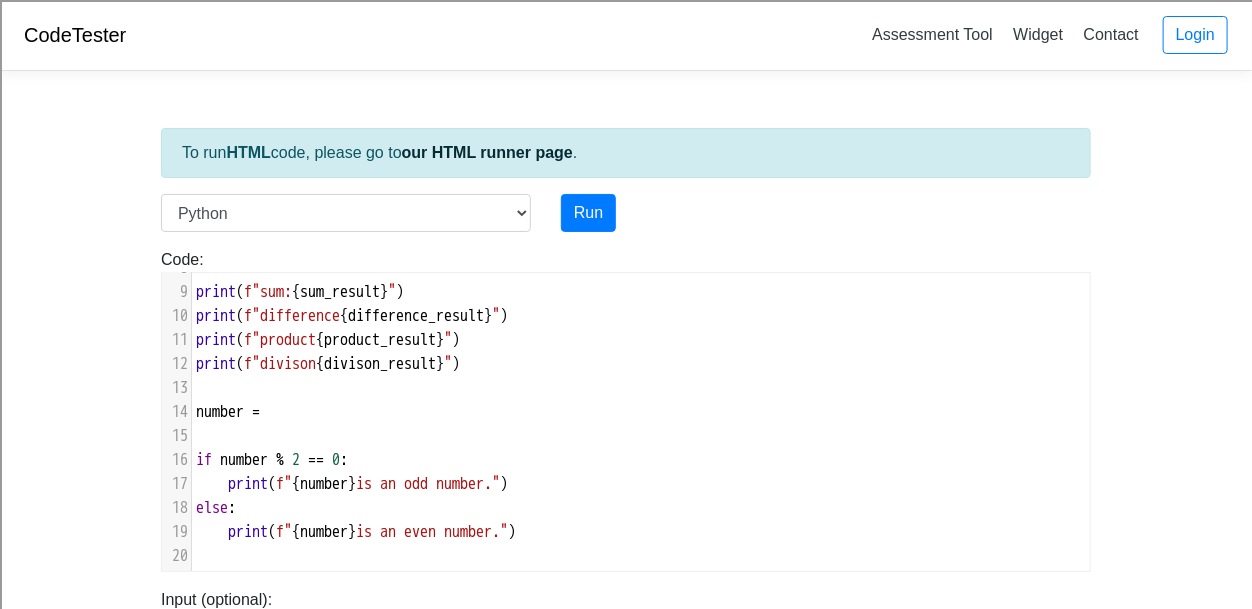 scroll, scrollTop: 2, scrollLeft: 0, axis: vertical 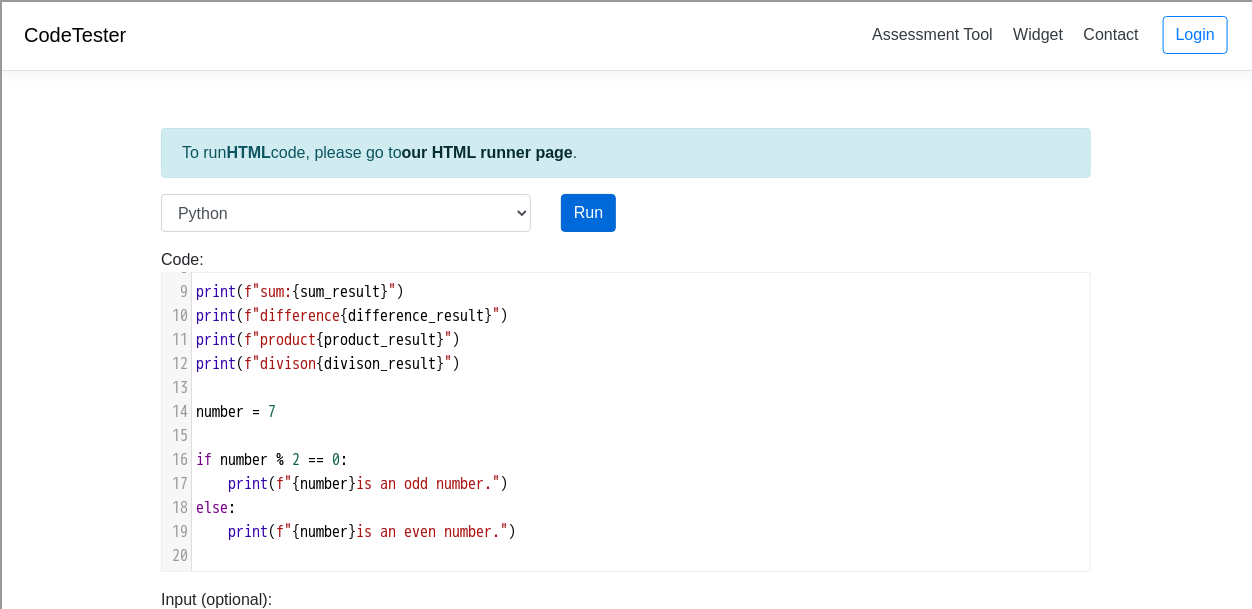 type on "7" 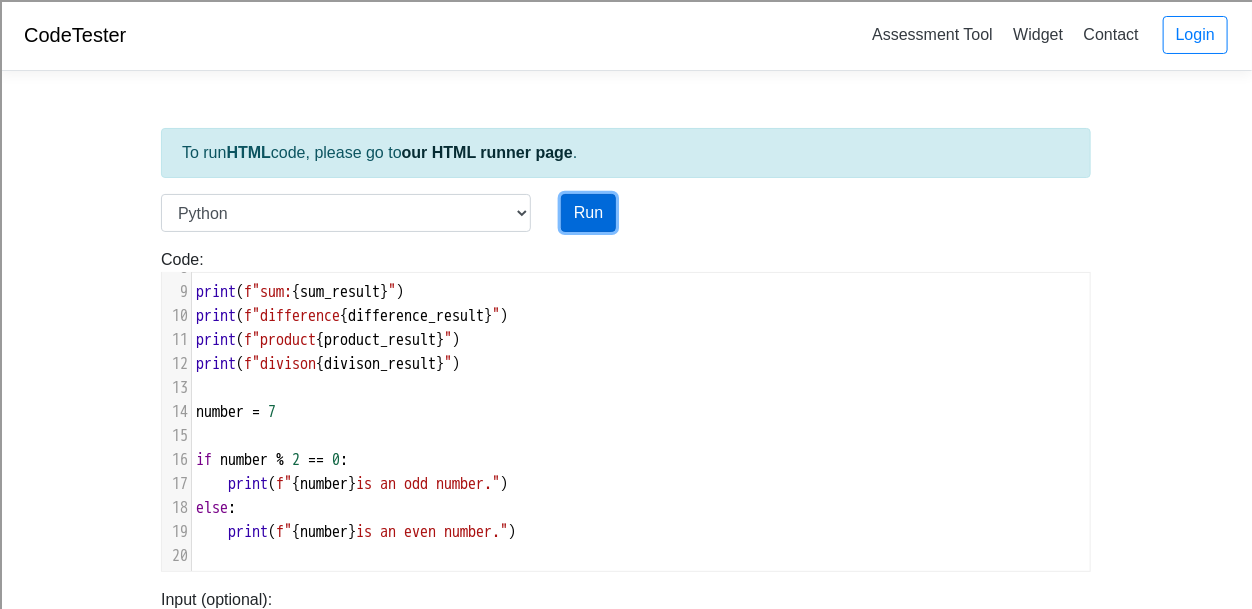 click on "Run" at bounding box center [588, 213] 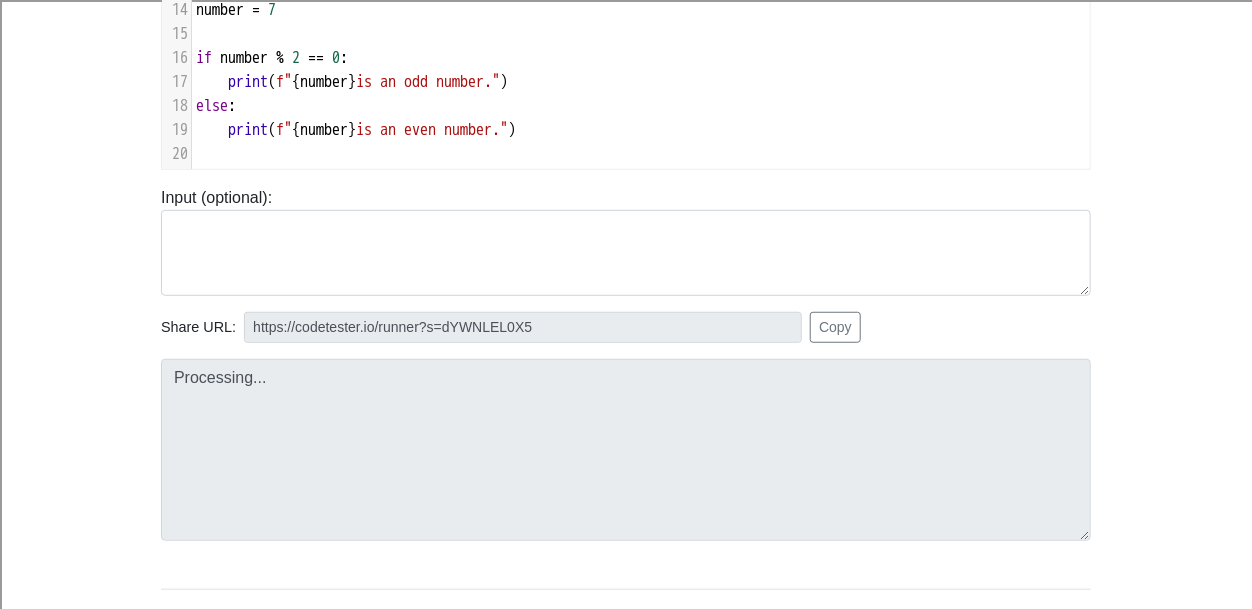 scroll, scrollTop: 403, scrollLeft: 0, axis: vertical 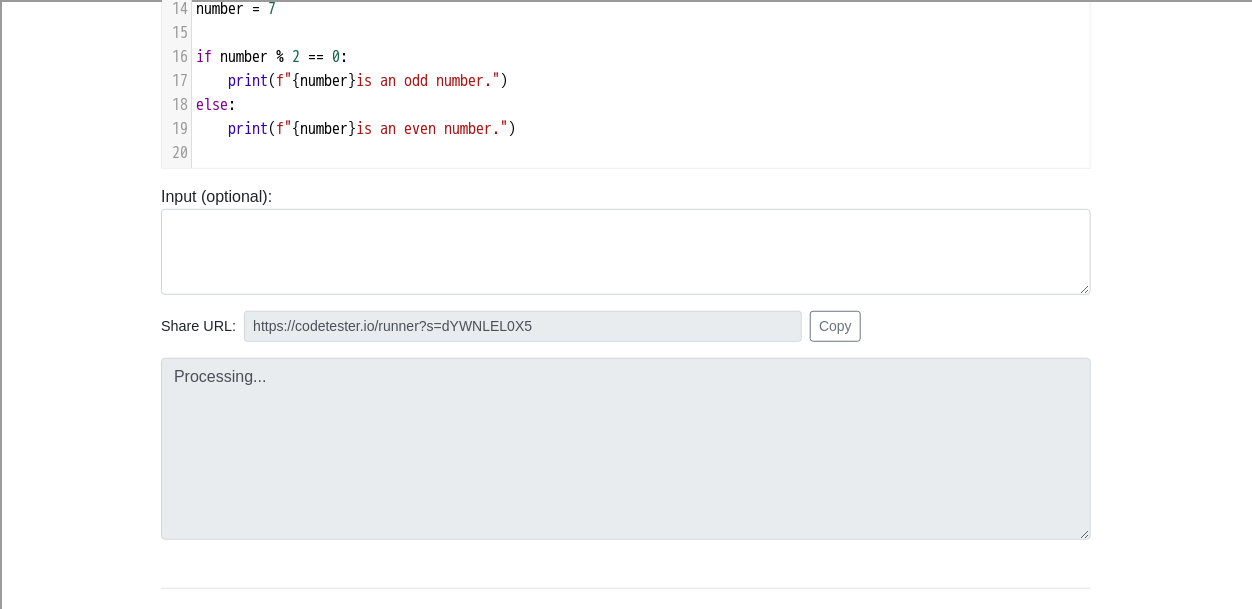 type on "https://codetester.io/runner?s=j2XjPLPLWy" 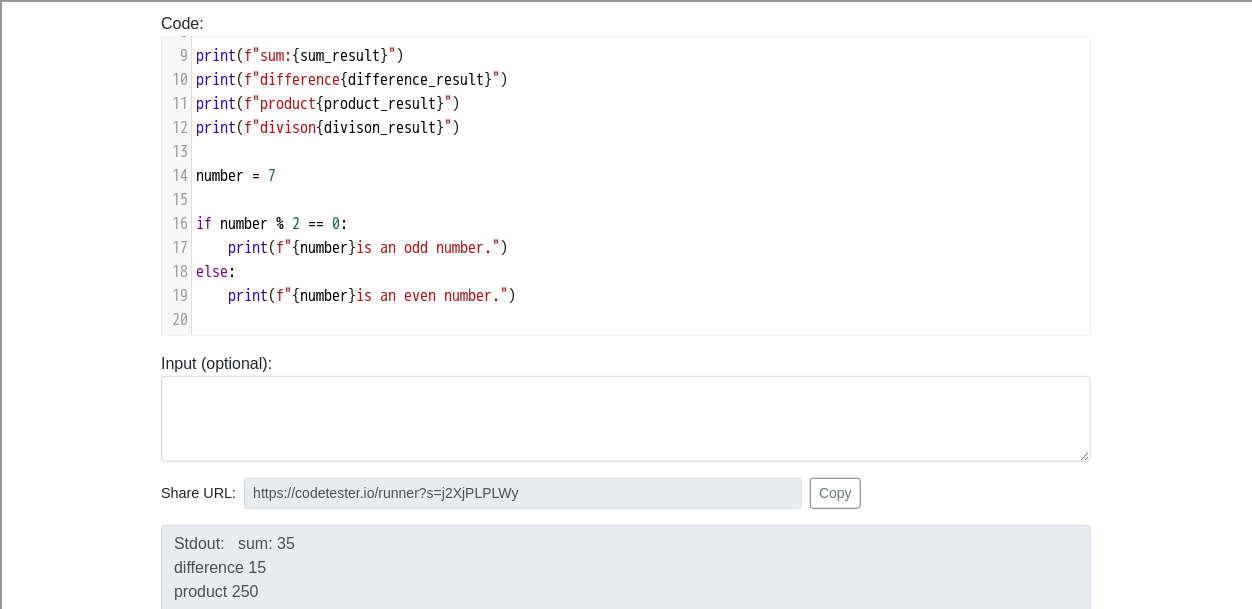 scroll, scrollTop: 237, scrollLeft: 0, axis: vertical 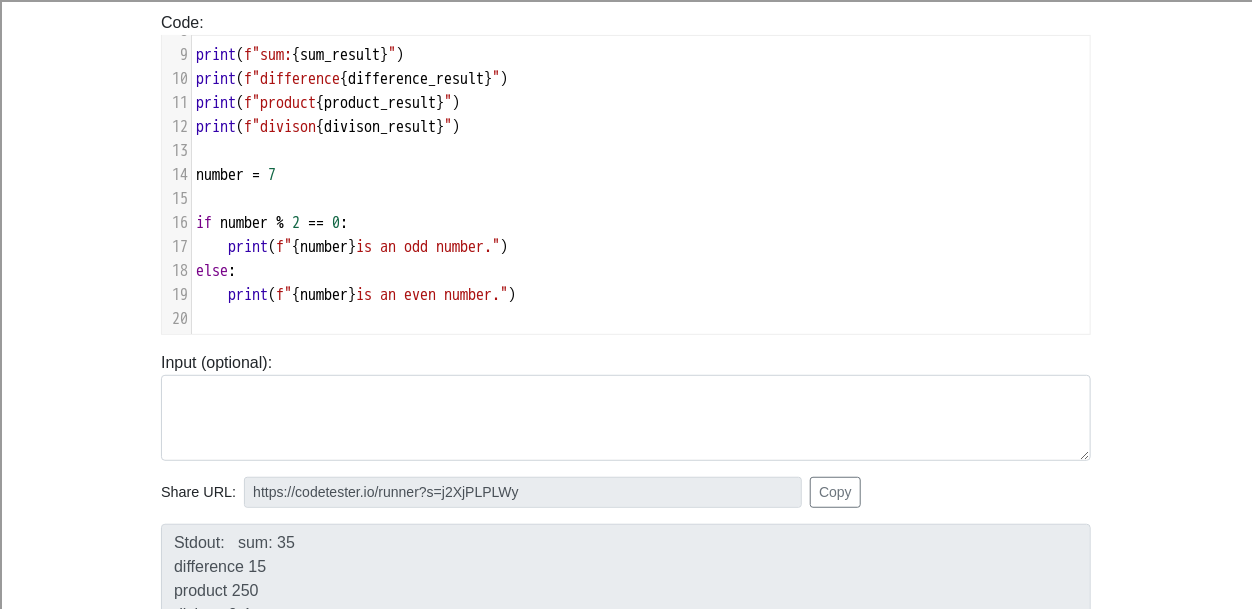 click on "is an odd number."" at bounding box center (428, 247) 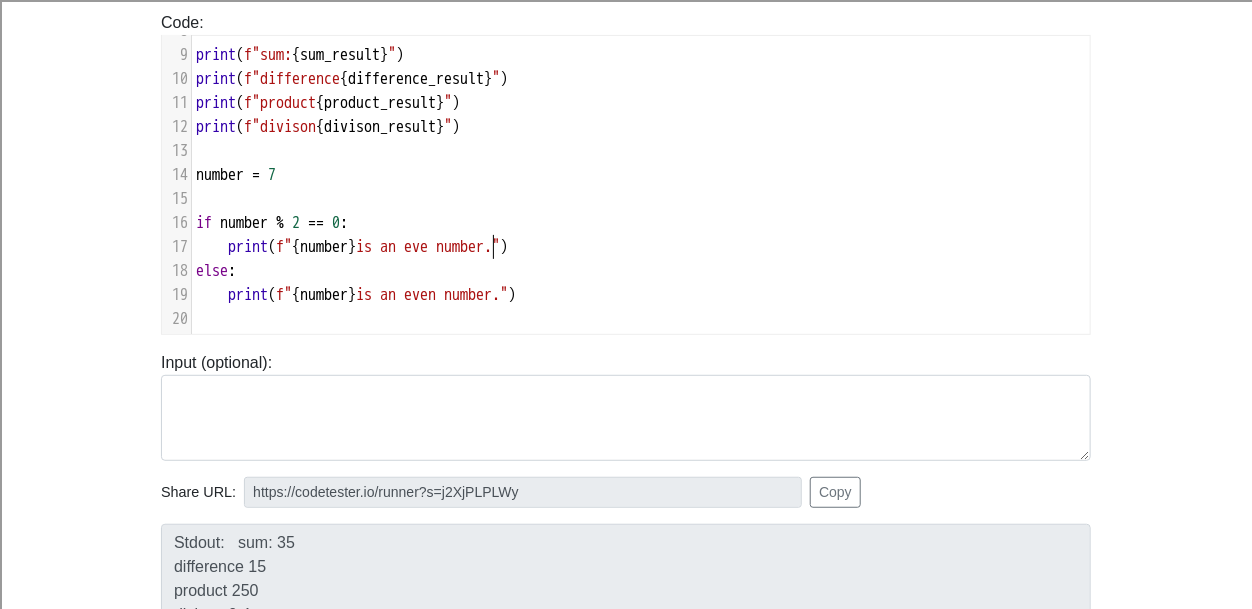 scroll, scrollTop: 8, scrollLeft: 37, axis: both 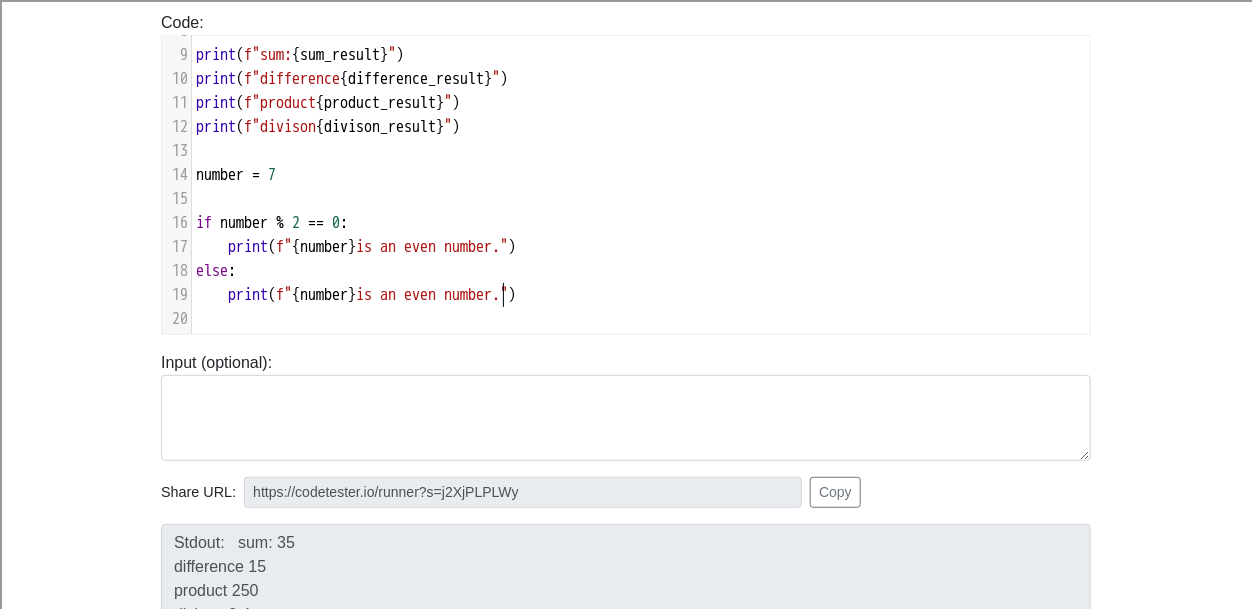 click on "is an even number."" at bounding box center [432, 295] 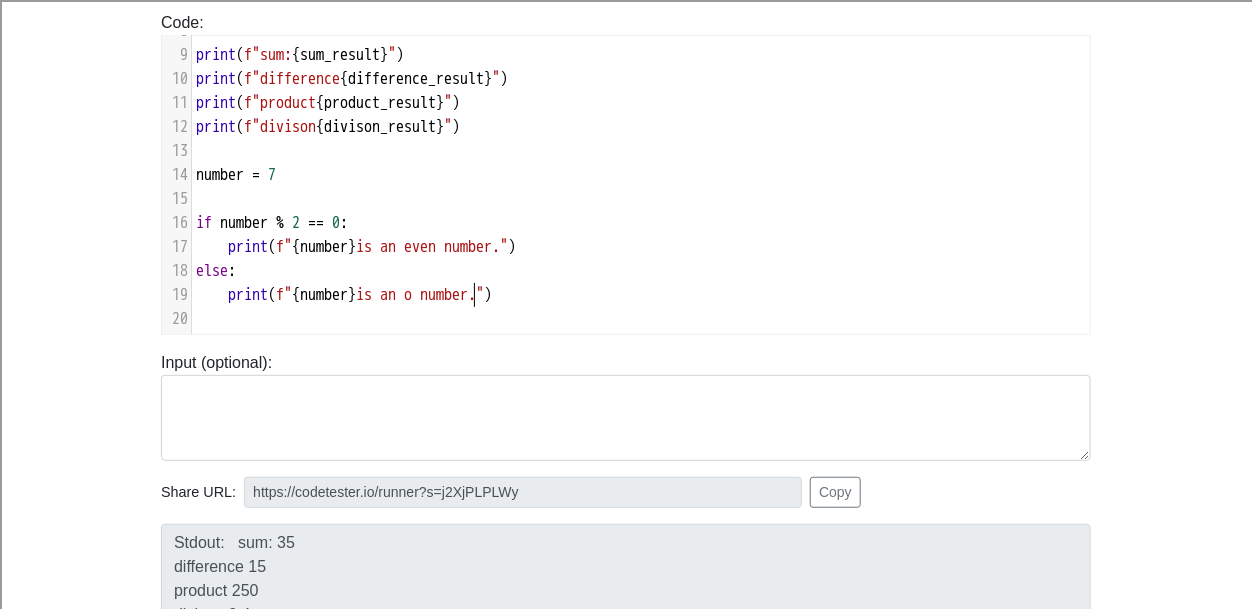 scroll, scrollTop: 8, scrollLeft: 27, axis: both 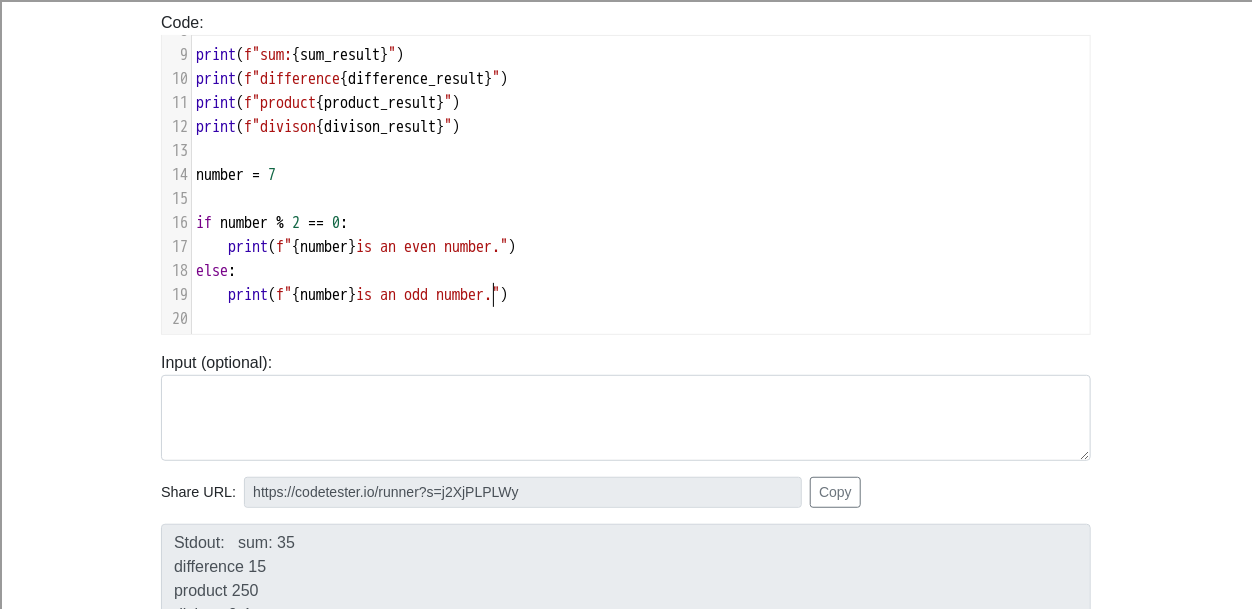 type on "odd" 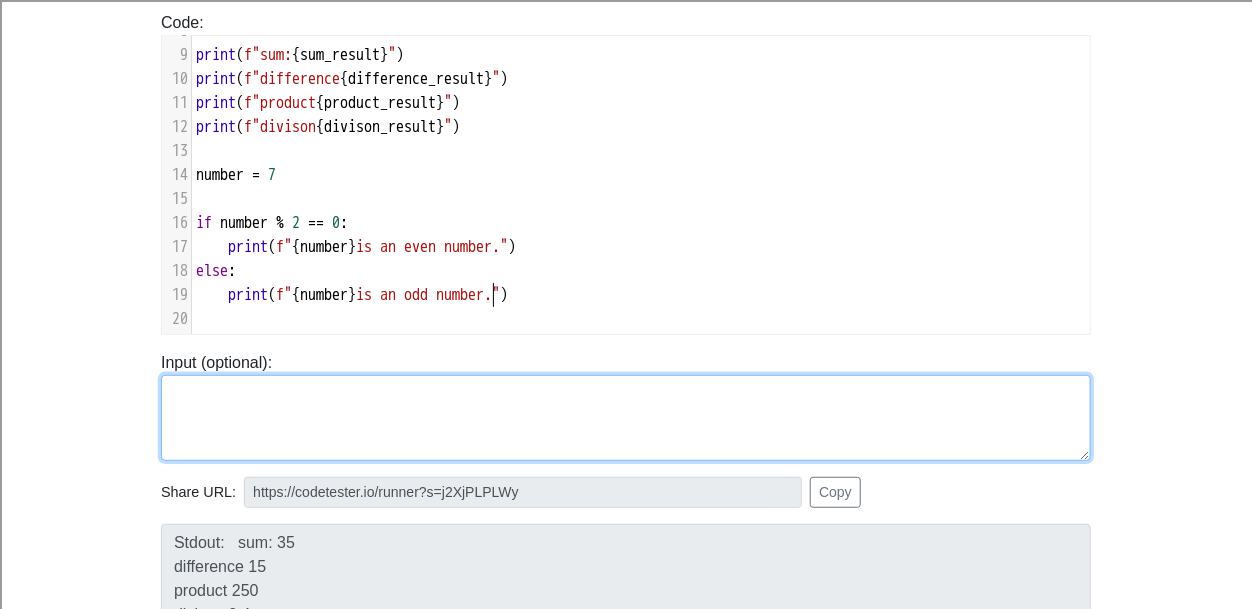 click at bounding box center (626, 418) 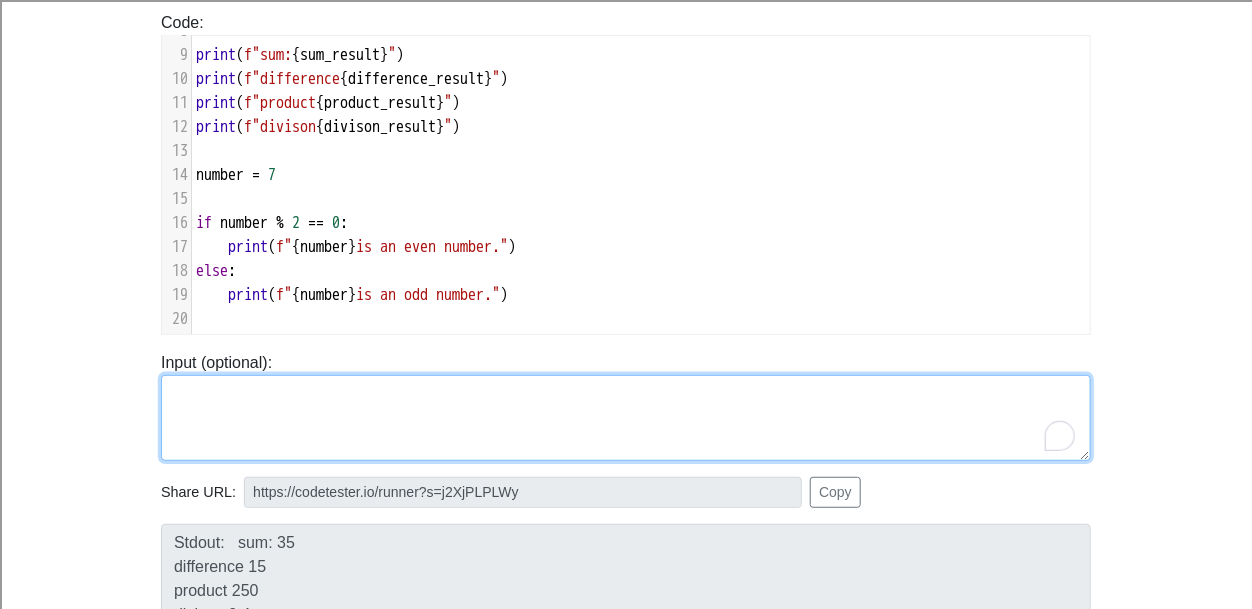 scroll, scrollTop: 375, scrollLeft: 0, axis: vertical 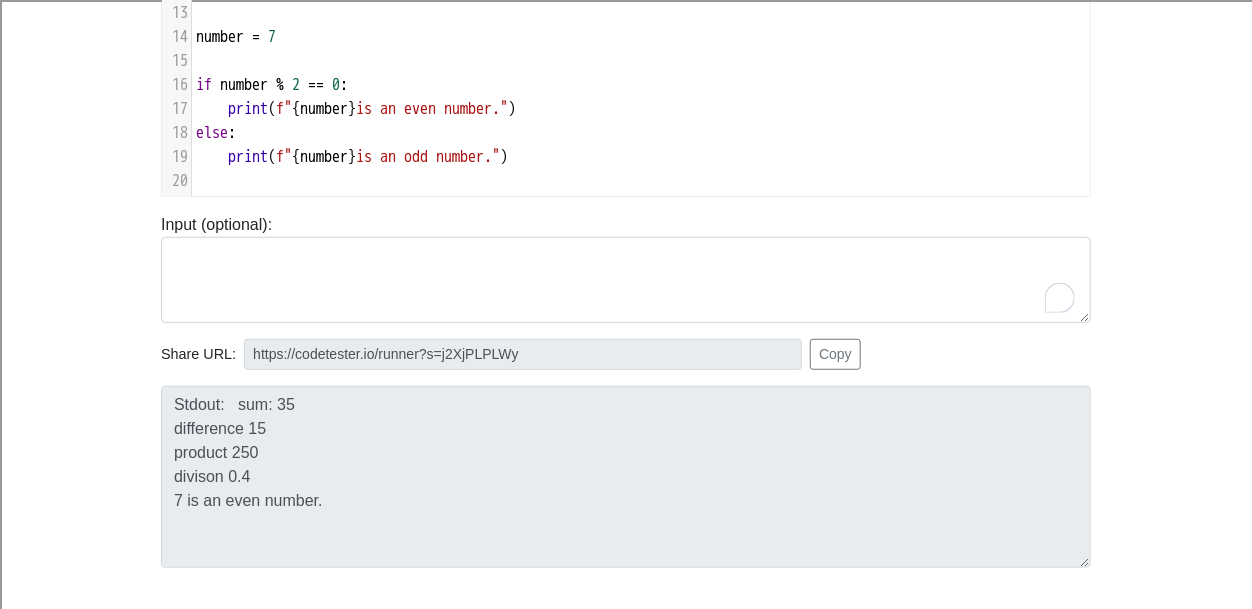 click on "Share URL:
https://codetester.io/runner?s=j2XjPLPLWy
Copy" at bounding box center [626, 354] 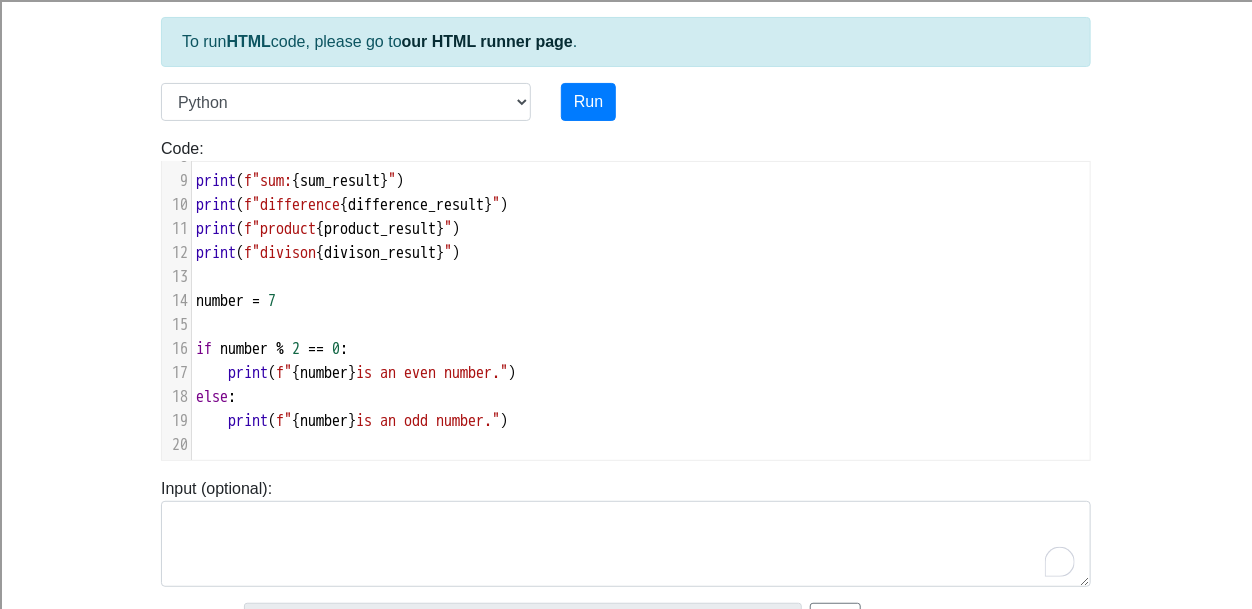 scroll, scrollTop: 110, scrollLeft: 0, axis: vertical 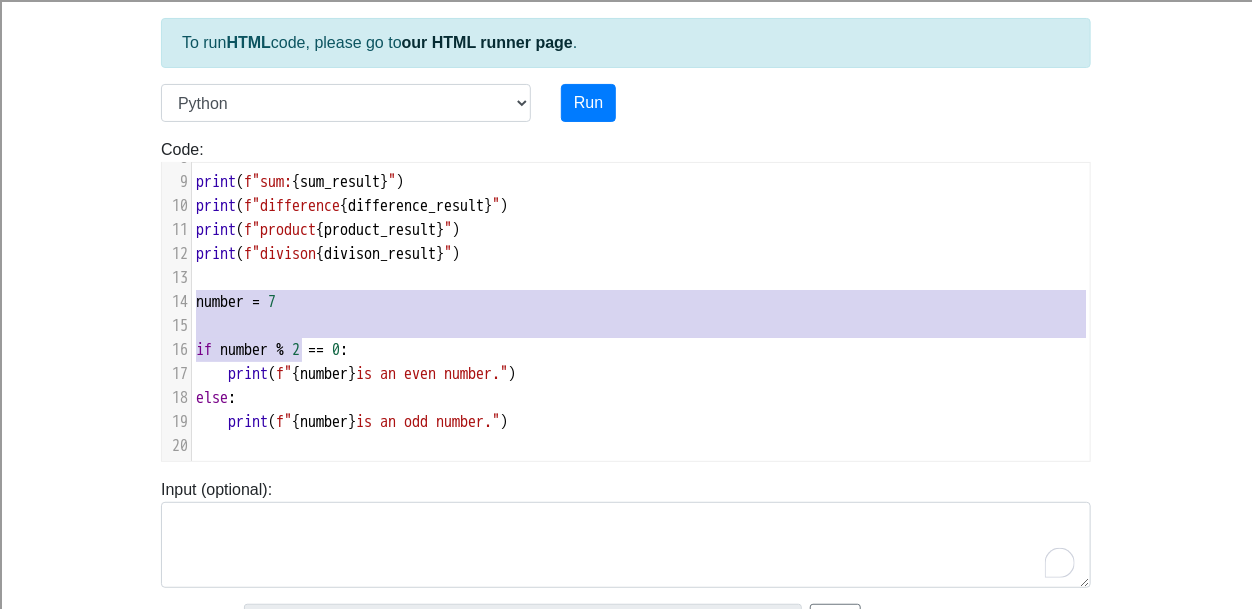 type on "number = 7
if number % 2 == 0 :
print (f"{number} is an even number.")
else:
print (f"{number} is an odd number.")" 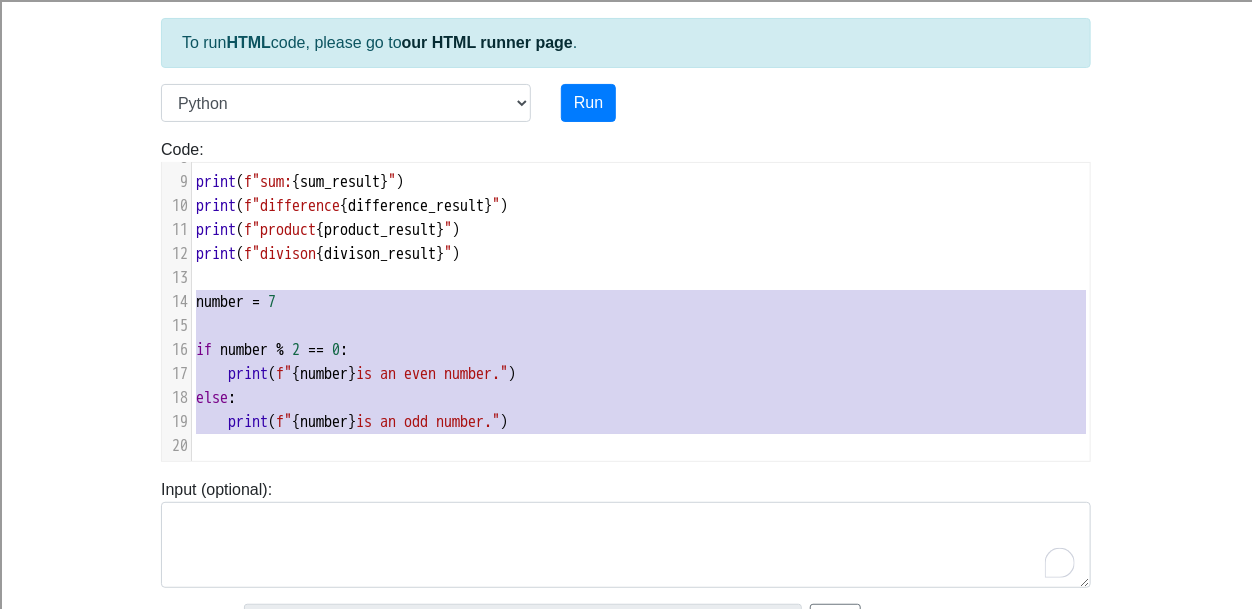drag, startPoint x: 195, startPoint y: 297, endPoint x: 674, endPoint y: 463, distance: 506.94873 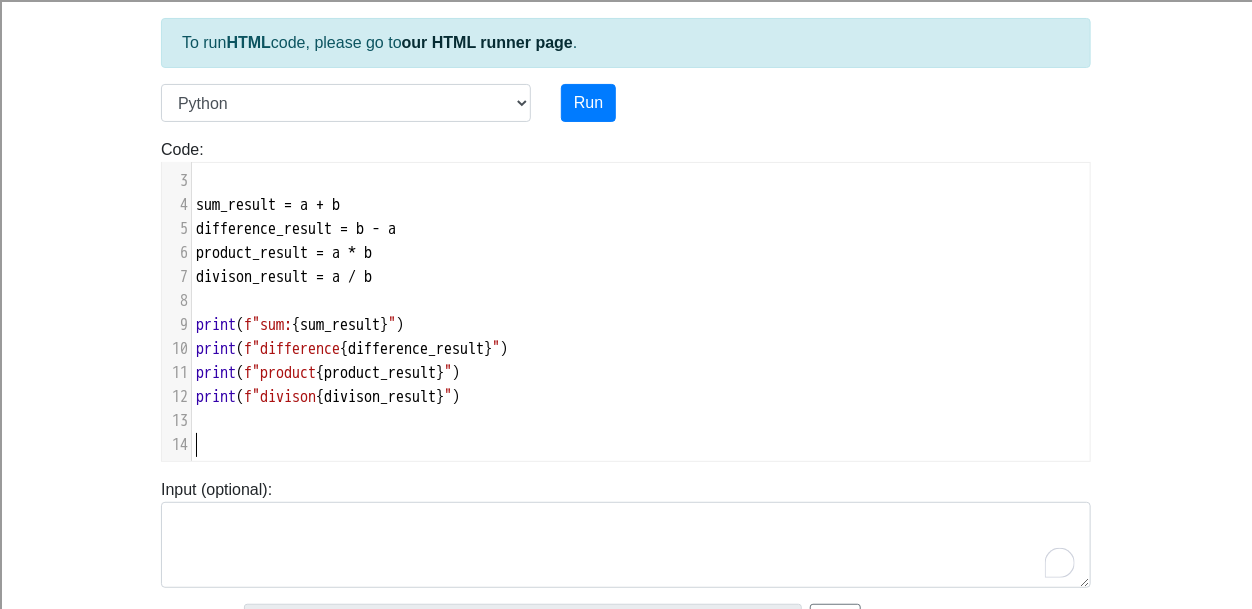 scroll, scrollTop: 45, scrollLeft: 0, axis: vertical 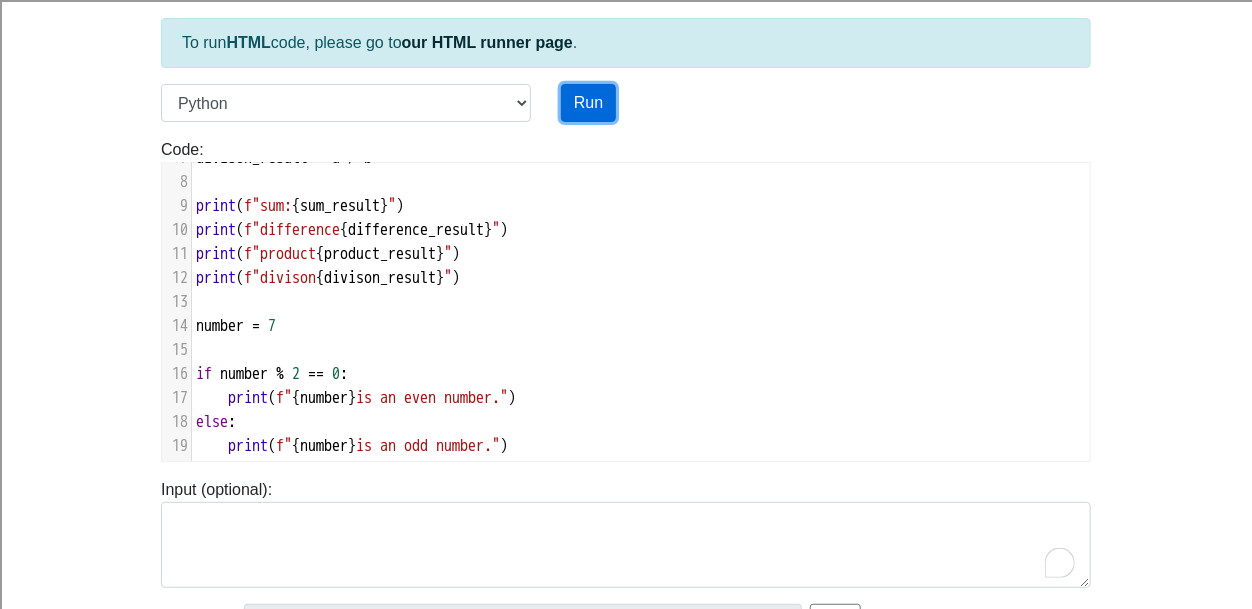 click on "Run" at bounding box center (588, 103) 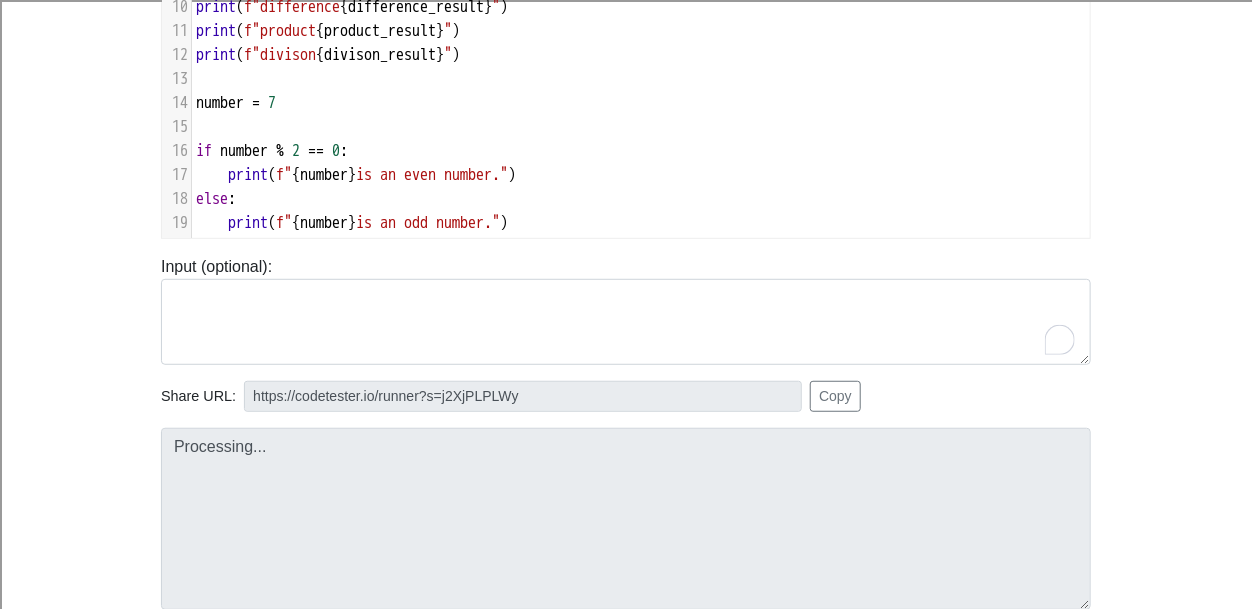 scroll, scrollTop: 334, scrollLeft: 0, axis: vertical 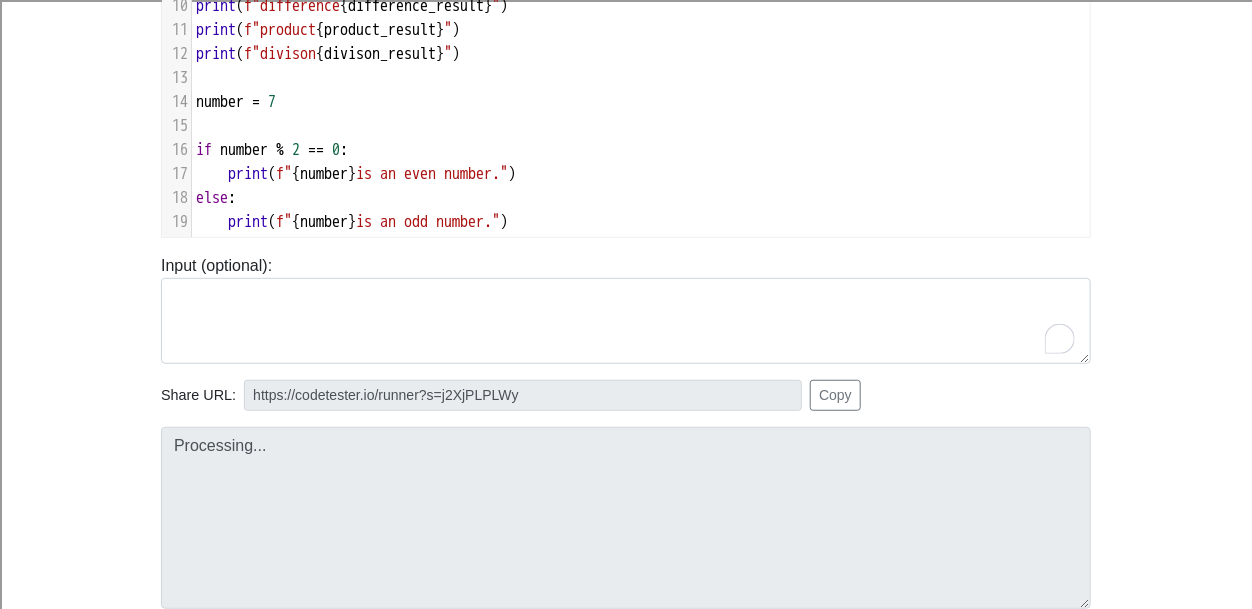 type on "https://codetester.io/runner?s=DdWMb1bNlo" 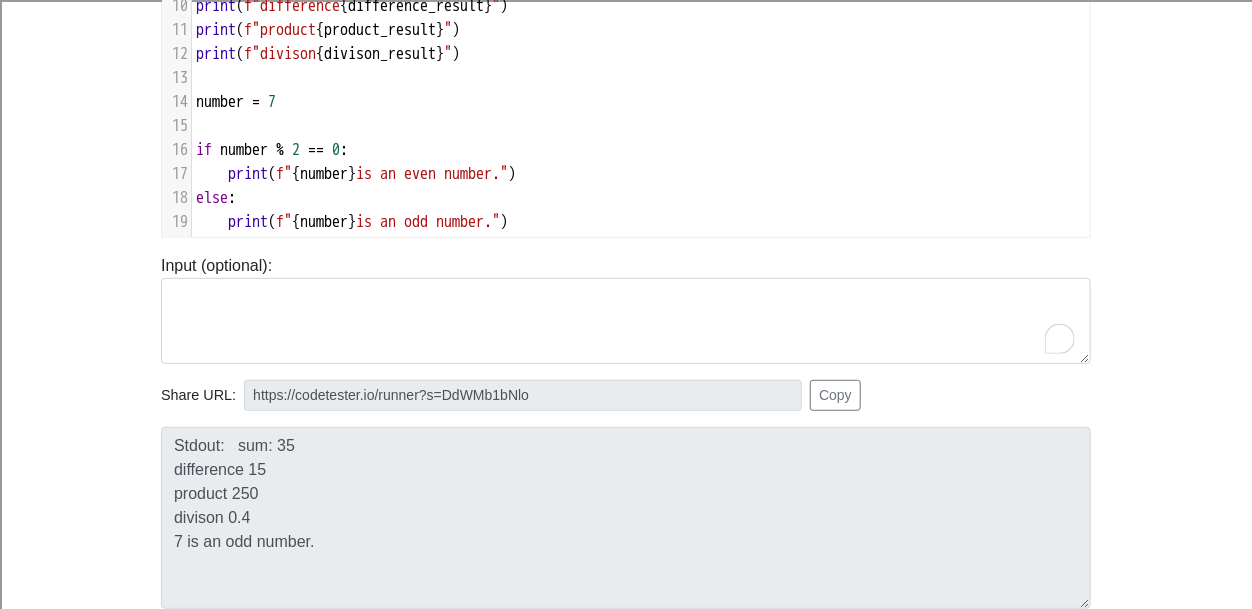 click on "number   =   7" at bounding box center [641, 102] 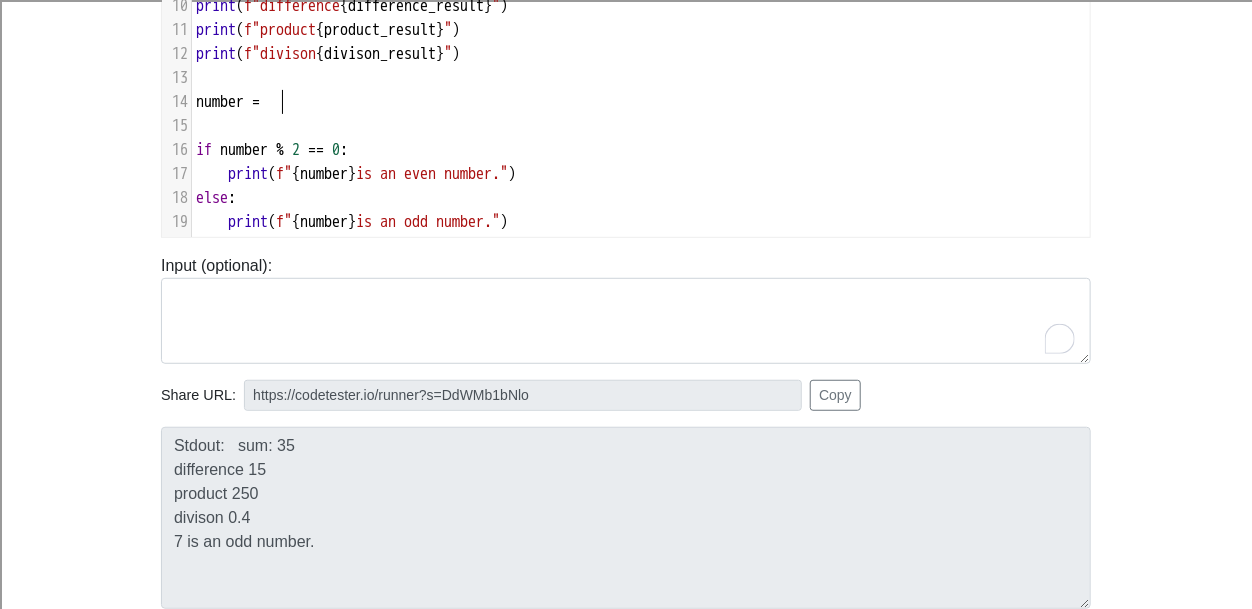 type on "8" 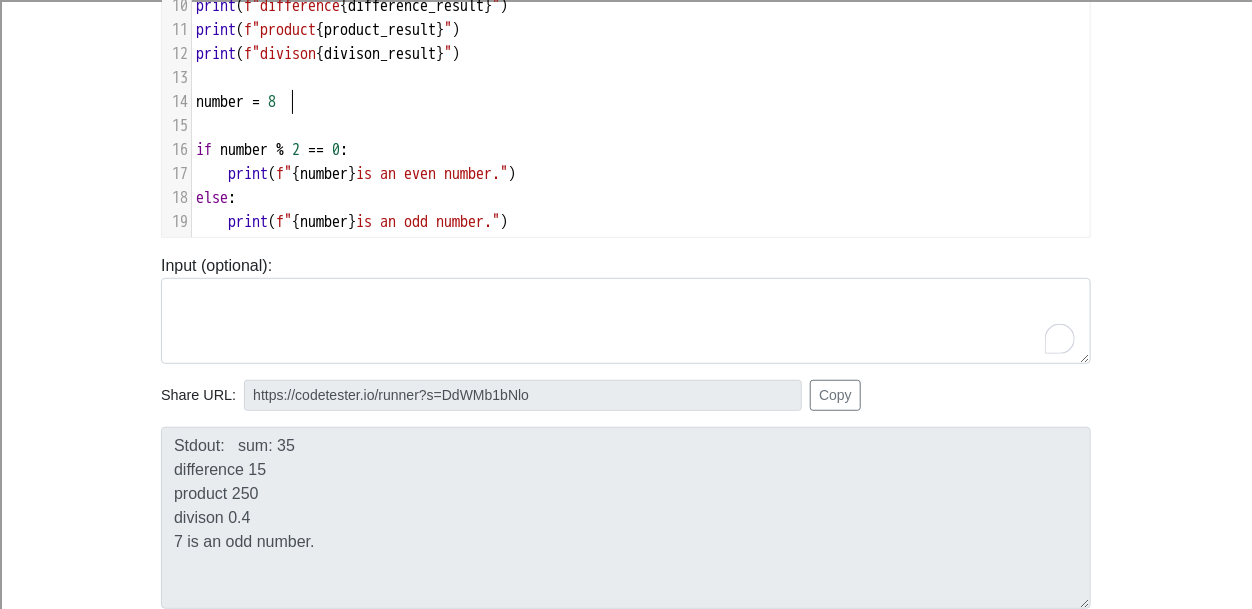 scroll, scrollTop: 8, scrollLeft: 8, axis: both 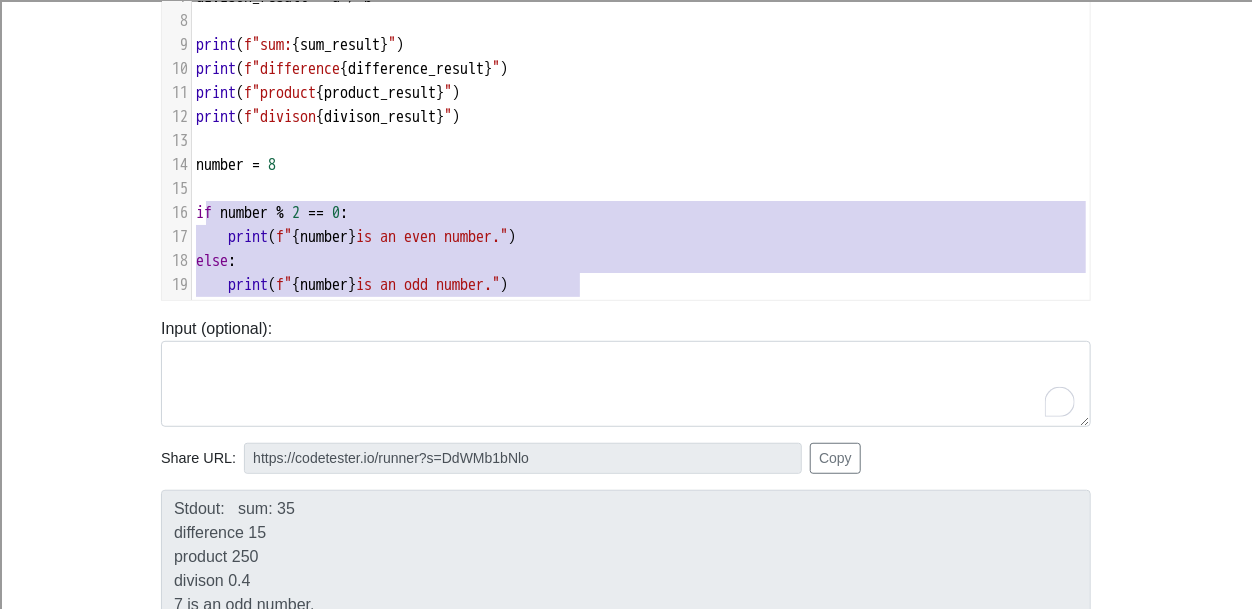 type on "if number % 2 == 0:
print(f"{number} is an even number.")
else:
print(f"{number} is an odd number.")" 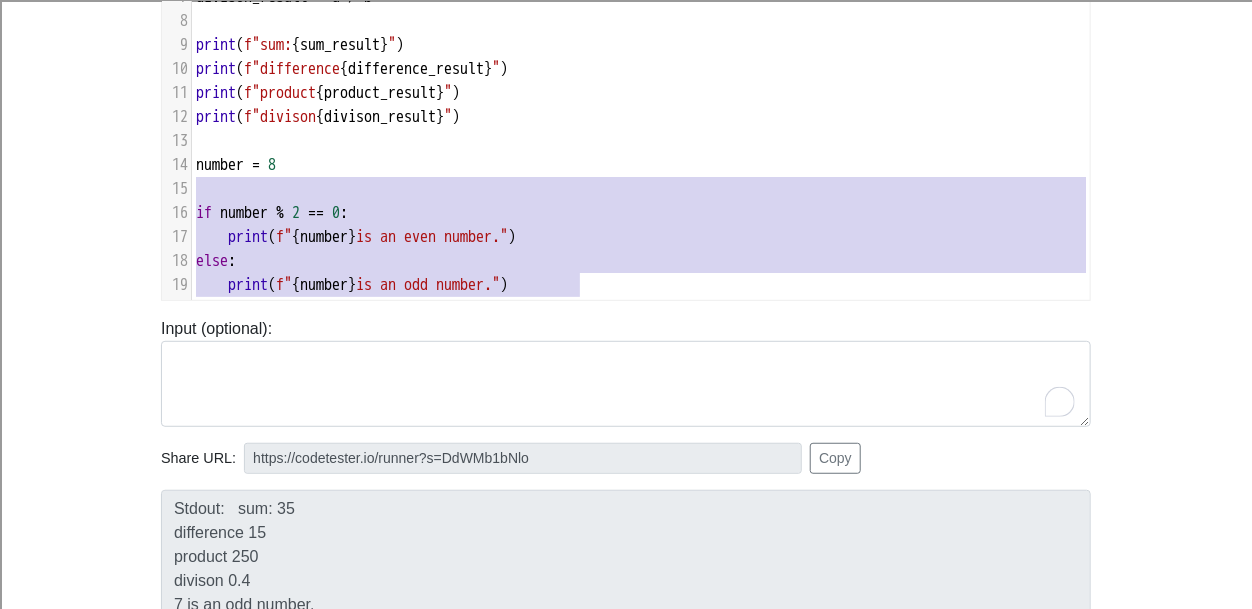 drag, startPoint x: 587, startPoint y: 284, endPoint x: 201, endPoint y: 199, distance: 395.24802 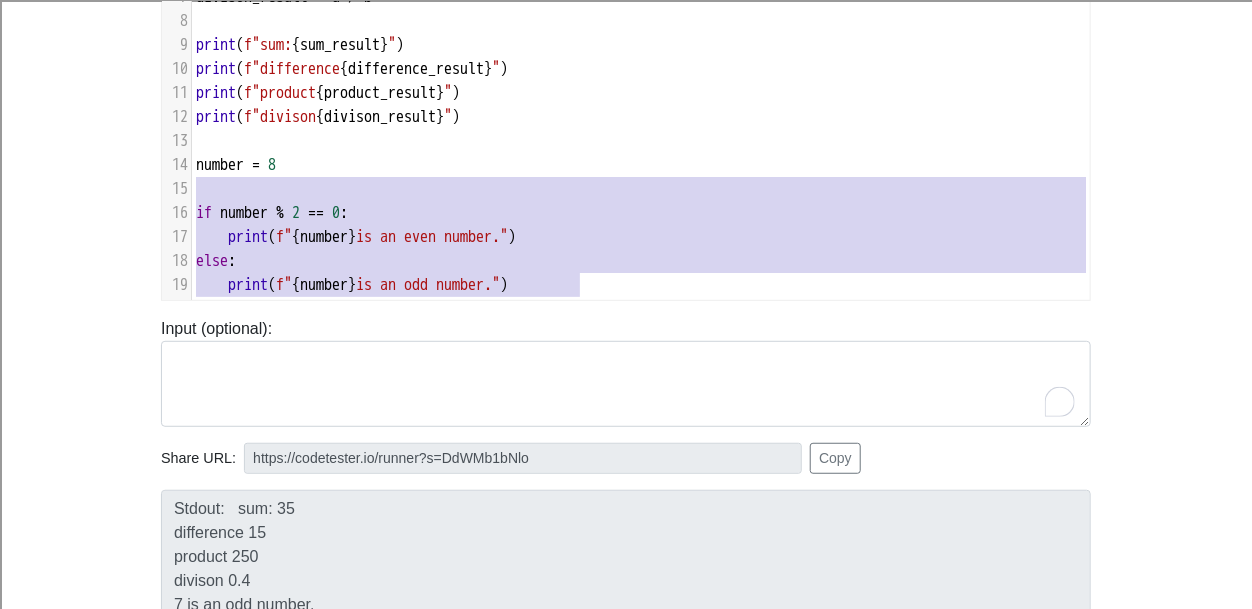 scroll, scrollTop: 69, scrollLeft: 0, axis: vertical 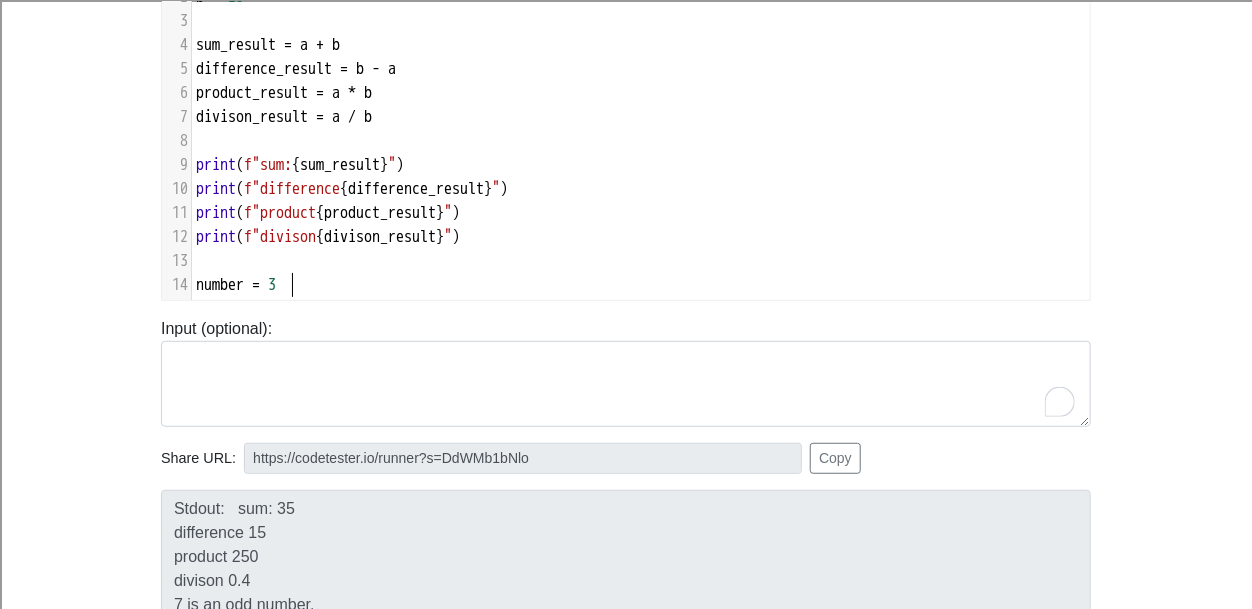 type on "35" 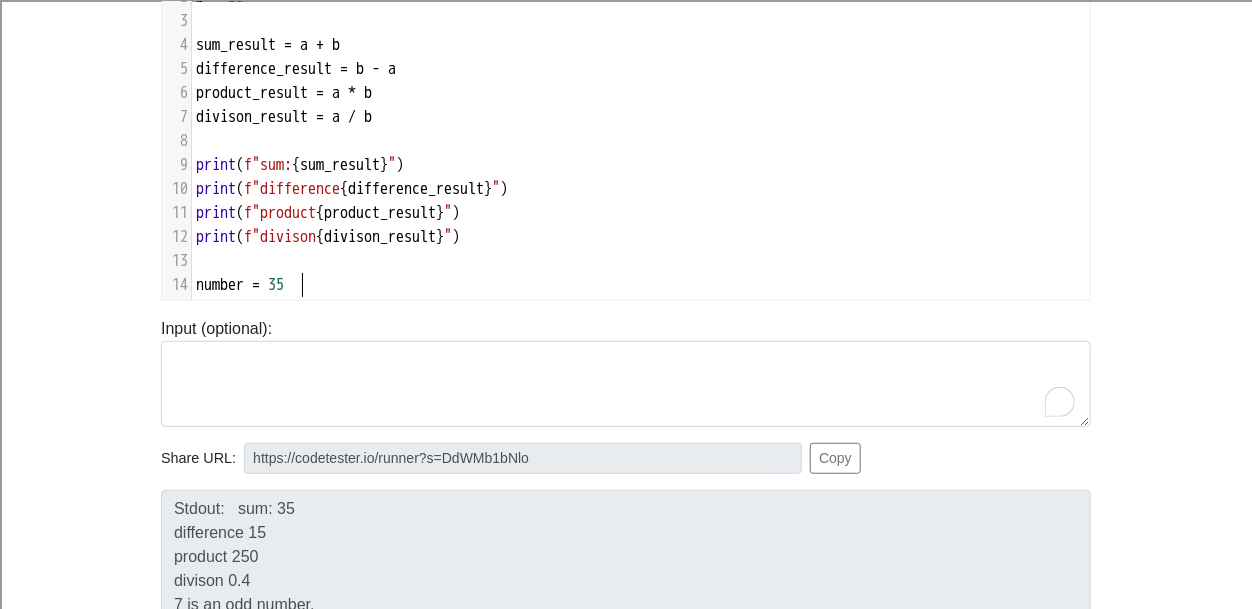 scroll, scrollTop: 8, scrollLeft: 19, axis: both 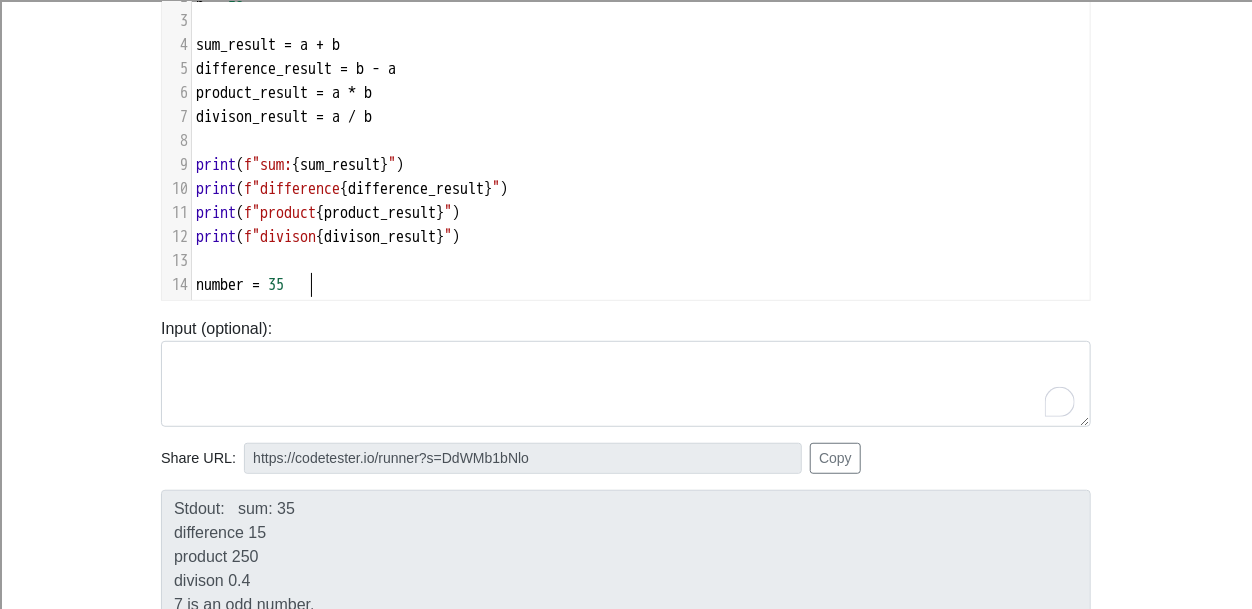 type on ":" 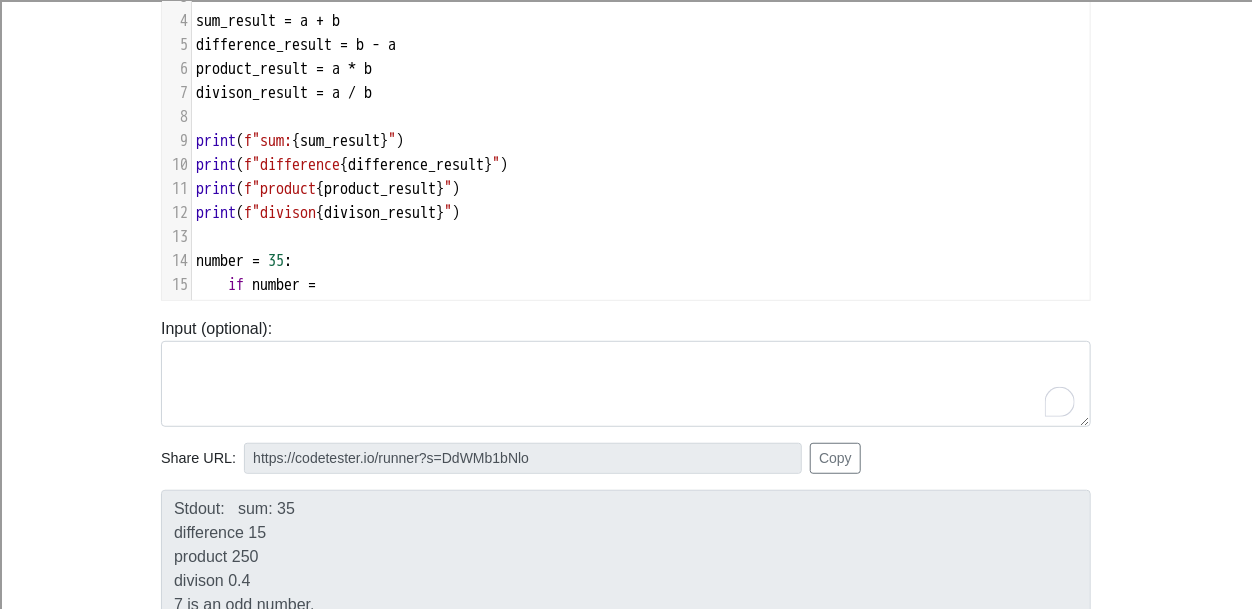 type on "if number =" 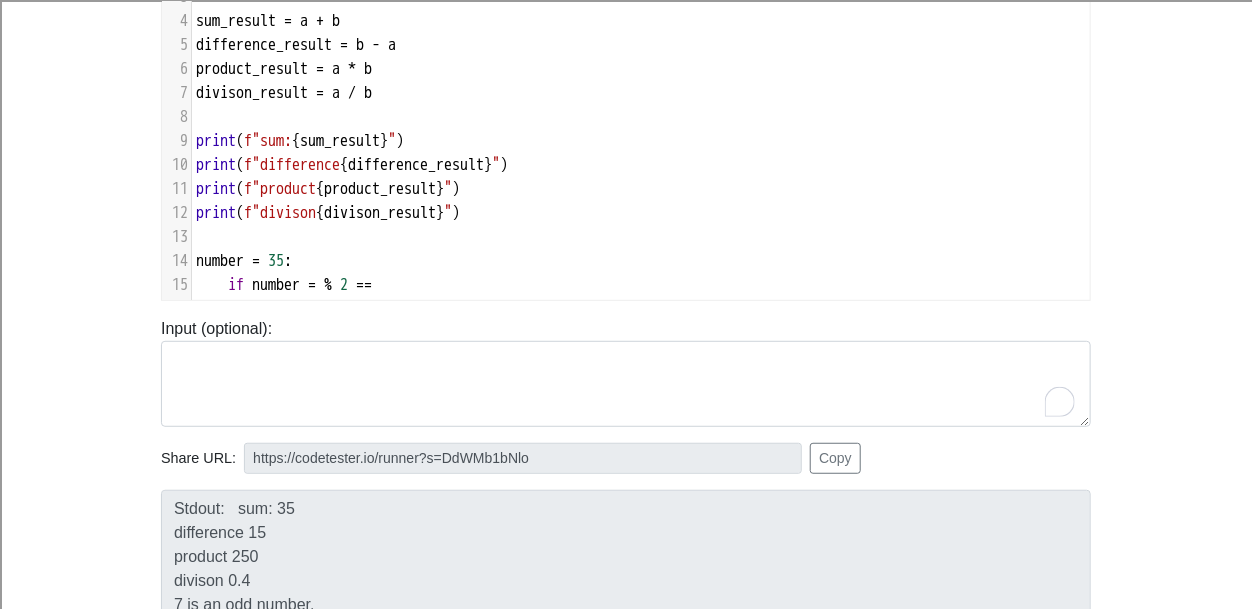 type on "% 2 ==0" 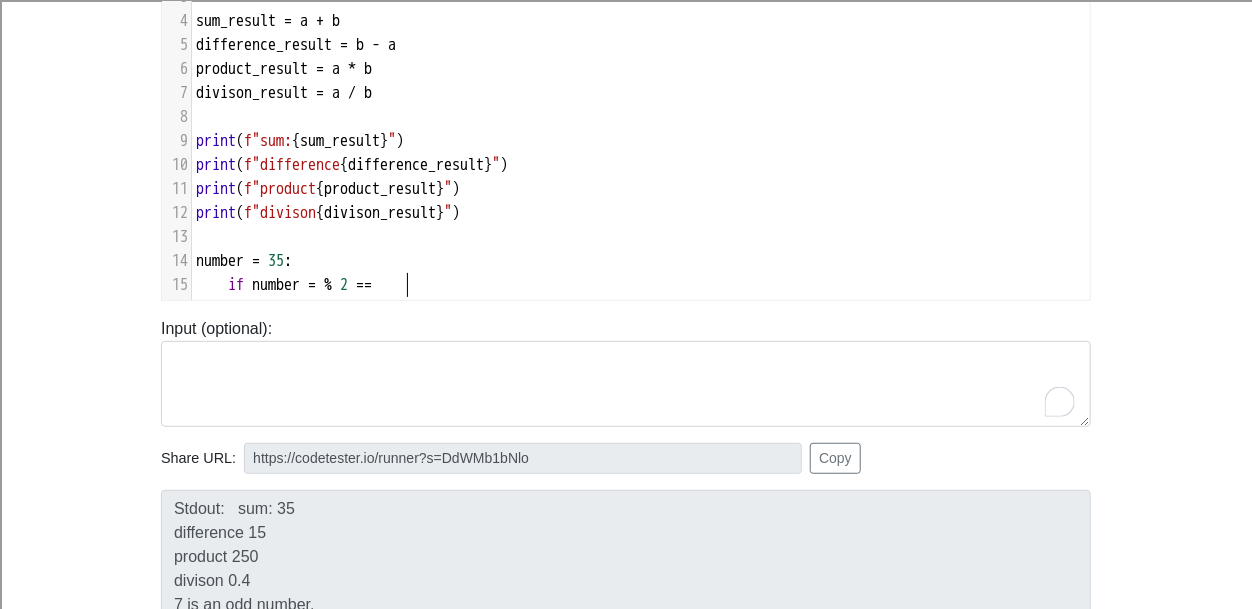 type on "0" 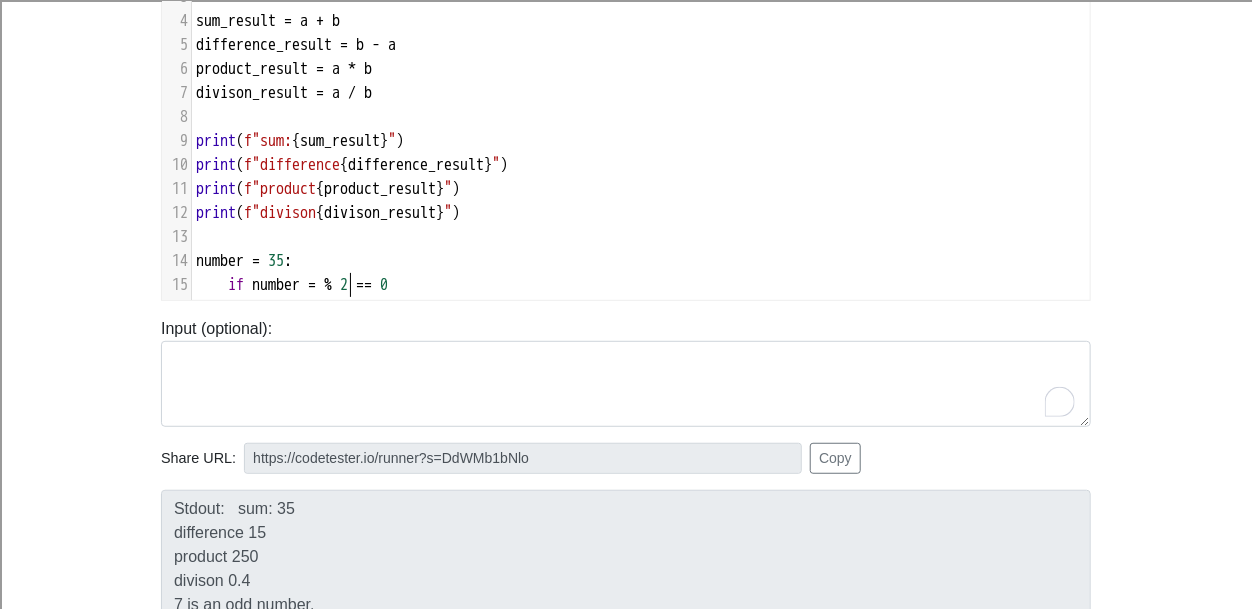 click on "if   number   =   %   2   ==   0" at bounding box center (292, 285) 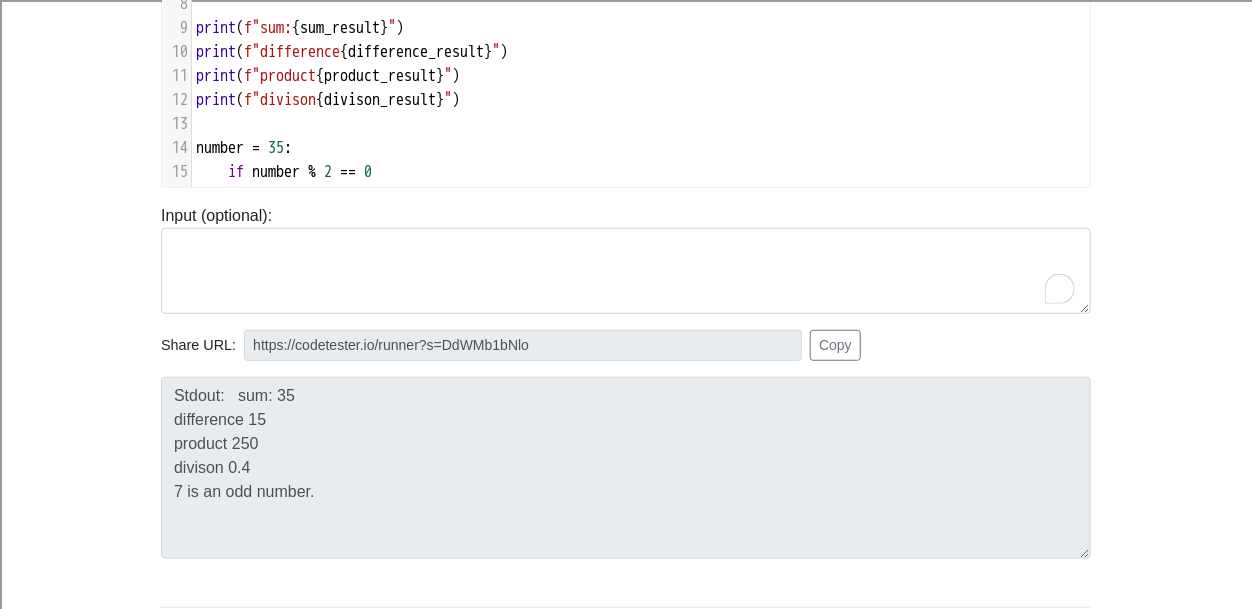 click on "if   number   %   2   ==   0" at bounding box center (641, 172) 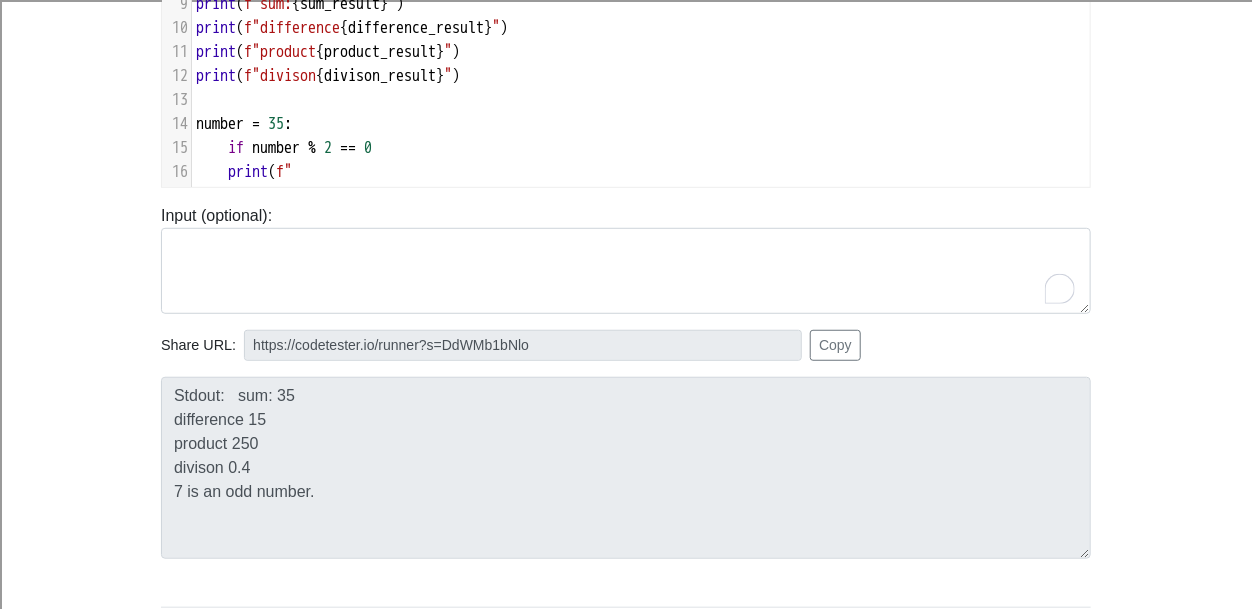 type on "print (f"" 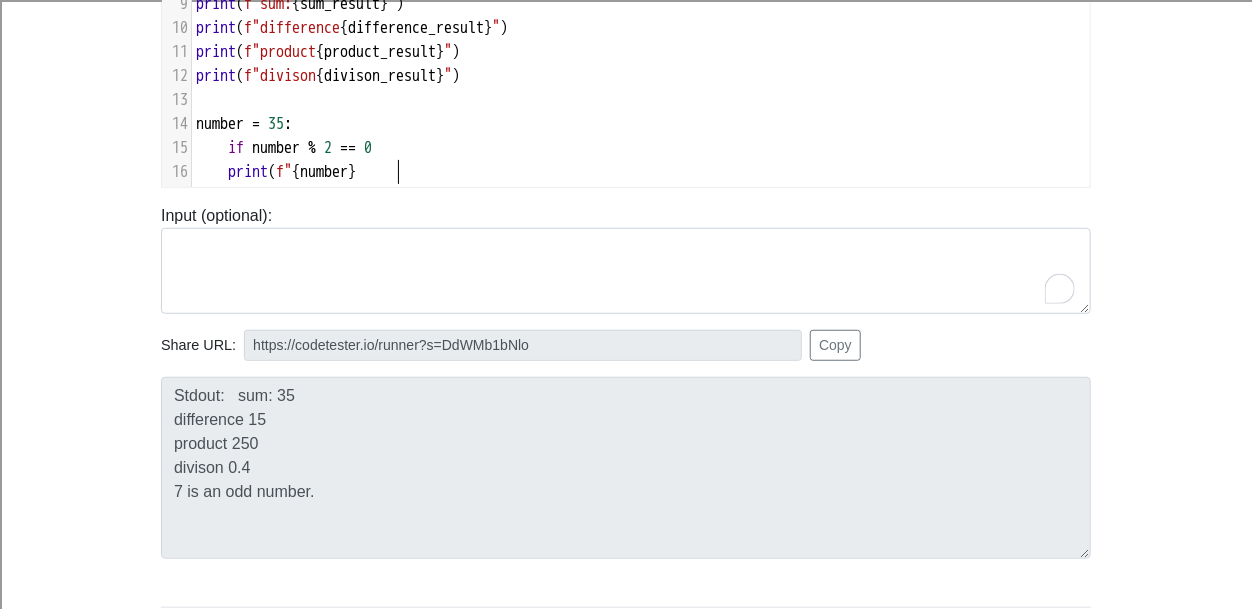scroll, scrollTop: 8, scrollLeft: 75, axis: both 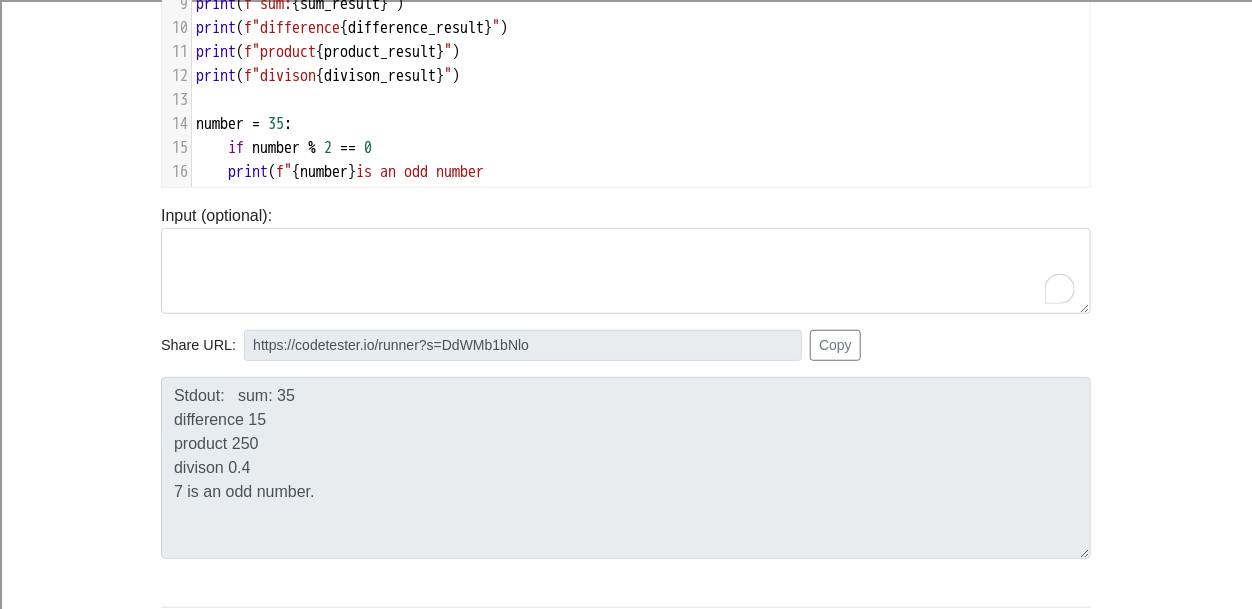 type on "is an odd number}" 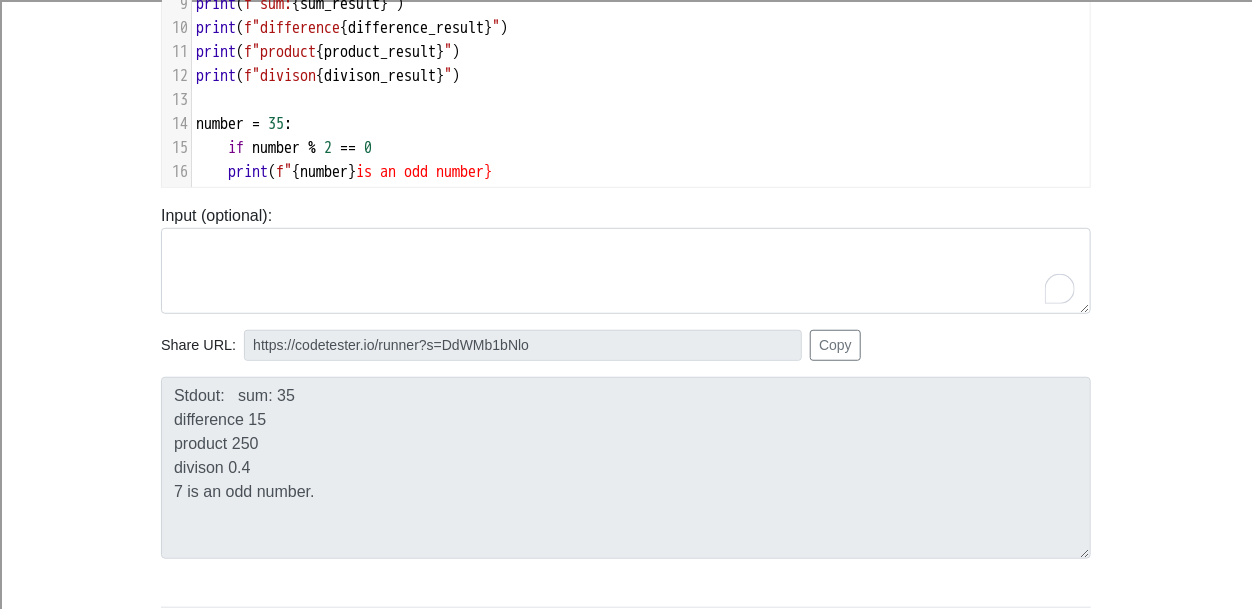 type on """ 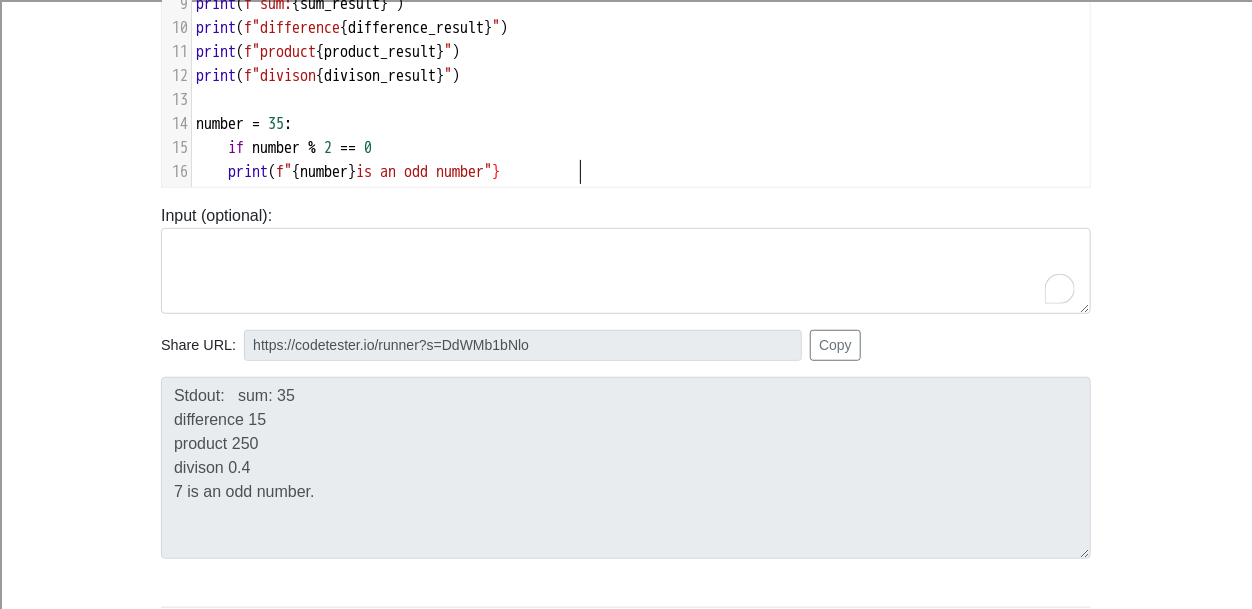 scroll, scrollTop: 117, scrollLeft: 0, axis: vertical 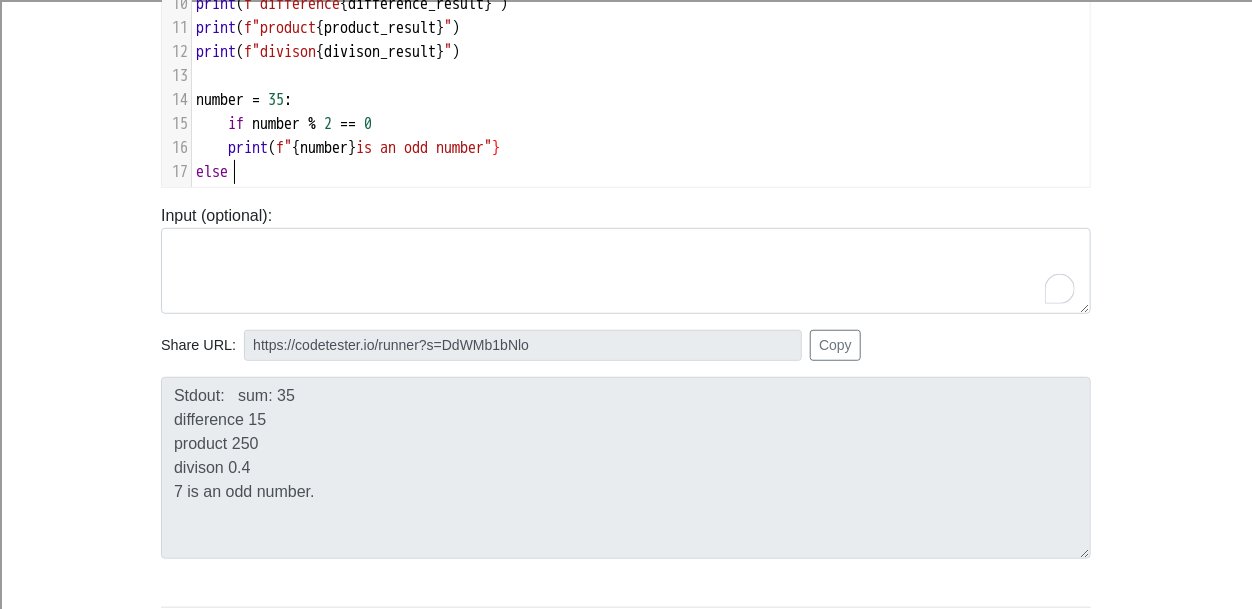 type on "else:" 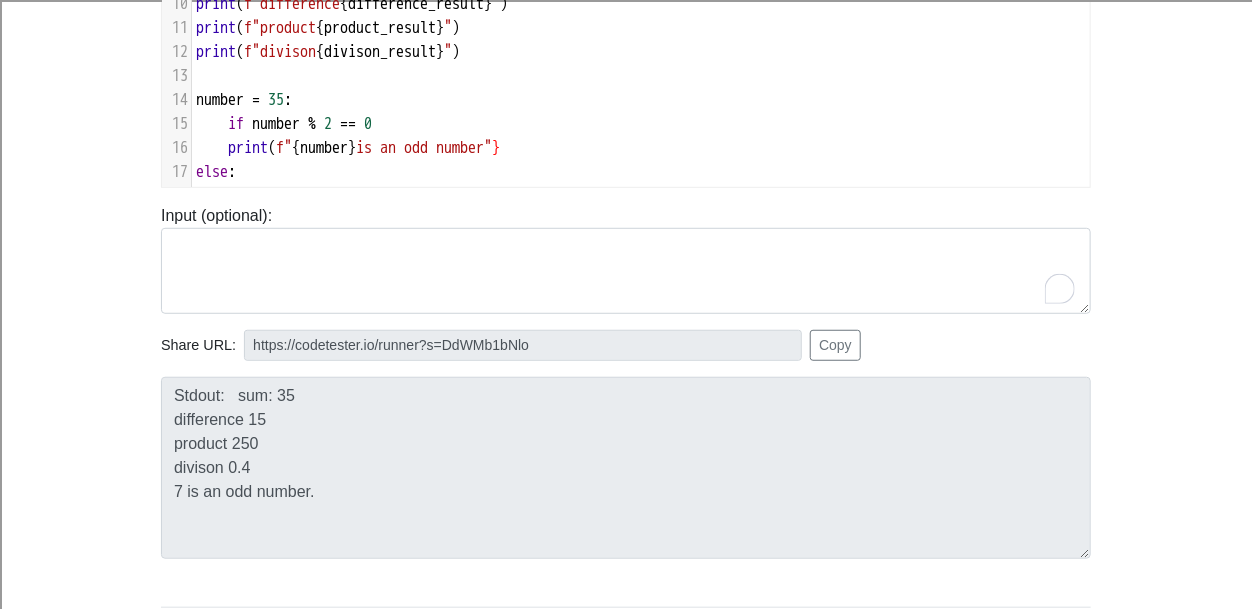 scroll, scrollTop: 141, scrollLeft: 0, axis: vertical 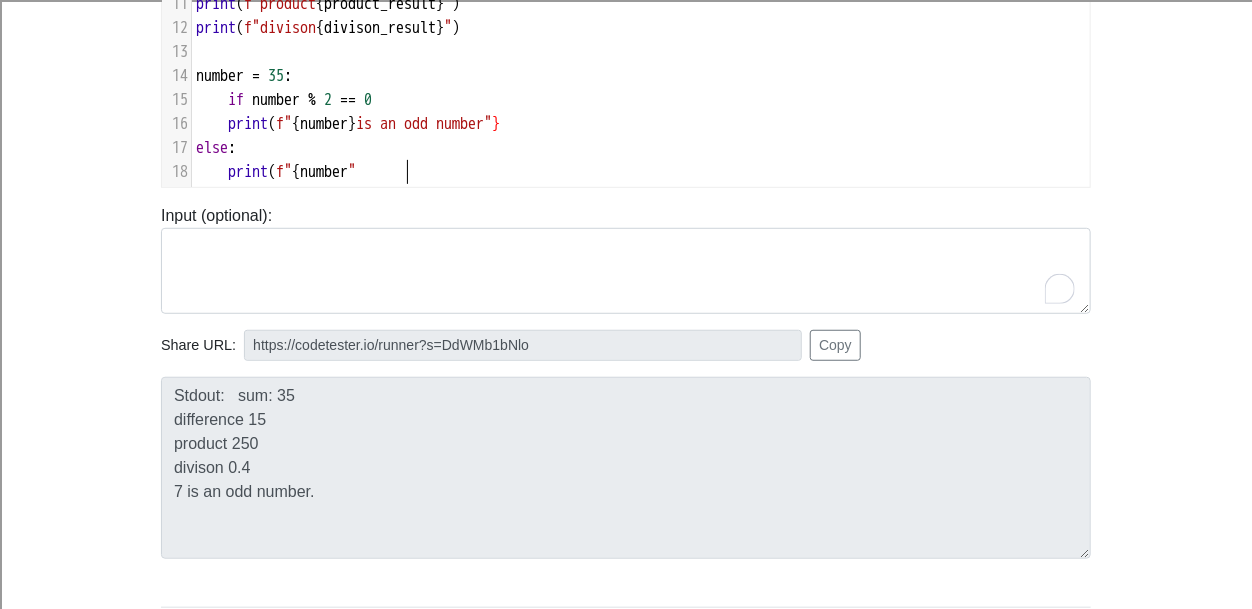 type on "print (f"{number" is" 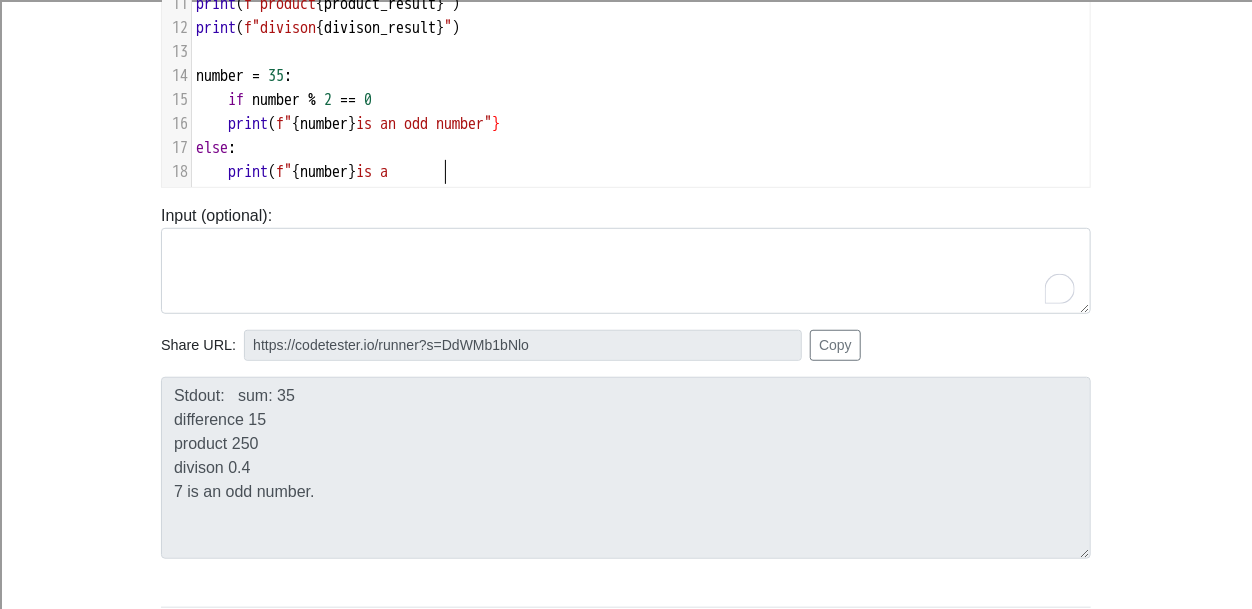 type on "} is and" 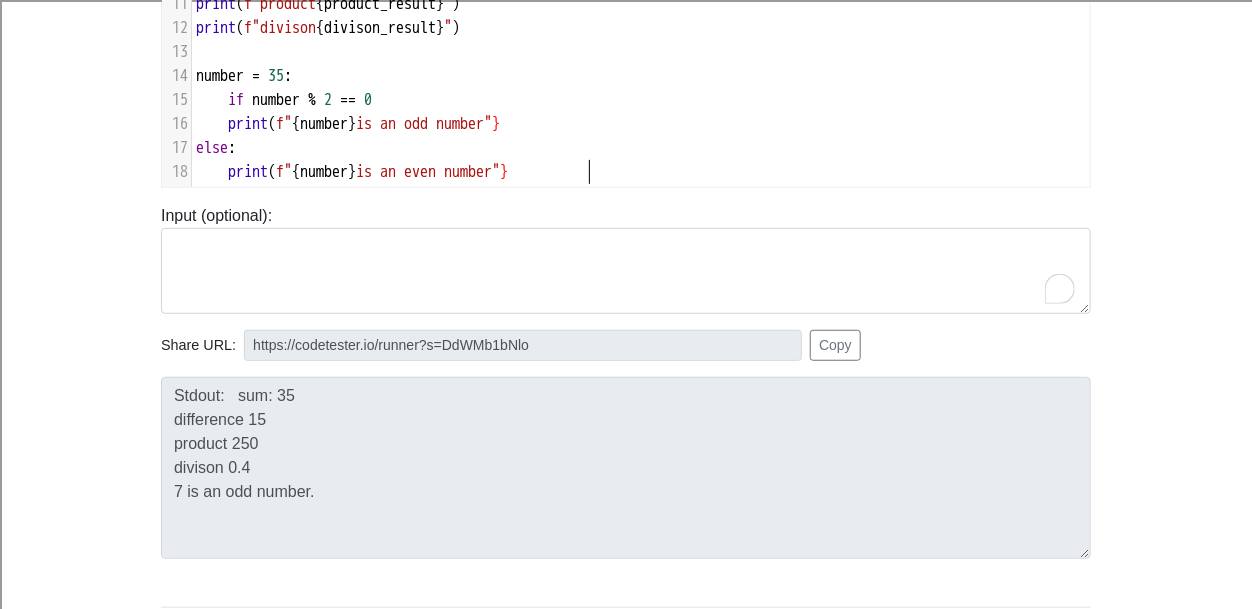 scroll, scrollTop: 8, scrollLeft: 142, axis: both 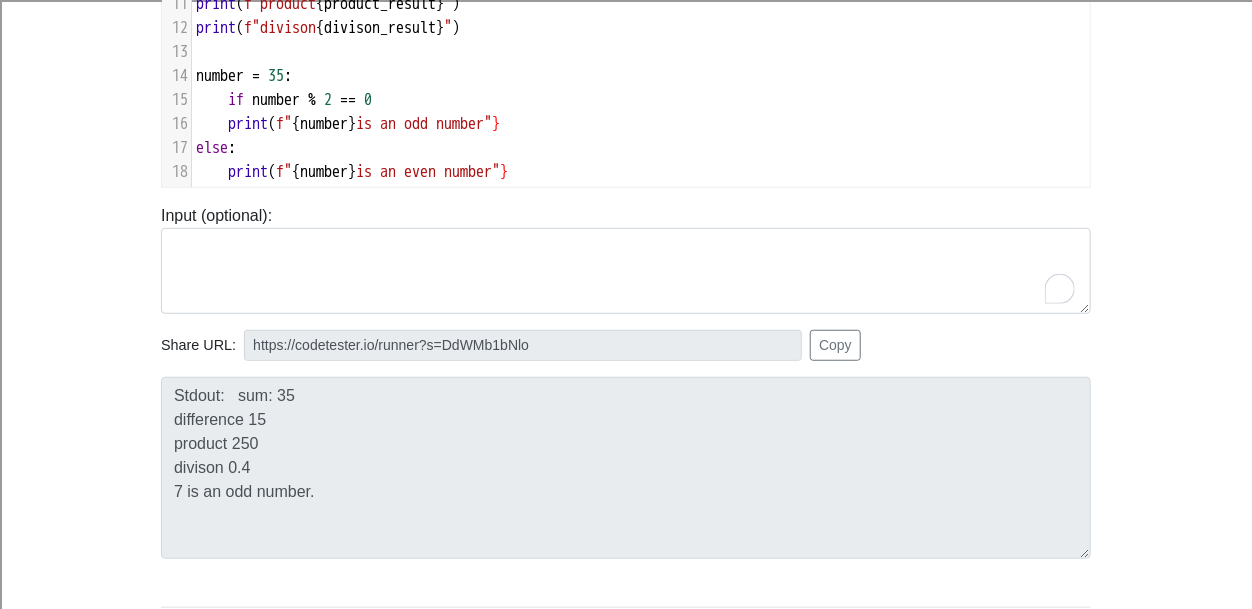 type on "n even number"}" 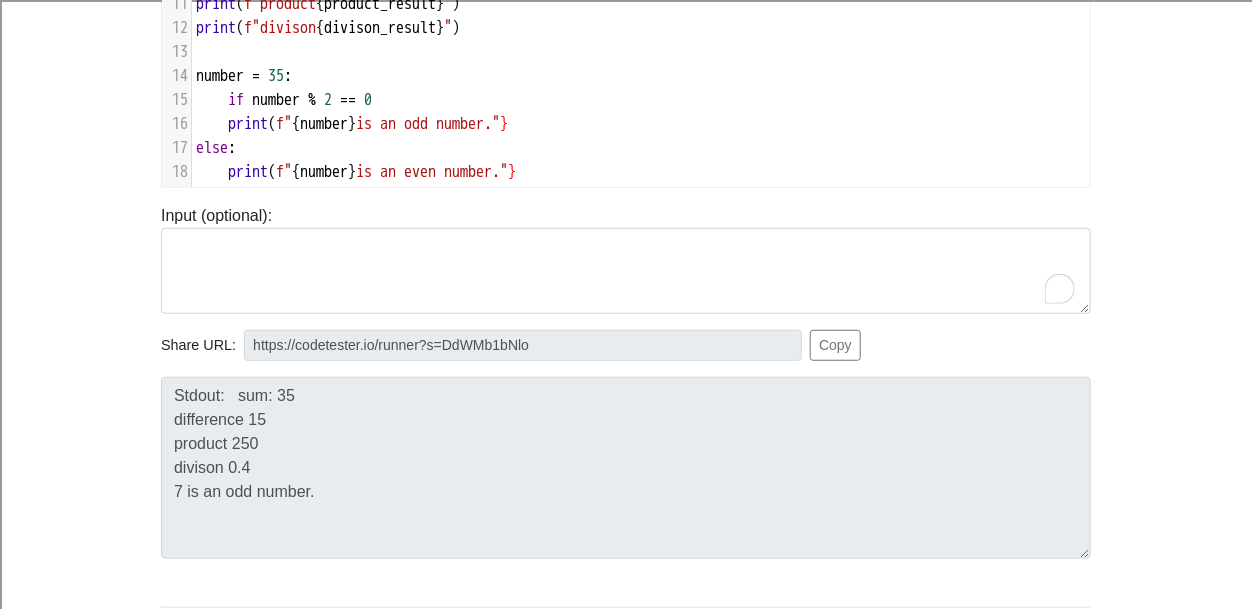 scroll, scrollTop: 0, scrollLeft: 0, axis: both 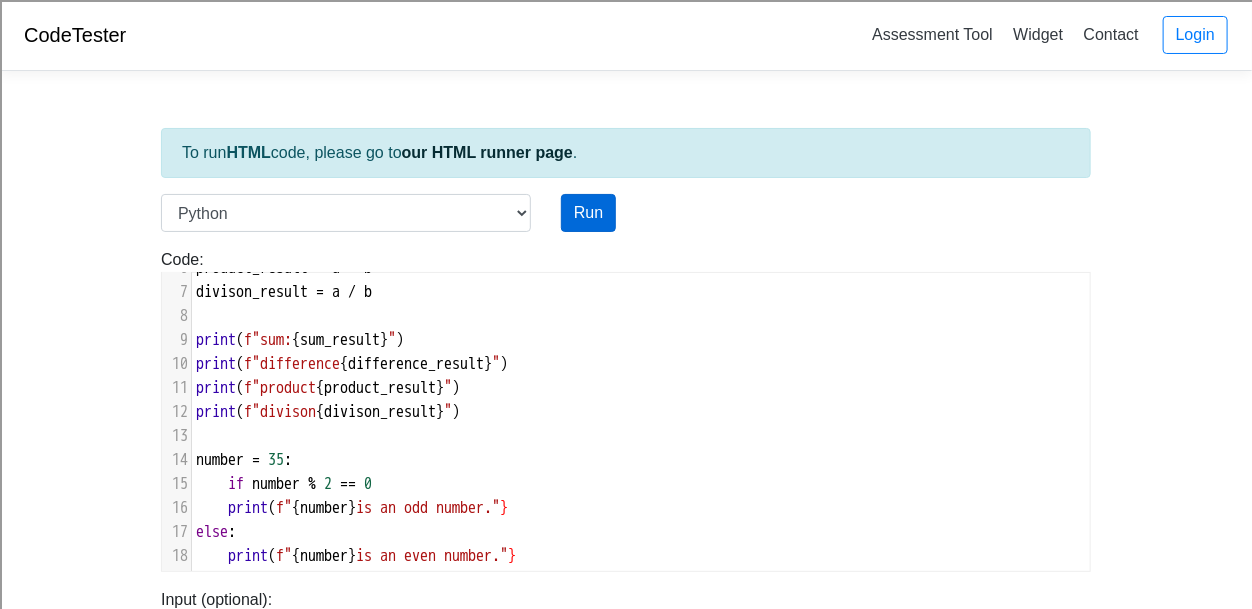type on "." 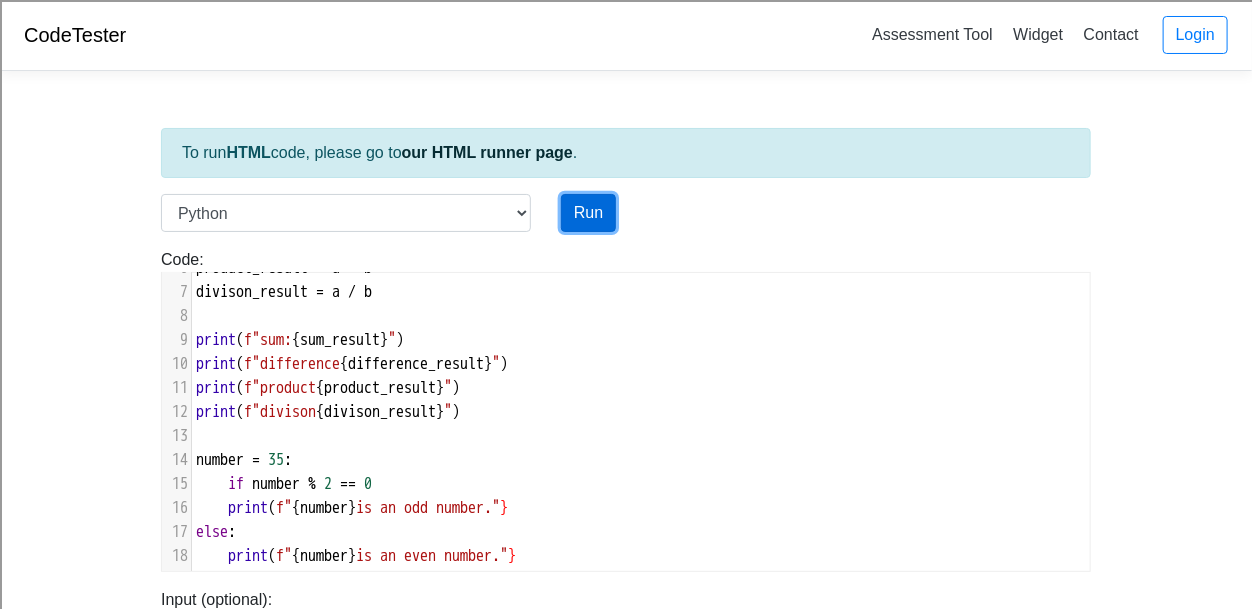 click on "Run" at bounding box center (588, 213) 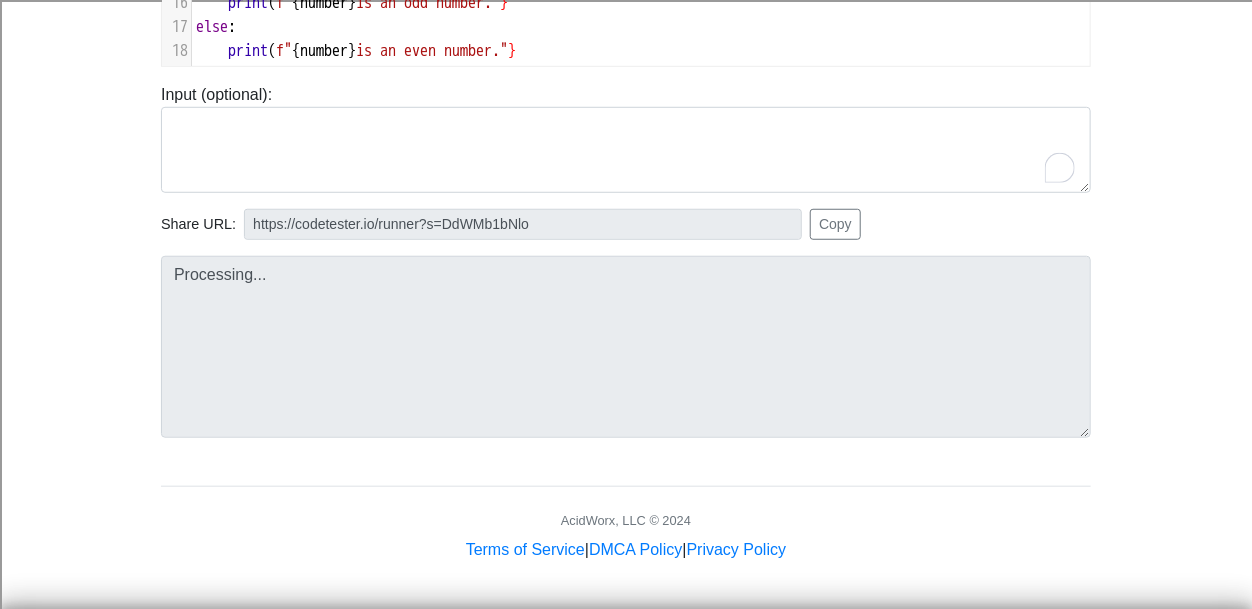 type on "https://codetester.io/runner?s=aPz2jQe1zj" 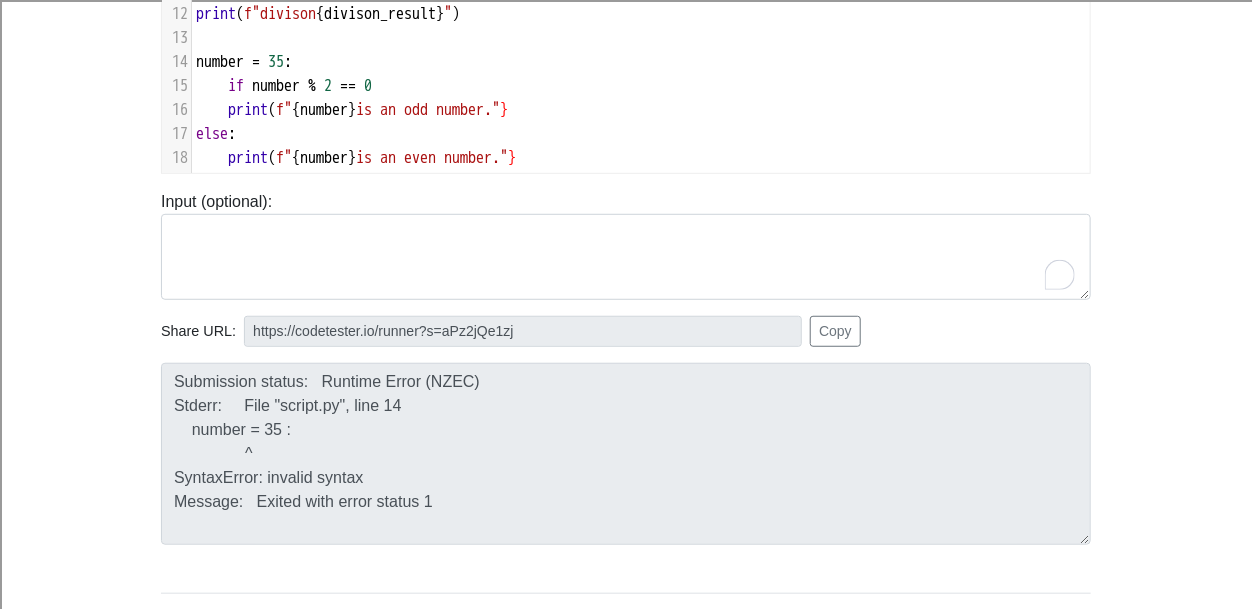 scroll, scrollTop: 375, scrollLeft: 0, axis: vertical 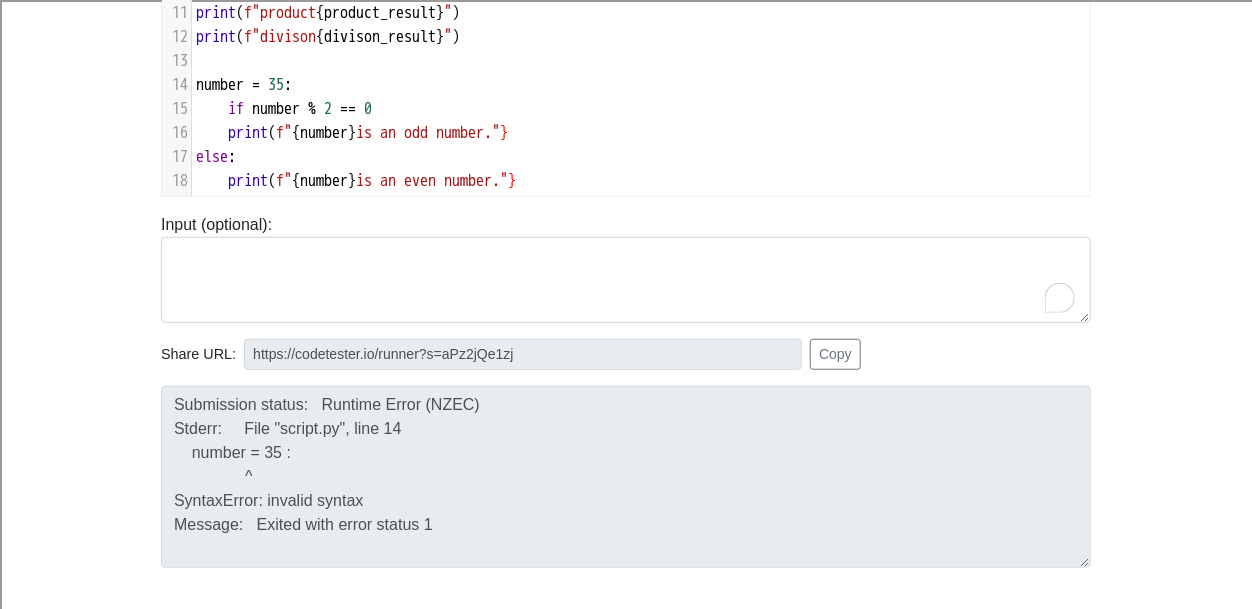 click on "number   =   35  :" at bounding box center [244, 85] 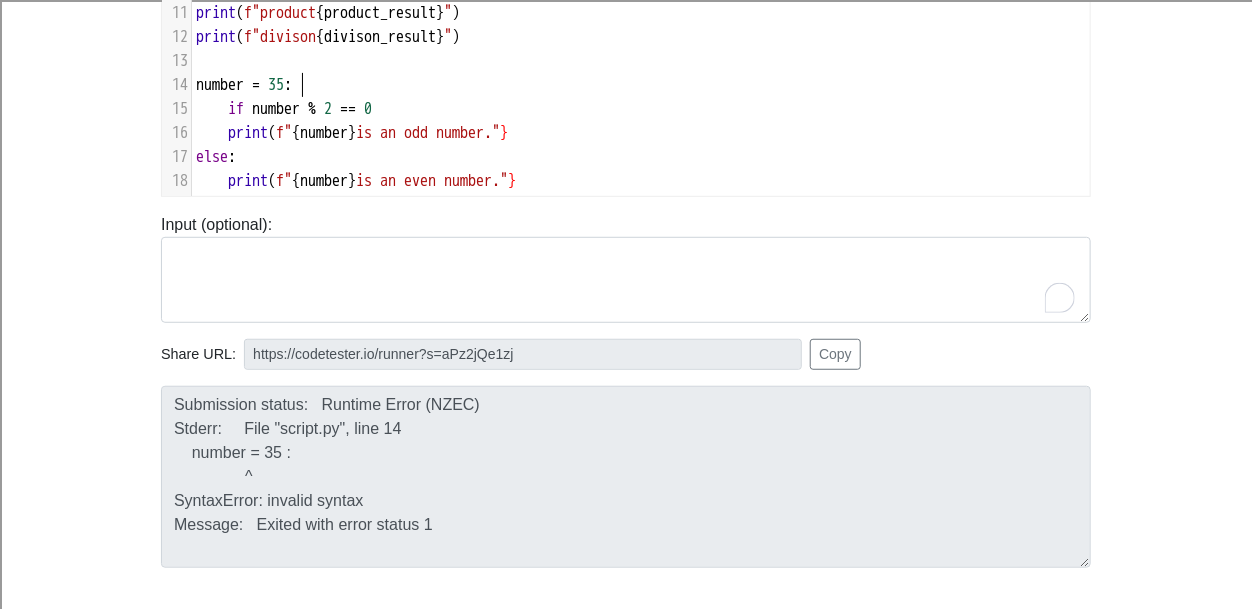 scroll, scrollTop: 0, scrollLeft: 0, axis: both 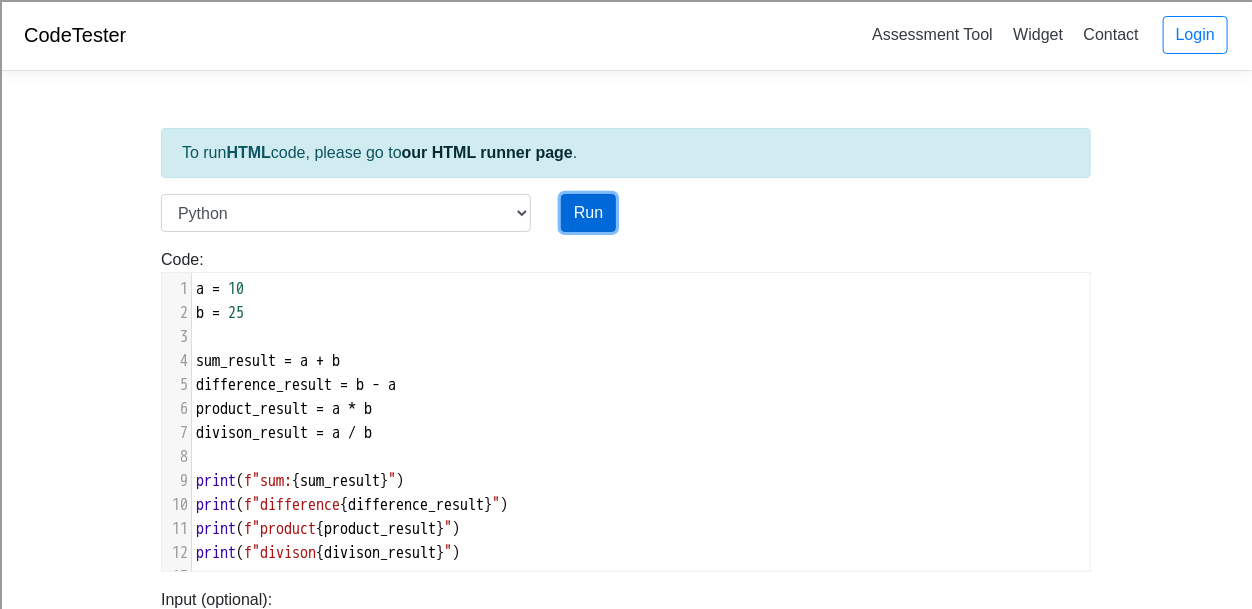click on "Run" at bounding box center (588, 213) 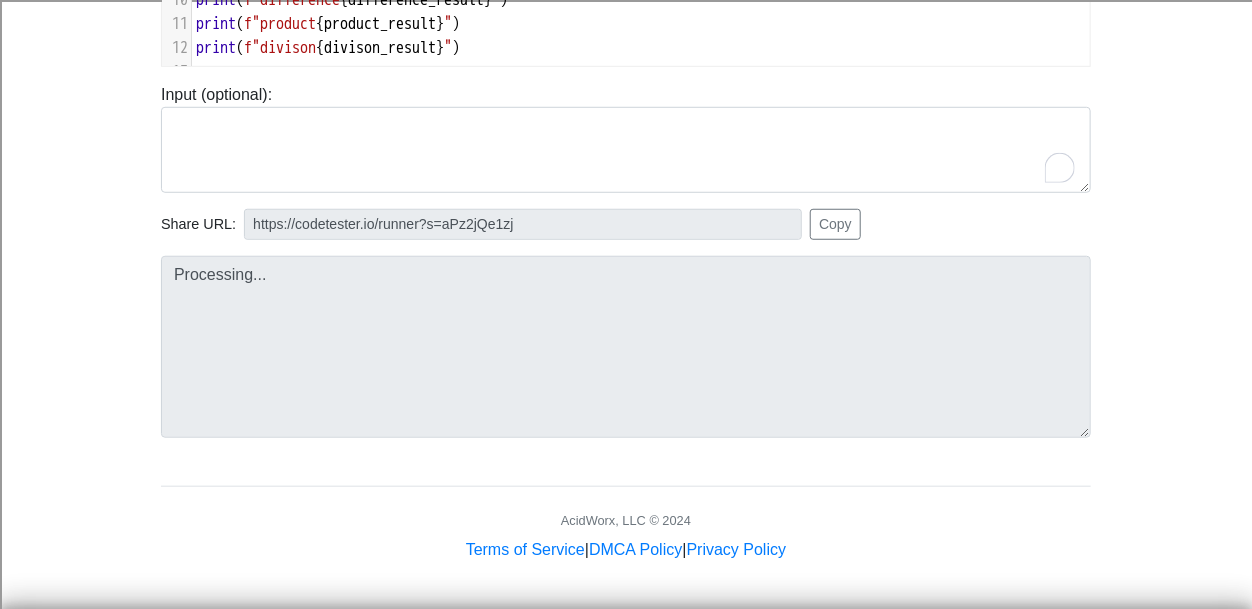 scroll, scrollTop: 503, scrollLeft: 0, axis: vertical 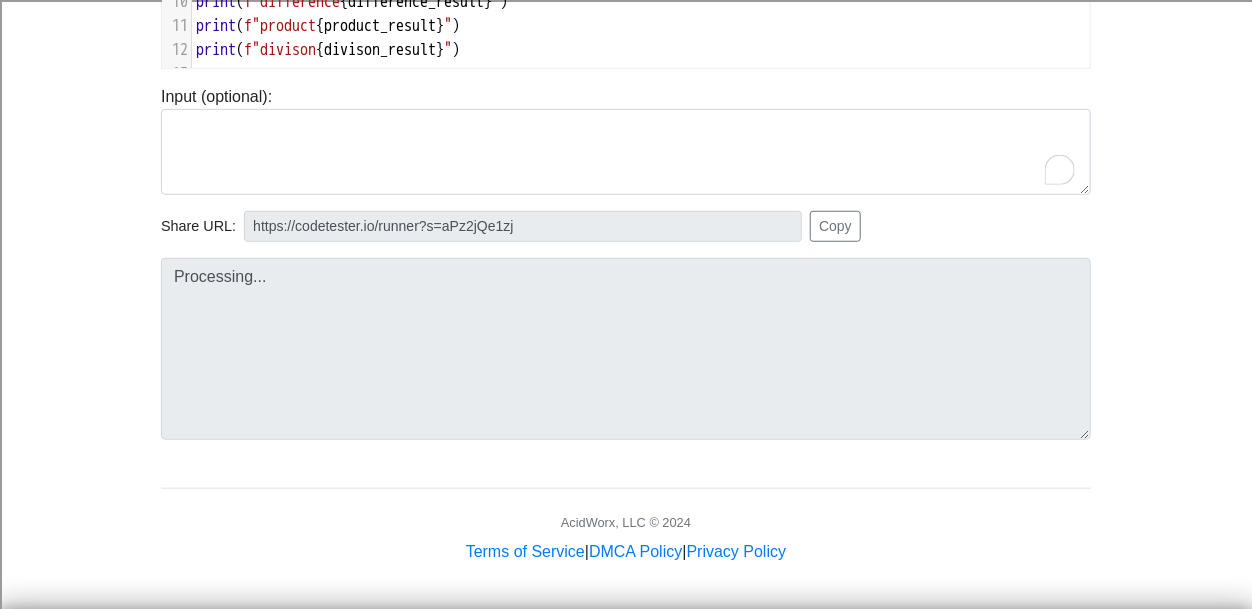 type on "https://codetester.io/runner?s=DZlwdrAoXM" 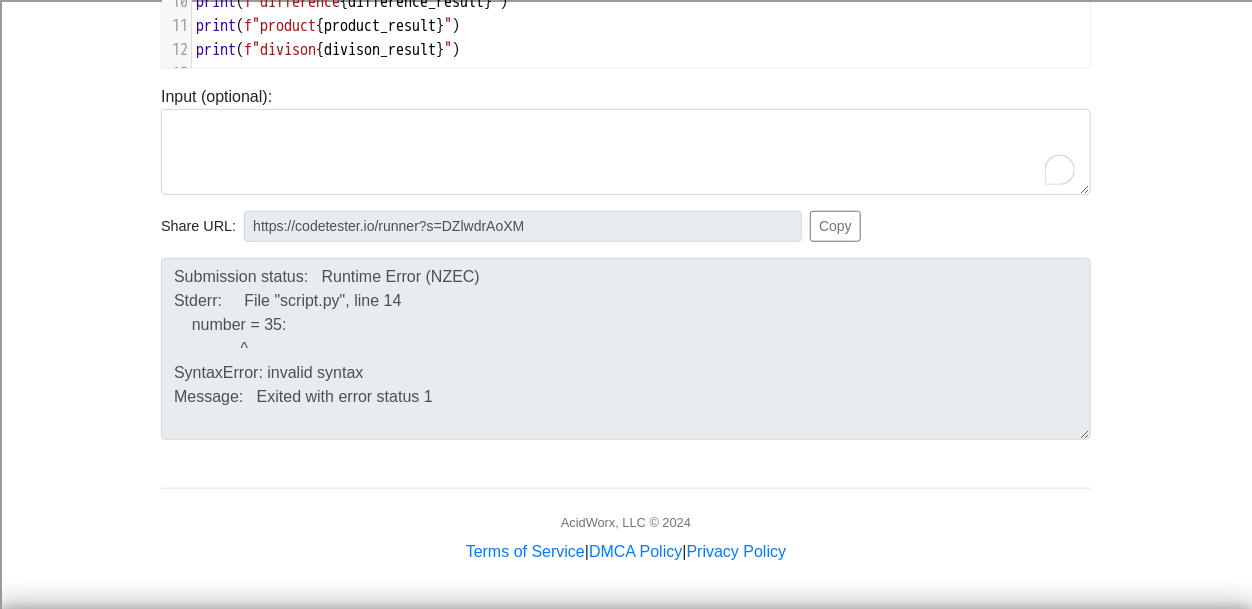scroll, scrollTop: 505, scrollLeft: 0, axis: vertical 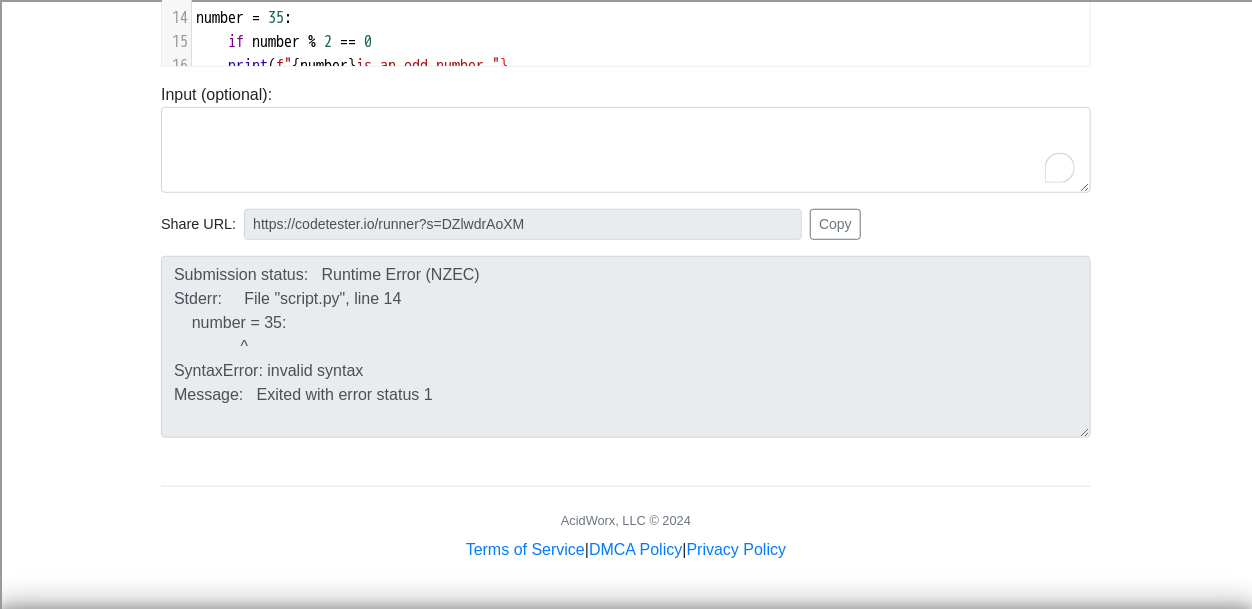 click on "number = 35 :" at bounding box center (641, 18) 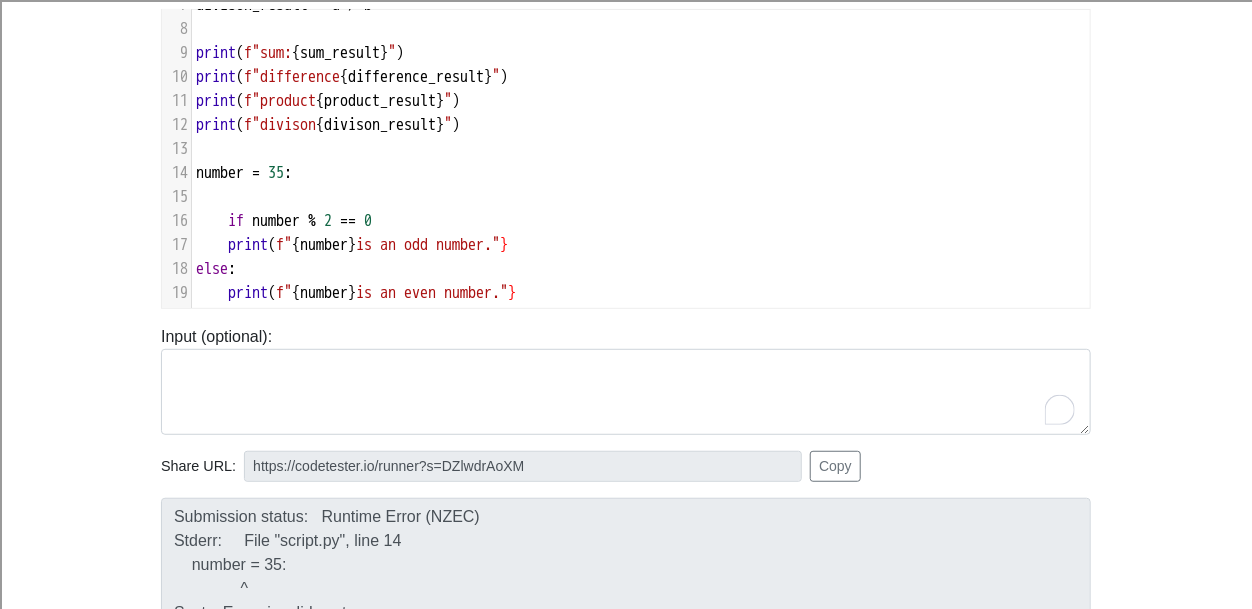click on "number = 35 :" at bounding box center (244, 173) 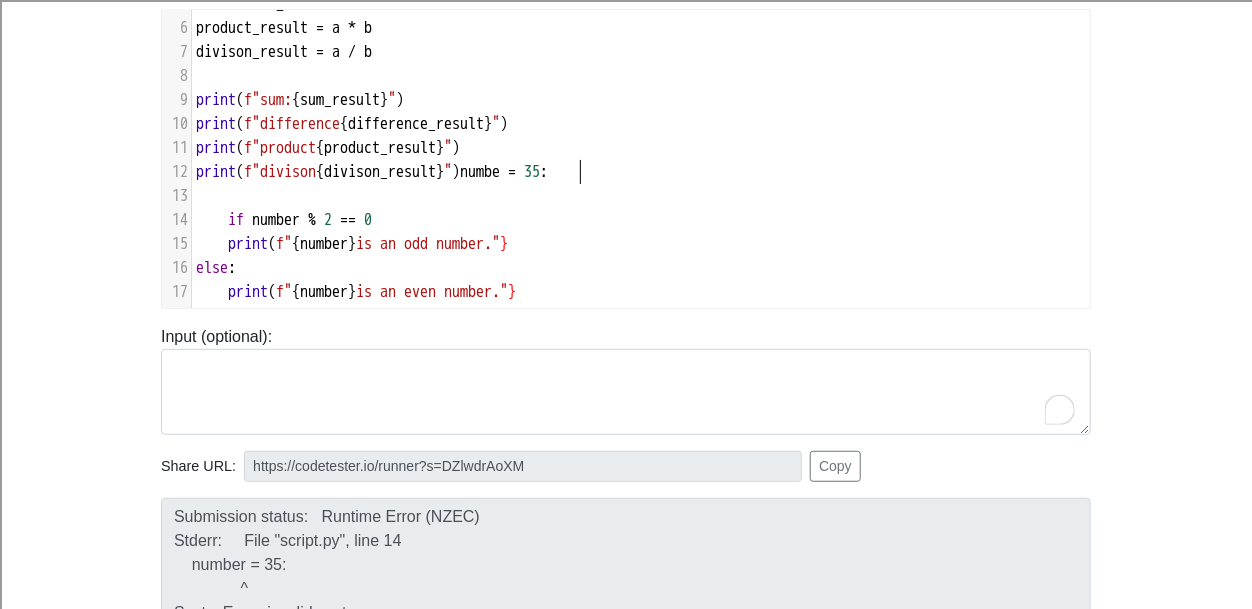 type on "number" 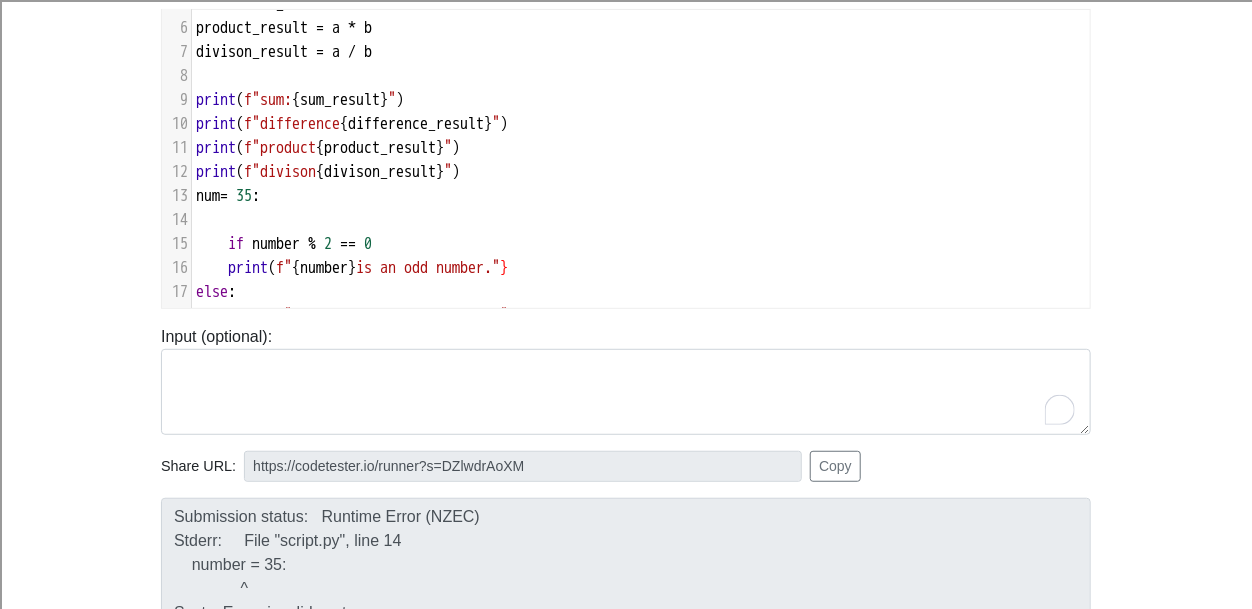 type on "number" 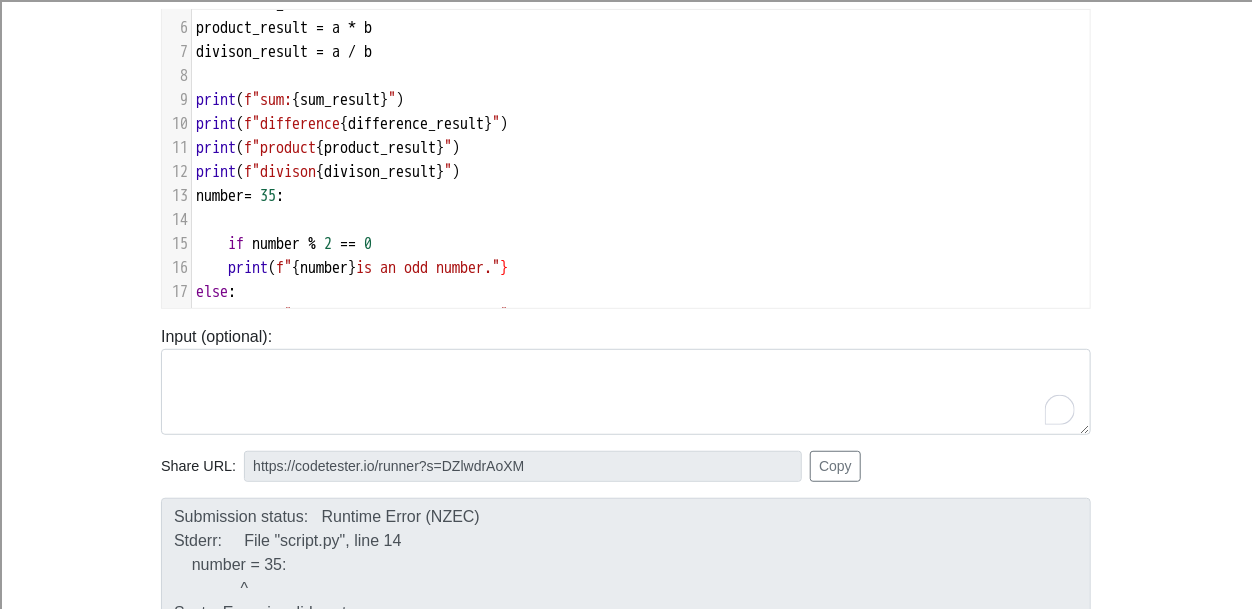 type 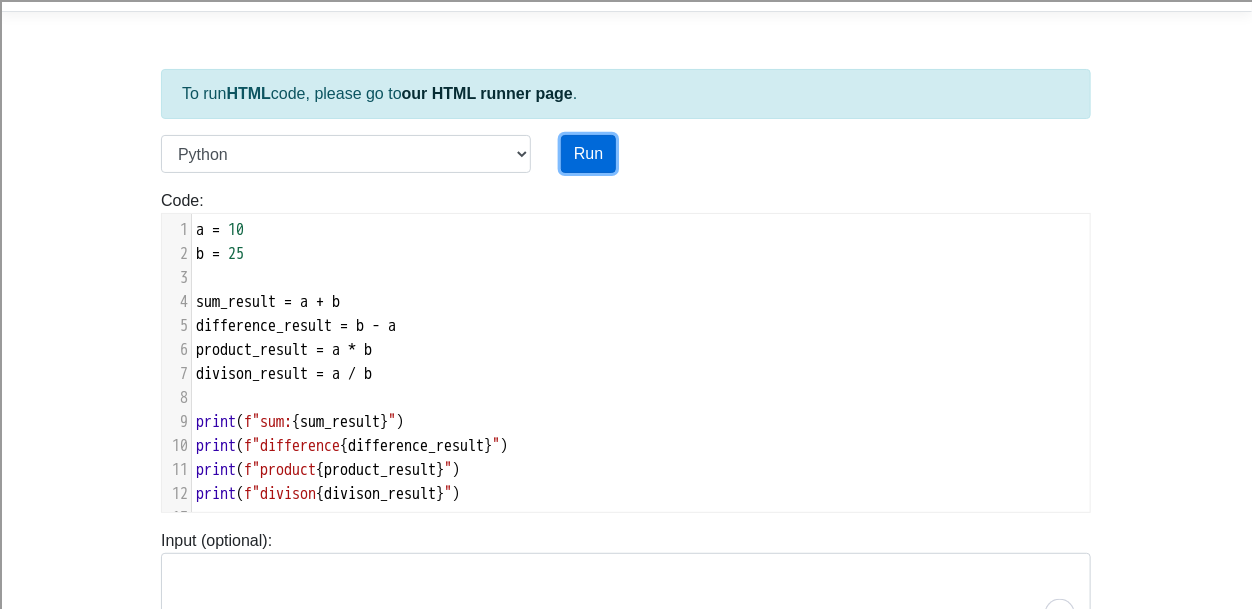 click on "Run" at bounding box center [588, 154] 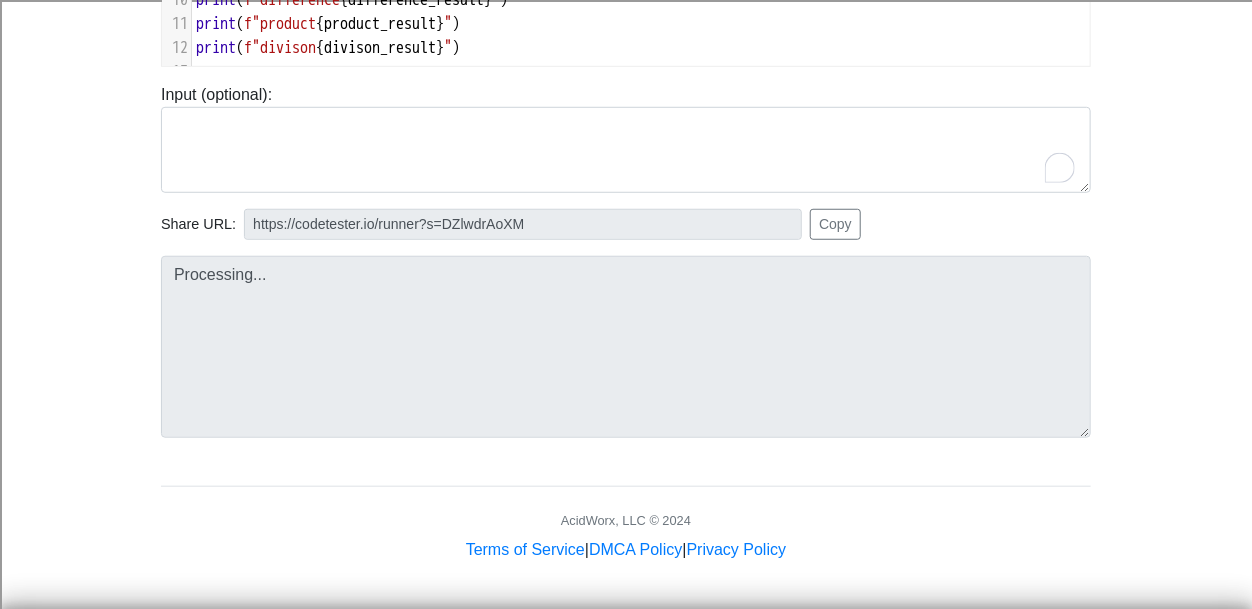 type on "https://codetester.io/runner?s=64zoB782Xb" 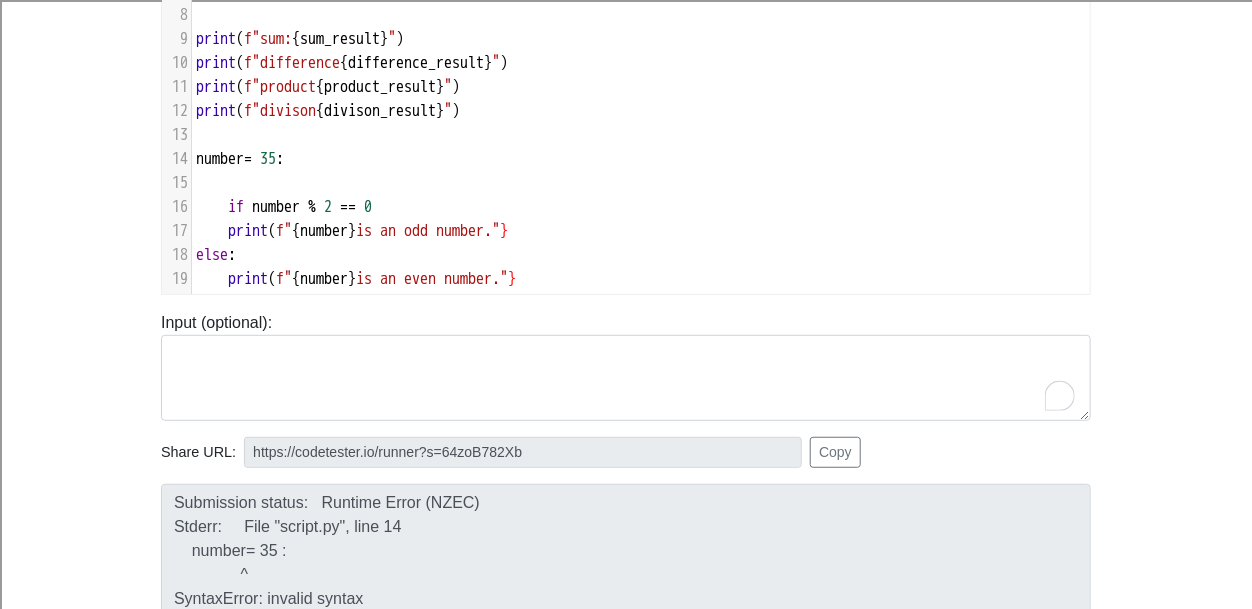 click at bounding box center [641, 183] 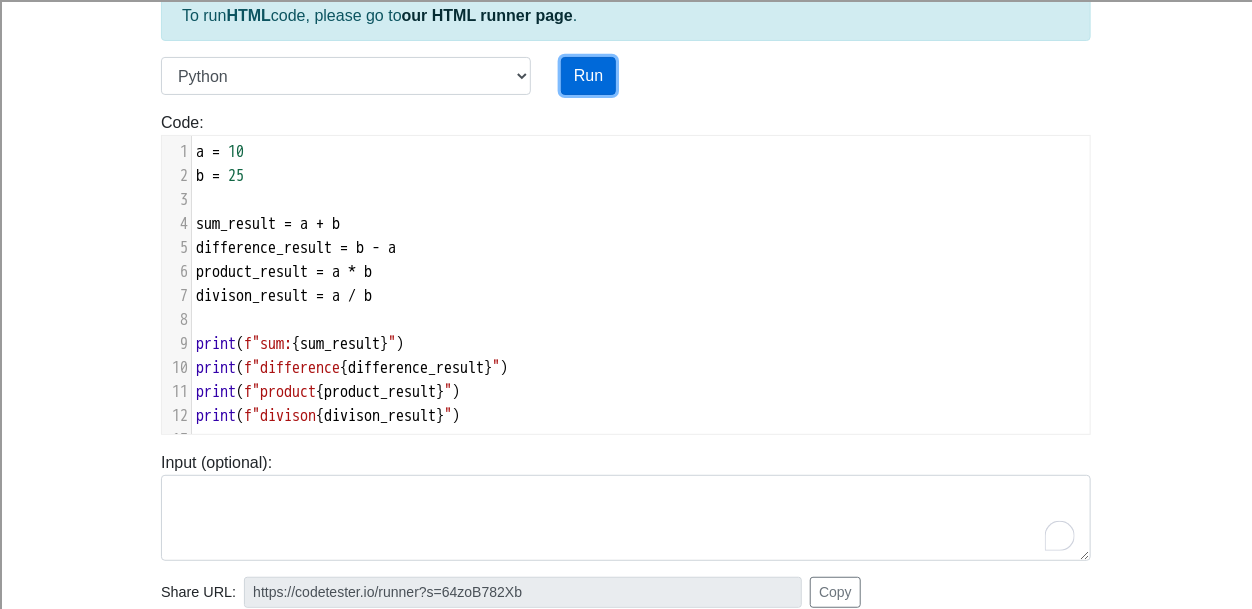 click on "Run" at bounding box center (588, 76) 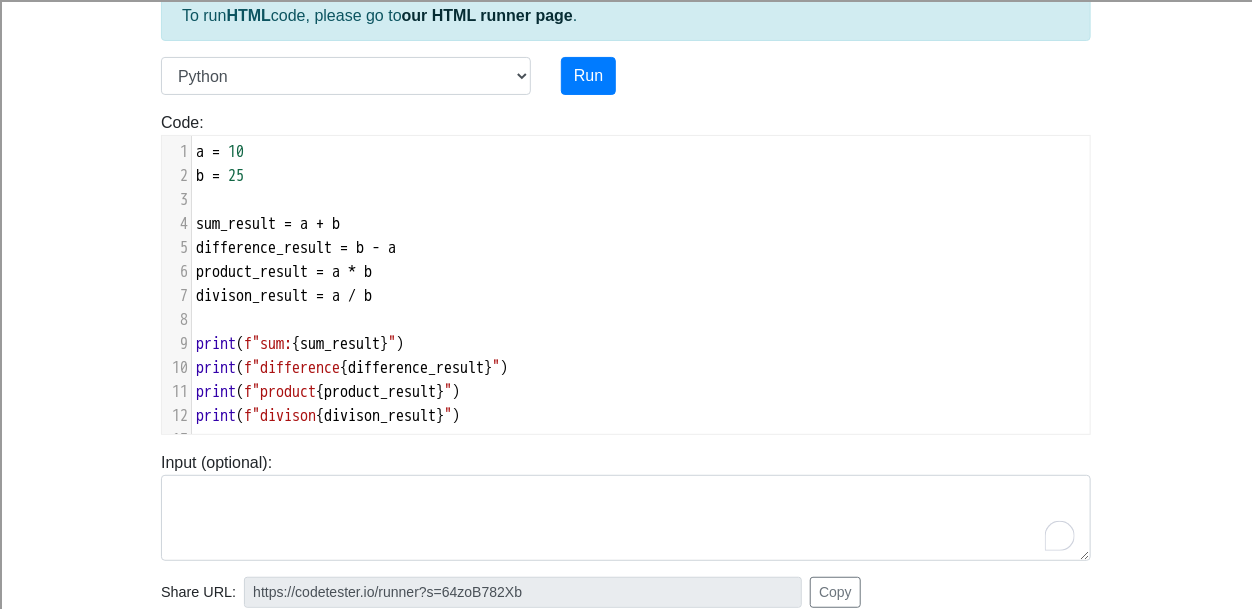click on "Code:
print('hello') x 20   1 a   =   10 2 b   =   25 3 ​ 4 sum_result   =   a   +   b 5 difference_result   =   b   -   a 6 product_result   =   a   *   b 7 divison_result   =   a   /   b 8 ​ 9 print  ( f"sum:  { sum_result } " ) 10 print  ( f"difference  { difference_result } " ) 11 print  ( f"product  { product_result } " ) 12 print  ( f"divison  { divison_result } " ) 13 ​ 14 number =   35 15      16      if   number   %   2   ==   0 17      print  ( f" { number }  is an odd number." } 18 else : 19      print  ( f" { number }  is an even number." }" at bounding box center [626, 273] 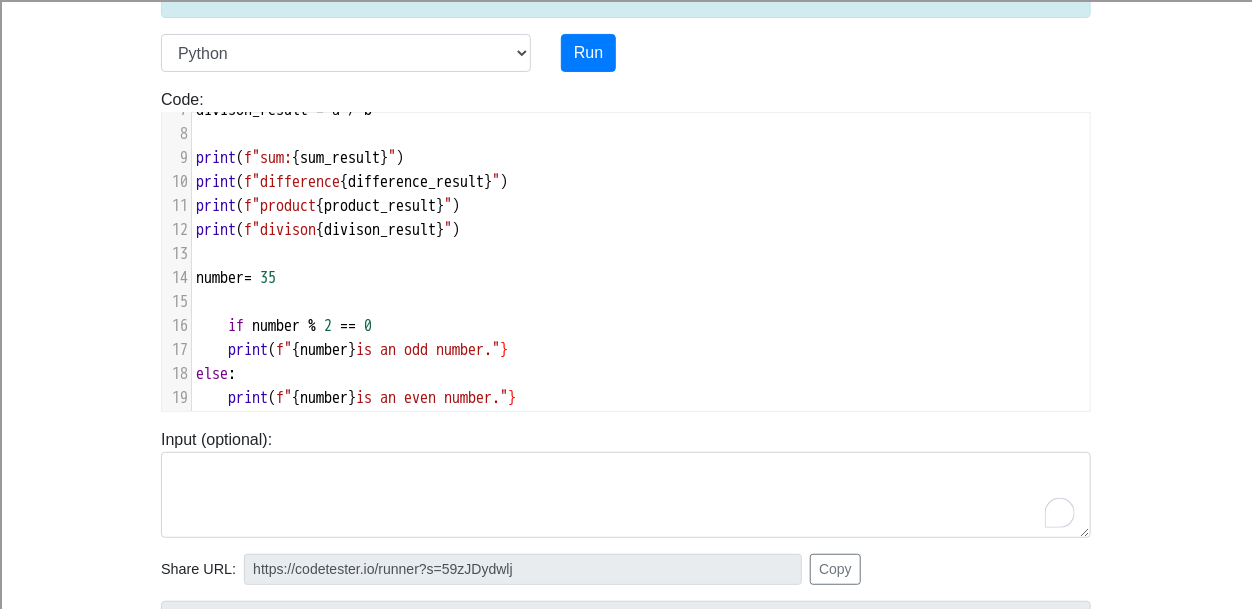 click on "if" at bounding box center [236, 326] 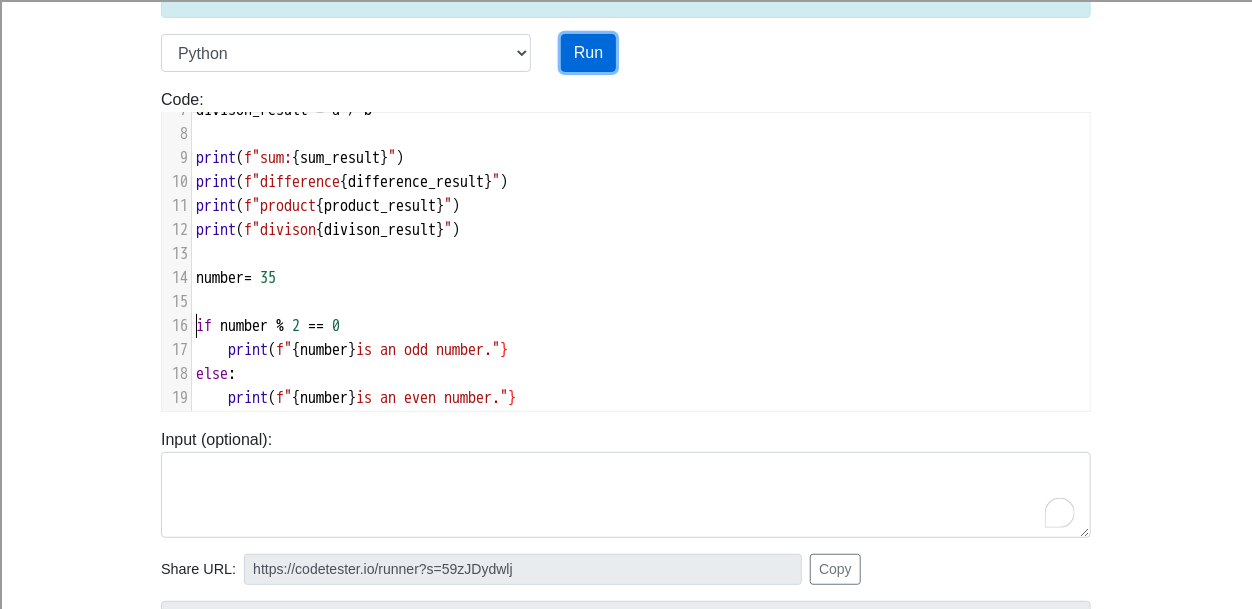 click on "Run" at bounding box center [588, 53] 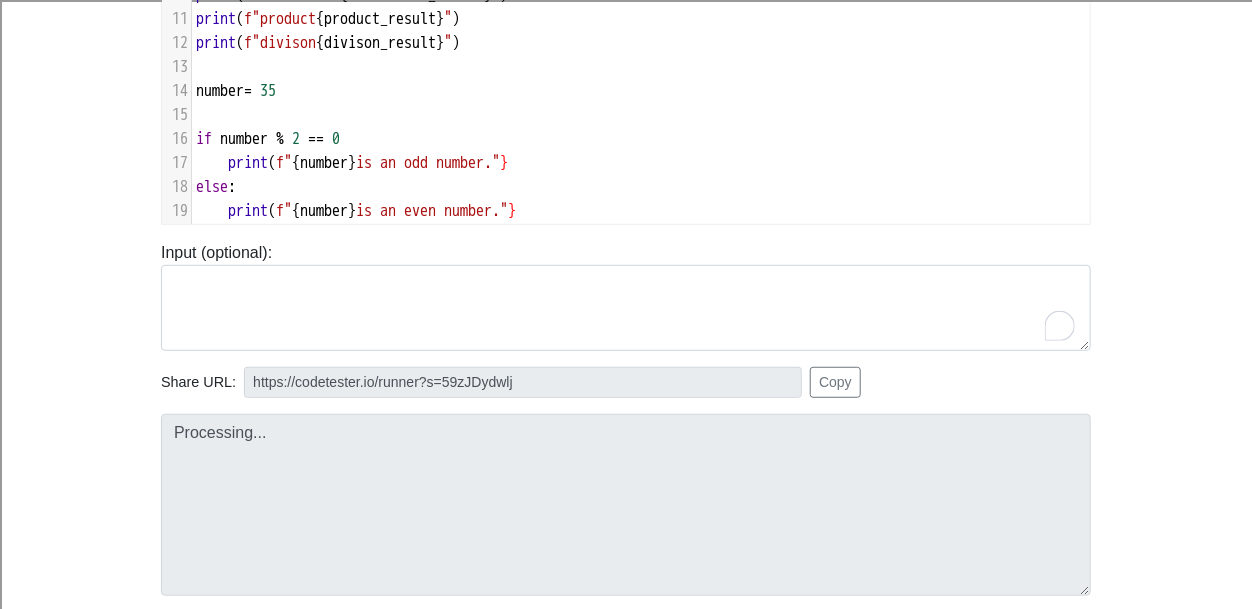 type on "https://codetester.io/runner?s=oQXdpvOEXR" 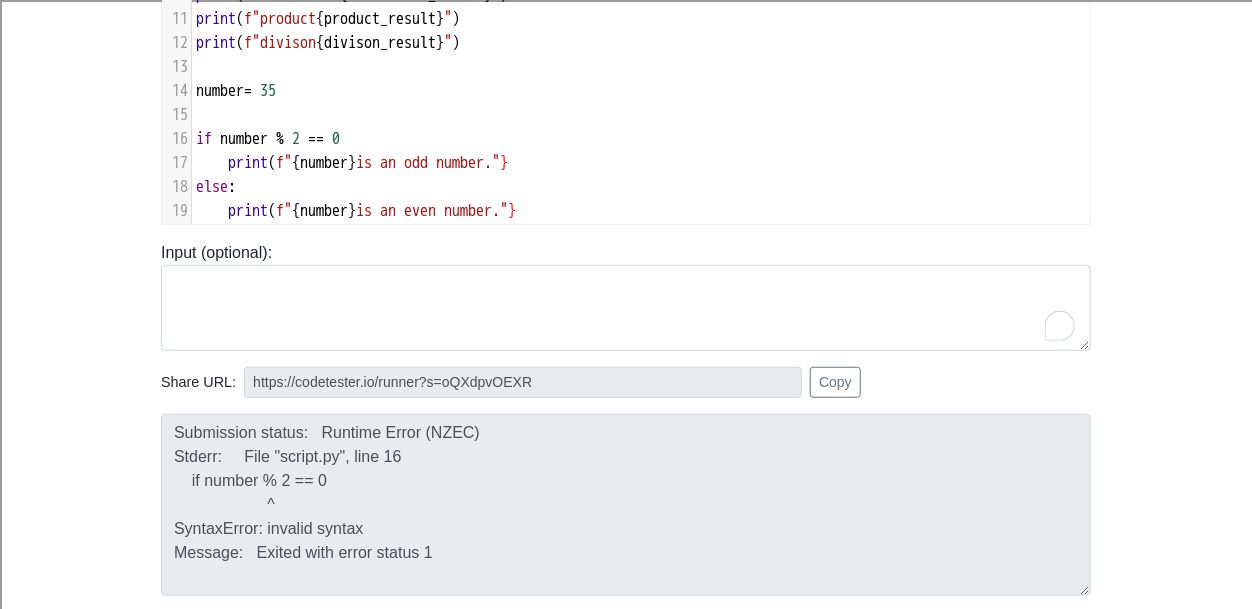 click on "if   number   %   2   ==   0" at bounding box center (641, 139) 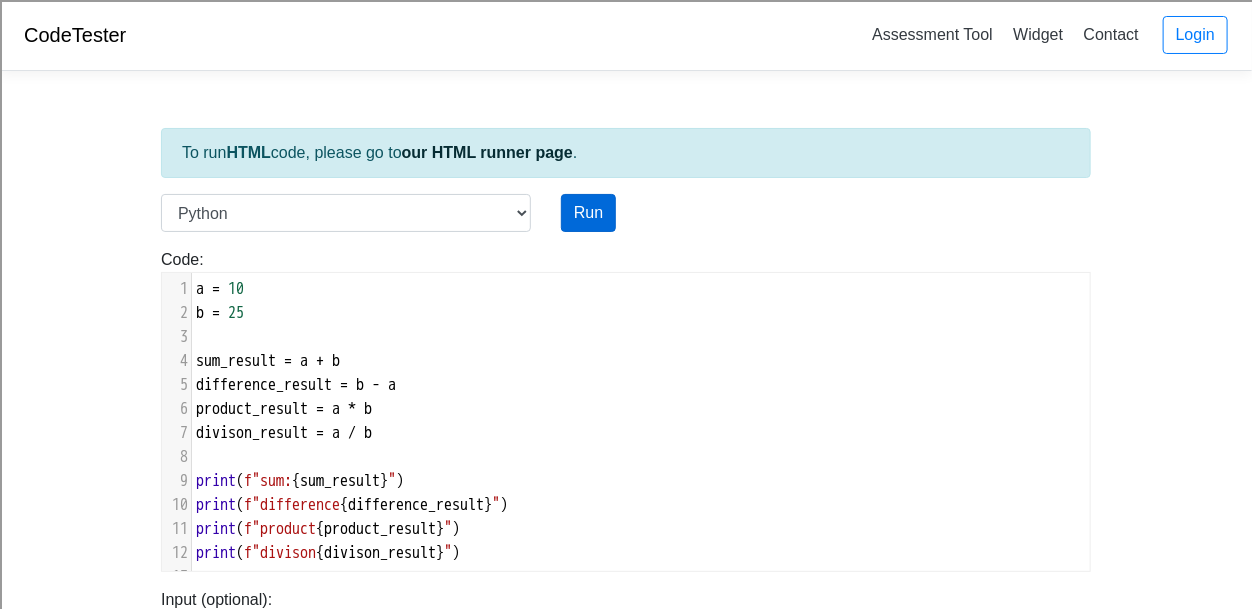 type on ":" 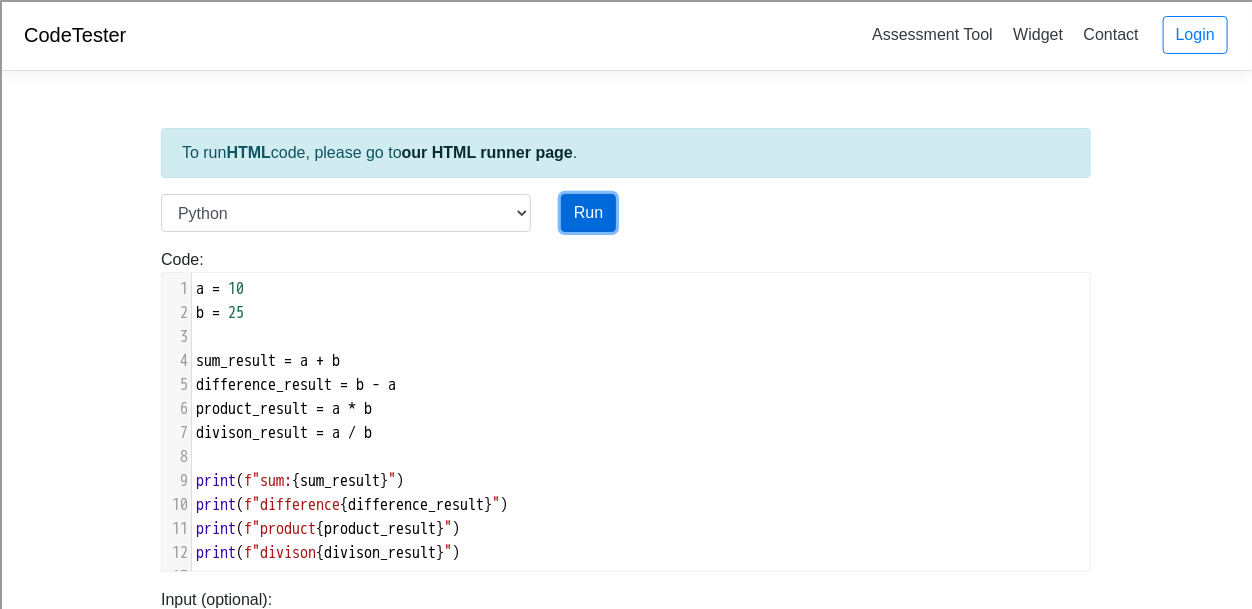 click on "Run" at bounding box center [588, 213] 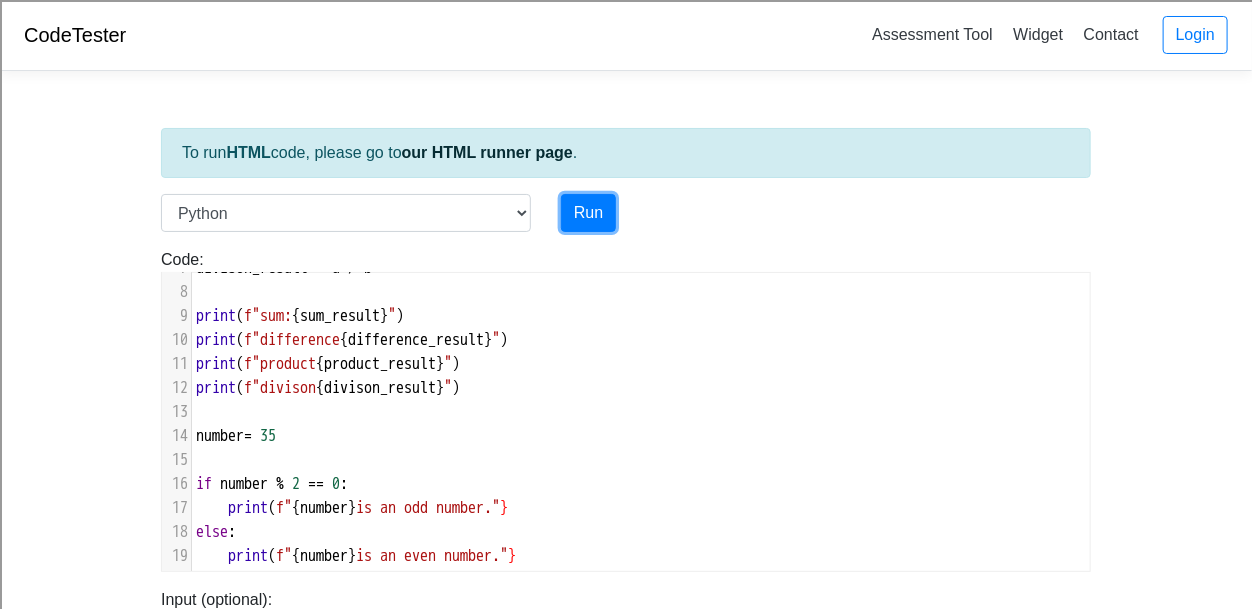 type on "https://codetester.io/runner?s=ZeX328B0lv" 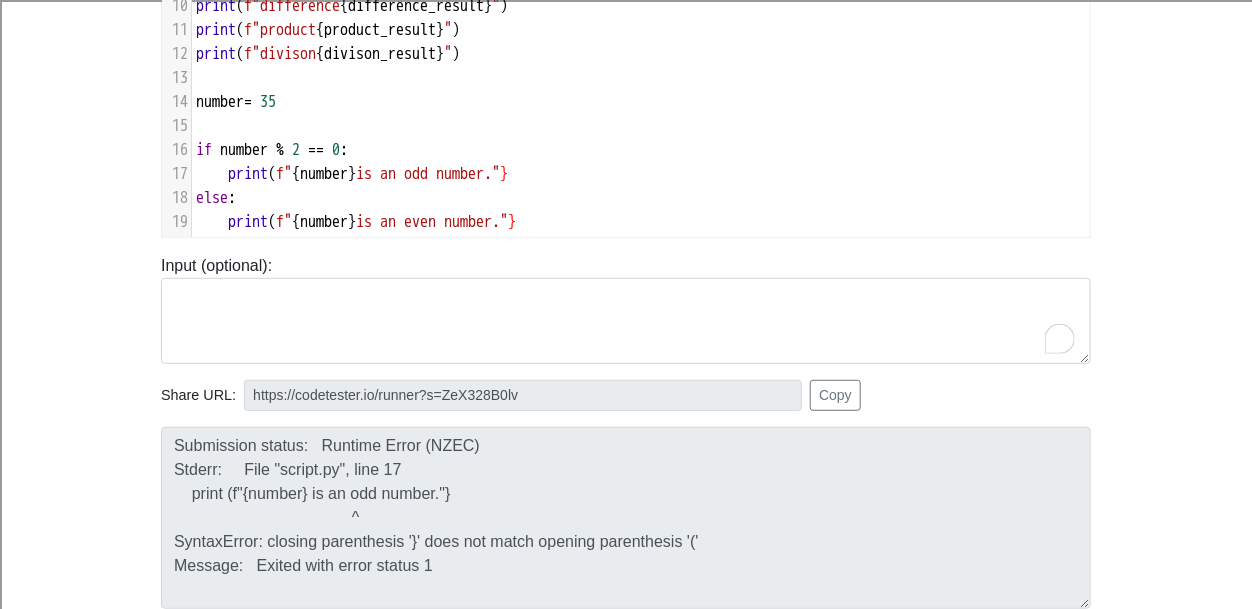 click on "print  ( f" { number }  is an odd number." }" at bounding box center (641, 174) 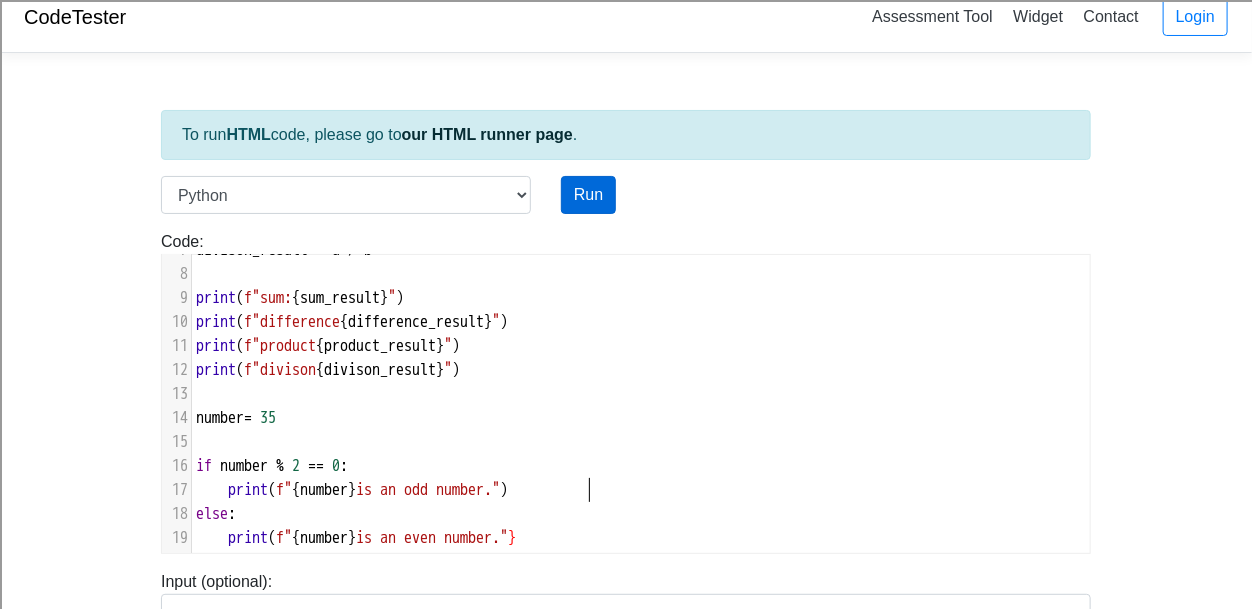 type on ")" 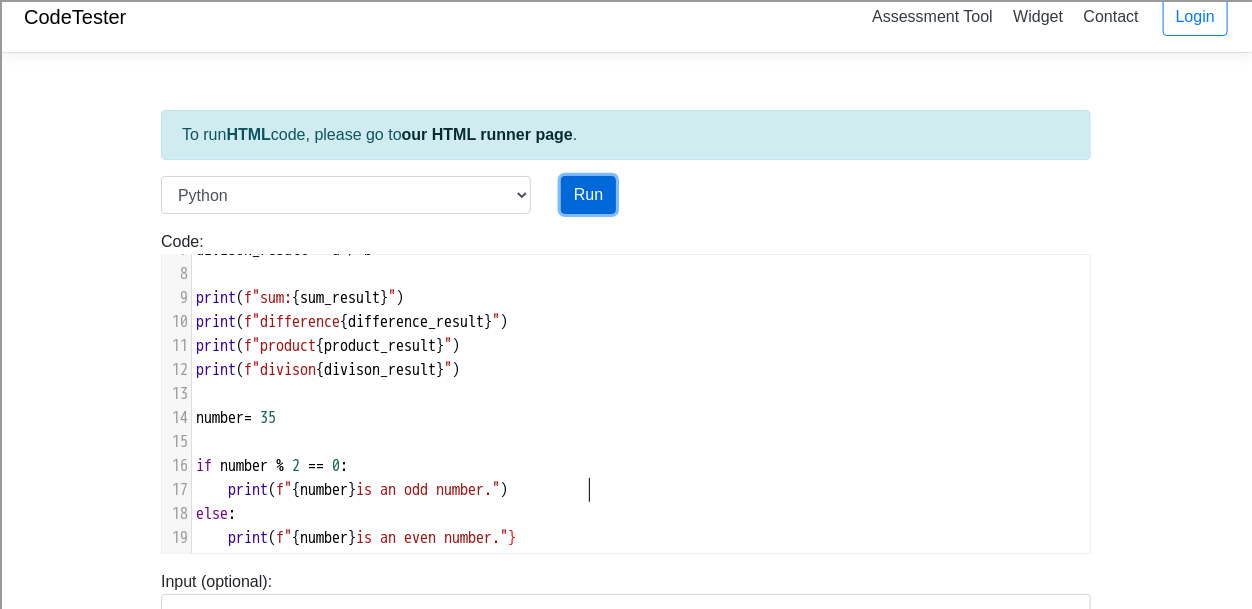 click on "Run" at bounding box center (588, 195) 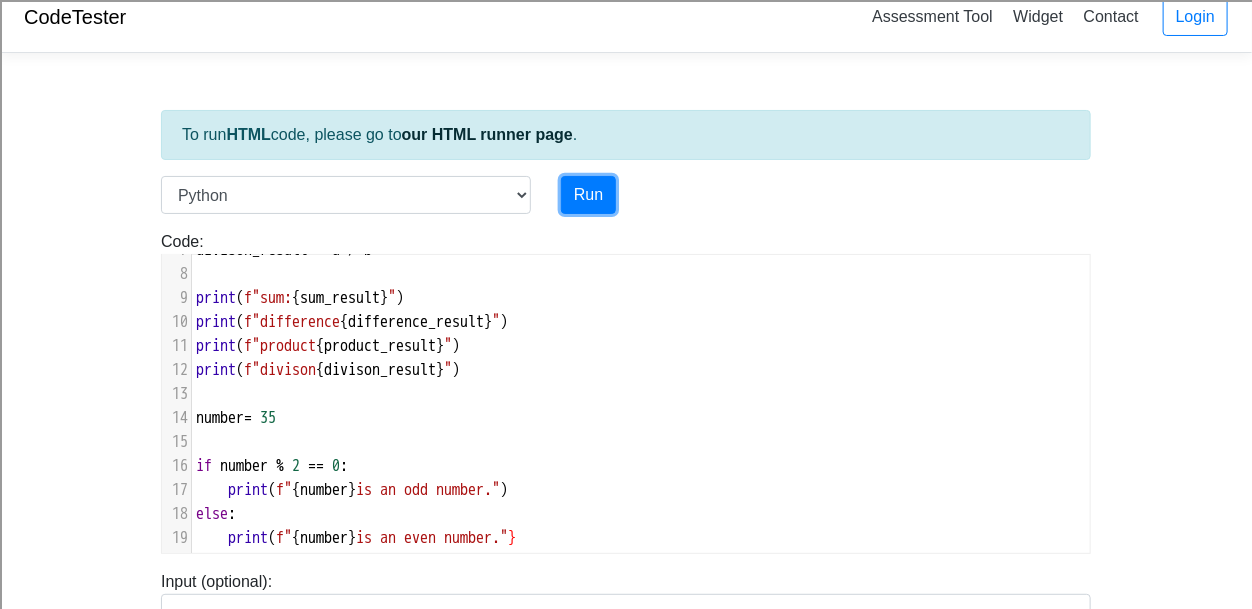 type on "https://codetester.io/runner?s=Axzb3GE0WJ" 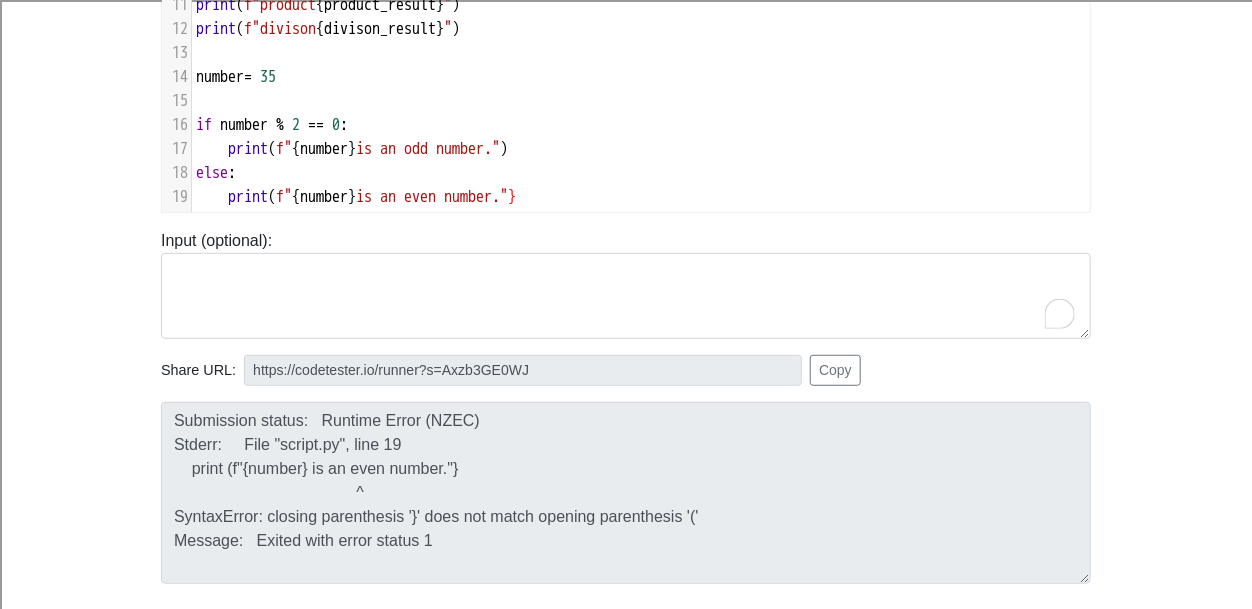scroll, scrollTop: 356, scrollLeft: 0, axis: vertical 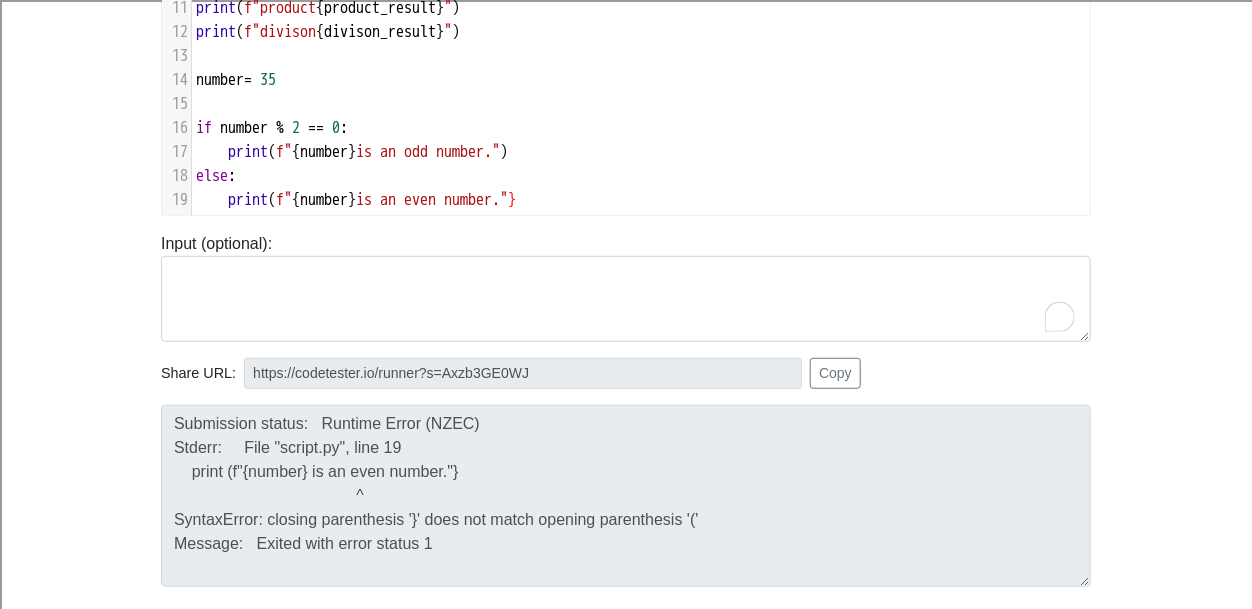 click on "print  ( f" { number }  is an even number." }" at bounding box center (641, 200) 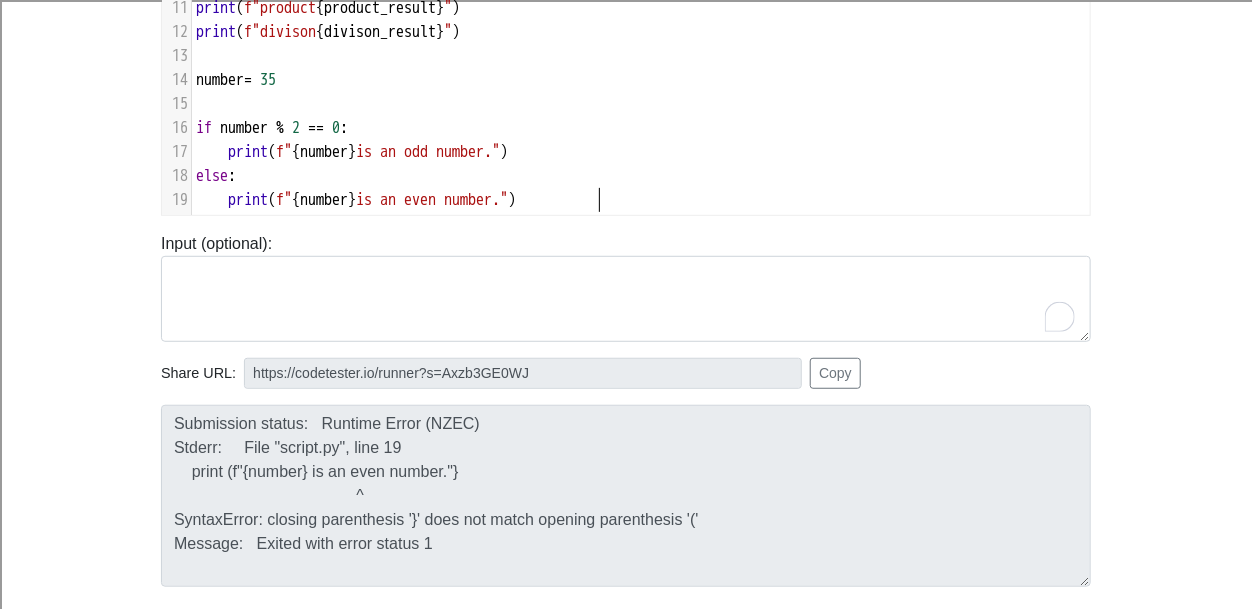 scroll, scrollTop: 0, scrollLeft: 0, axis: both 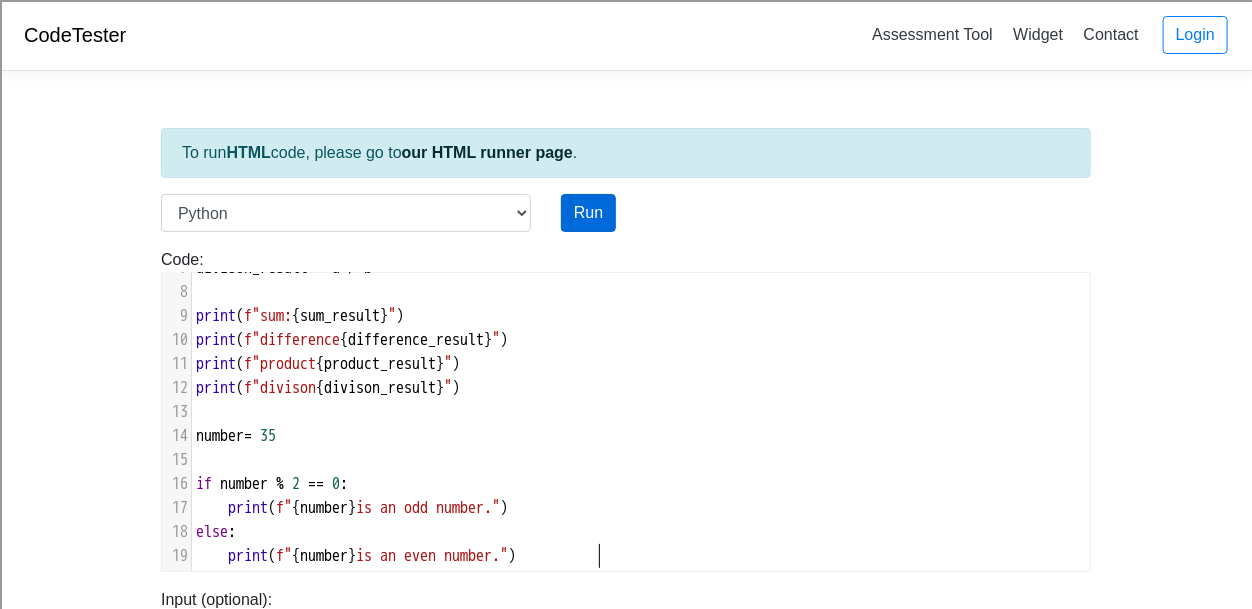 type on ")" 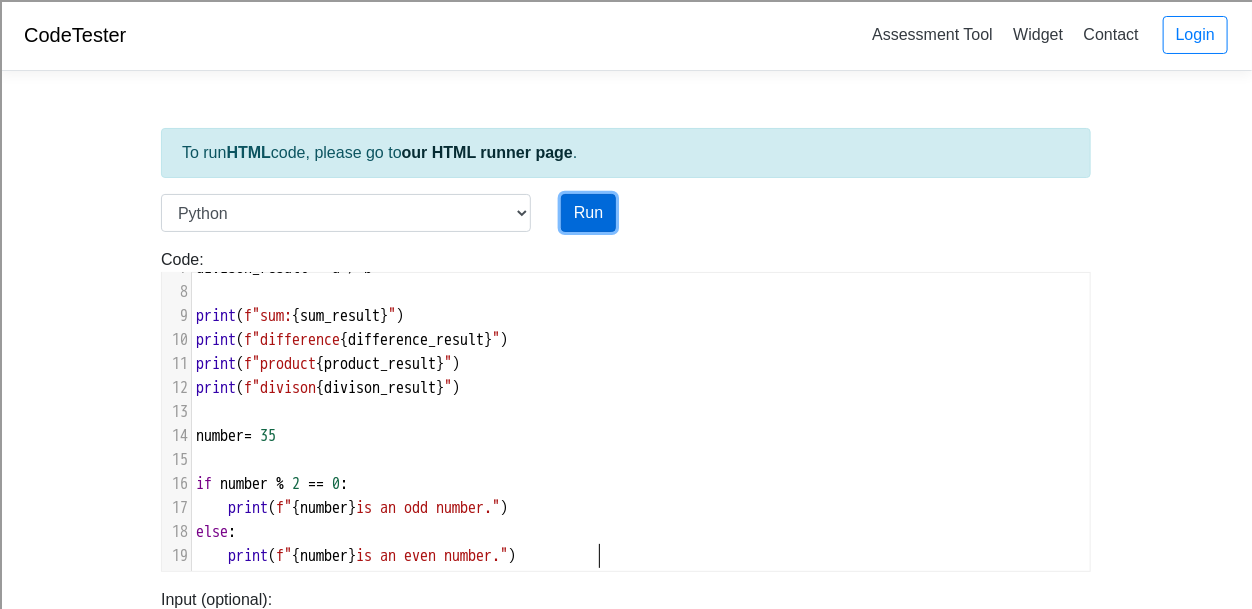 click on "Run" at bounding box center (588, 213) 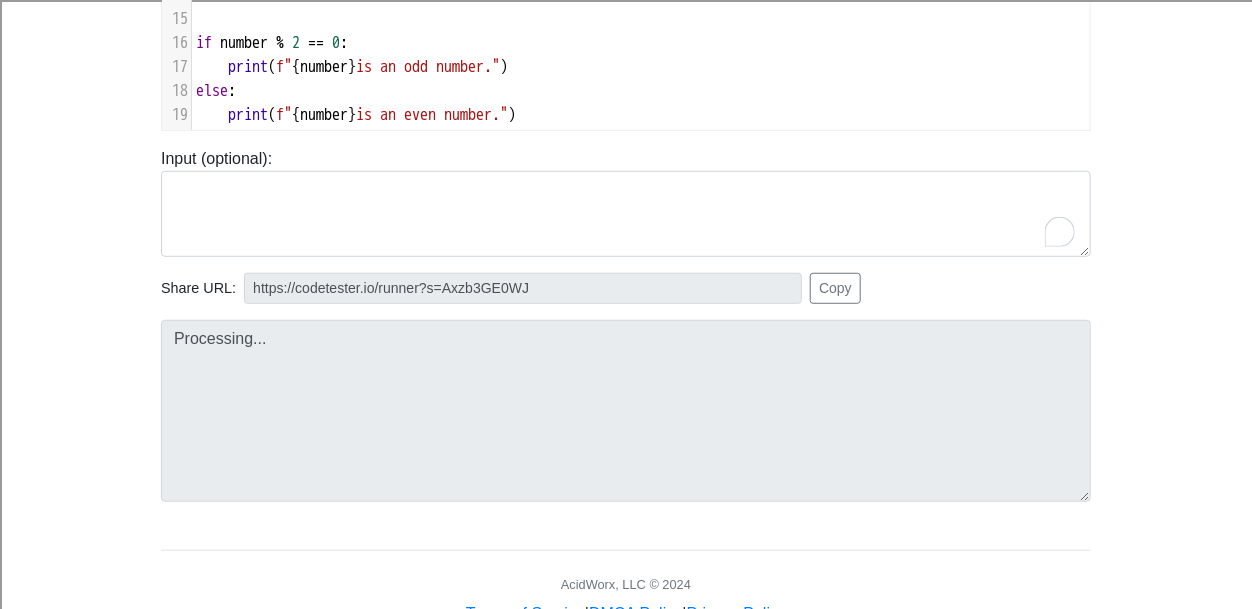 scroll, scrollTop: 439, scrollLeft: 0, axis: vertical 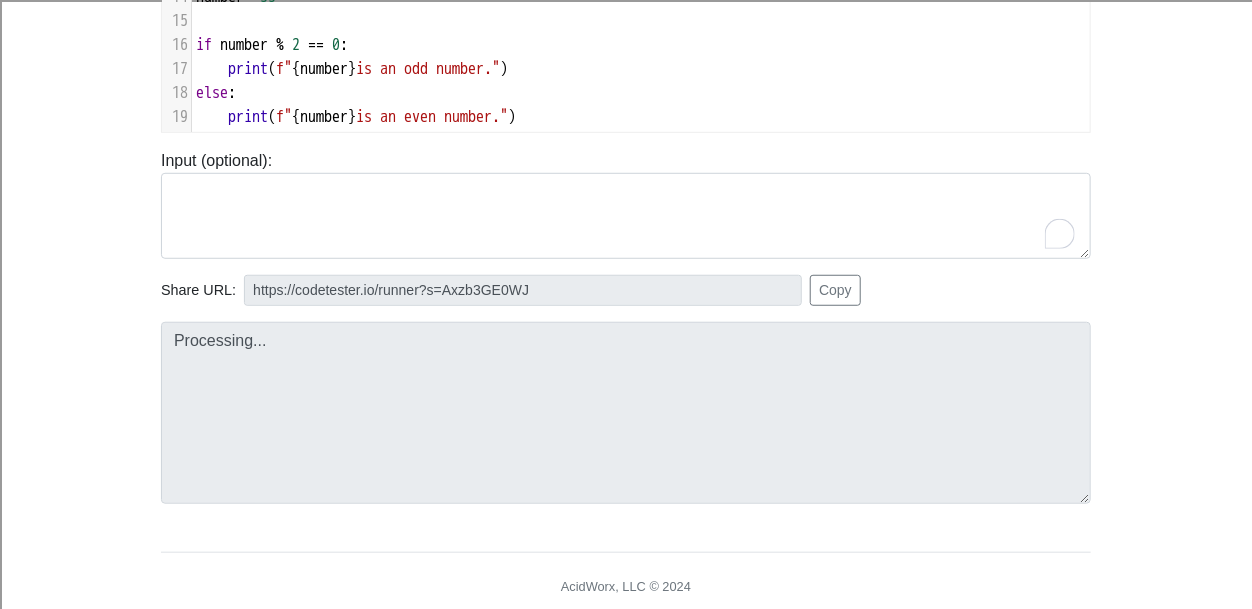 type on "https://codetester.io/runner?s=N8lGEkQdz2" 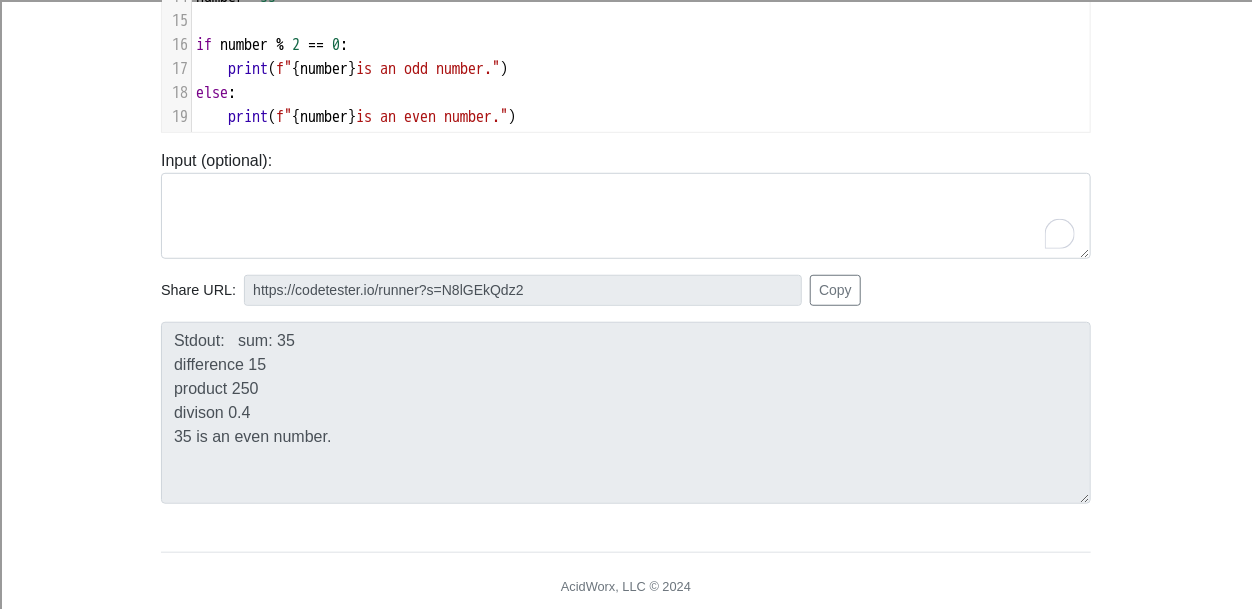 scroll, scrollTop: 149, scrollLeft: 0, axis: vertical 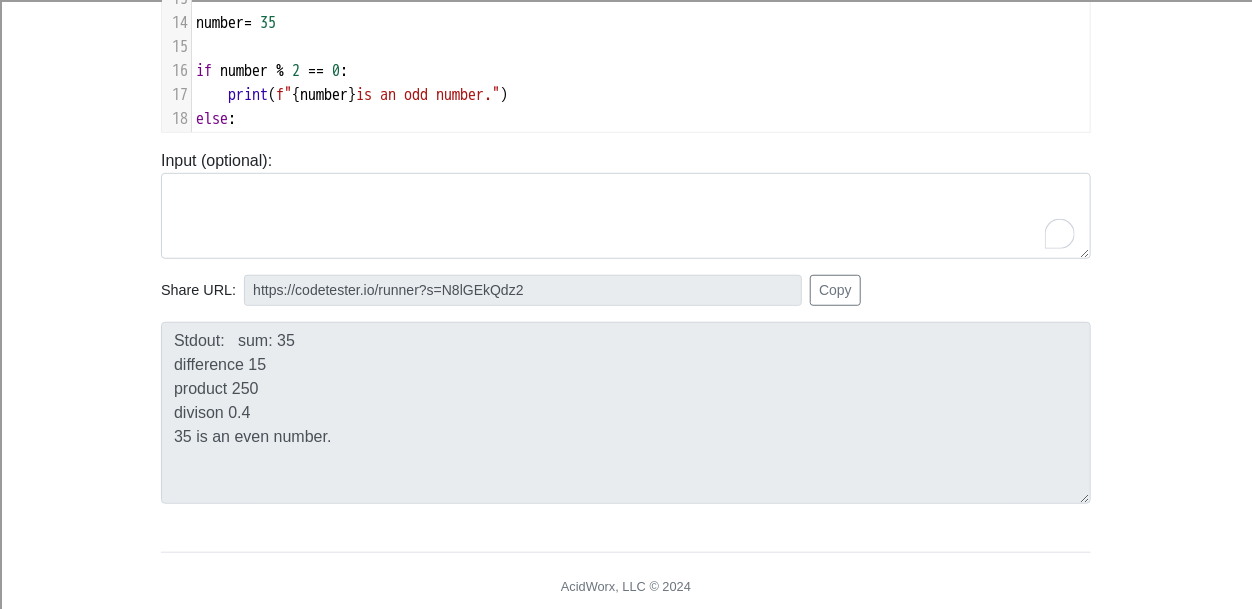 click on "number   =   35" at bounding box center (641, 23) 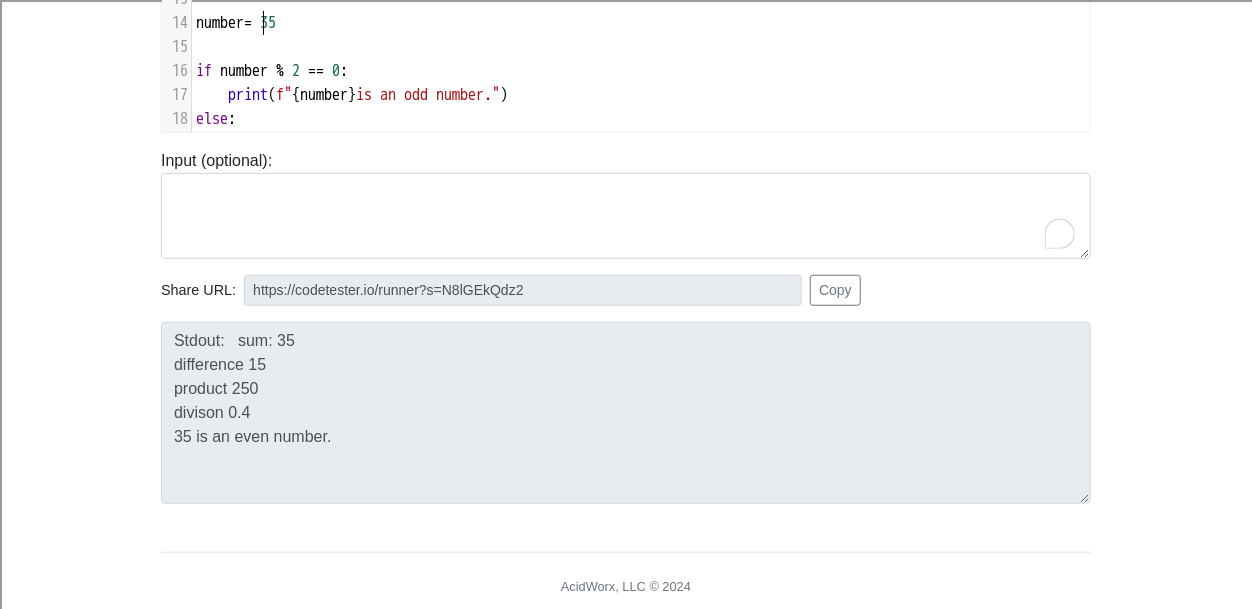 click on "number   =   35" at bounding box center (641, 23) 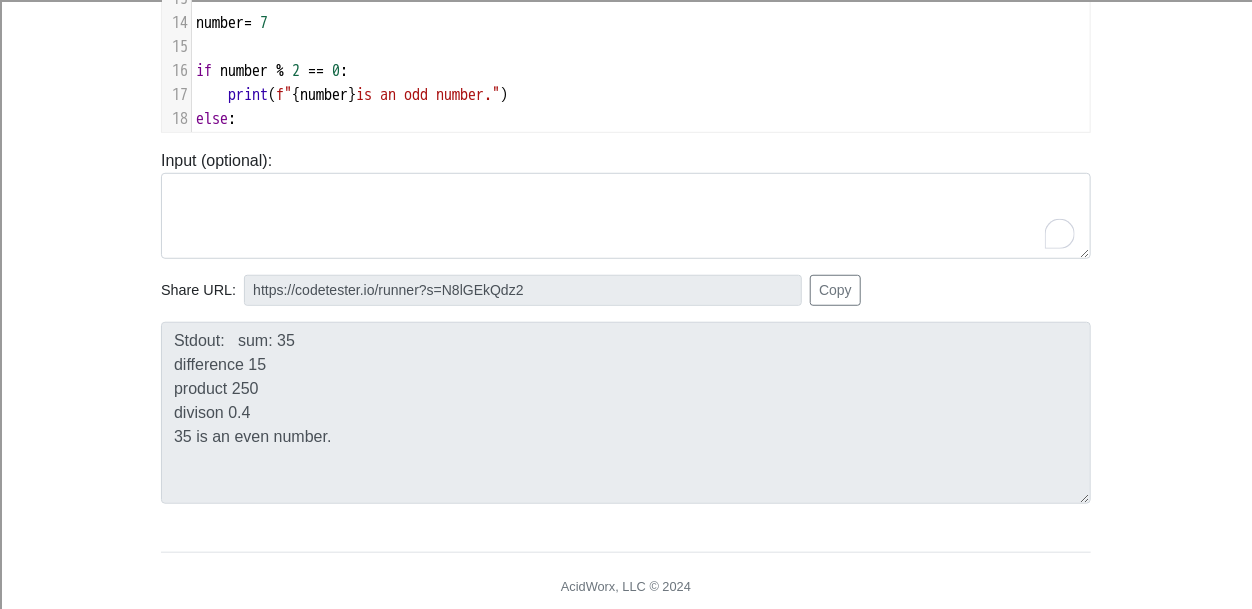scroll, scrollTop: 0, scrollLeft: 0, axis: both 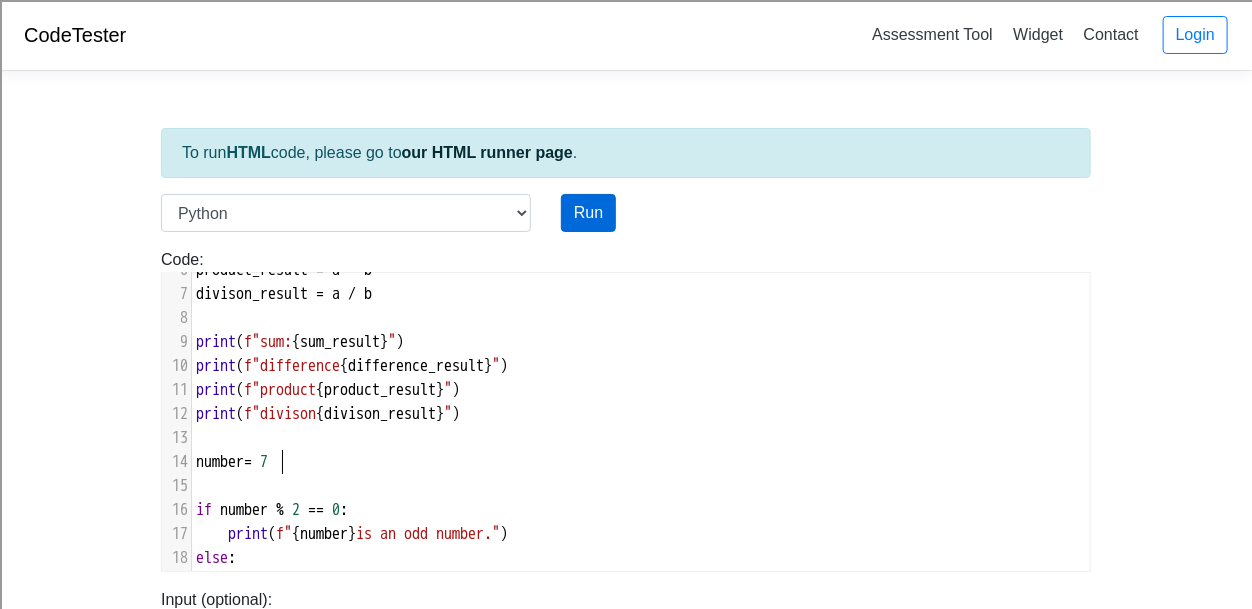 type on "7" 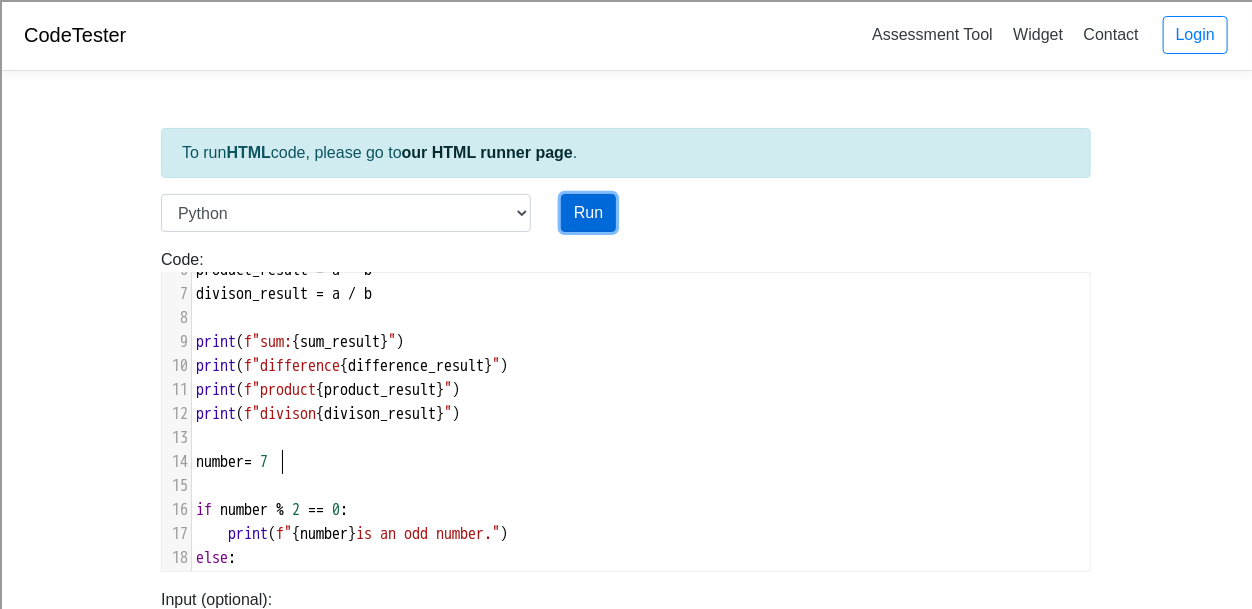 click on "Run" at bounding box center [588, 213] 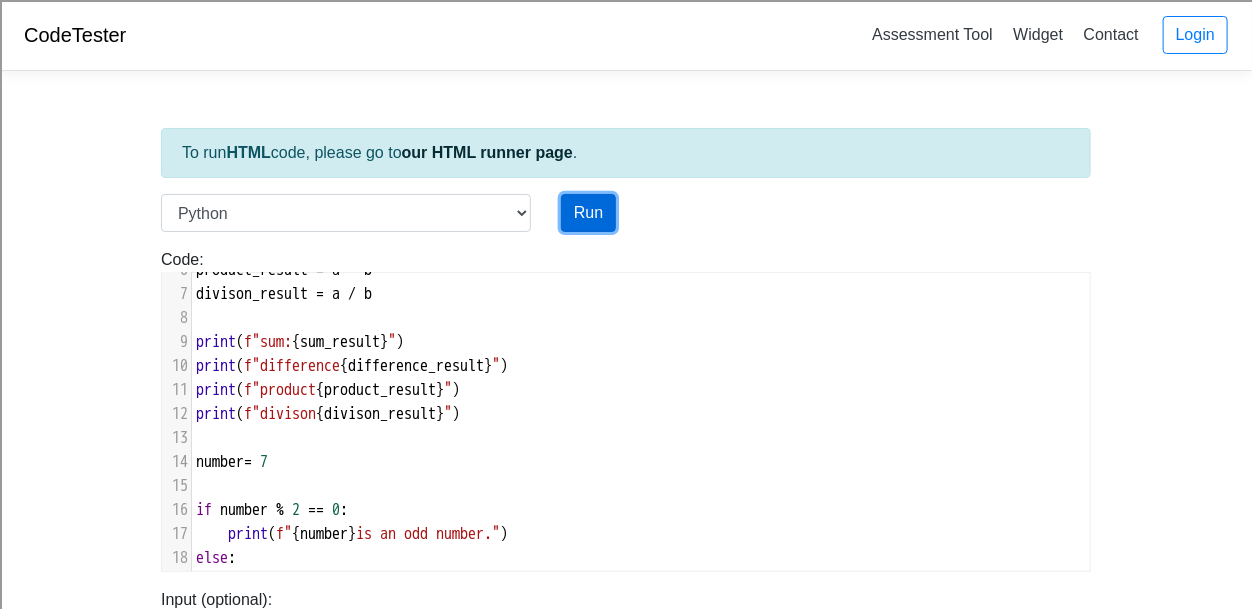 type on "https://codetester.io/runner?s=4QXO6VO7l0" 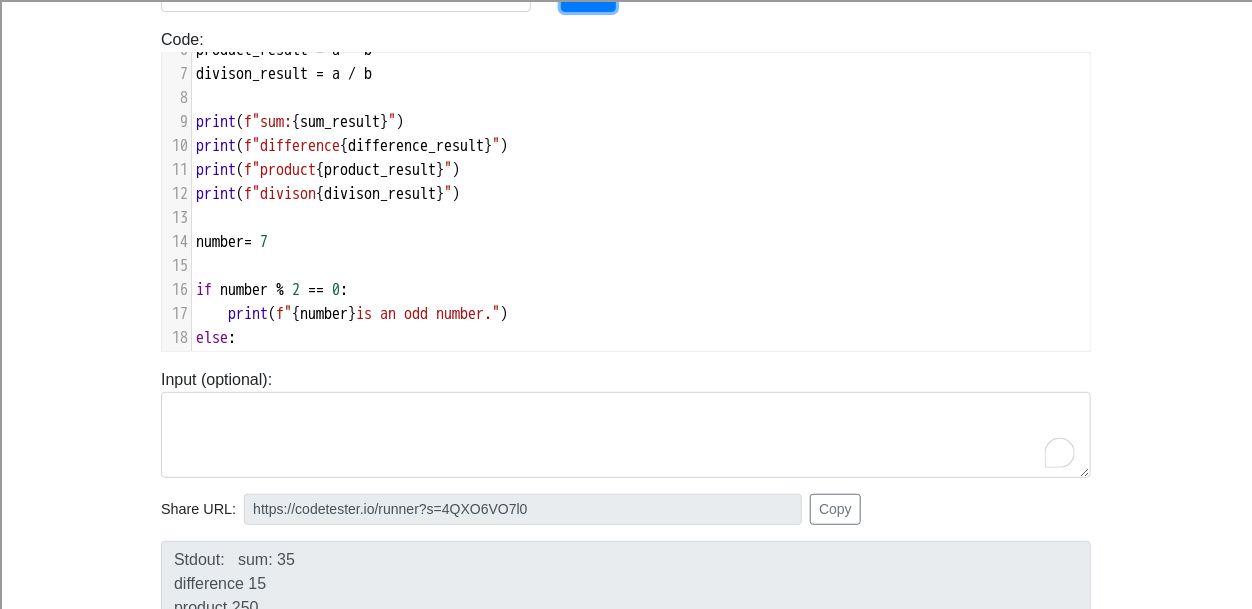 scroll, scrollTop: 222, scrollLeft: 0, axis: vertical 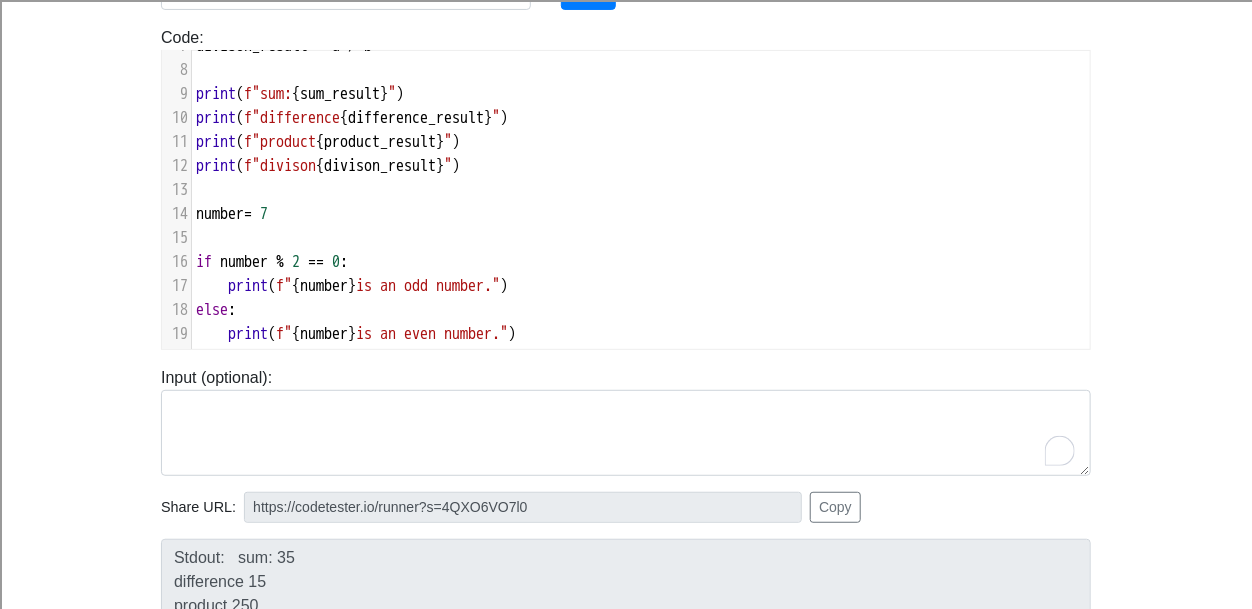 click on "=" at bounding box center [248, 214] 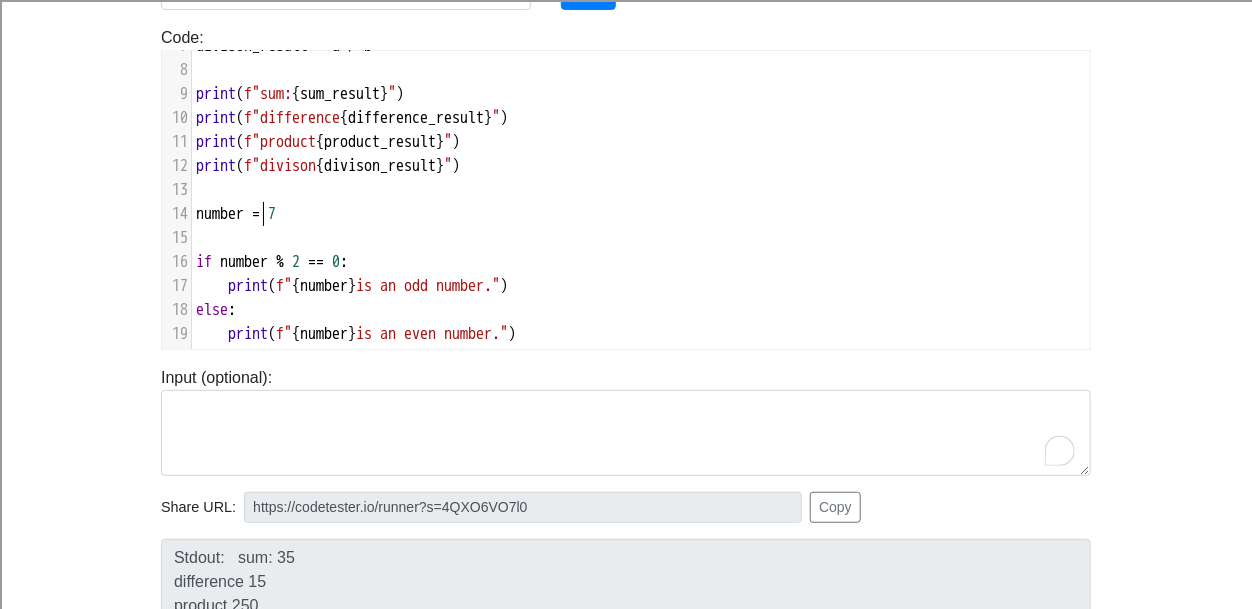 scroll, scrollTop: 35, scrollLeft: 0, axis: vertical 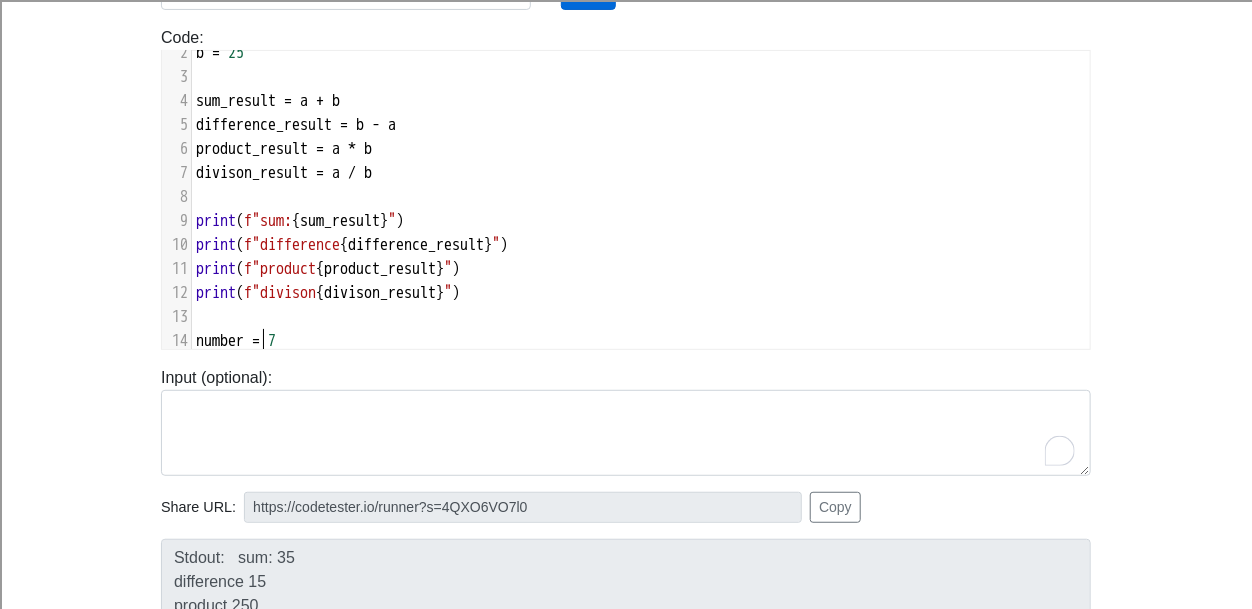 type 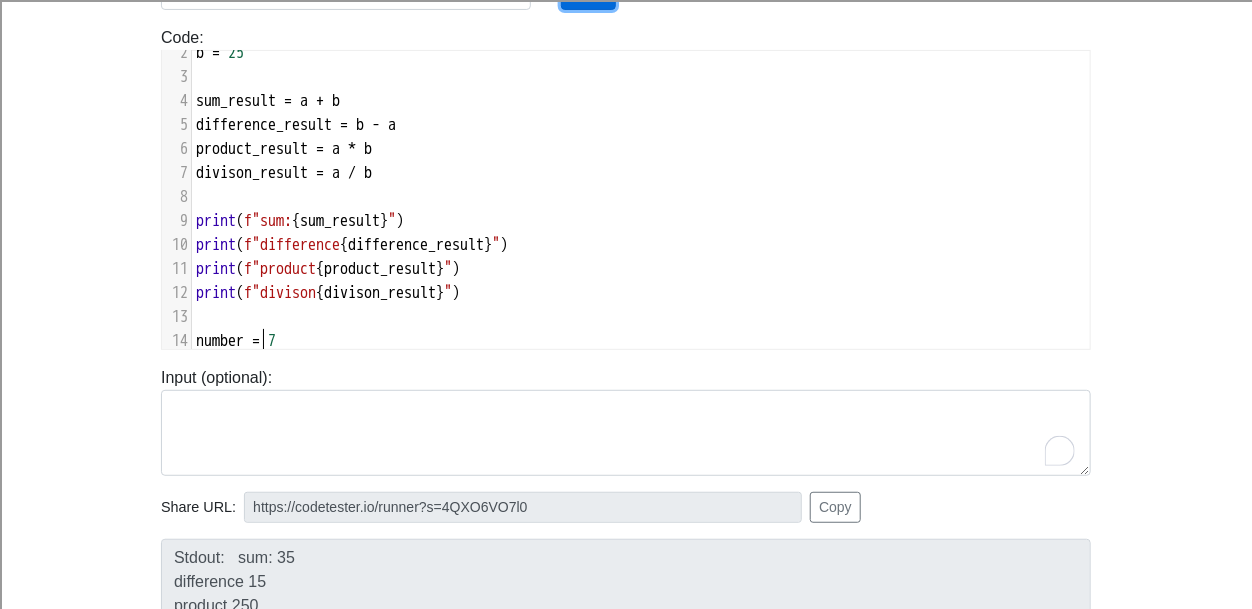 click on "Run" at bounding box center [588, -9] 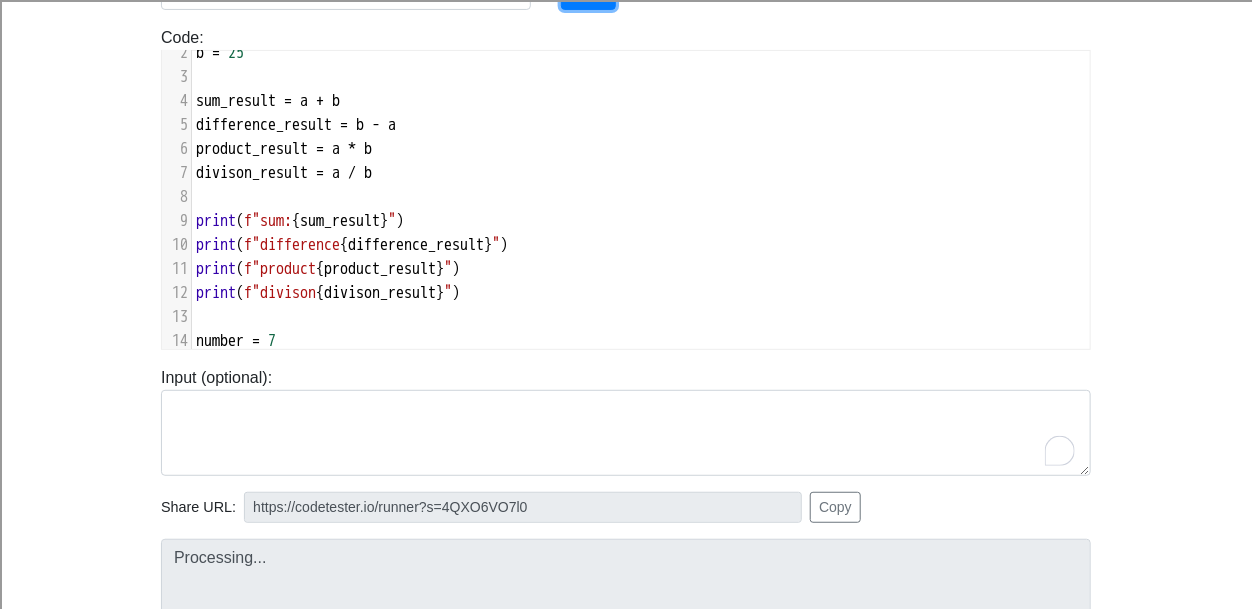 scroll, scrollTop: 149, scrollLeft: 0, axis: vertical 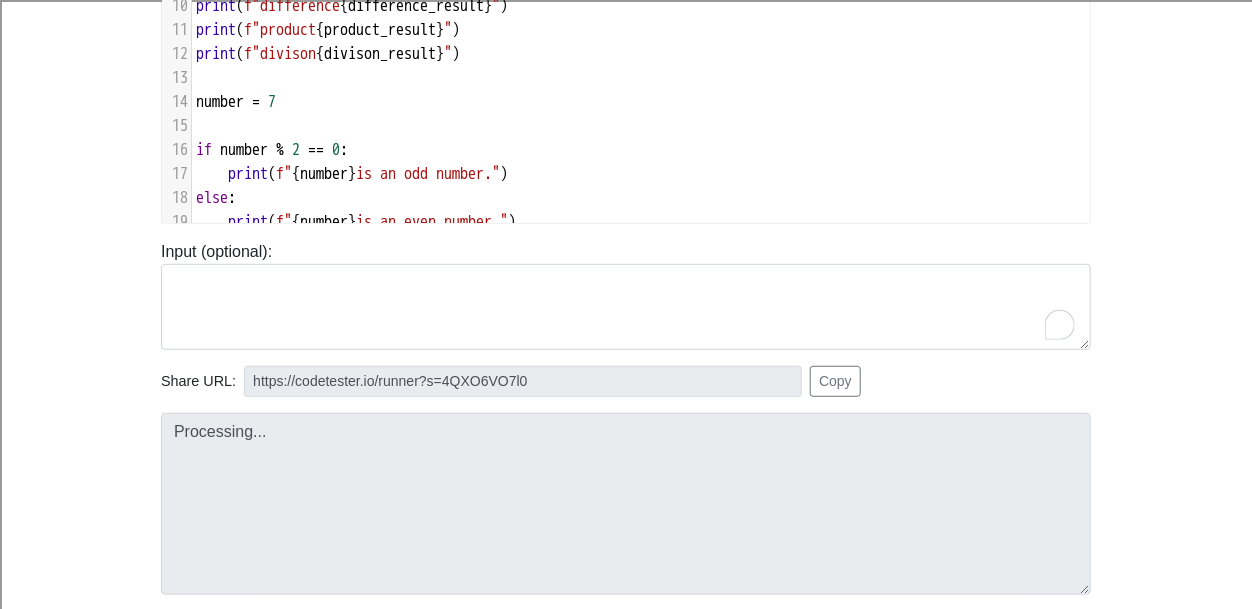 type on "https://codetester.io/runner?s=woXvA0Bdl6" 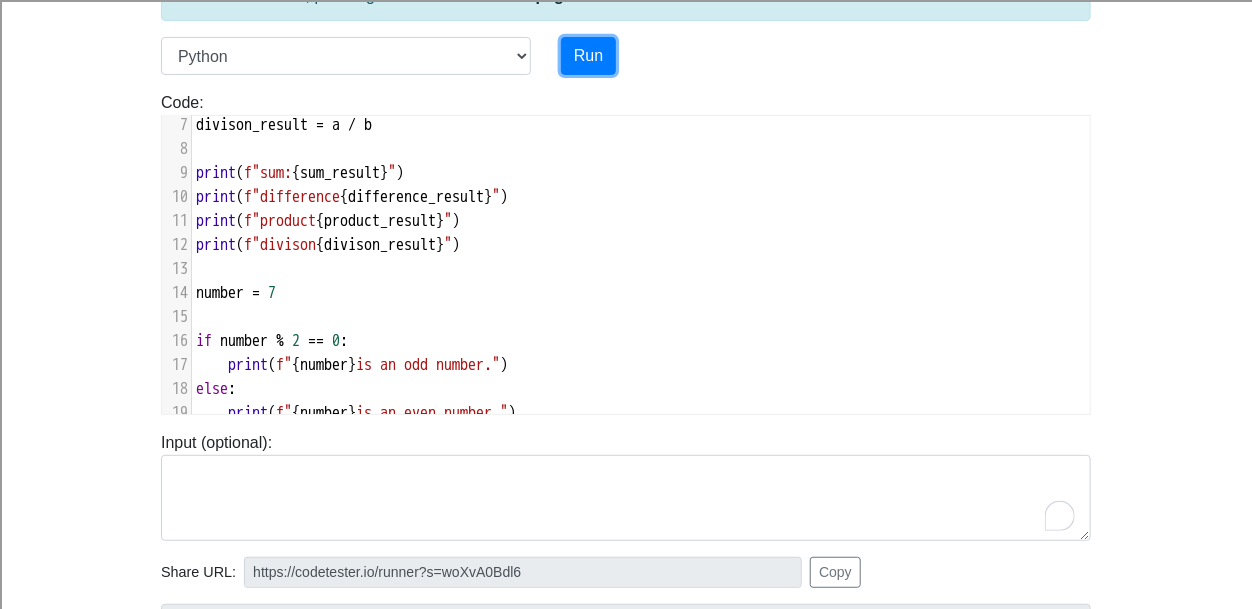scroll, scrollTop: 154, scrollLeft: 0, axis: vertical 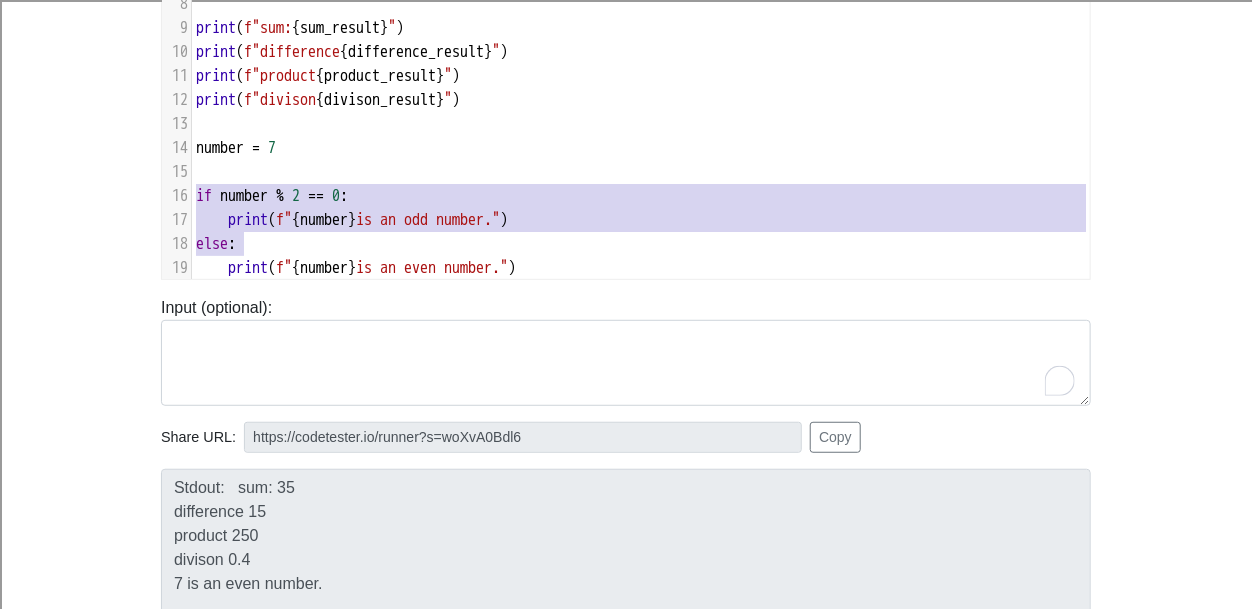 type on "if number % 2 == 0:
print (f"{number} is an odd number.")
else:
print (f"{number} is an even numb" 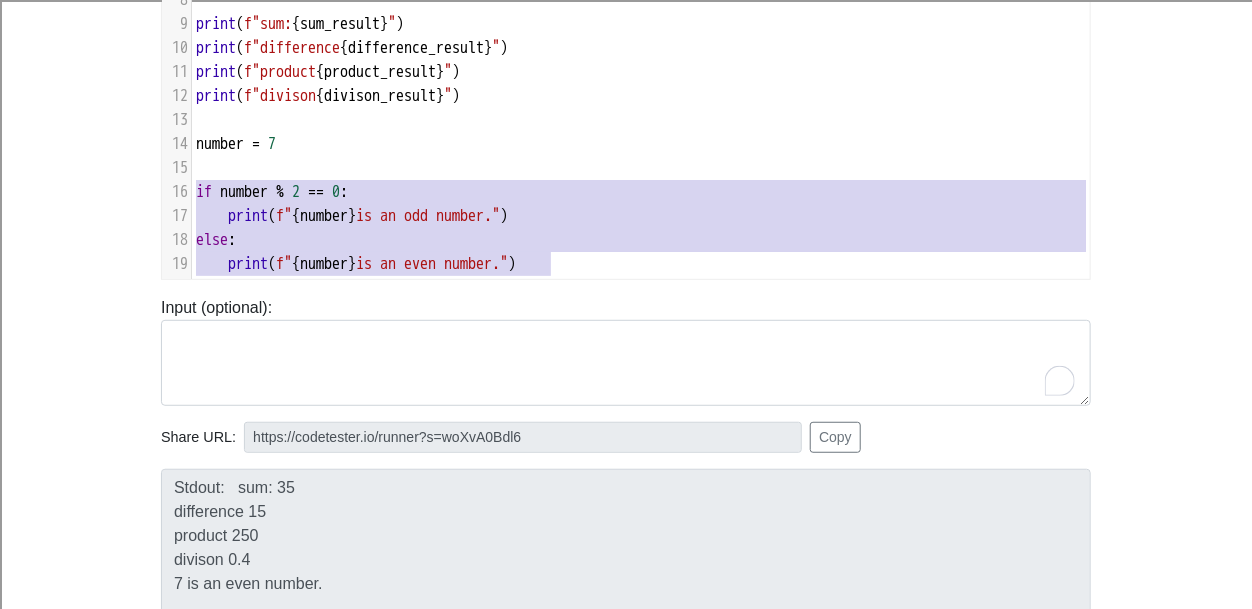 drag, startPoint x: 197, startPoint y: 192, endPoint x: 548, endPoint y: 256, distance: 356.78705 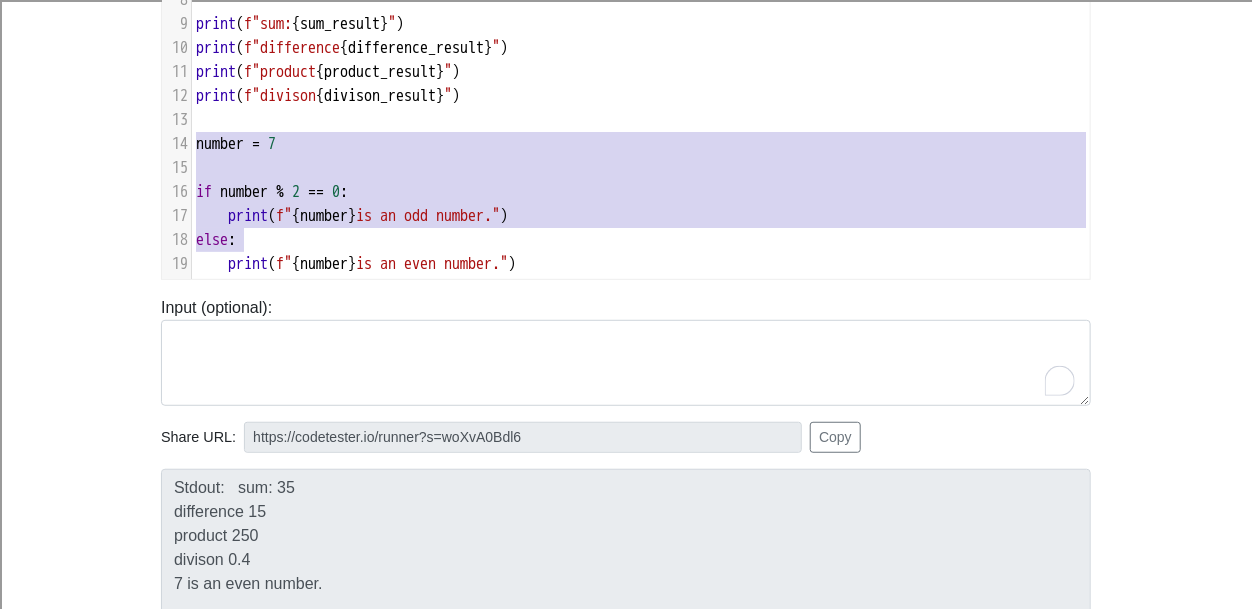 type on "number = 7
if number % 2 == 0:
print (f"{number} is an odd number.")
else:
print (f"{number} is an even number.")" 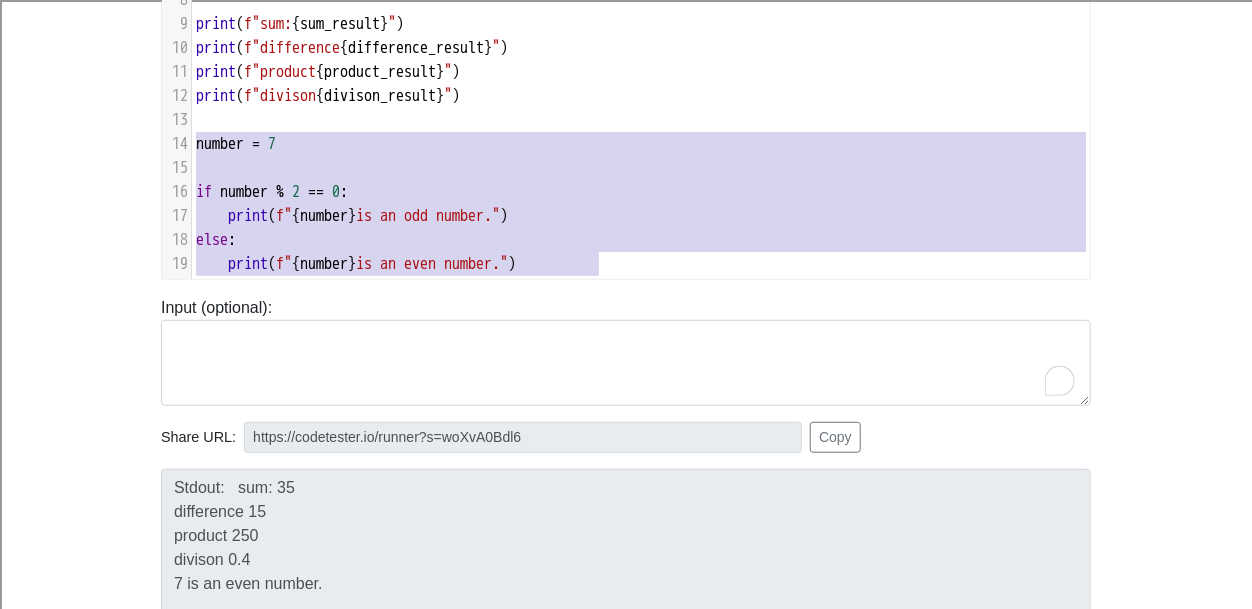 drag, startPoint x: 197, startPoint y: 145, endPoint x: 574, endPoint y: 286, distance: 402.50467 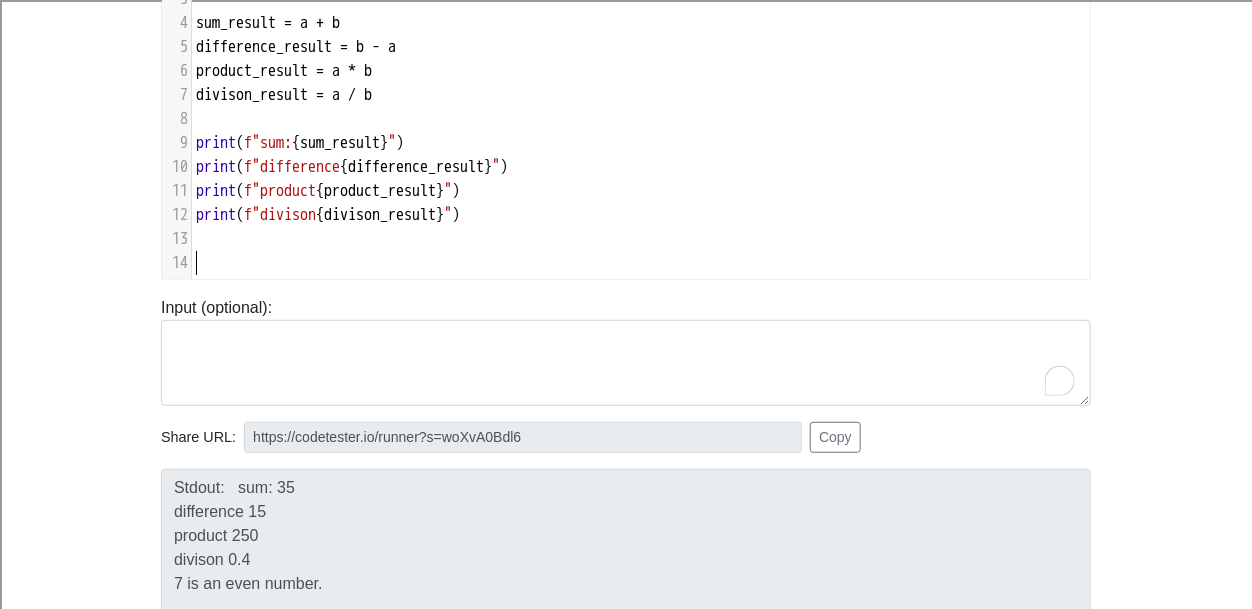 scroll, scrollTop: 45, scrollLeft: 0, axis: vertical 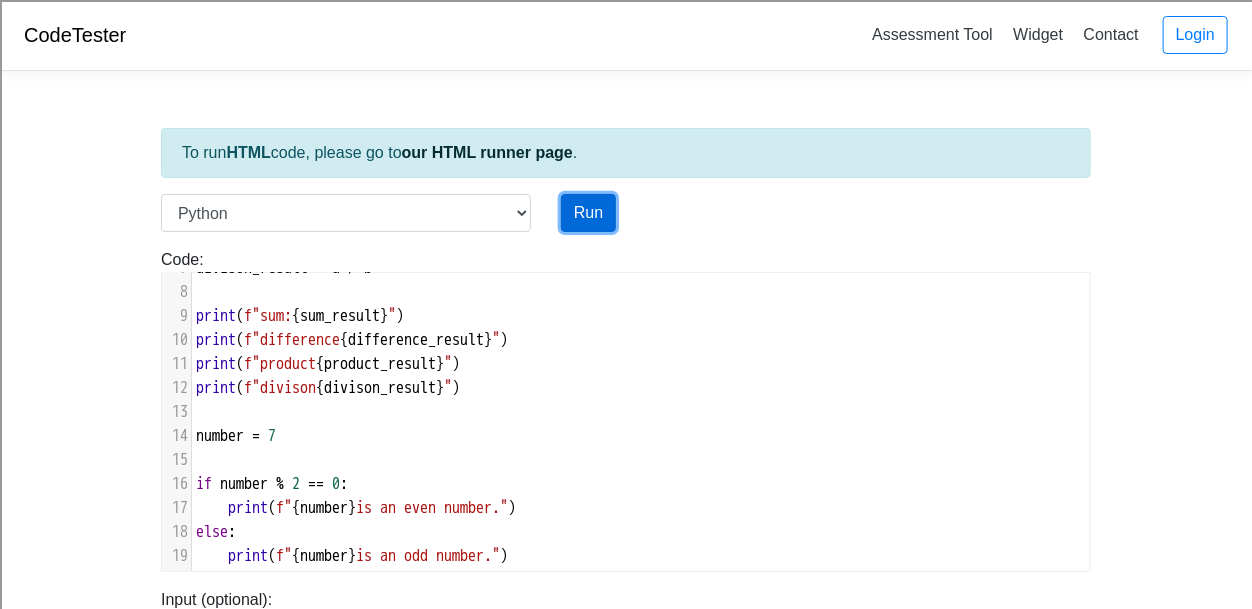 click on "Run" at bounding box center (588, 213) 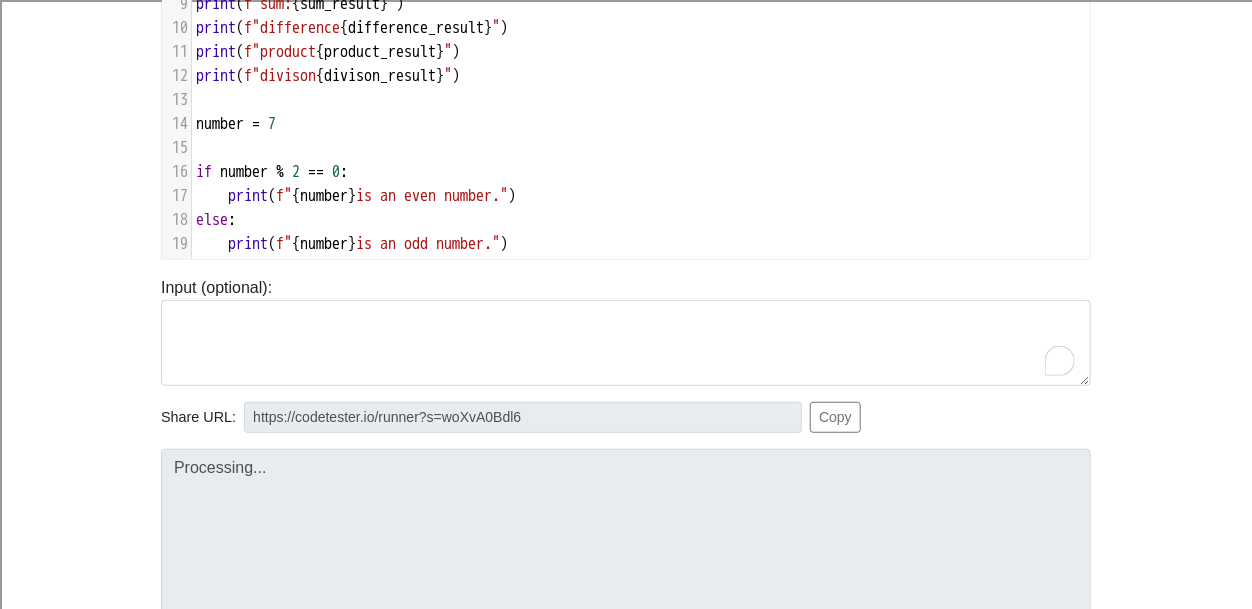 type on "https://codetester.io/runner?s=yAX7JM5KlD" 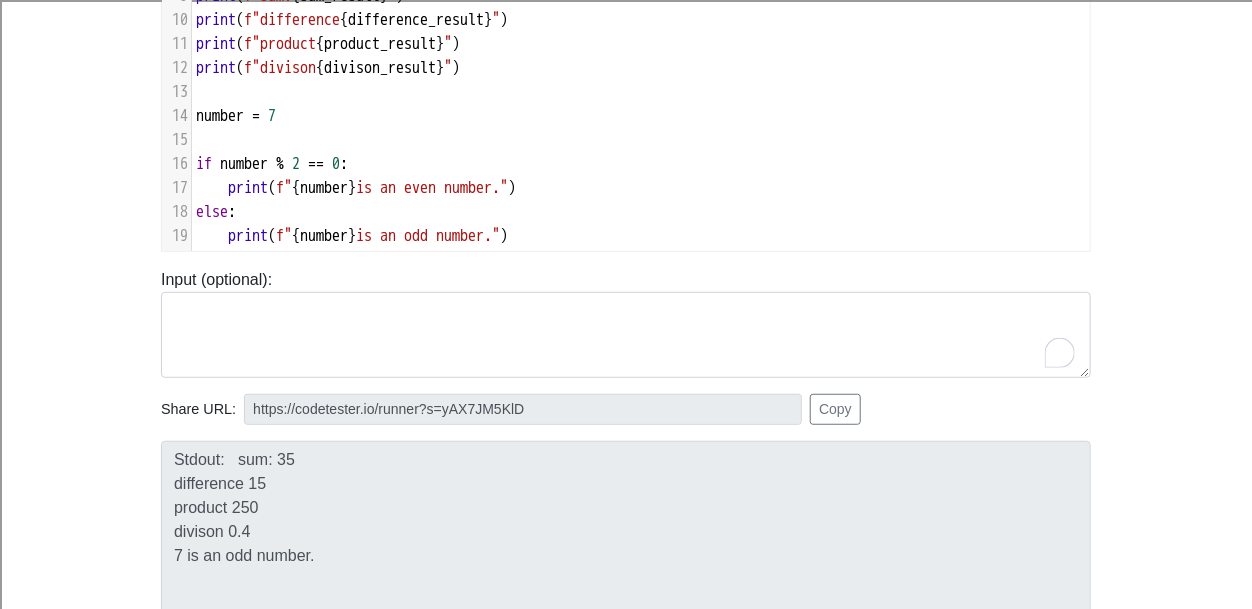 scroll, scrollTop: 321, scrollLeft: 0, axis: vertical 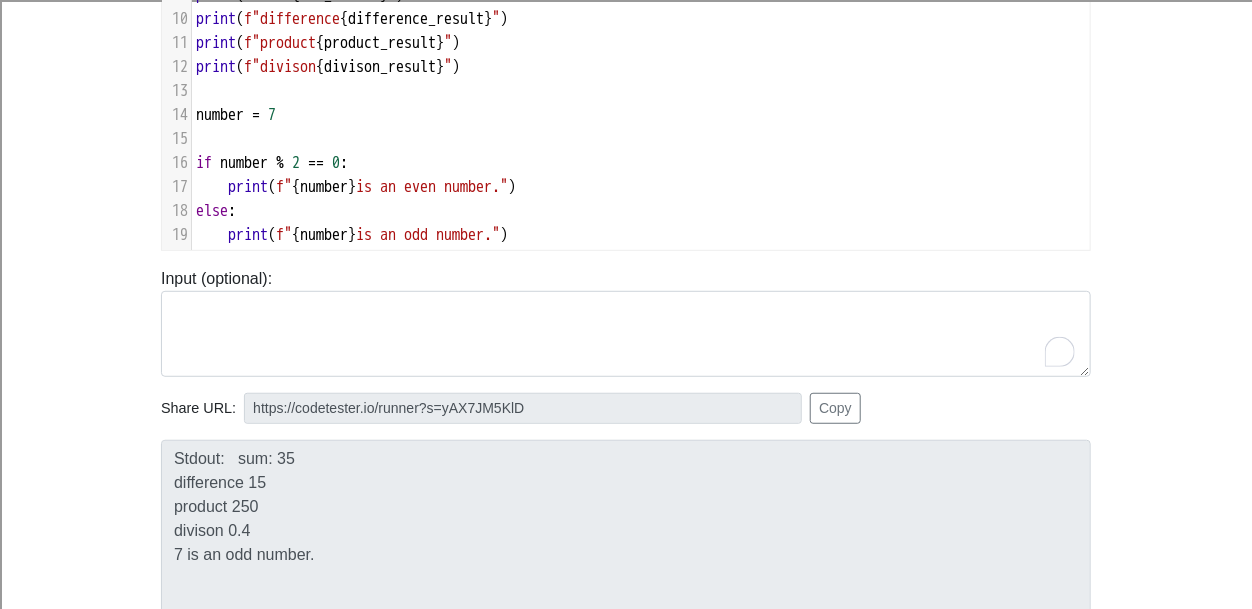 click on "is an even number."" at bounding box center [432, 187] 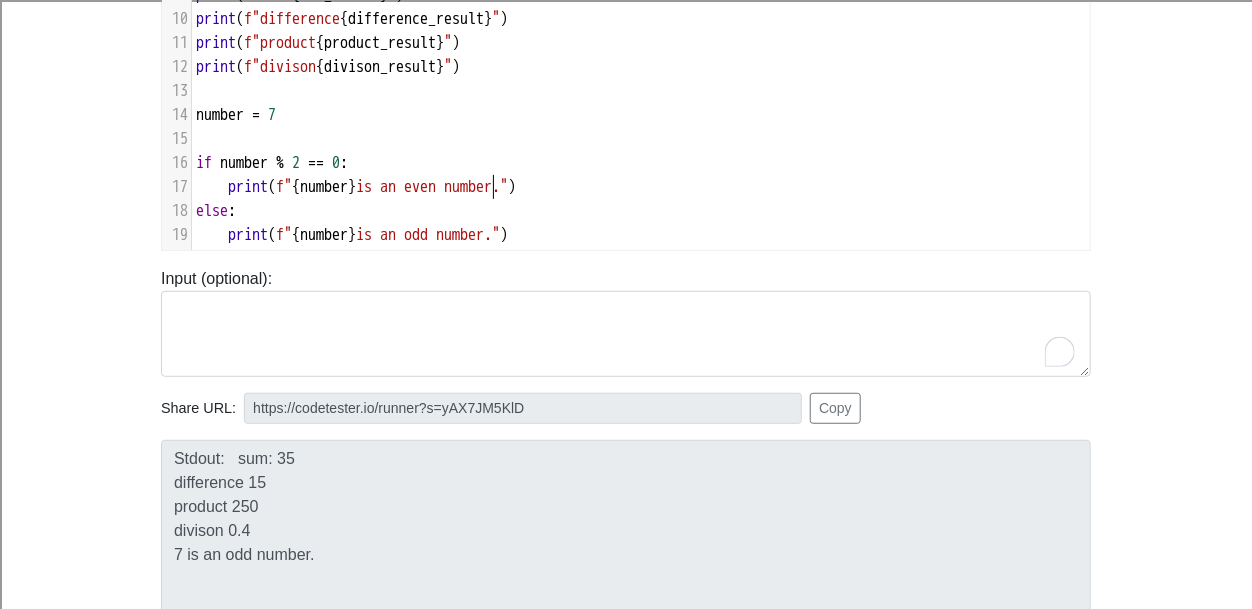 scroll, scrollTop: 8, scrollLeft: 0, axis: vertical 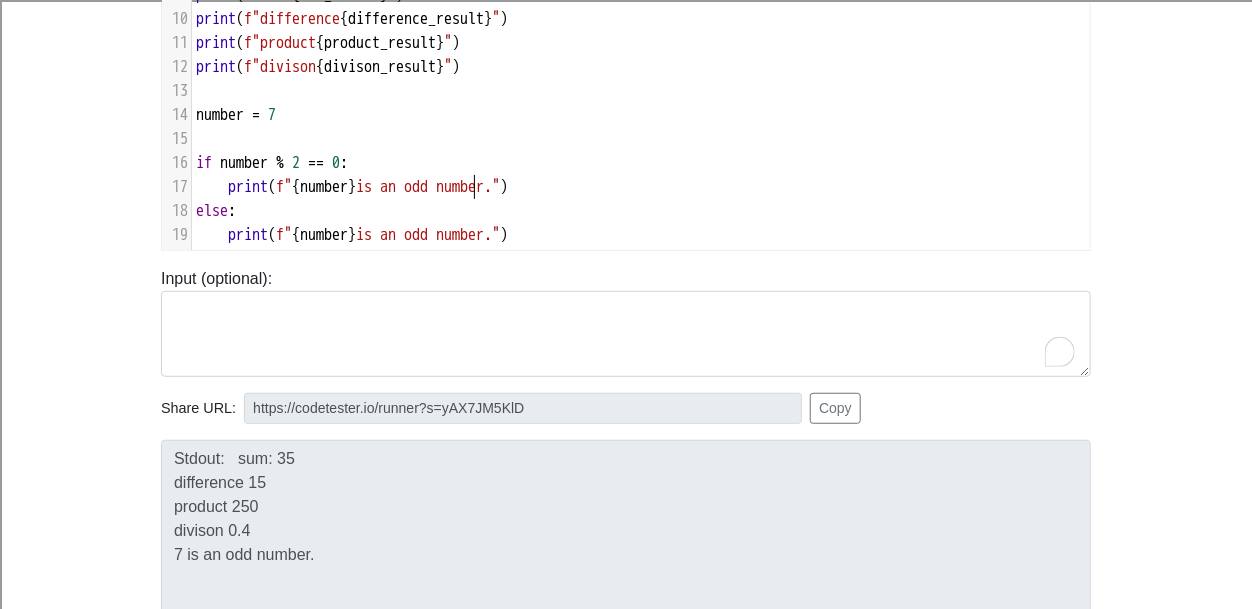 type on "odd" 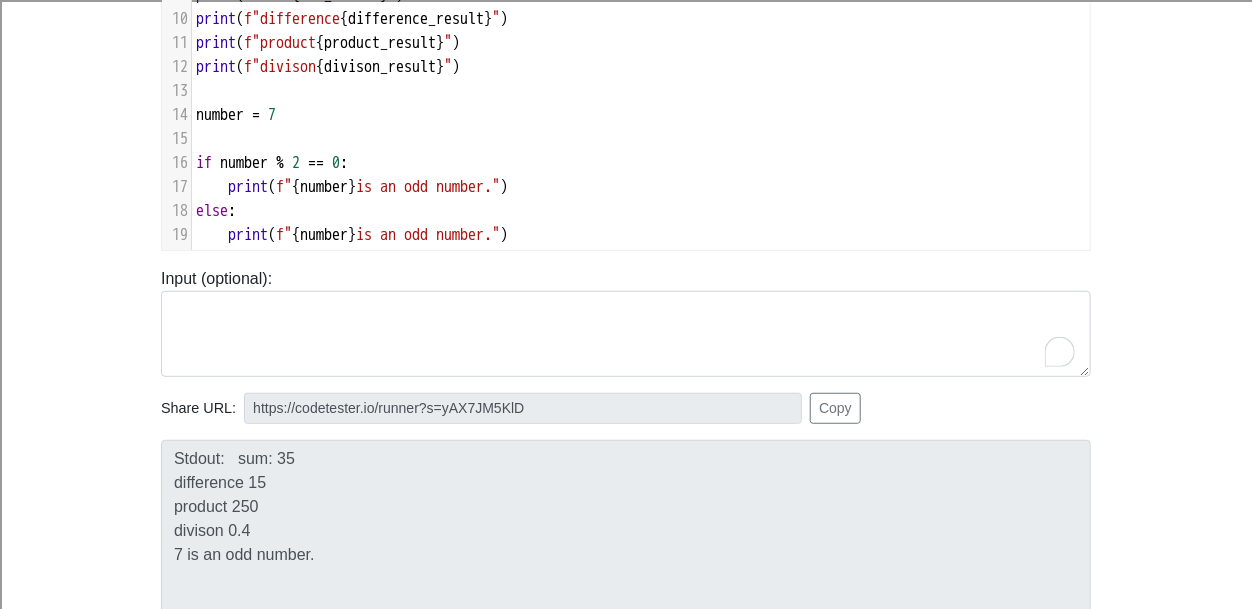 click on "is an odd number."" at bounding box center [428, 235] 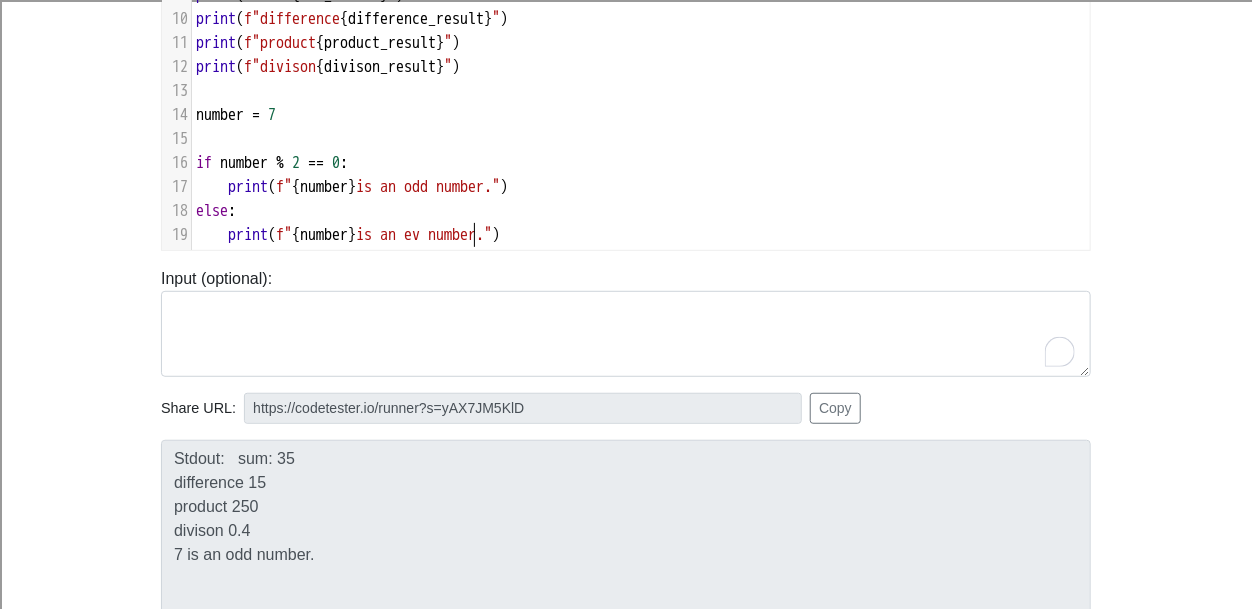 type on "evn" 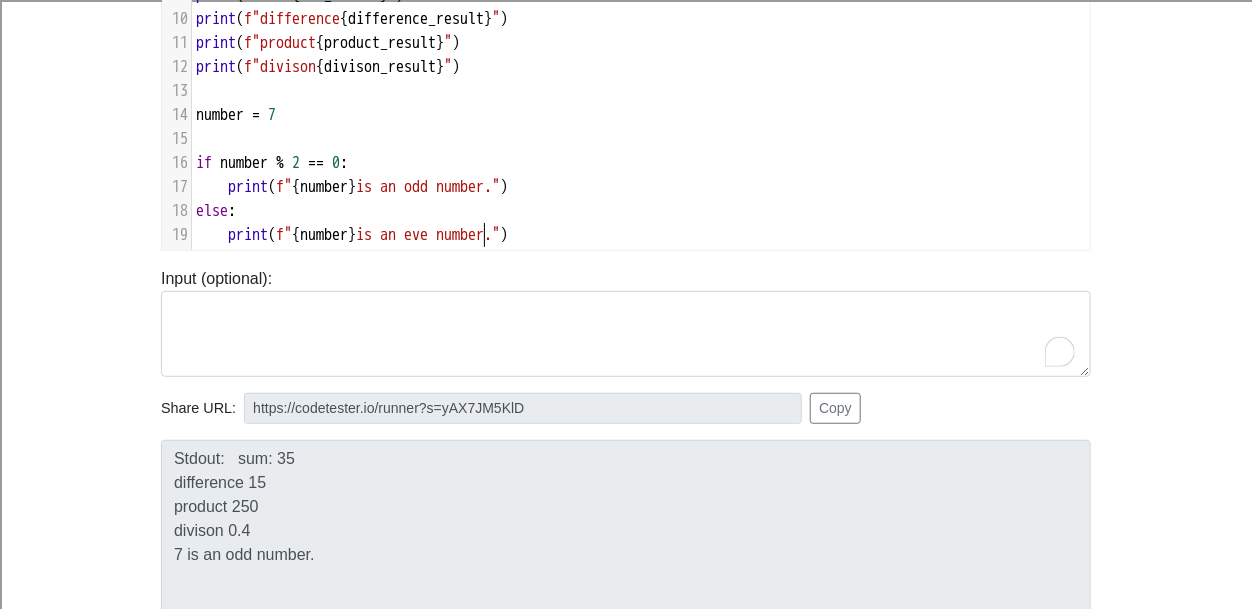 scroll, scrollTop: 8, scrollLeft: 18, axis: both 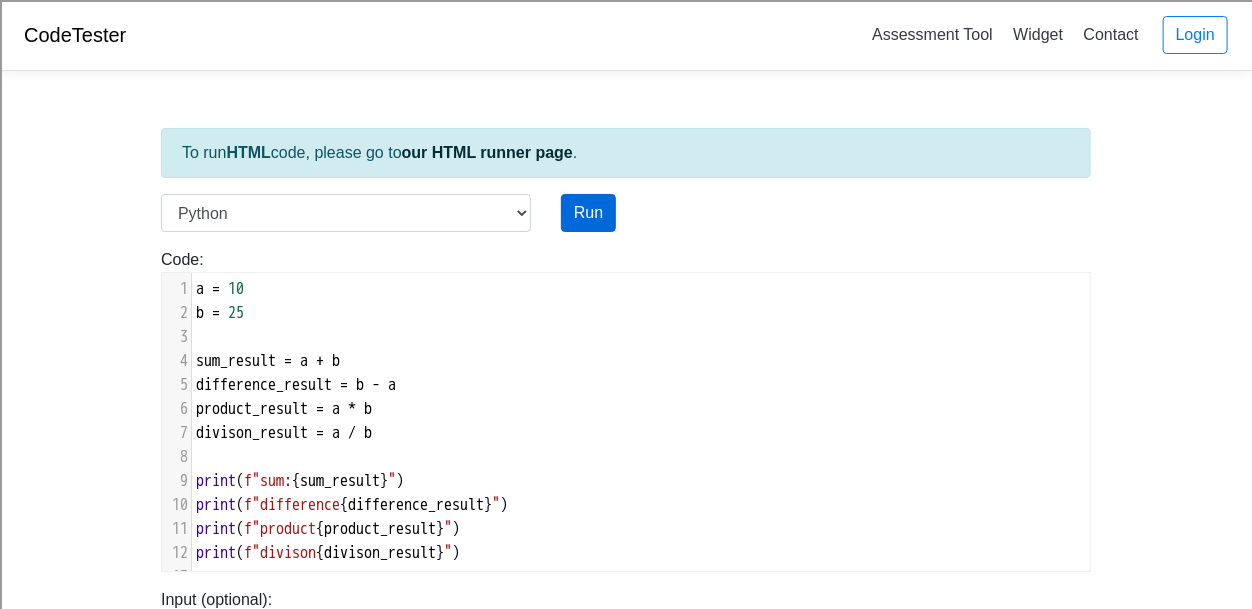 type on "en" 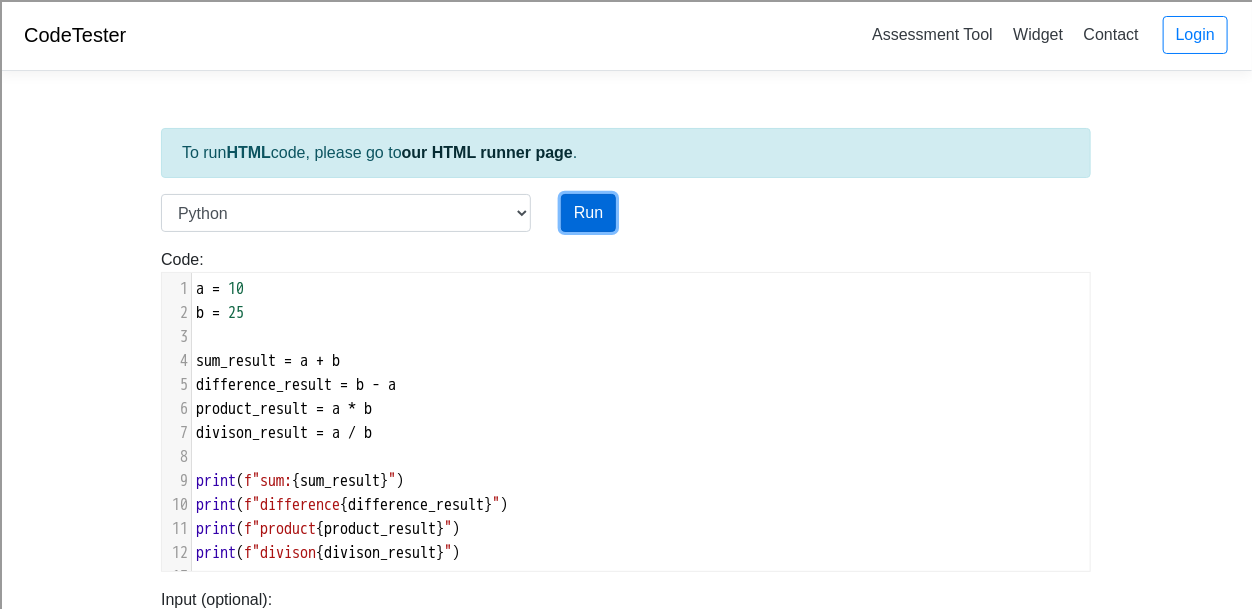 click on "Run" at bounding box center (588, 213) 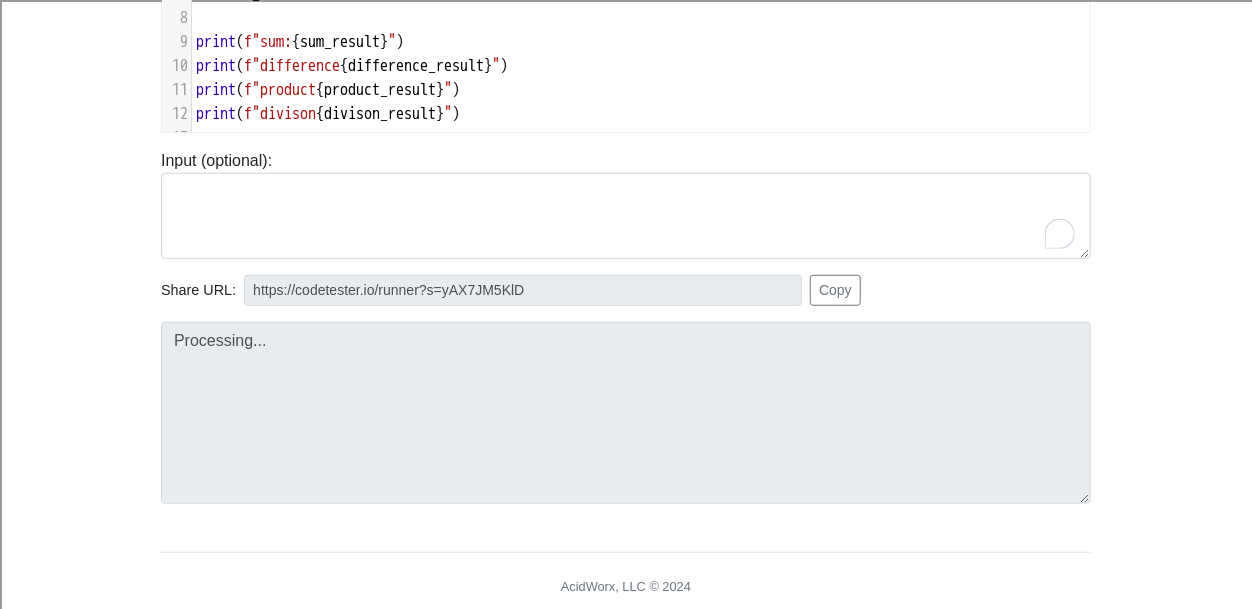 type on "https://codetester.io/runner?s=n0lmkeJRze" 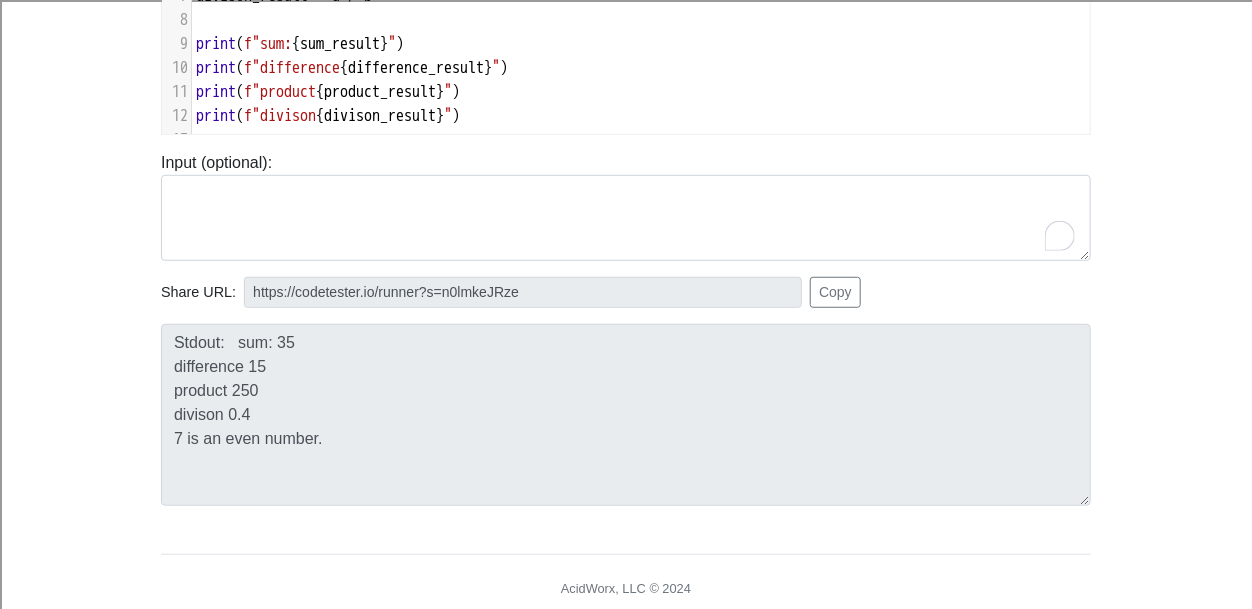 scroll, scrollTop: 436, scrollLeft: 0, axis: vertical 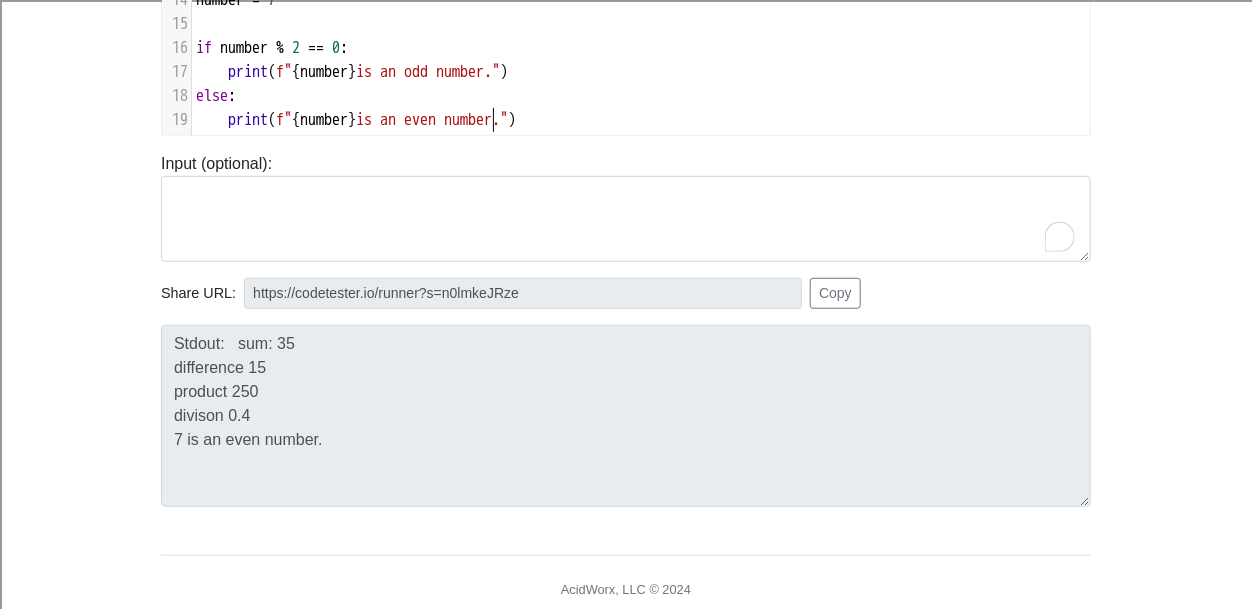 click on "is an even number."" at bounding box center (432, 120) 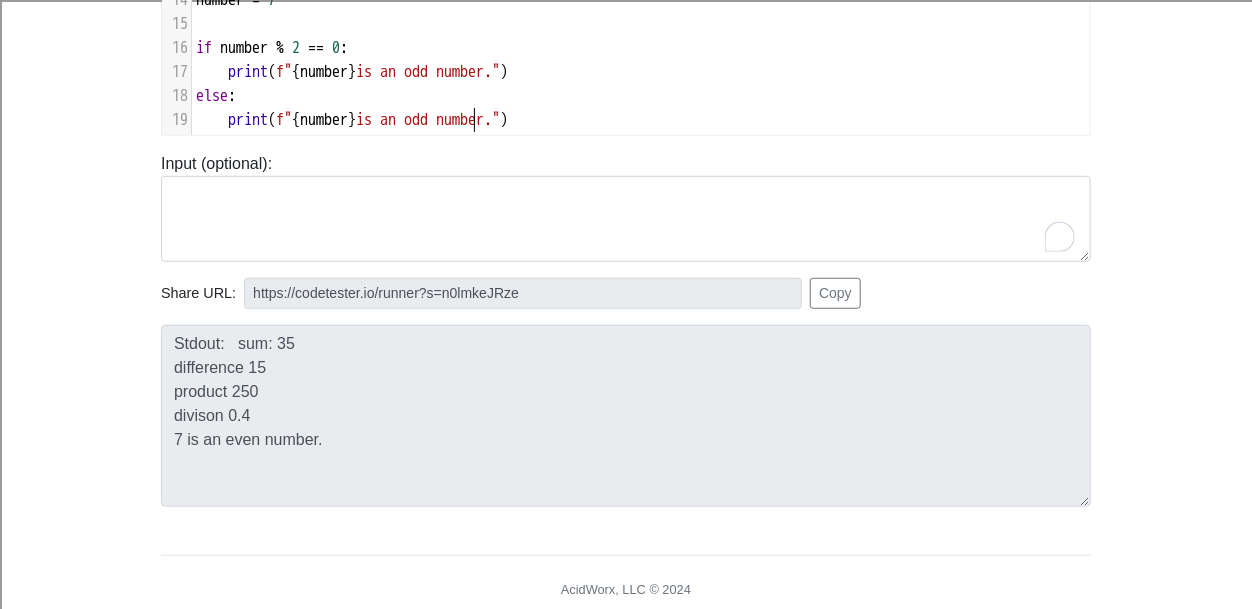 type on "odd" 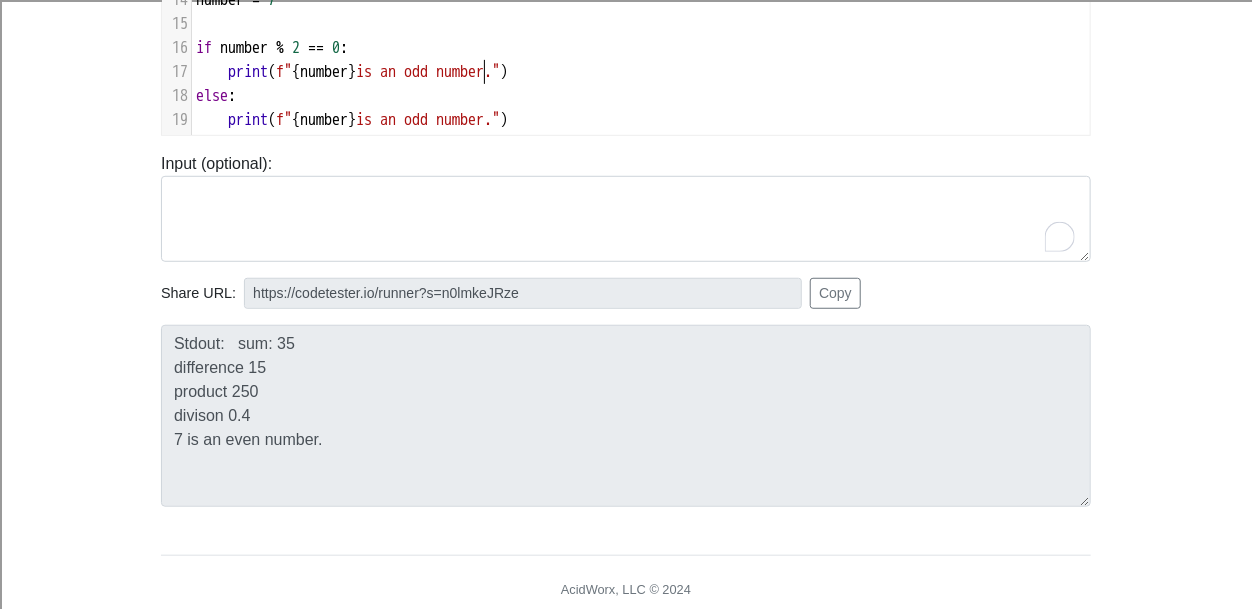 click on "is an odd number."" at bounding box center (428, 72) 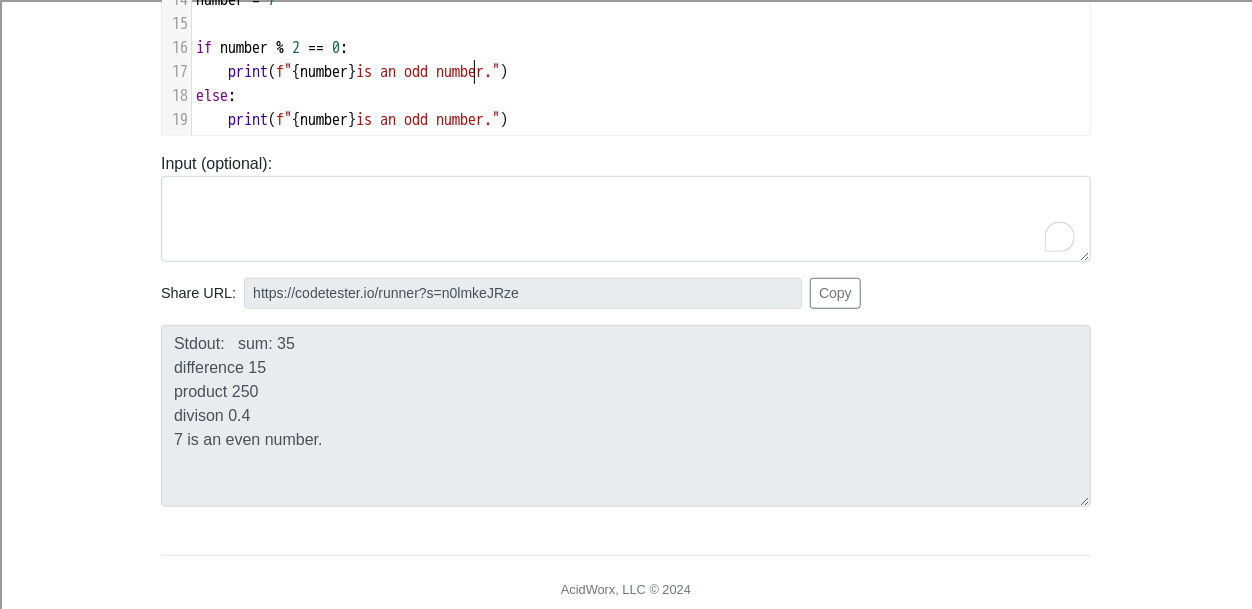 type on "e" 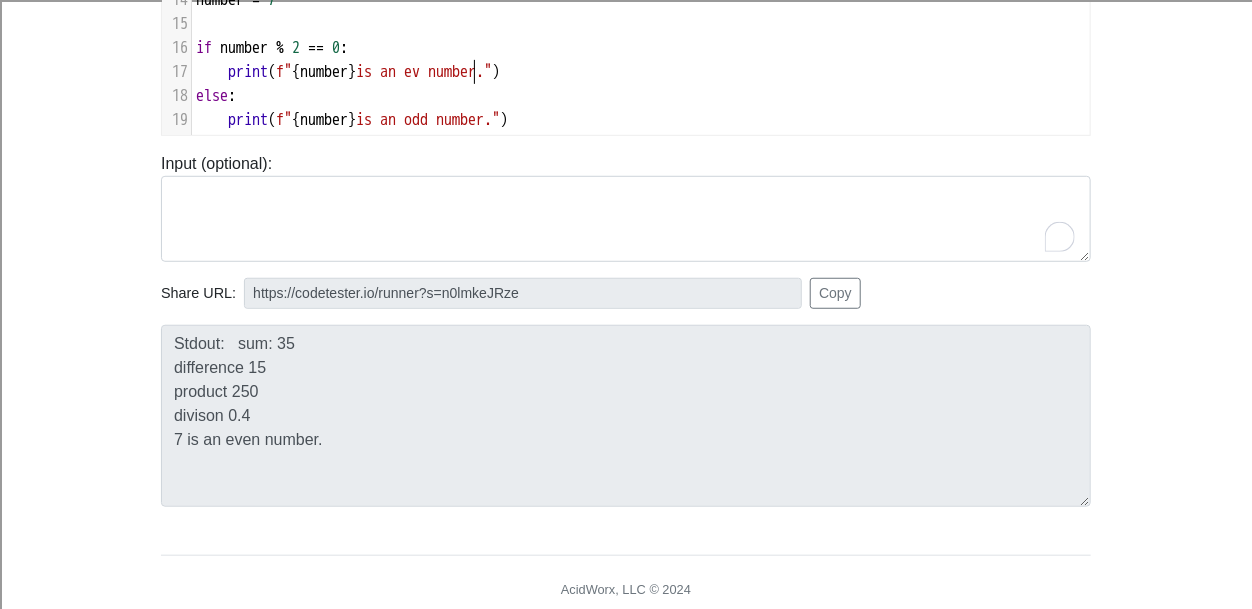 type on "evv" 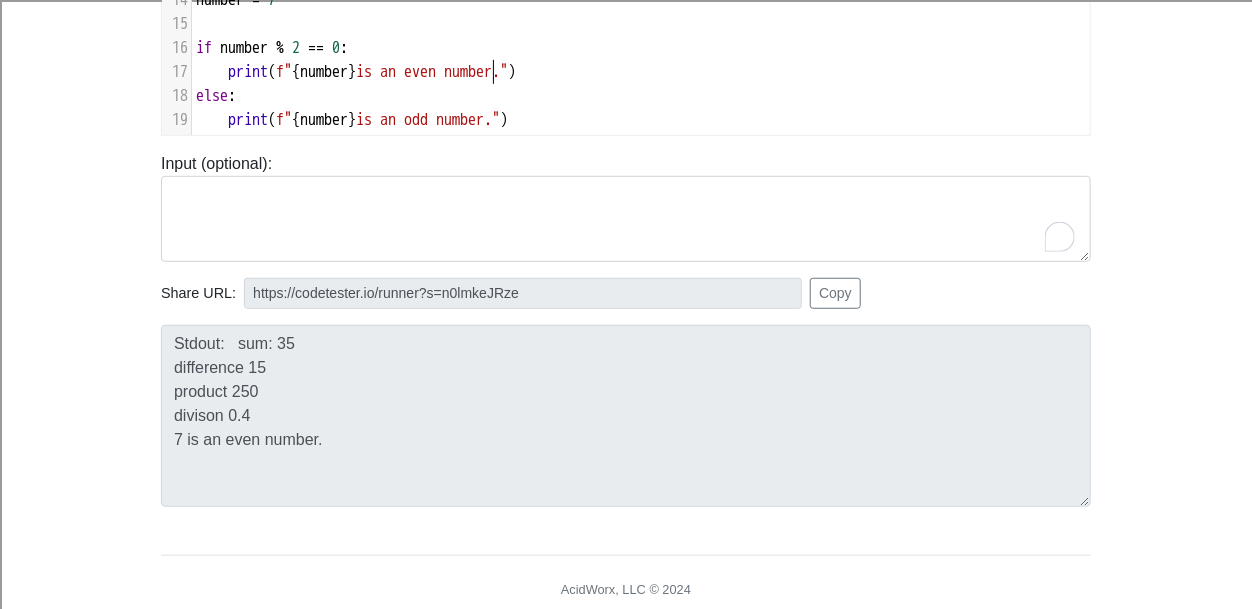 scroll, scrollTop: 8, scrollLeft: 18, axis: both 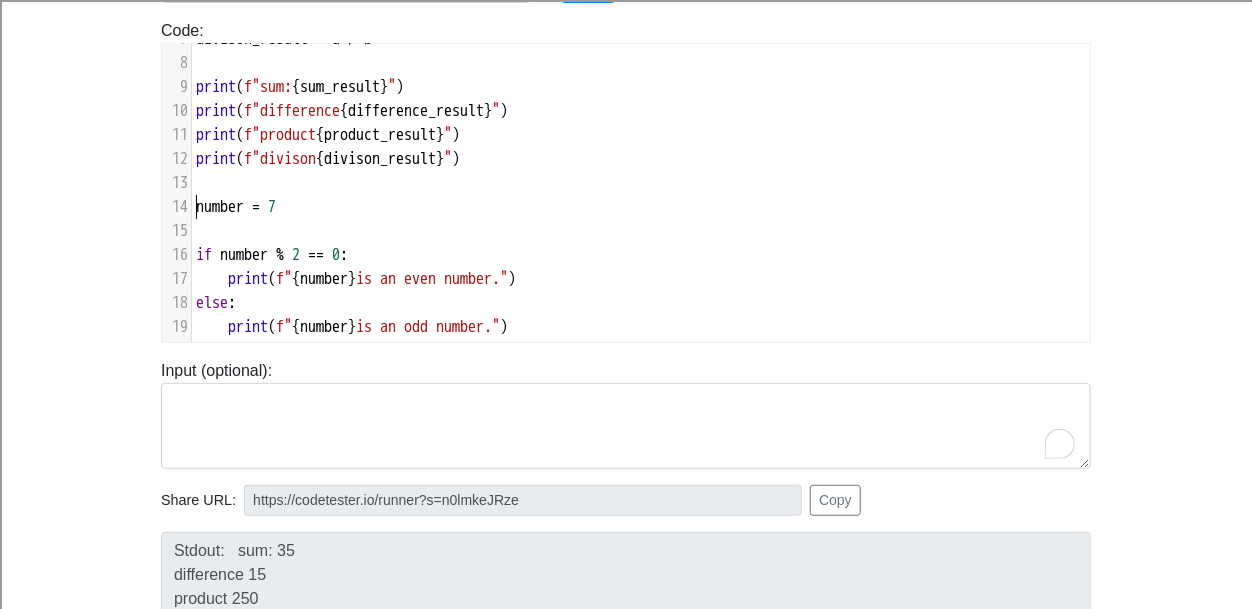 type on "number = 7
if number % 2 == 0:
print(f"{number} is an even number.")
else:
print(f"{number} is an odd number.")" 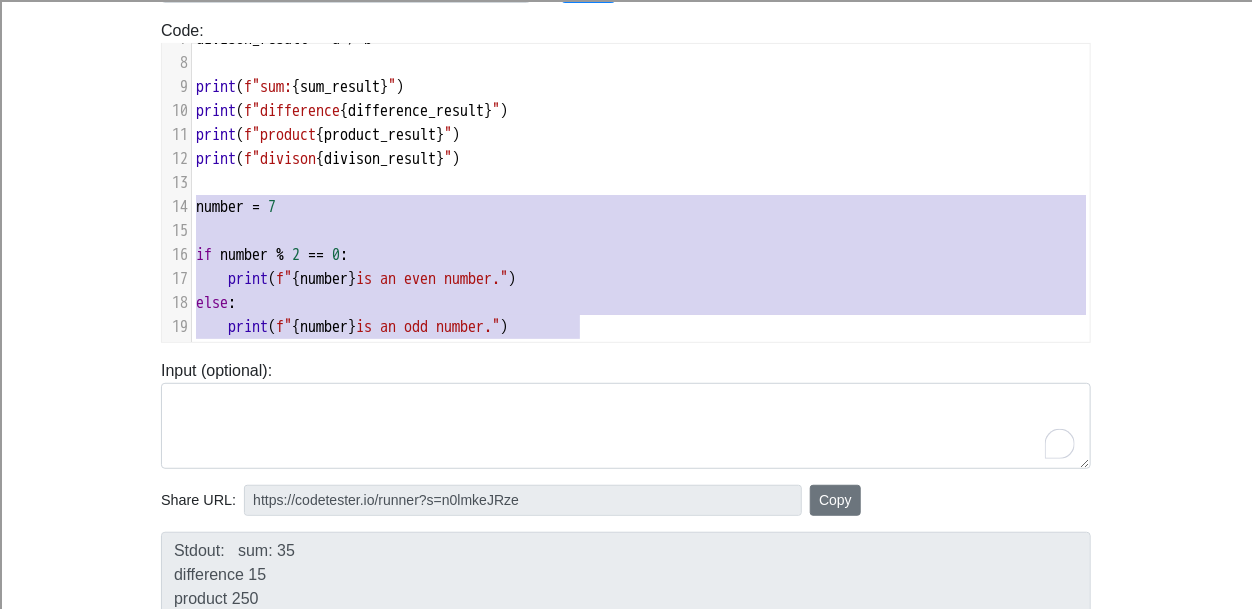 drag, startPoint x: 195, startPoint y: 203, endPoint x: 812, endPoint y: 508, distance: 688.26886 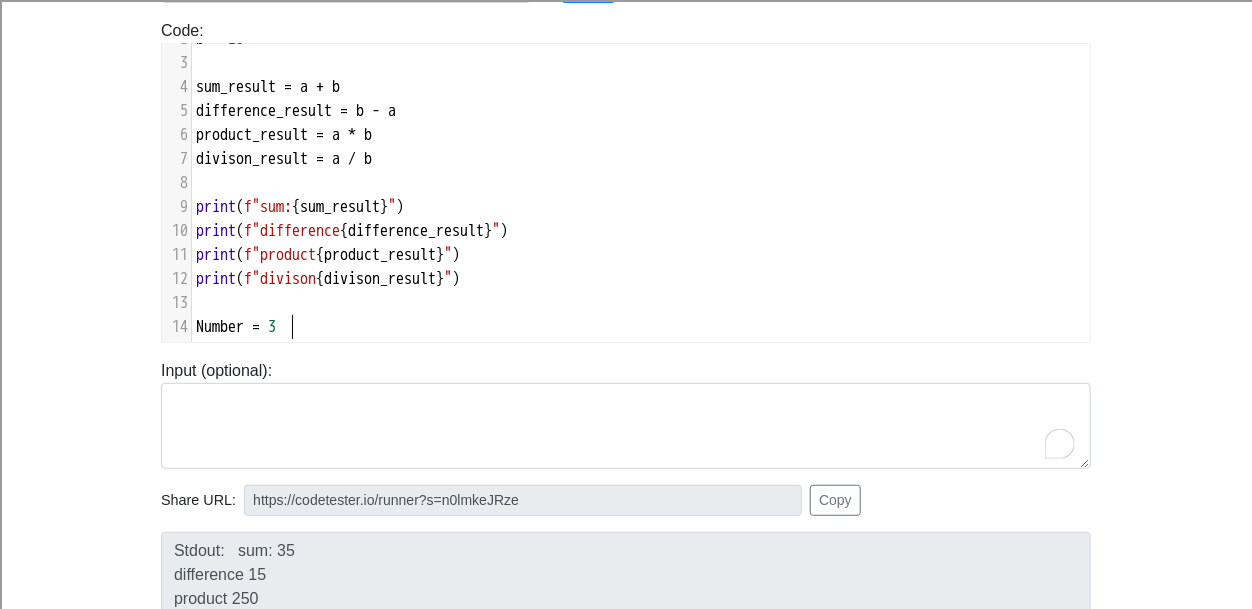 type on "Number = 35" 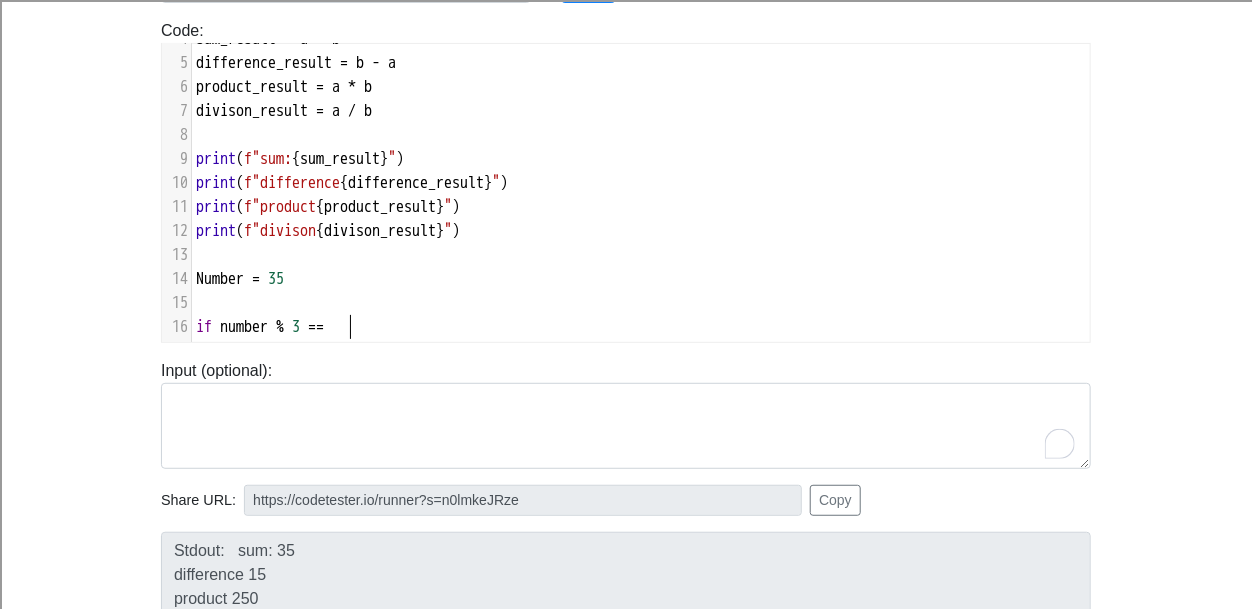 type on "if number % 3 ==0" 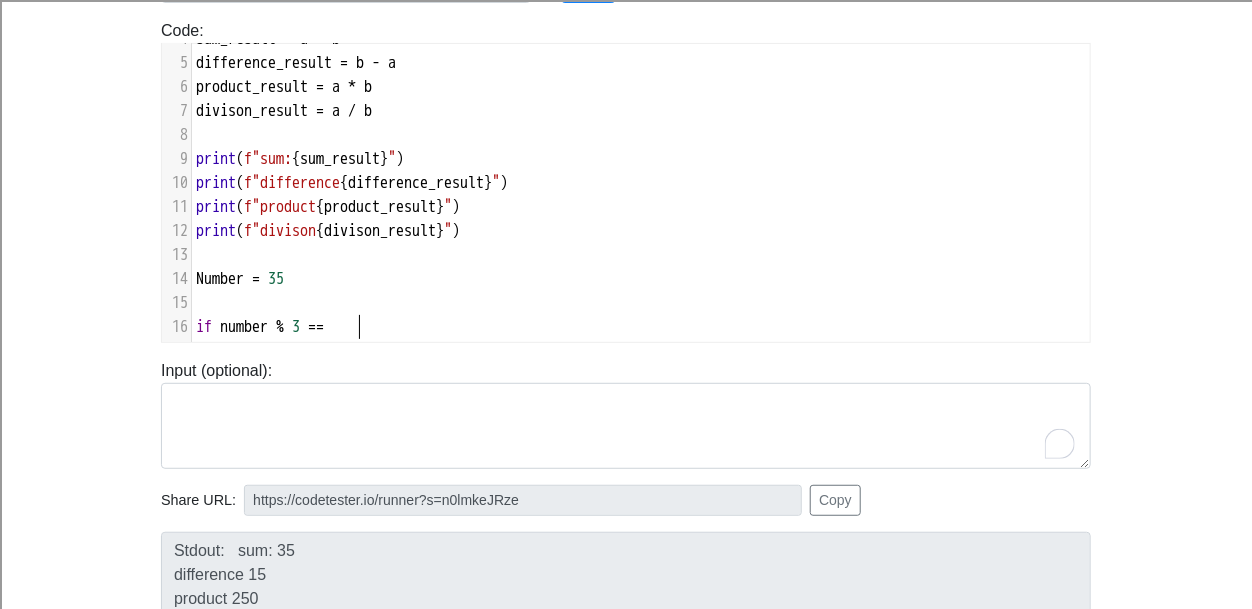 type on "0" 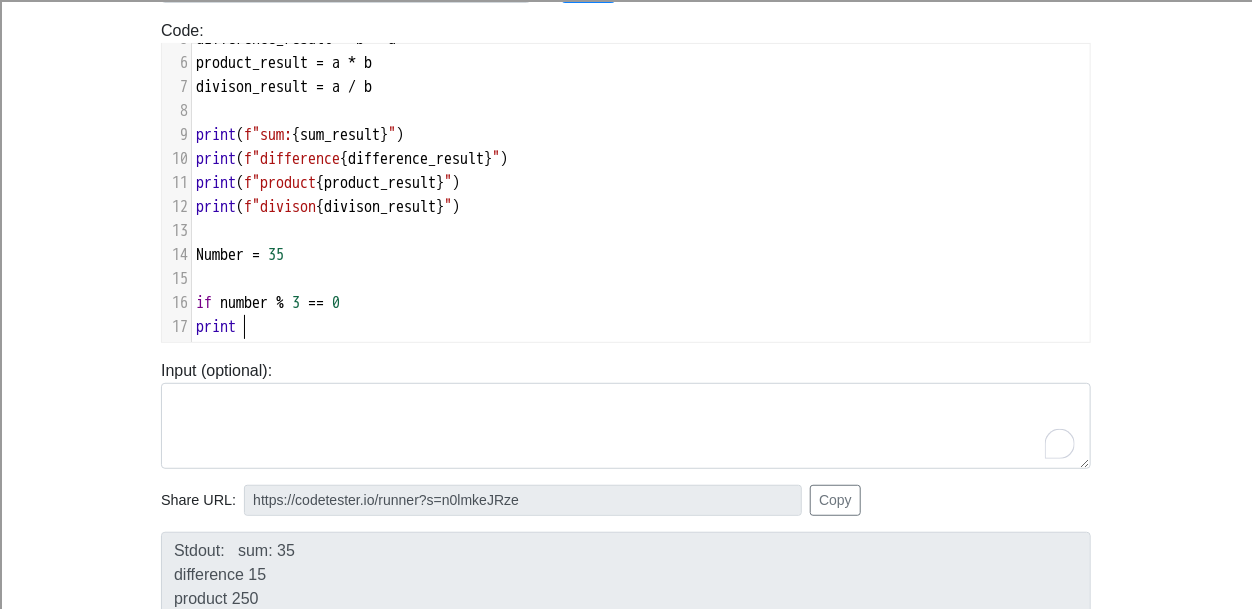 type on "print" 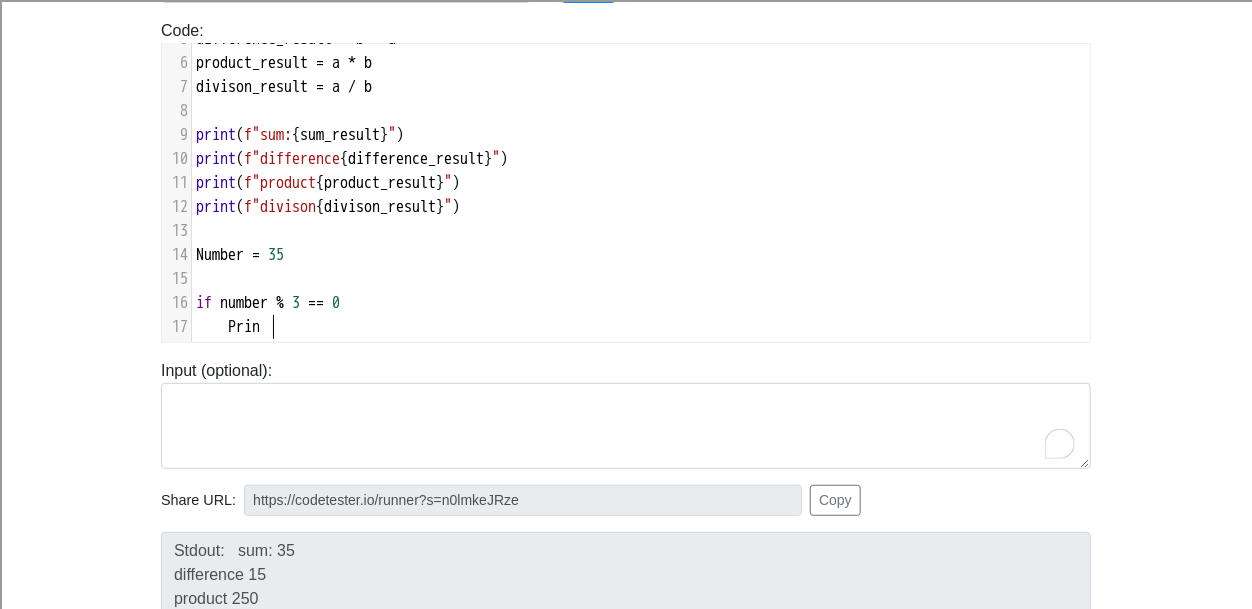 type on "Print" 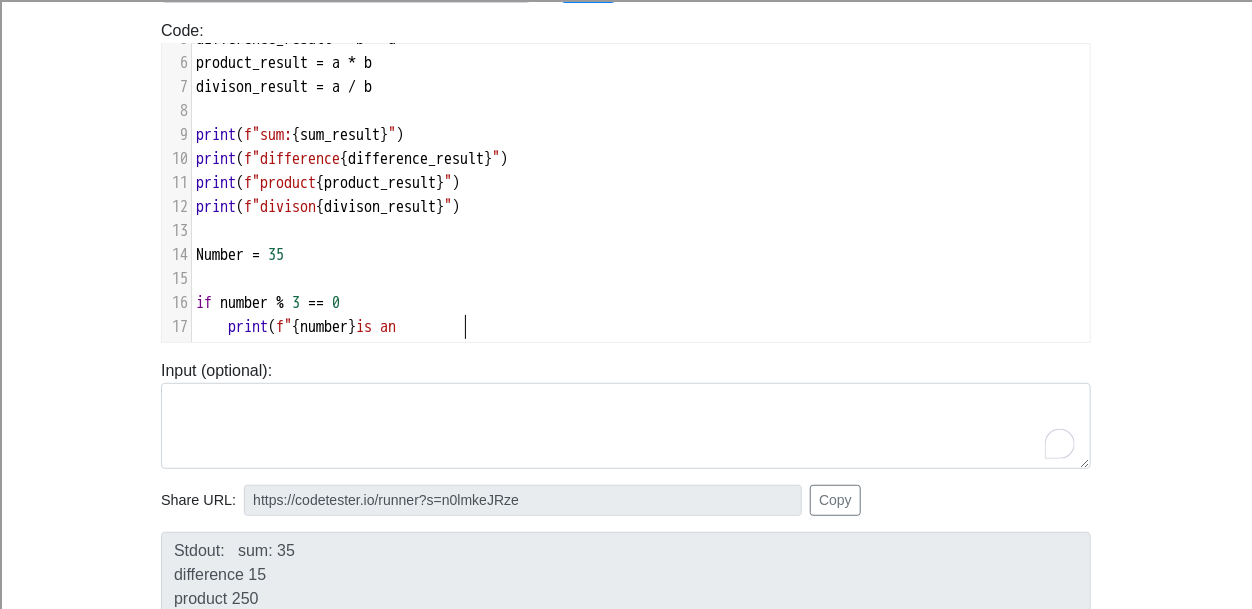 type on "print (f"{number} is an a" 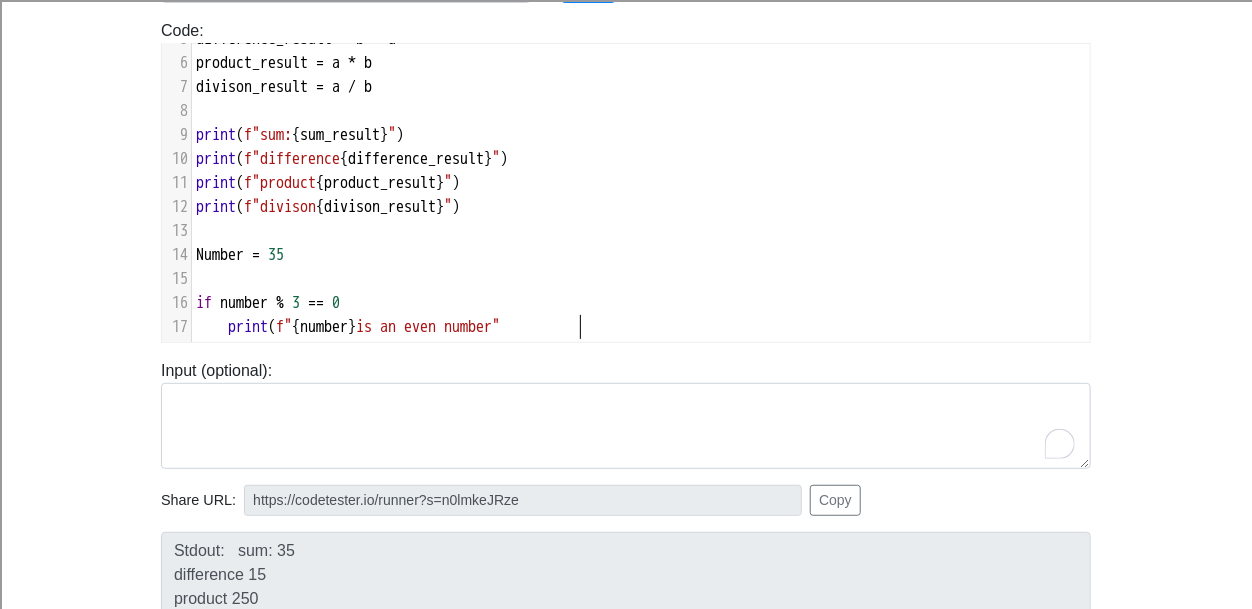 type on "even number")" 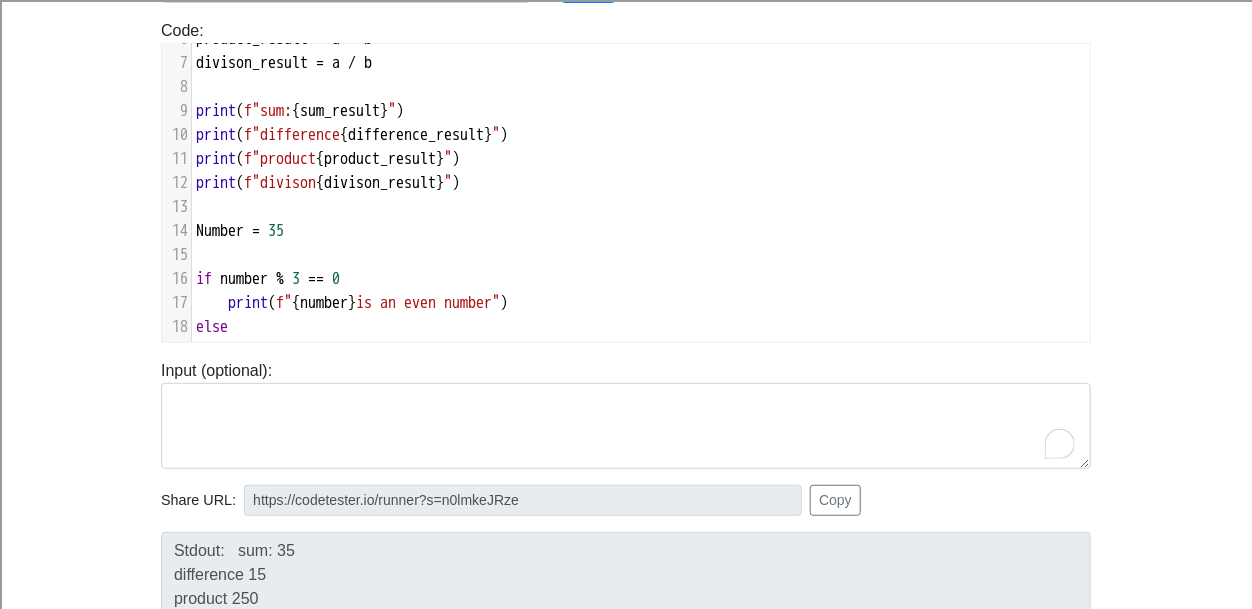 type on "else:" 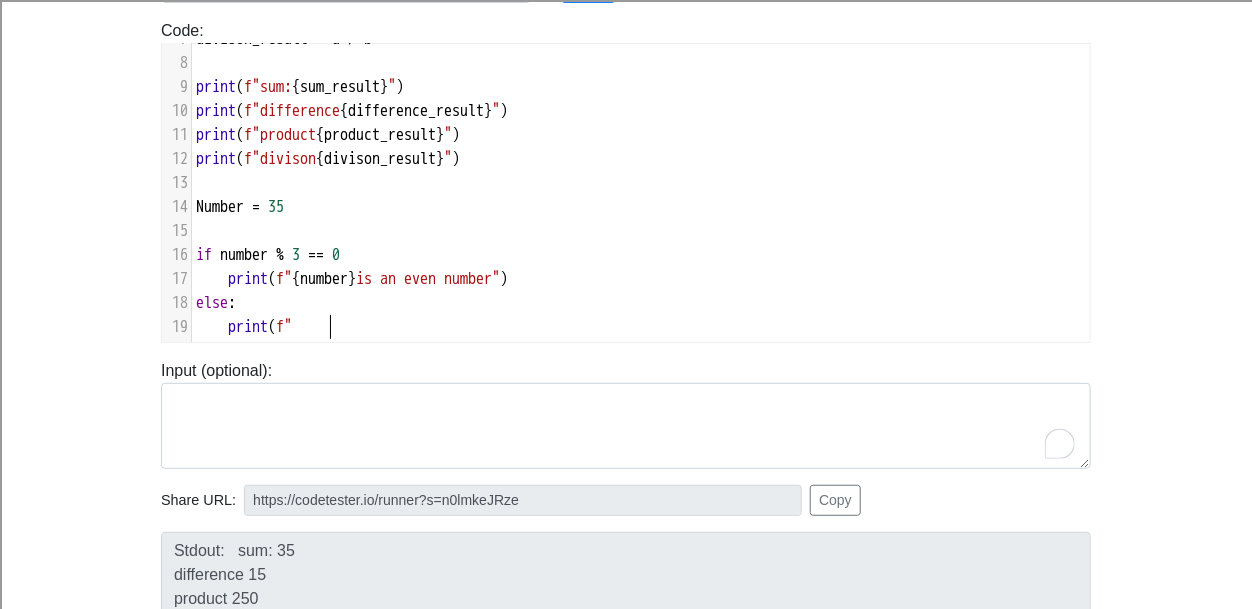 type on "print (f" {" 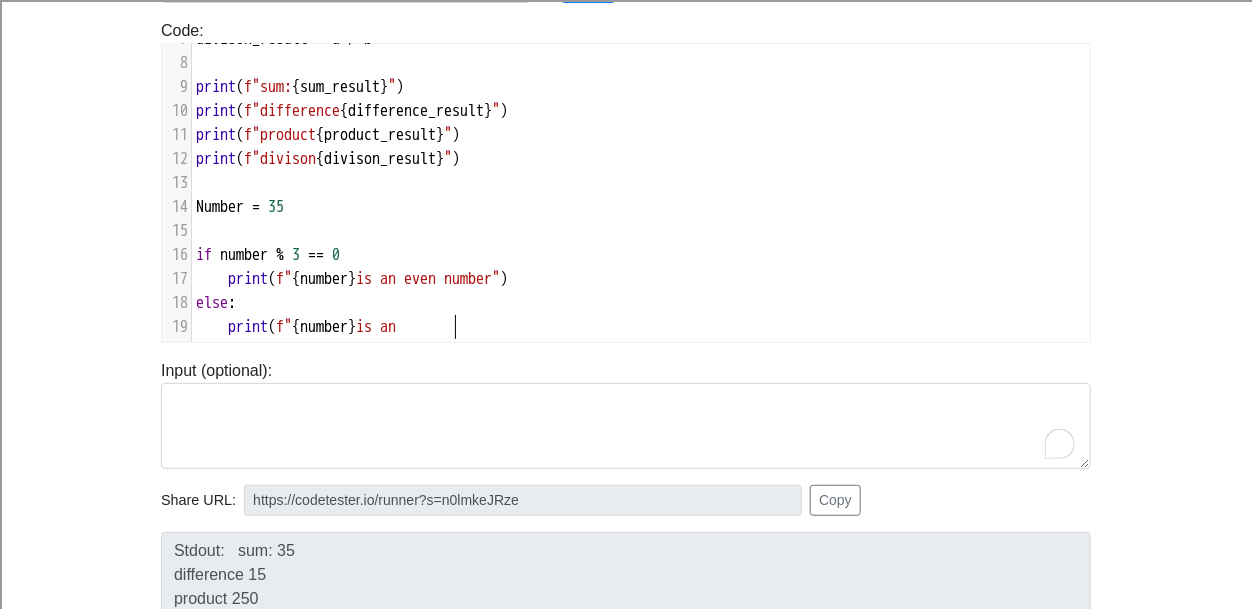 scroll, scrollTop: 8, scrollLeft: 152, axis: both 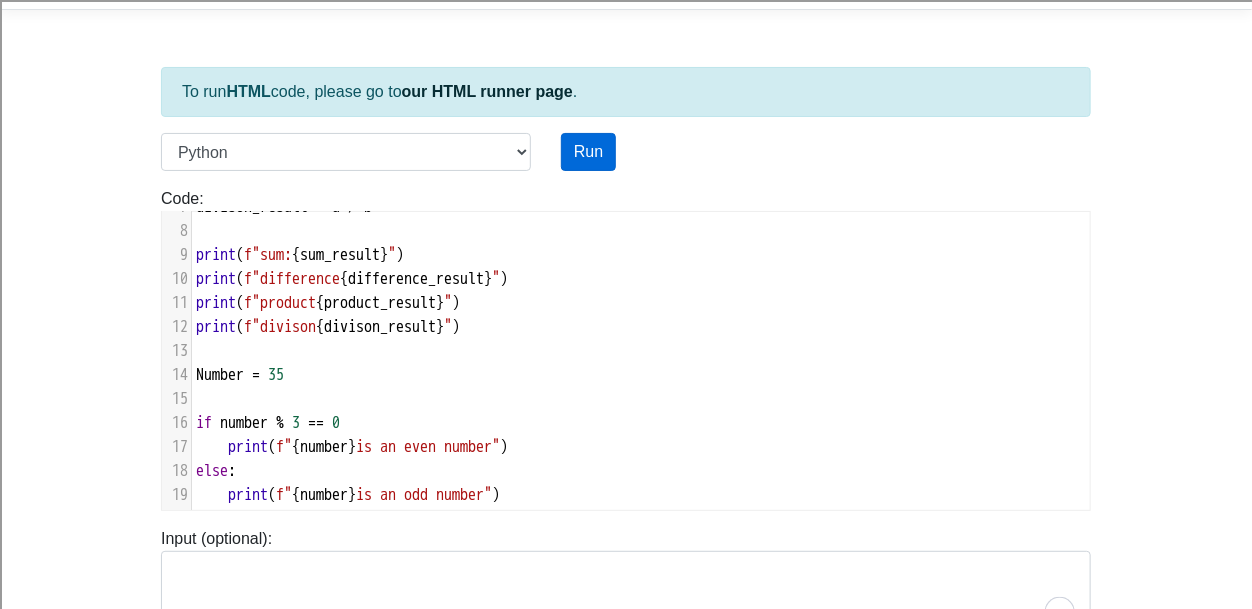 type on "n odd number" 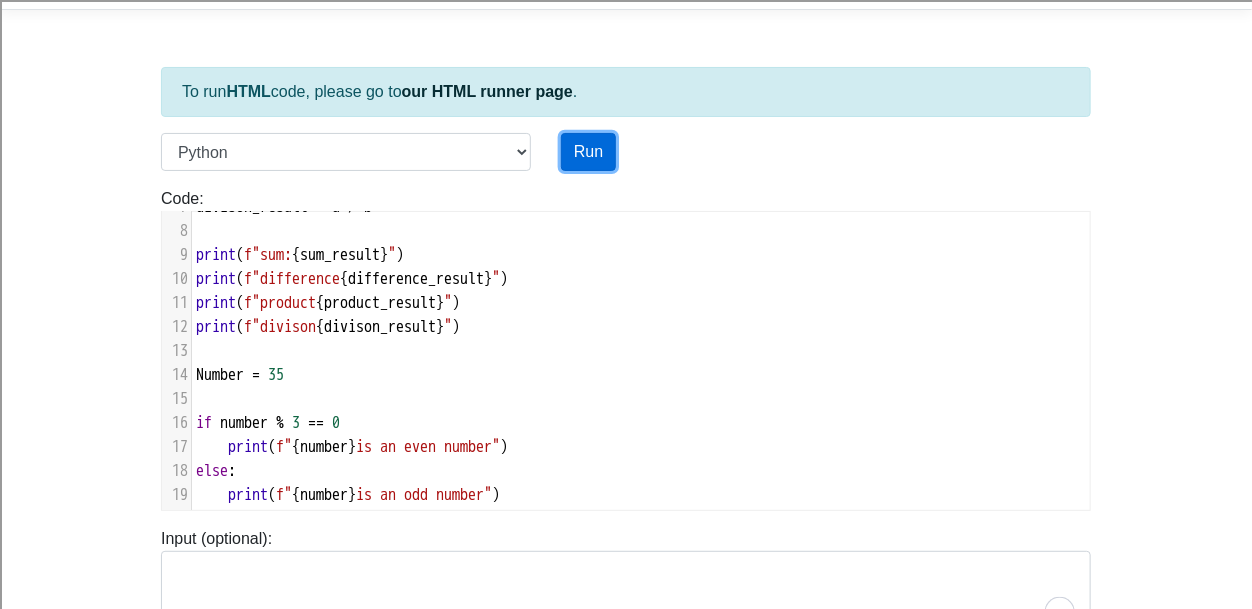 click on "Run" at bounding box center [588, 152] 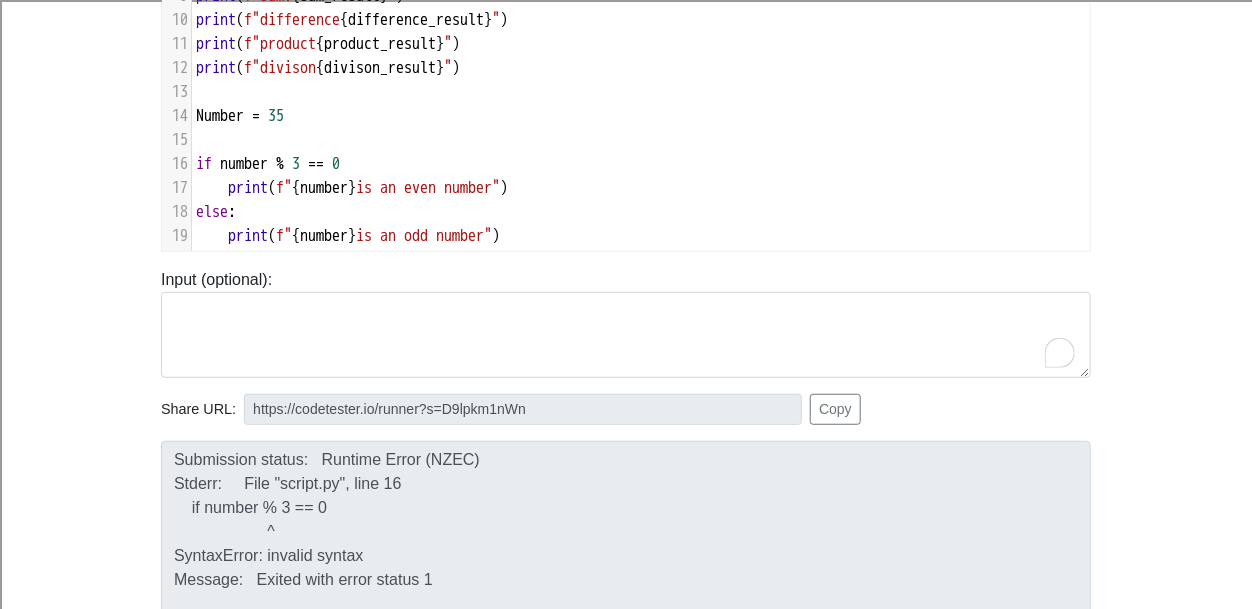 scroll, scrollTop: 326, scrollLeft: 0, axis: vertical 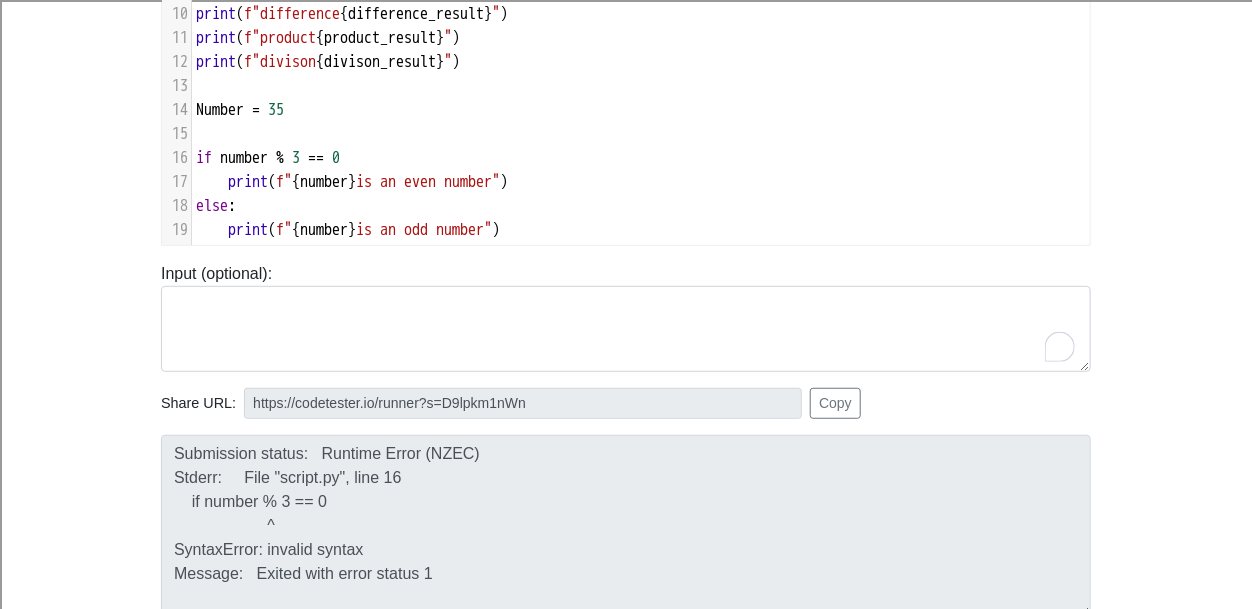 click on "if   number   %   3   ==   0" at bounding box center (641, 158) 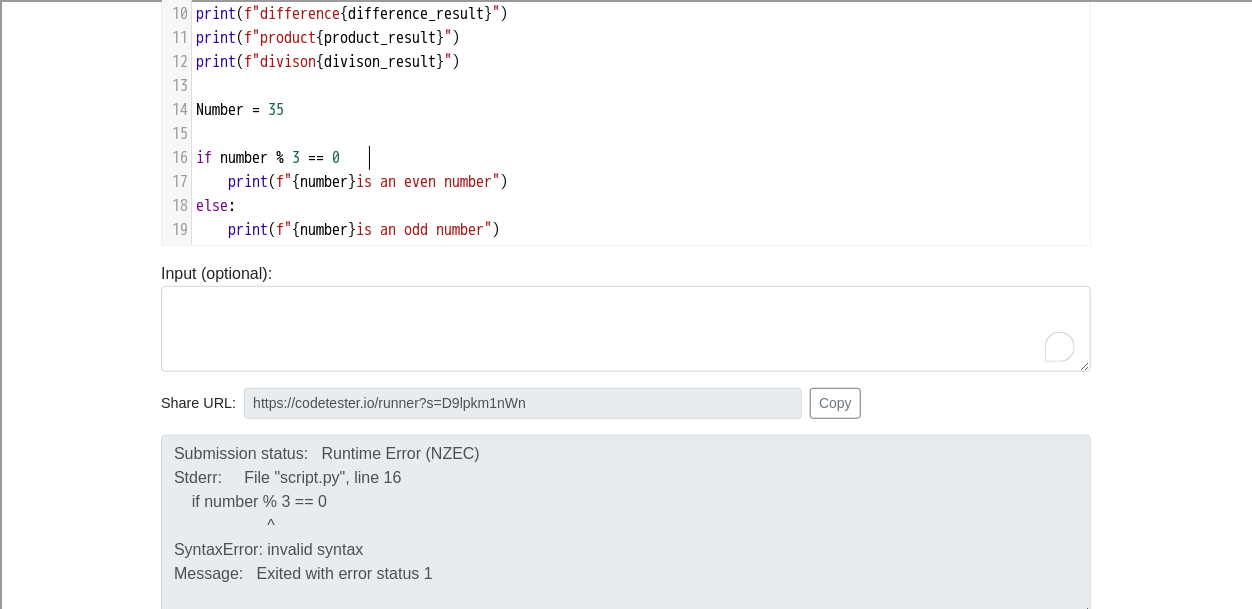 scroll, scrollTop: 8, scrollLeft: 9, axis: both 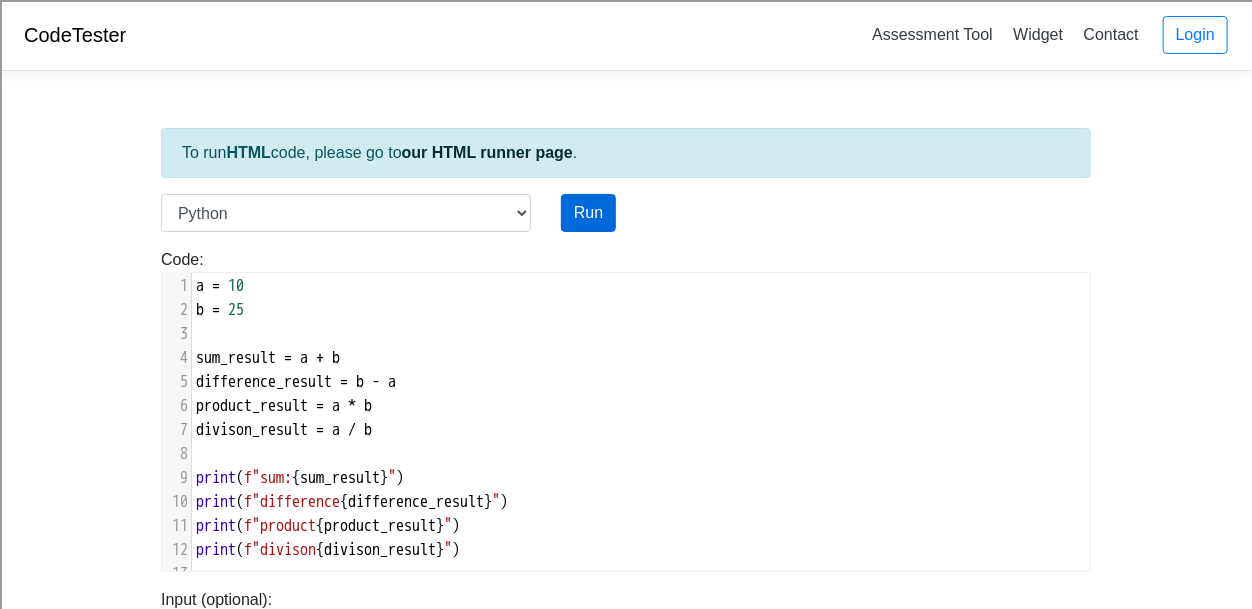 type on ":" 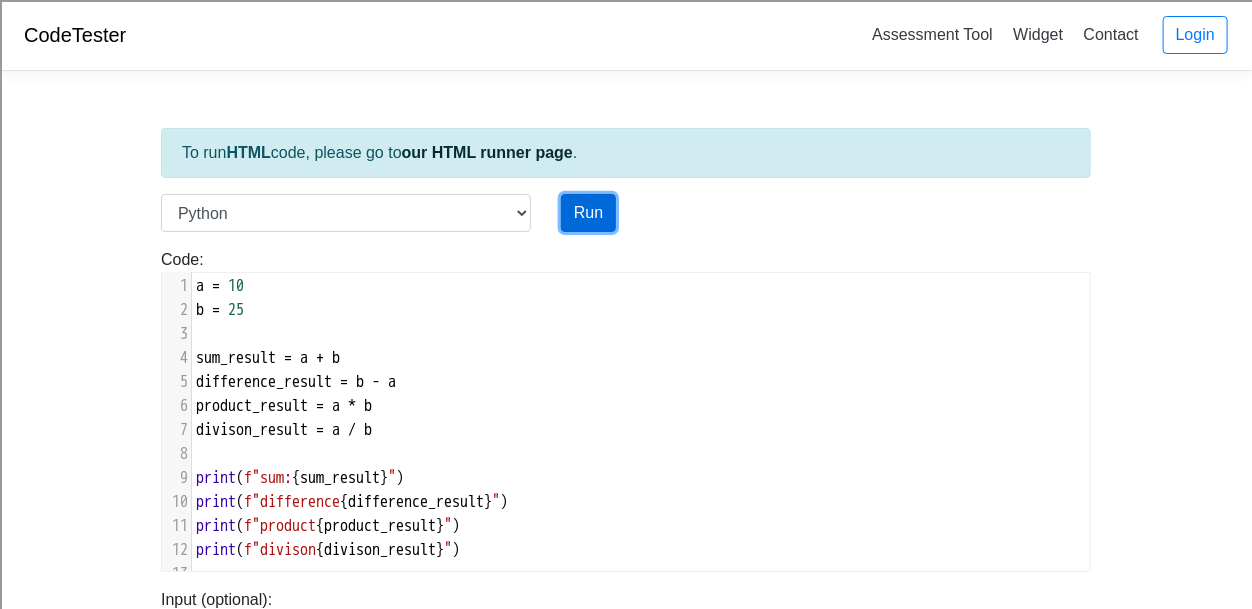 click on "Run" at bounding box center (588, 213) 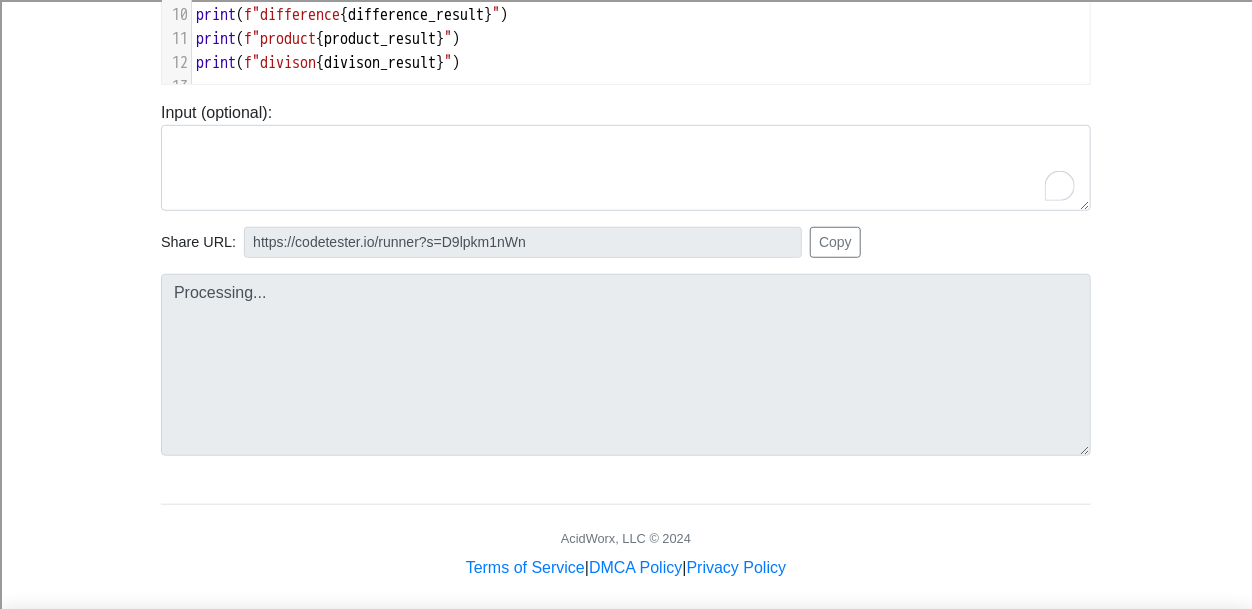 scroll, scrollTop: 489, scrollLeft: 0, axis: vertical 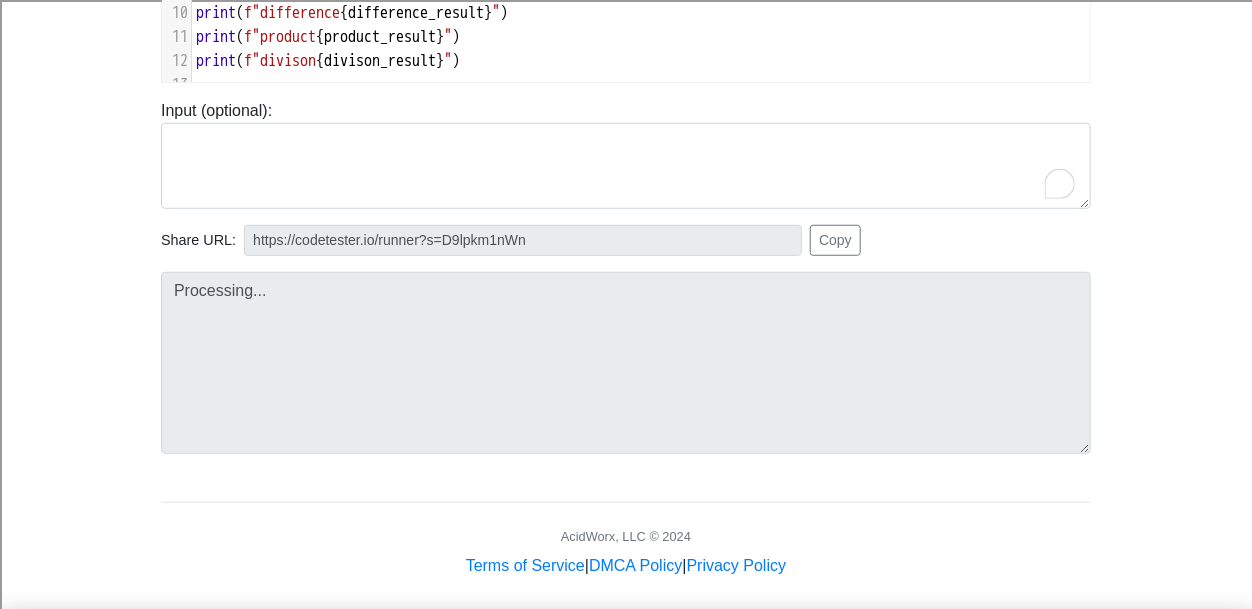type on "https://codetester.io/runner?s=mqlVaQD4Wy" 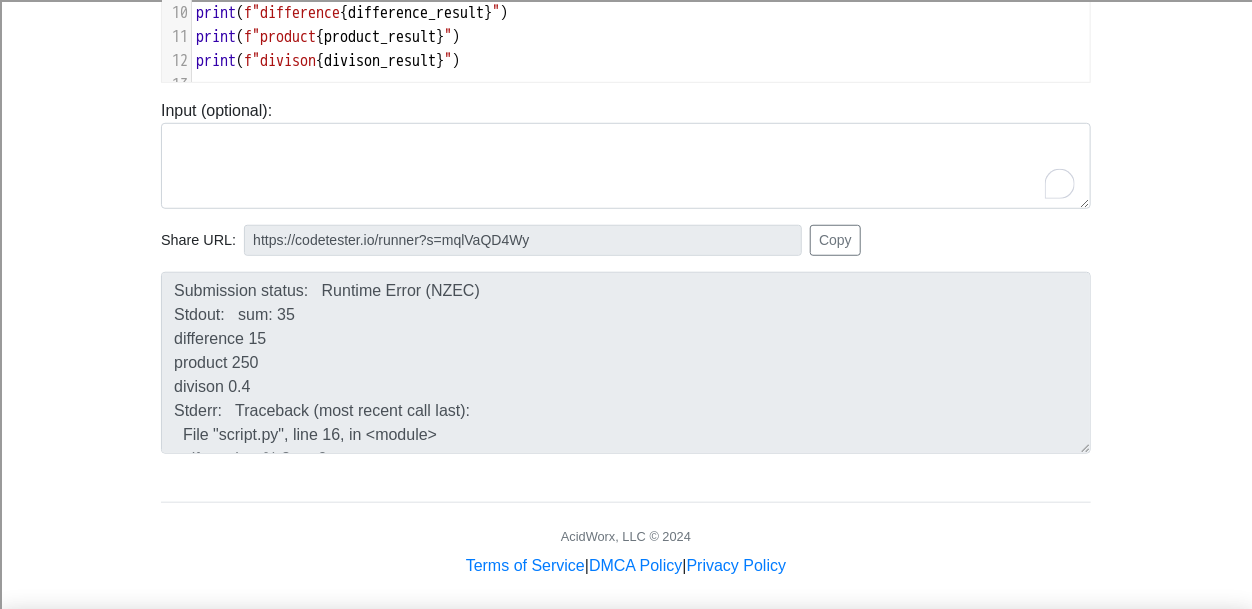 scroll, scrollTop: 165, scrollLeft: 0, axis: vertical 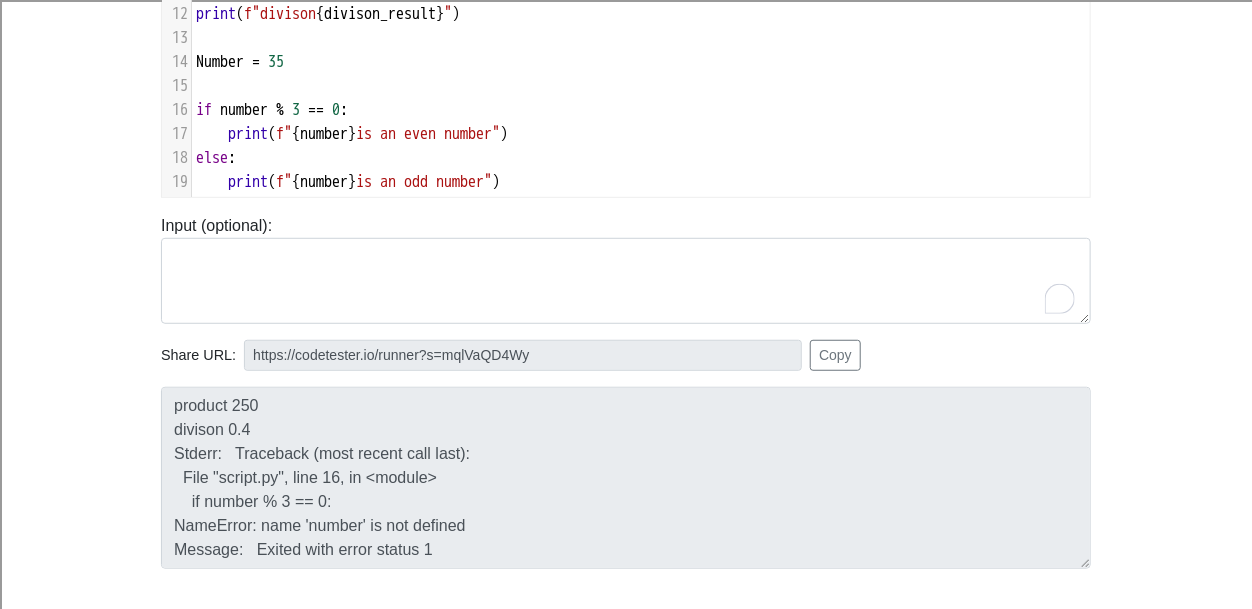 click on "0" at bounding box center [336, 110] 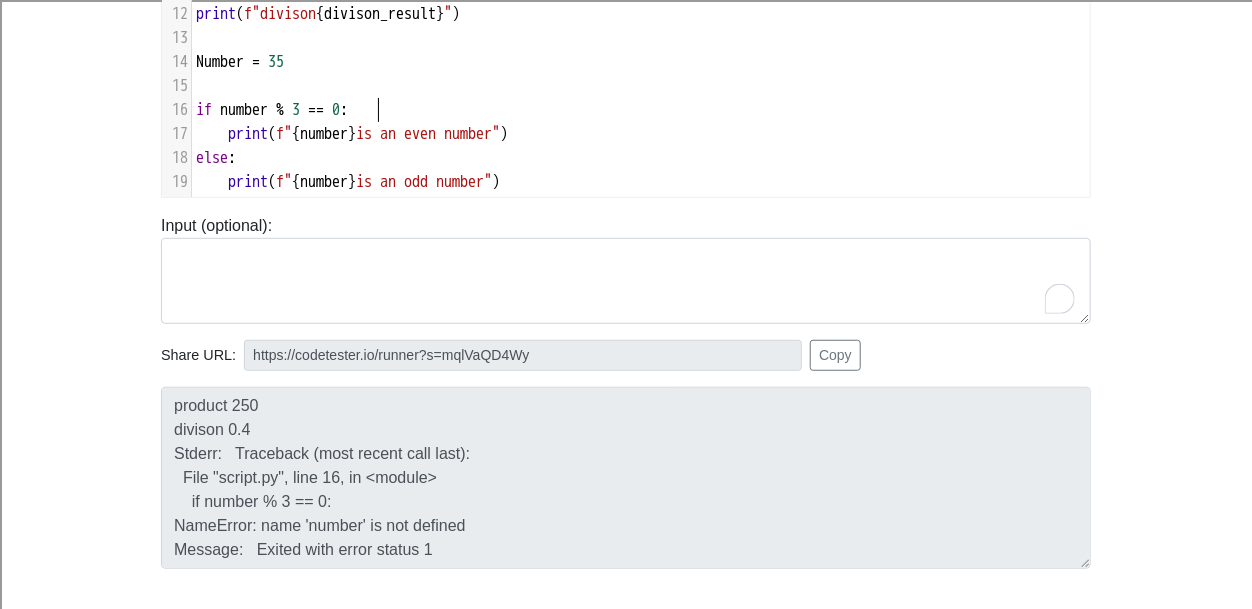 click on "Number" at bounding box center [220, 62] 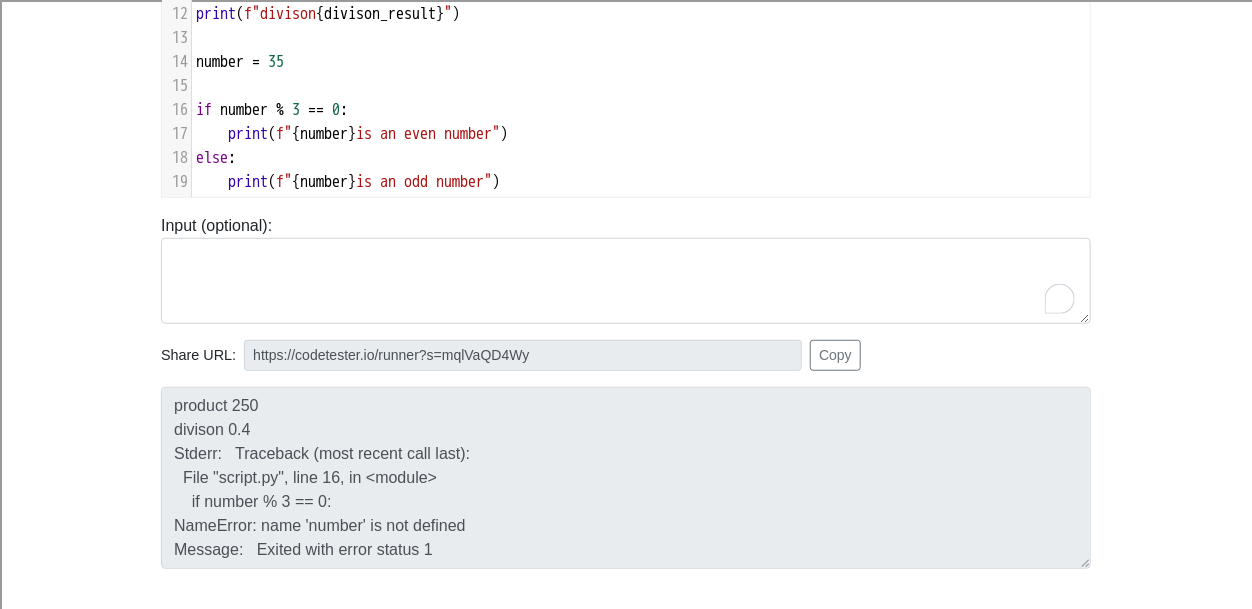 scroll, scrollTop: 0, scrollLeft: 0, axis: both 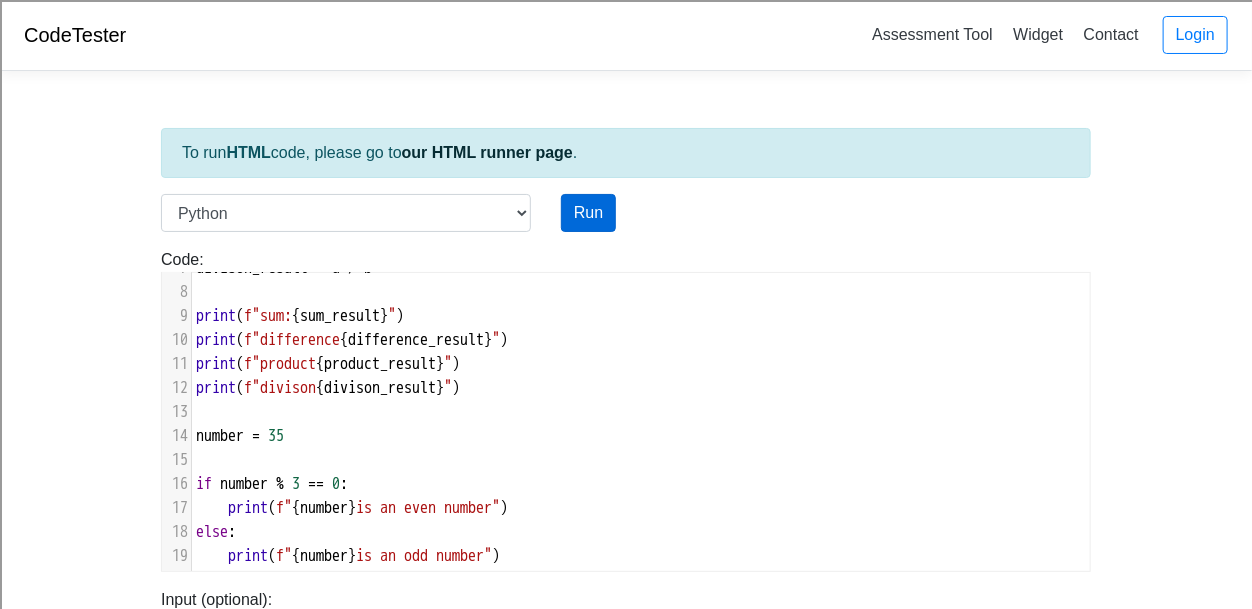 type on "n" 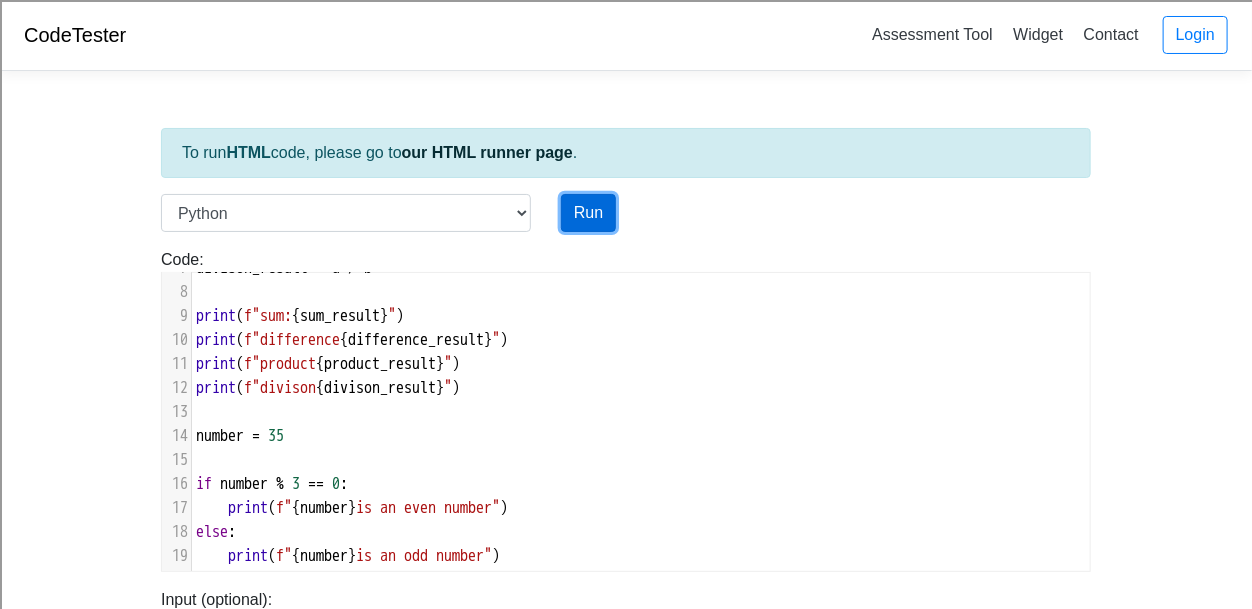 click on "Run" at bounding box center [588, 213] 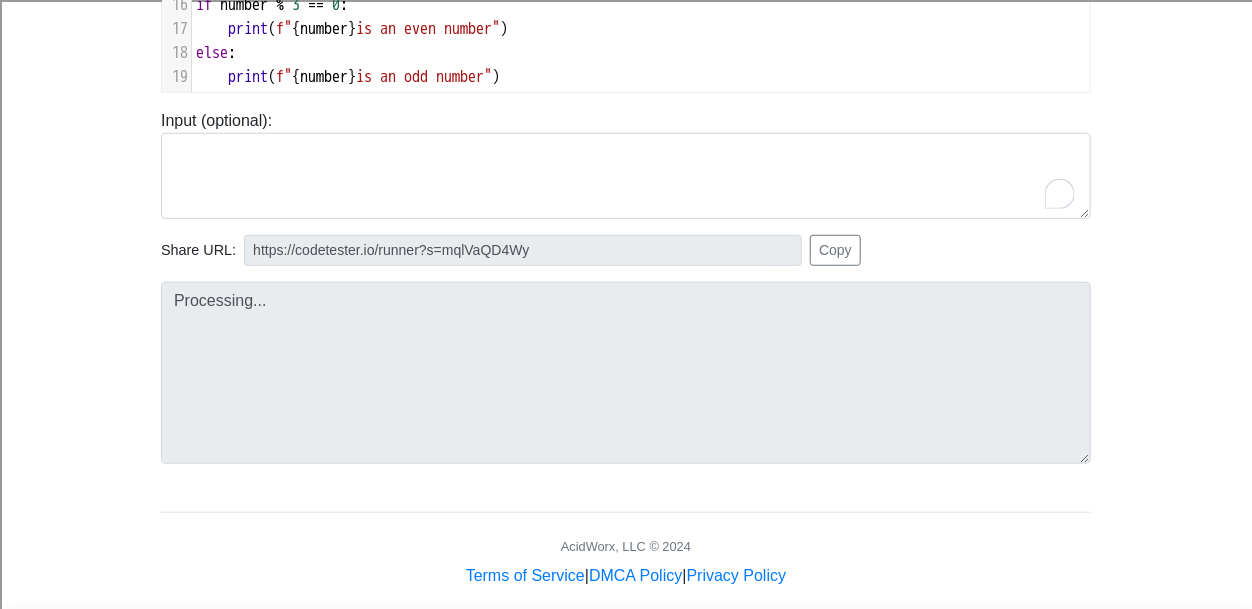 scroll, scrollTop: 505, scrollLeft: 0, axis: vertical 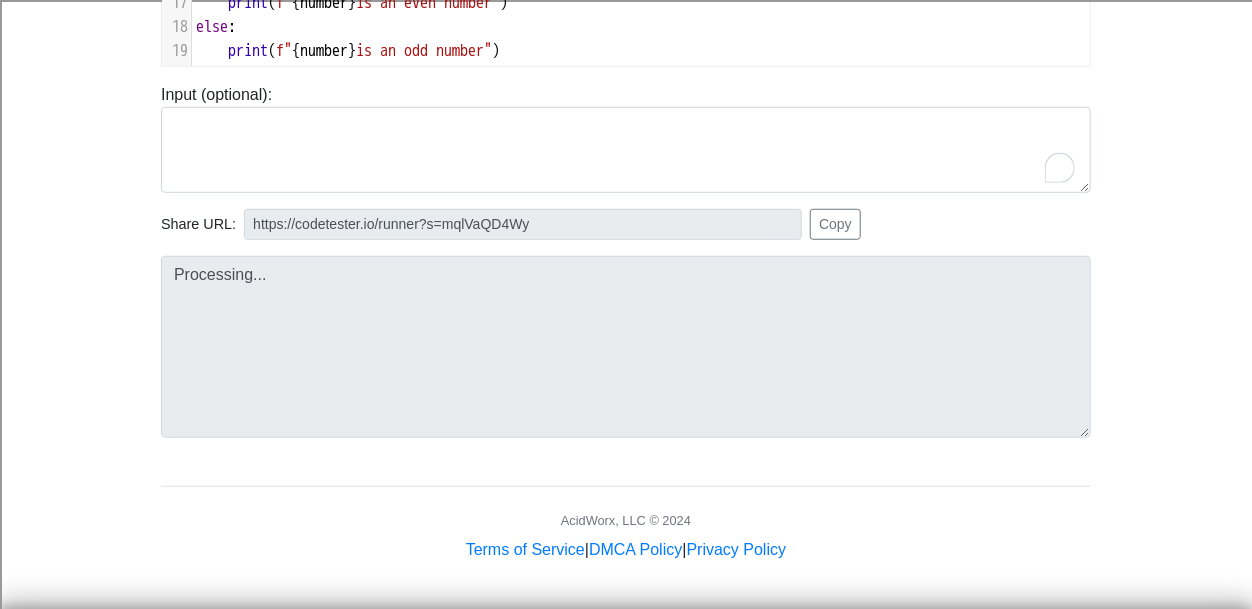 type on "https://codetester.io/runner?s=JrX0q4Bjz8" 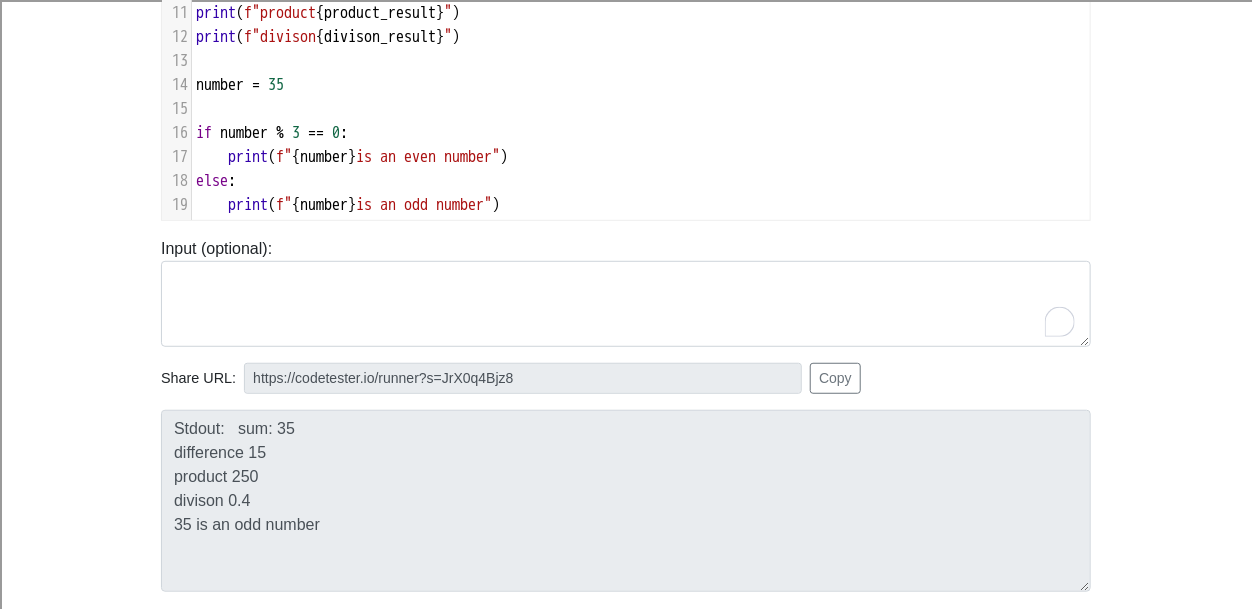 scroll, scrollTop: 343, scrollLeft: 0, axis: vertical 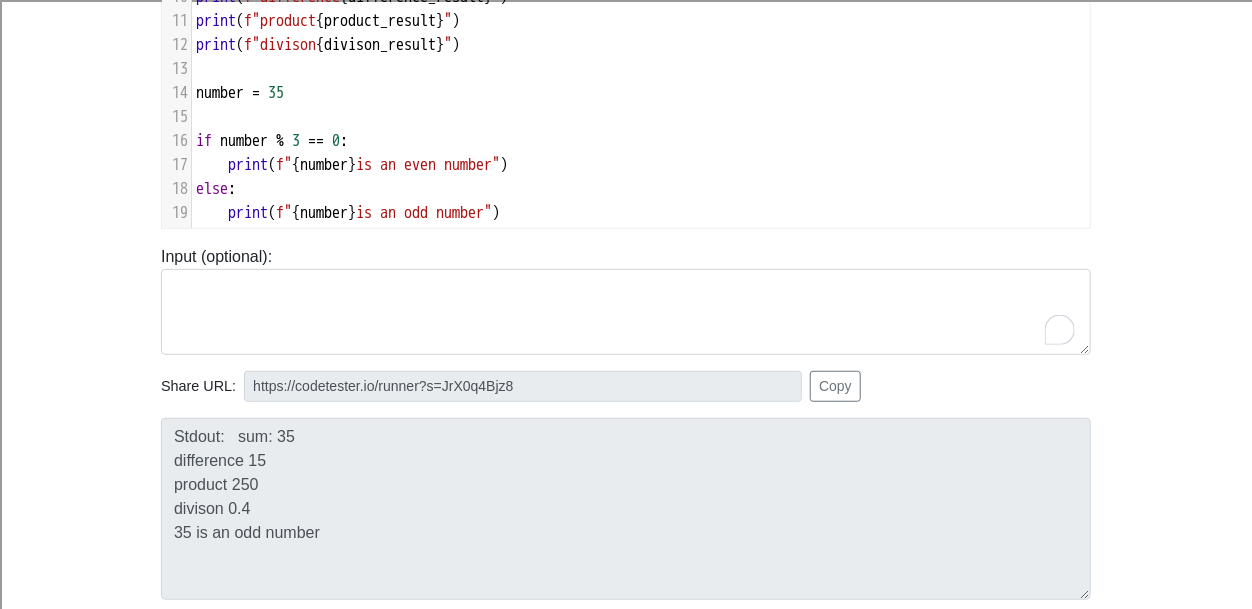 click on "number   =   35" at bounding box center [641, 93] 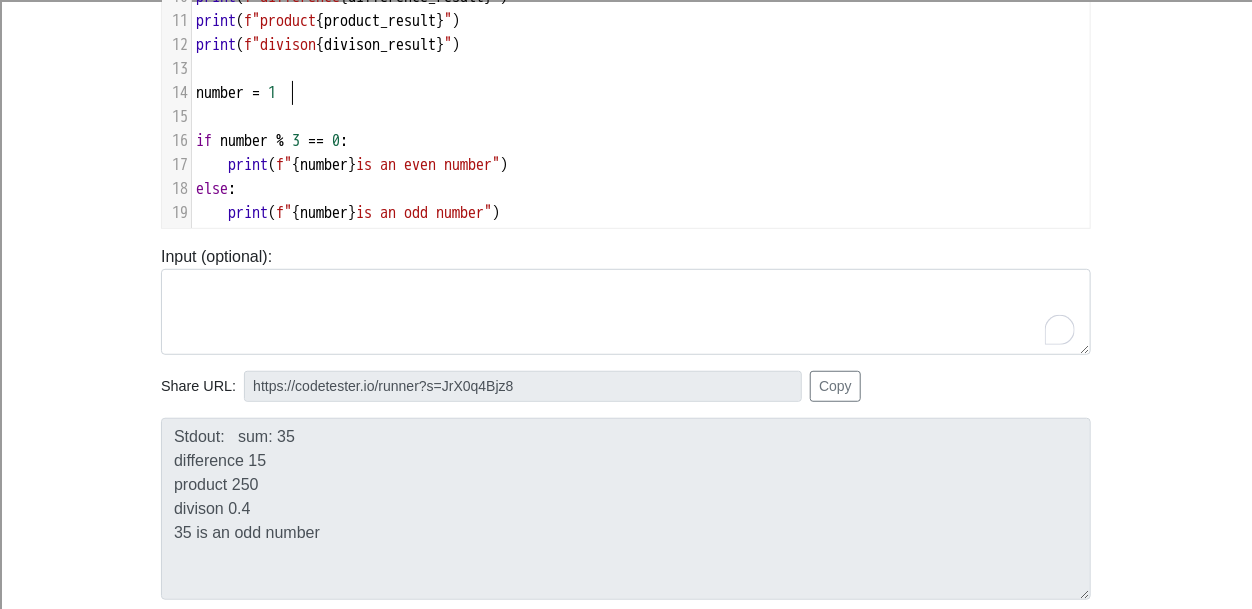 scroll, scrollTop: 8, scrollLeft: 19, axis: both 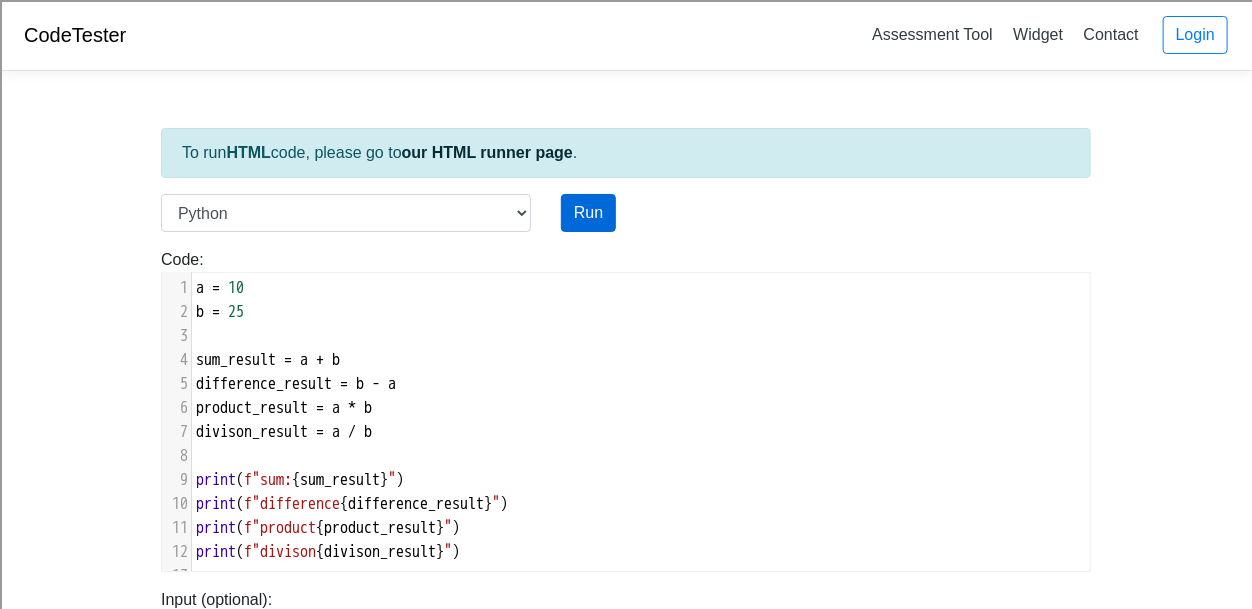 type on "17" 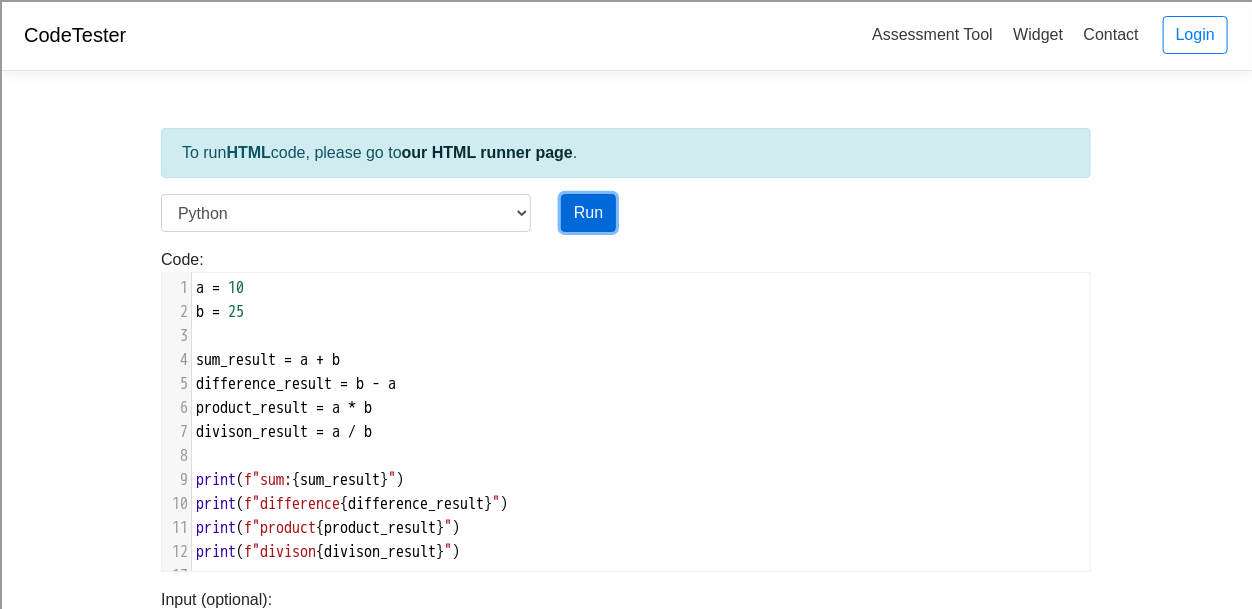 click on "Run" at bounding box center [588, 213] 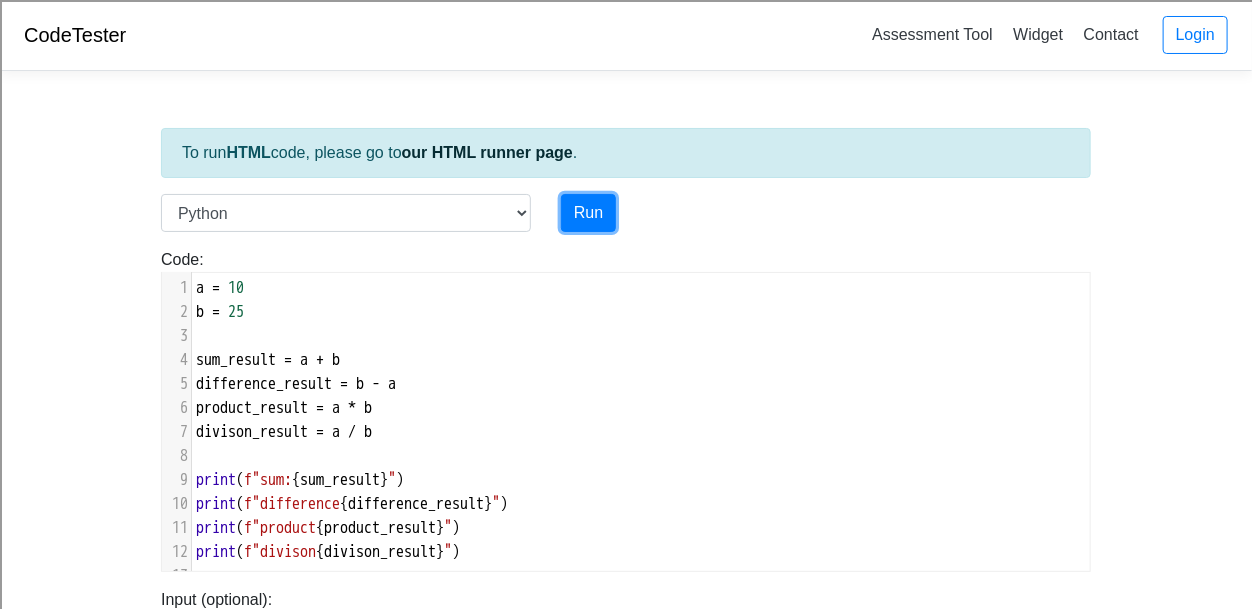 scroll, scrollTop: 165, scrollLeft: 0, axis: vertical 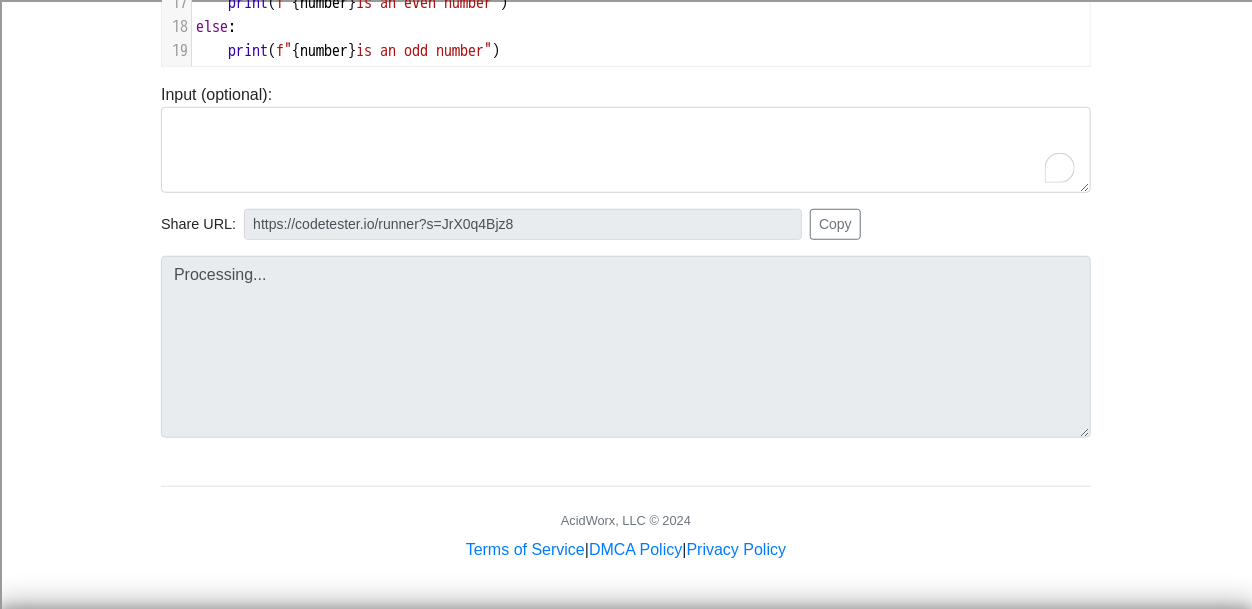type on "https://codetester.io/runner?s=5Oznpy3Vl4" 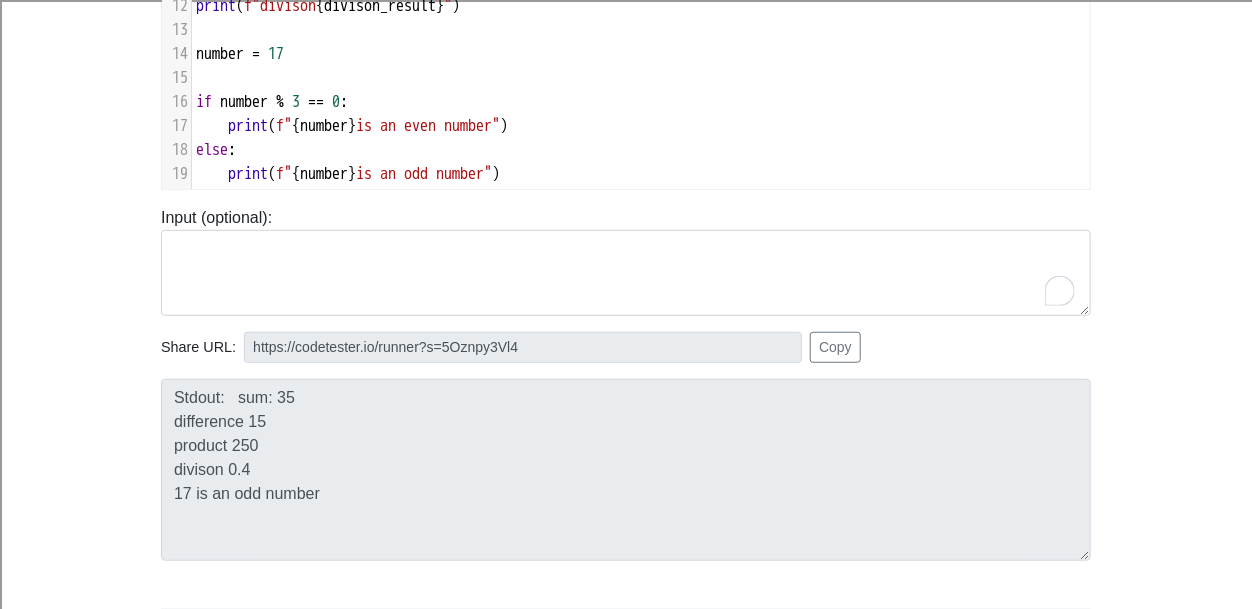 click on "number   =   17" at bounding box center [641, 54] 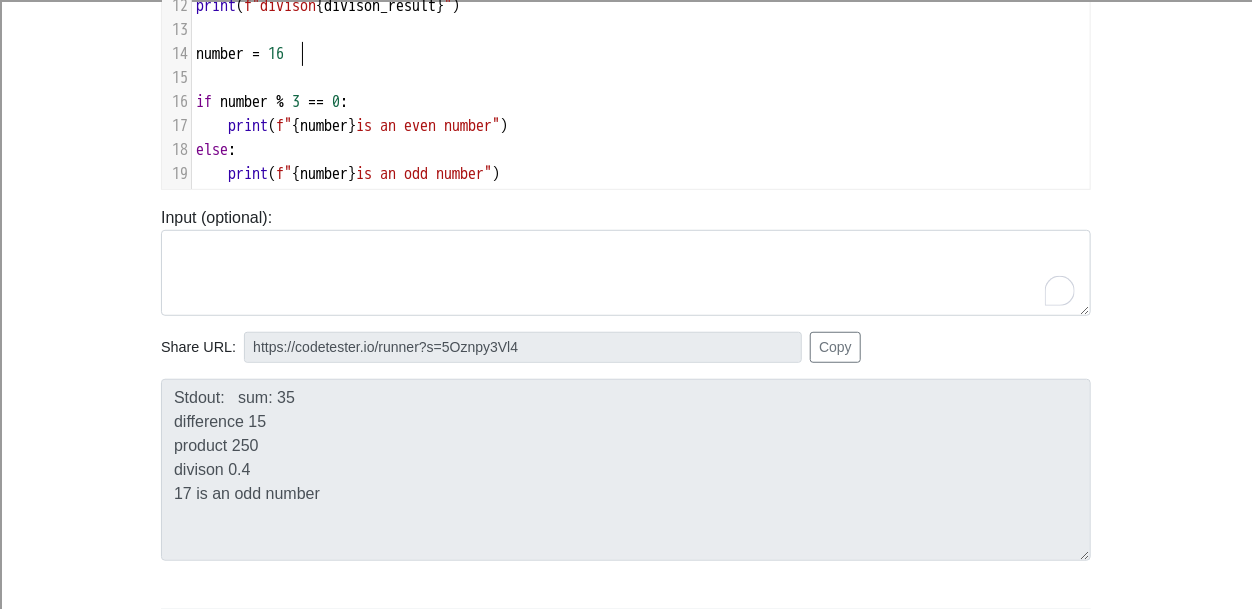 scroll, scrollTop: 8, scrollLeft: 19, axis: both 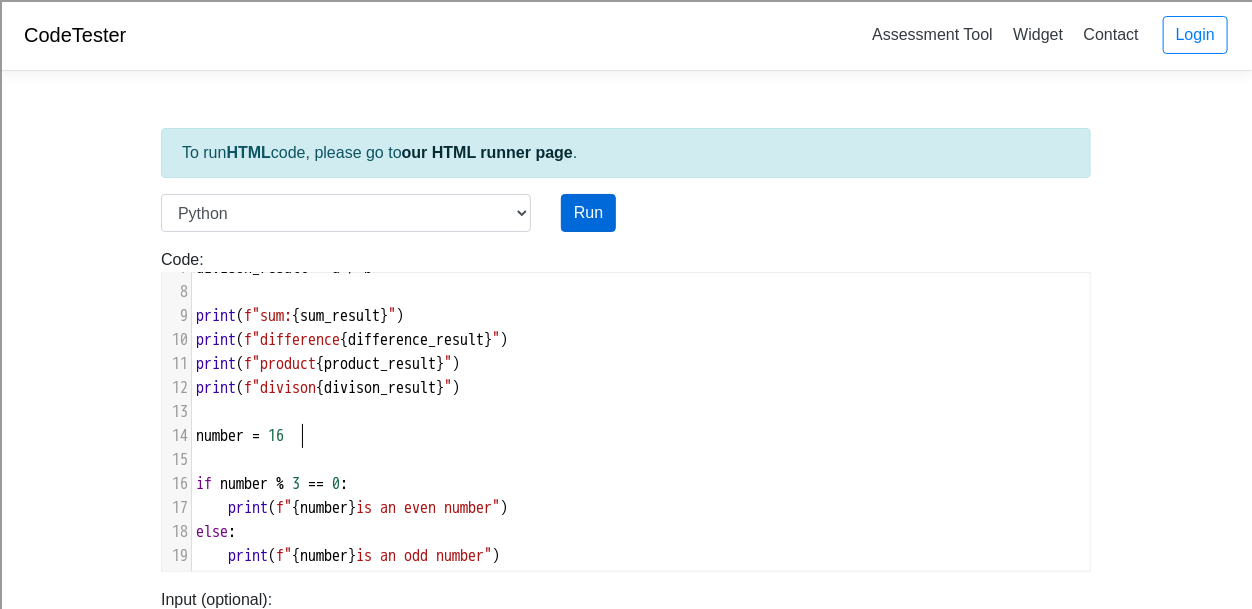 type on "16" 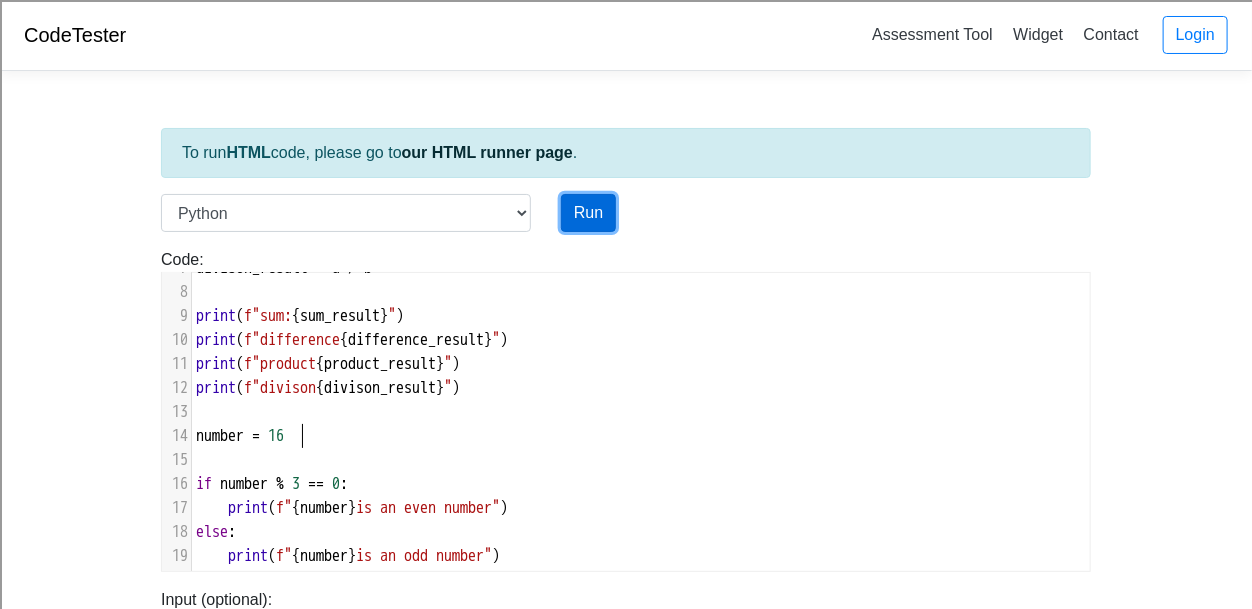 click on "Run" at bounding box center (588, 213) 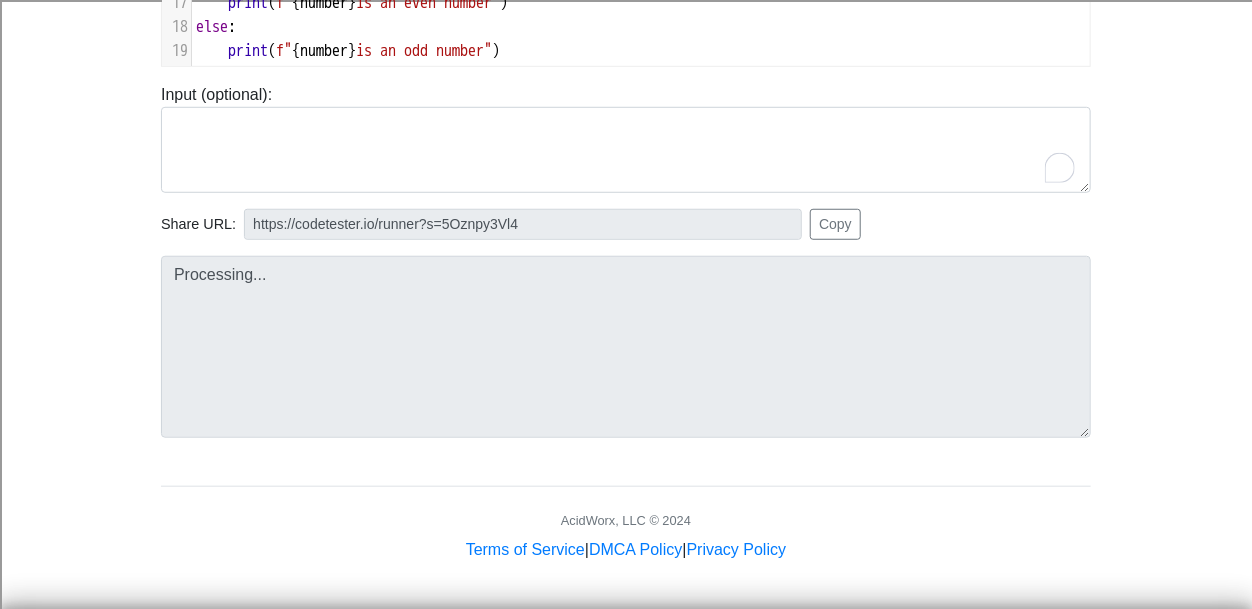 type on "https://codetester.io/runner?s=NZz8OodAXn" 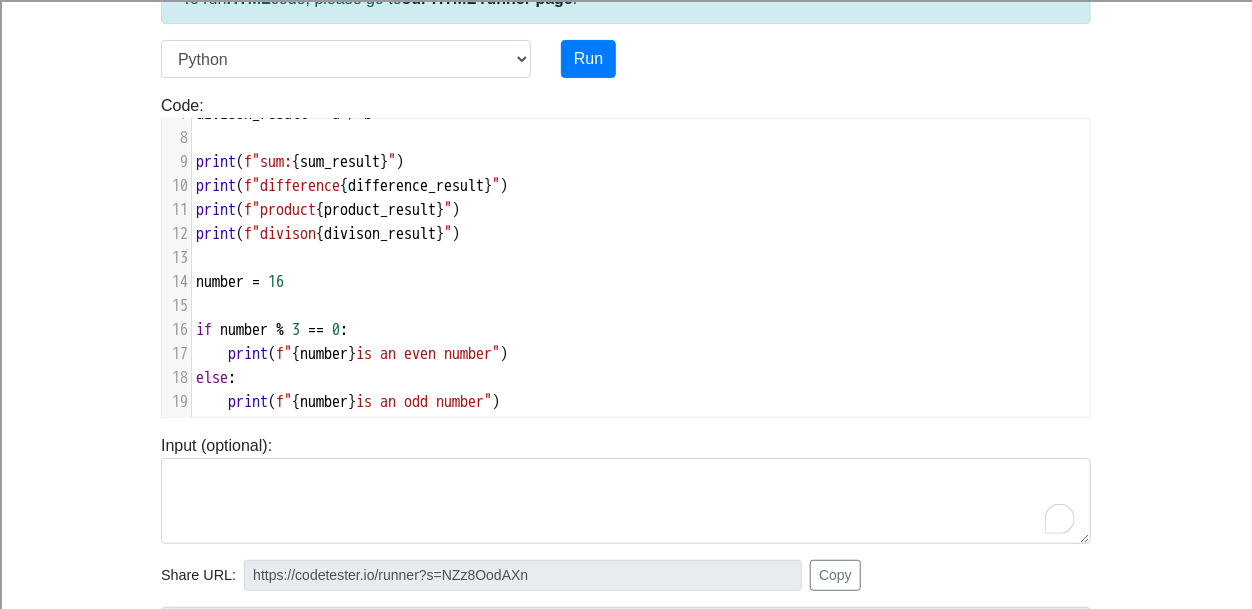 click on "if   number   %   3   ==   0  :" at bounding box center (272, 330) 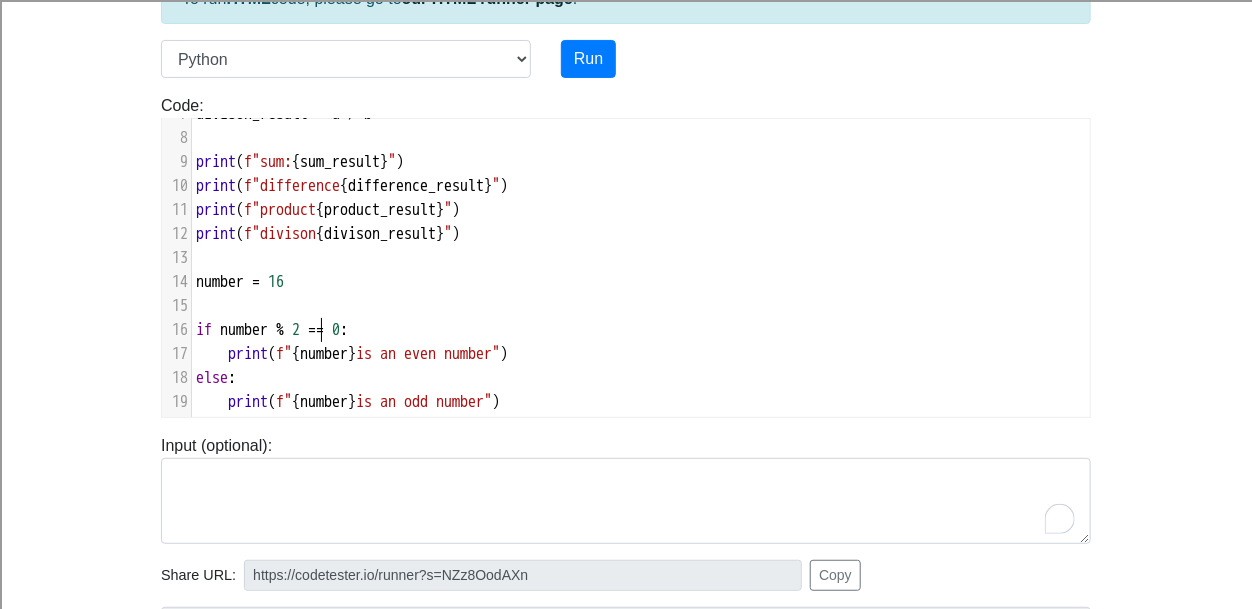 type on "2" 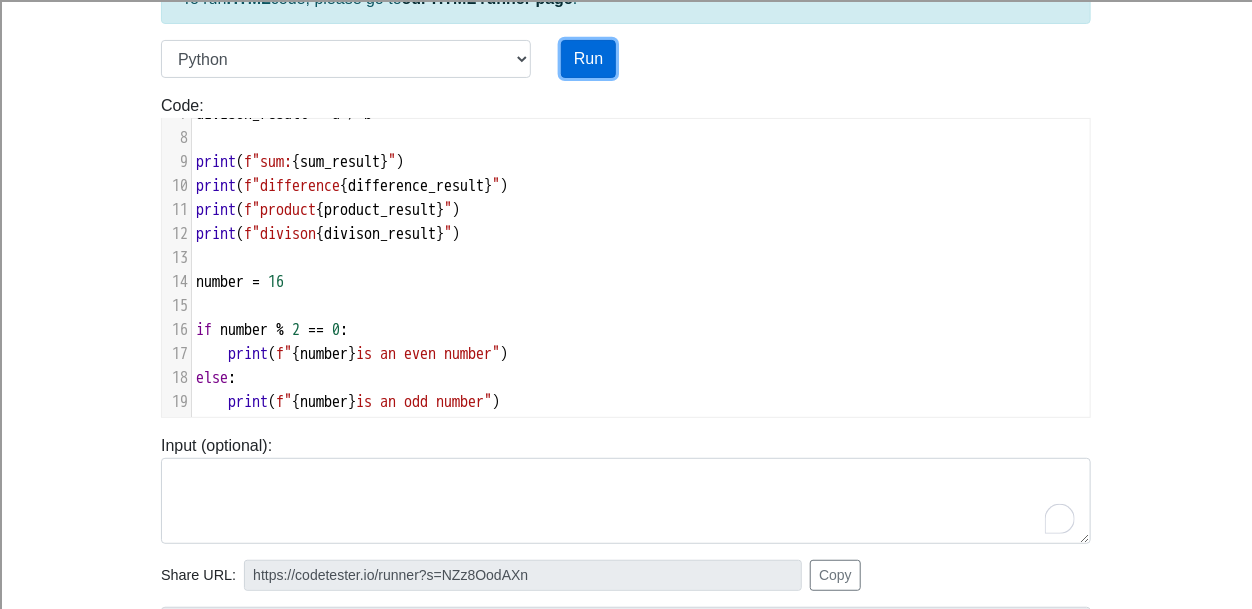 click on "Run" at bounding box center [588, 59] 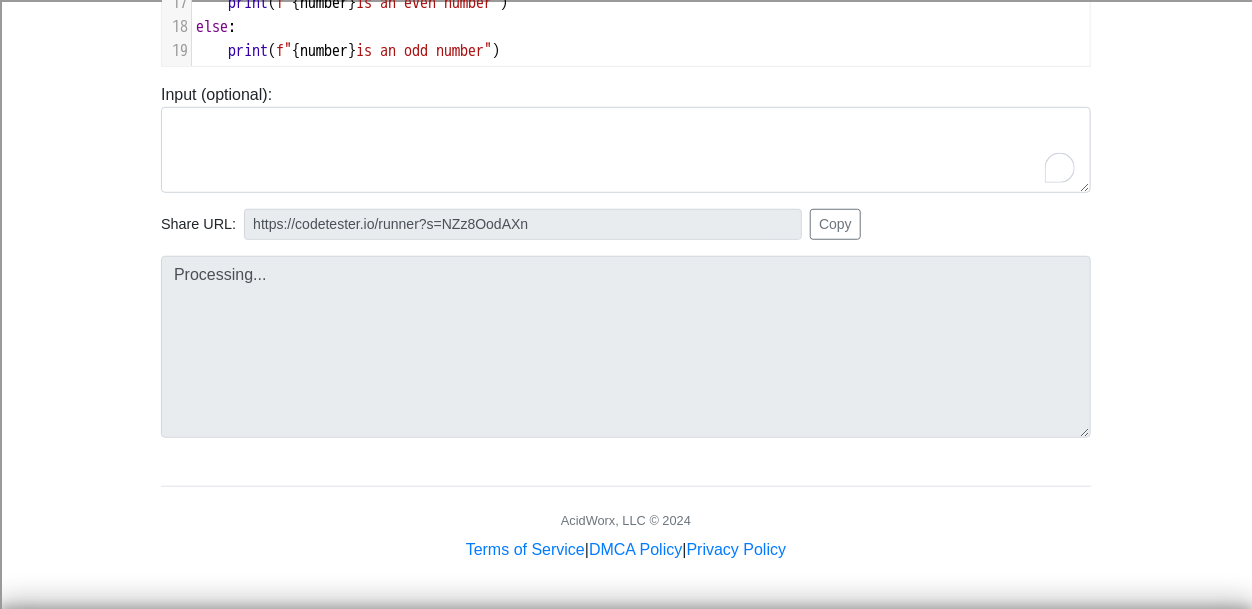 type on "https://codetester.io/runner?s=oqXxL4DOXJ" 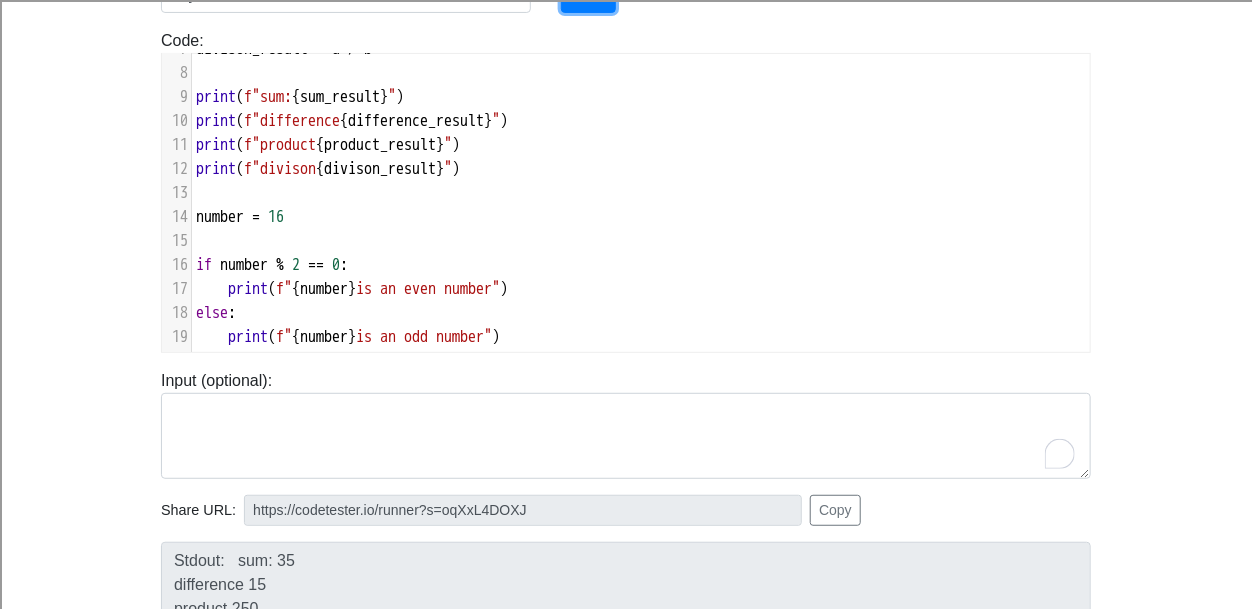 click on "11" at bounding box center (176, 145) 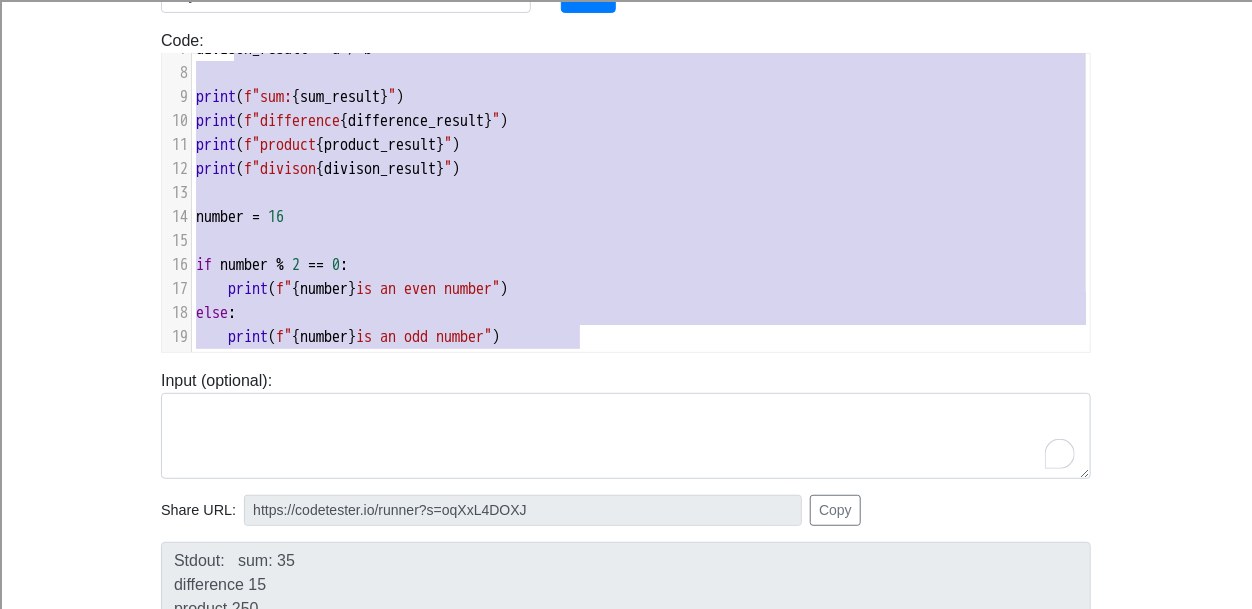 scroll, scrollTop: 99, scrollLeft: 0, axis: vertical 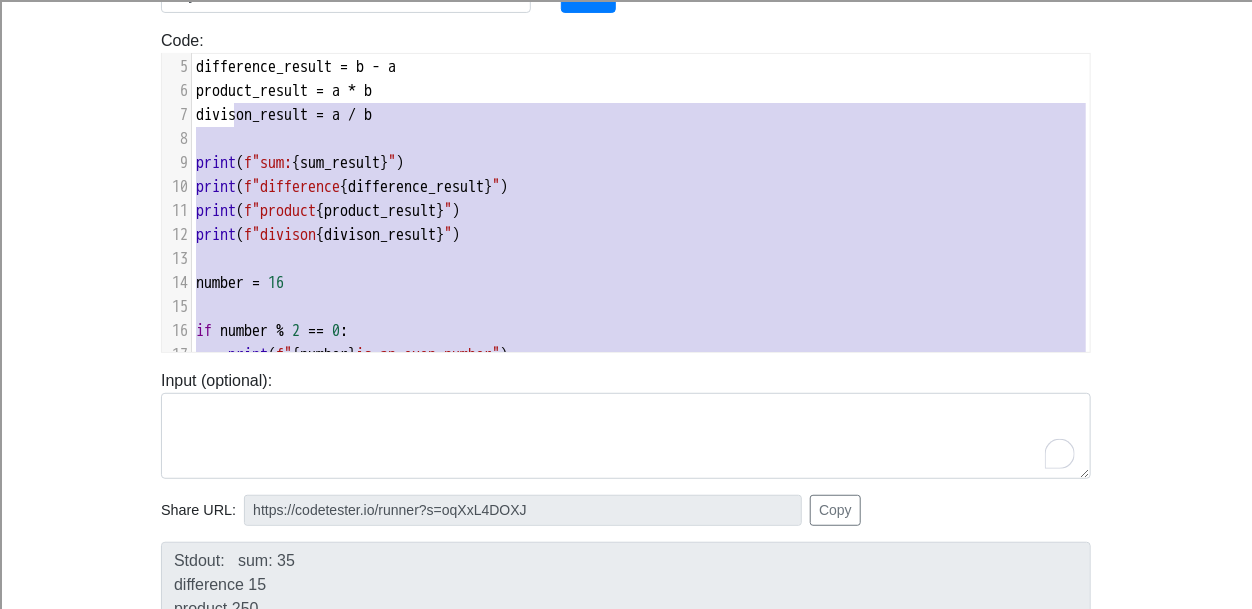 type on "a = 10
b = 25
sum_result = a + b
difference_result = b - a
product_result = a * b
divison_result = a / b
print (f"sum: {sum_result}")
print (f"difference {difference_result}")
print (f"product {product_result}")
print (f"divison {divison_result}")
number = 16
if number % 2 == 0 :
print (f"{number} is an even number")
else:
print (f"{number} is an odd number")" 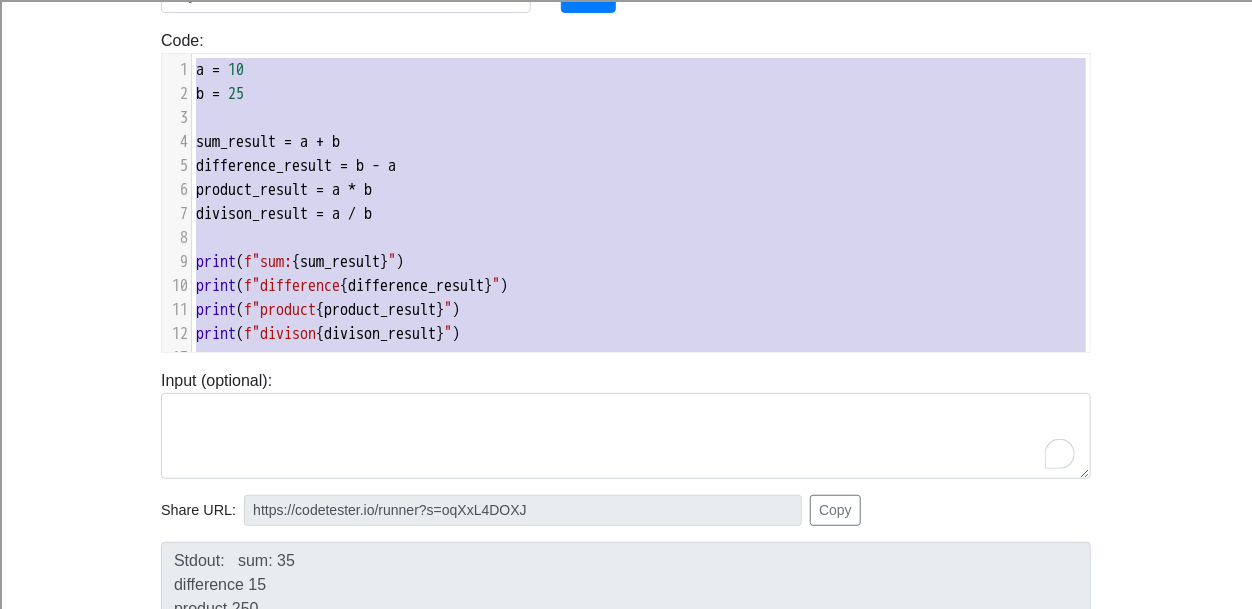 drag, startPoint x: 592, startPoint y: 336, endPoint x: 202, endPoint y: 47, distance: 485.40808 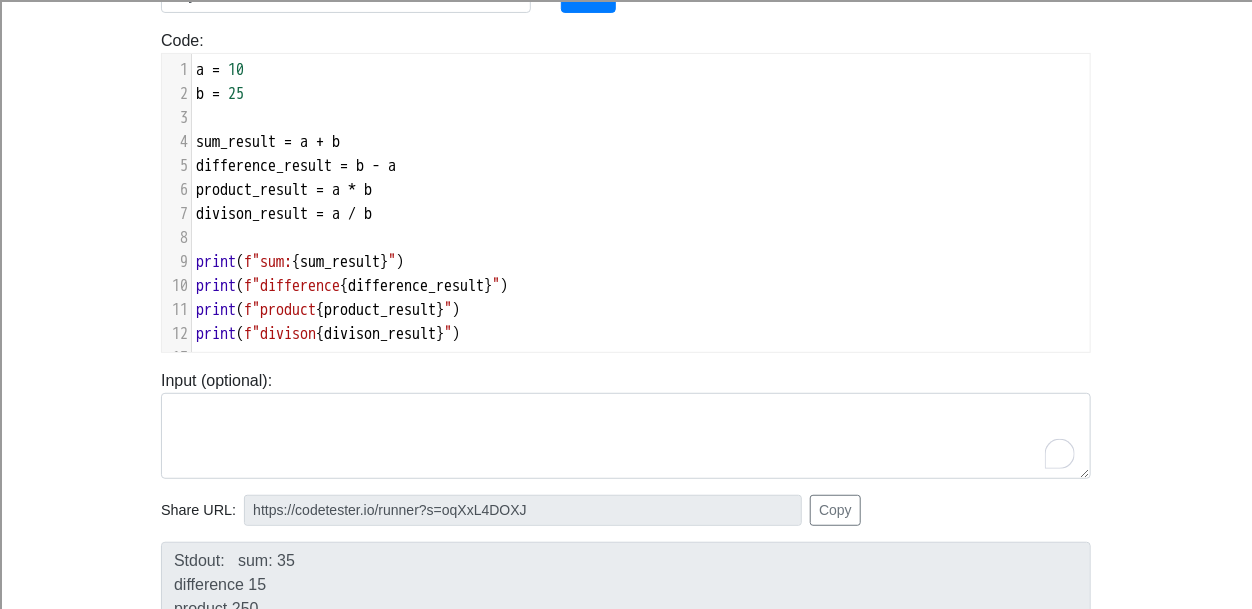 scroll, scrollTop: 189, scrollLeft: 0, axis: vertical 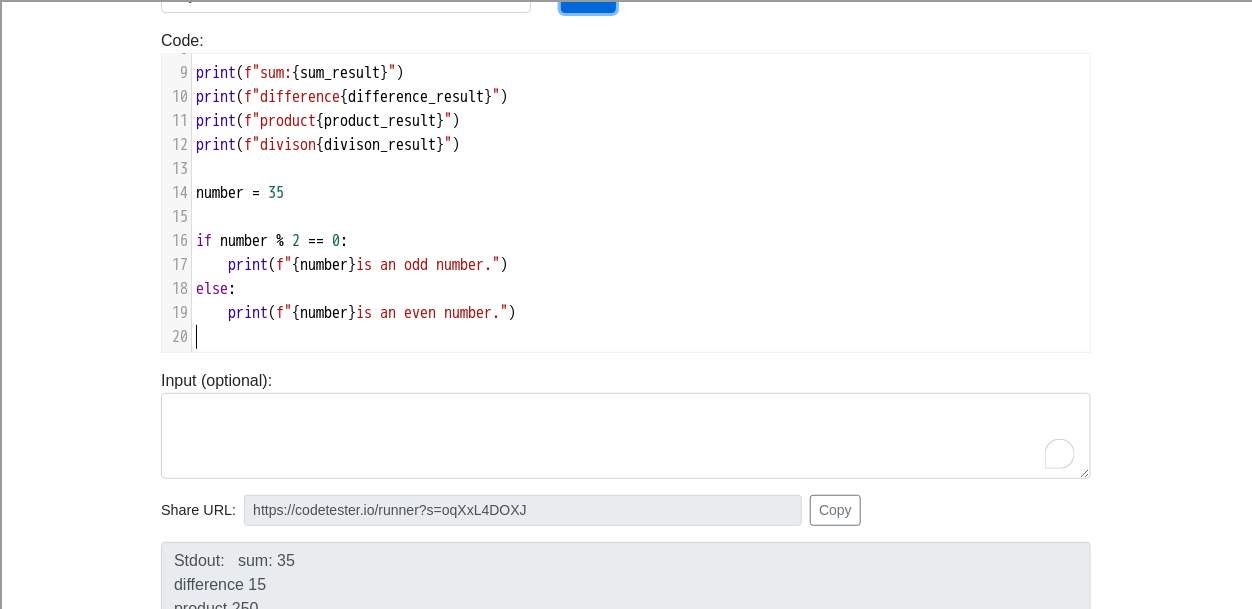 click on "Run" at bounding box center [588, -6] 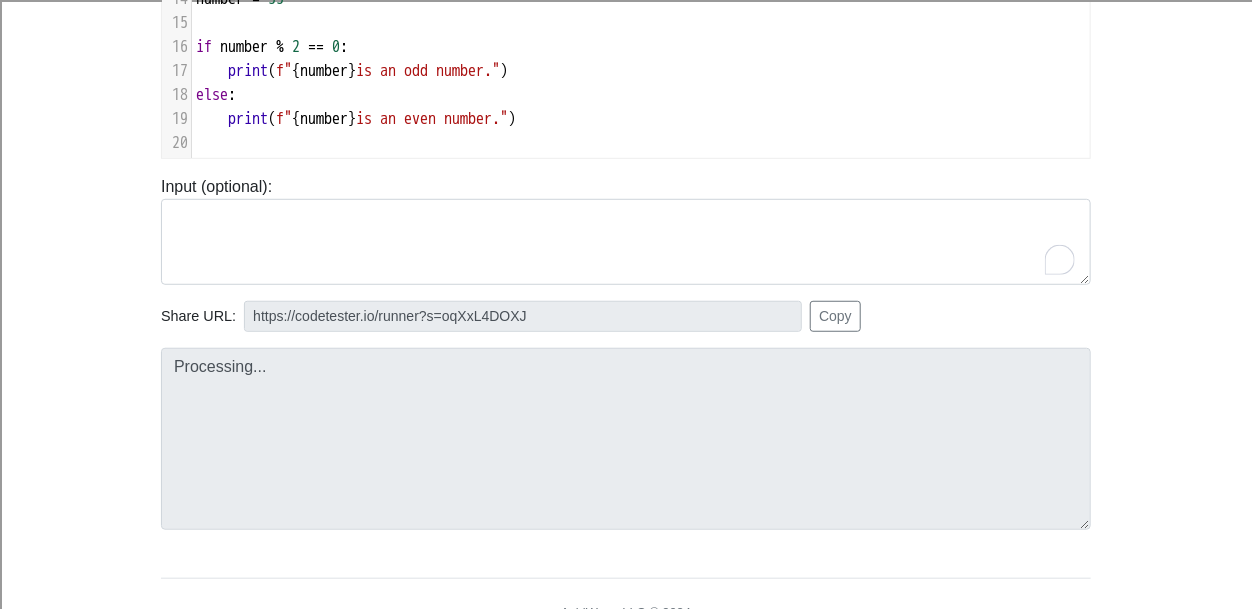 type on "https://codetester.io/runner?s=dYWNLEwLX5" 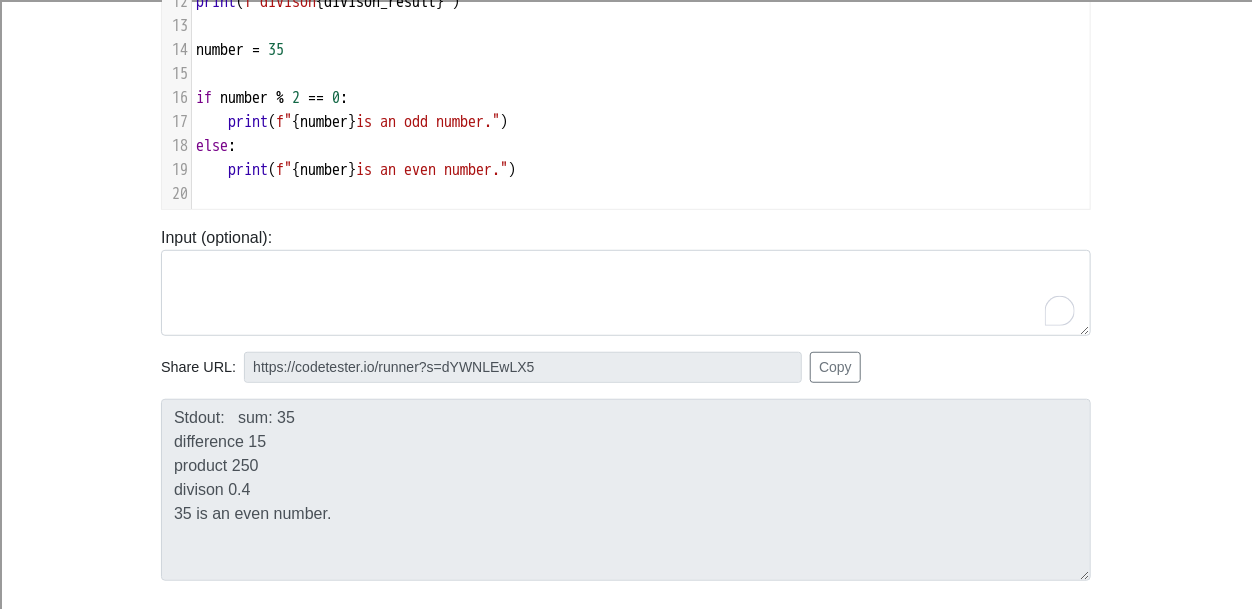 scroll, scrollTop: 360, scrollLeft: 0, axis: vertical 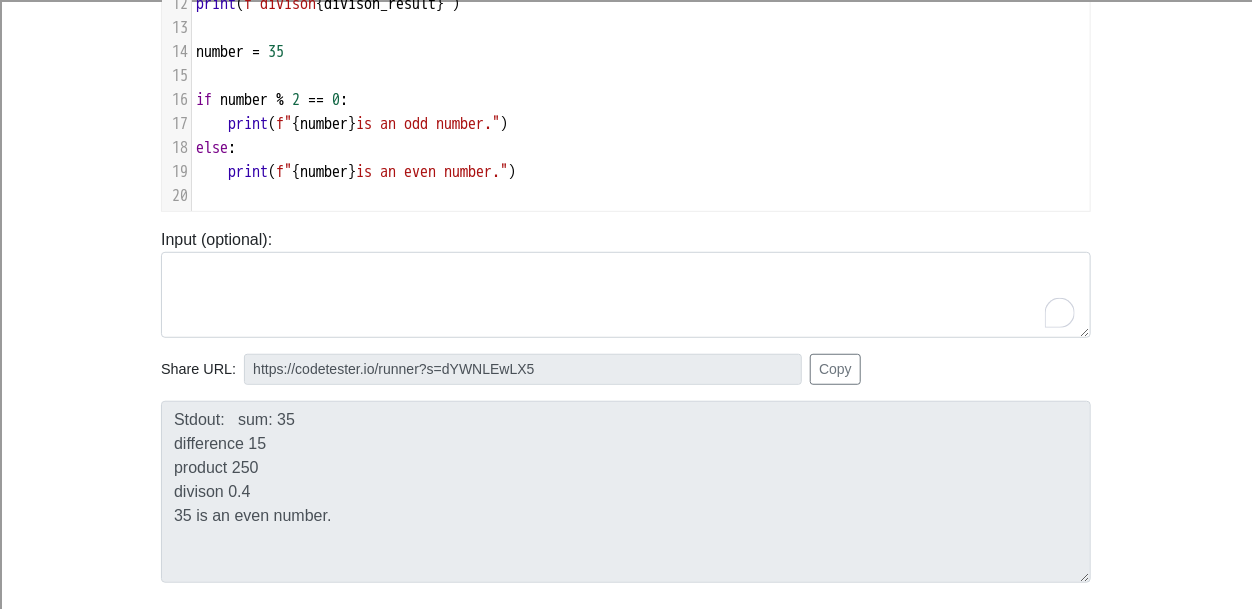 click on "if   number   %   2   ==   0  :" at bounding box center [272, 100] 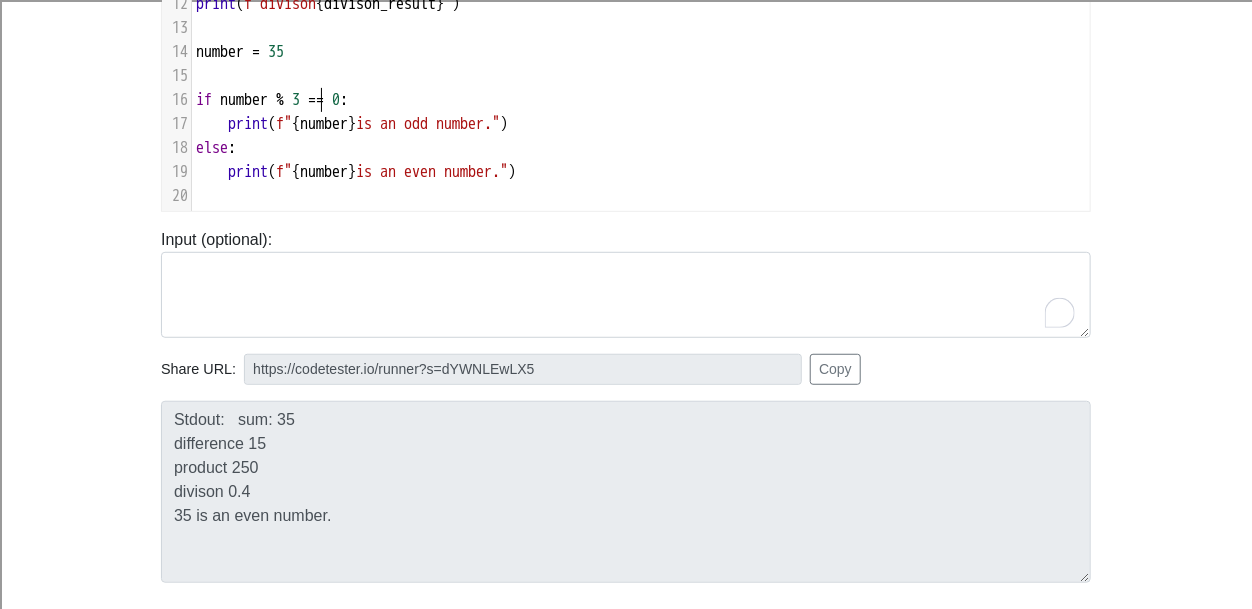 scroll, scrollTop: 8, scrollLeft: 9, axis: both 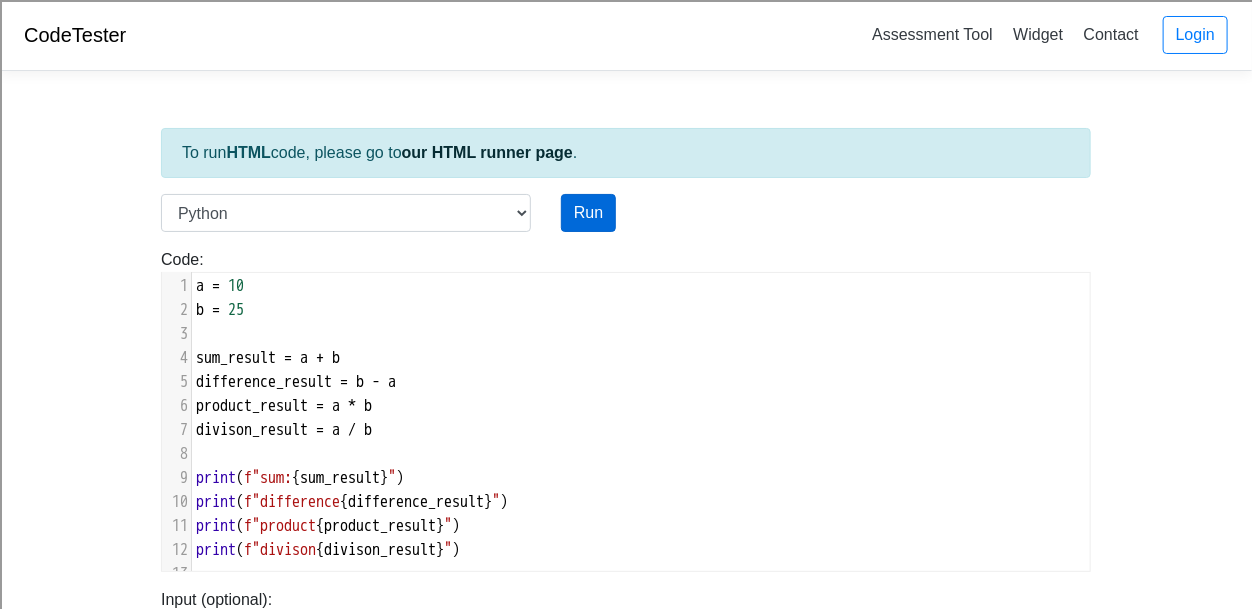 type on "3" 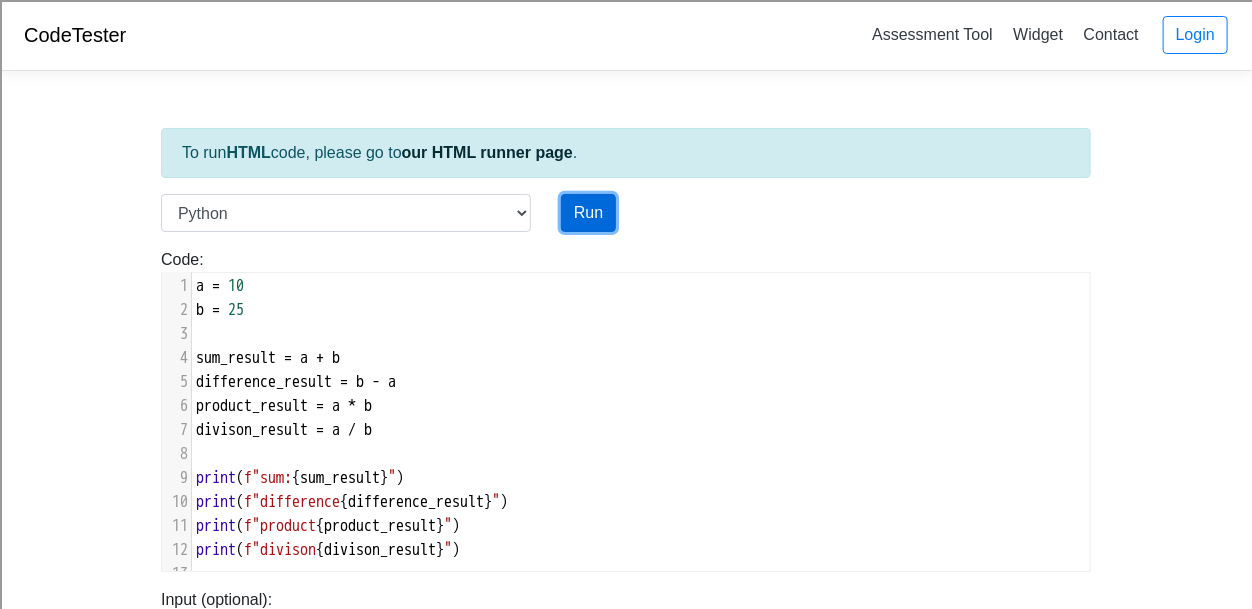 click on "Run" at bounding box center (588, 213) 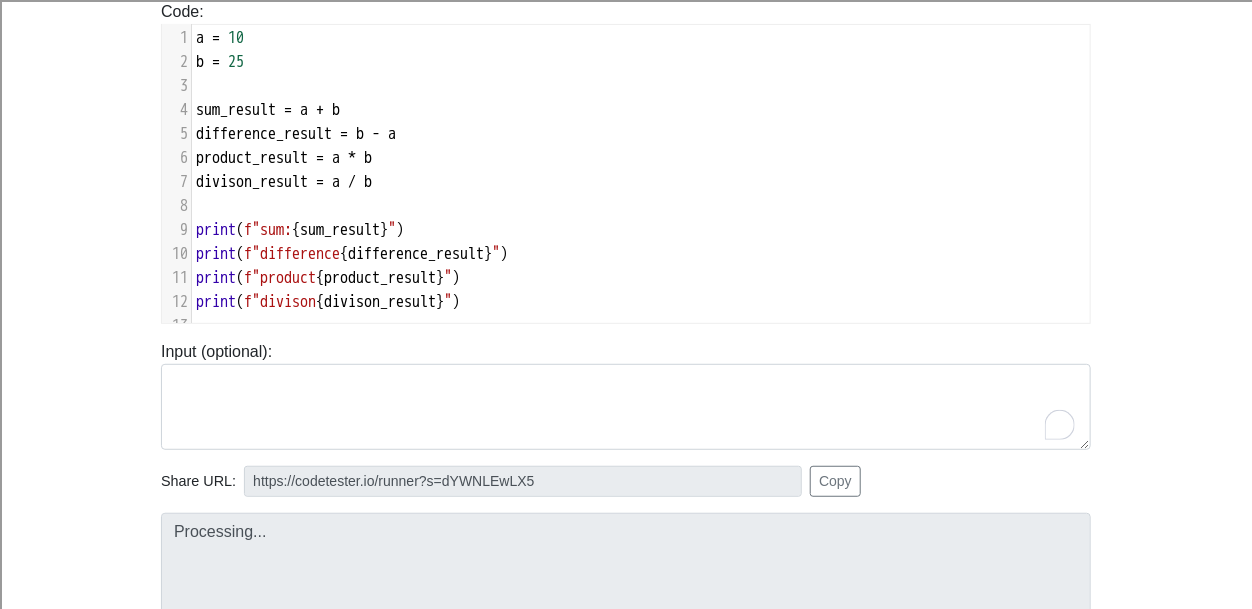 scroll, scrollTop: 446, scrollLeft: 0, axis: vertical 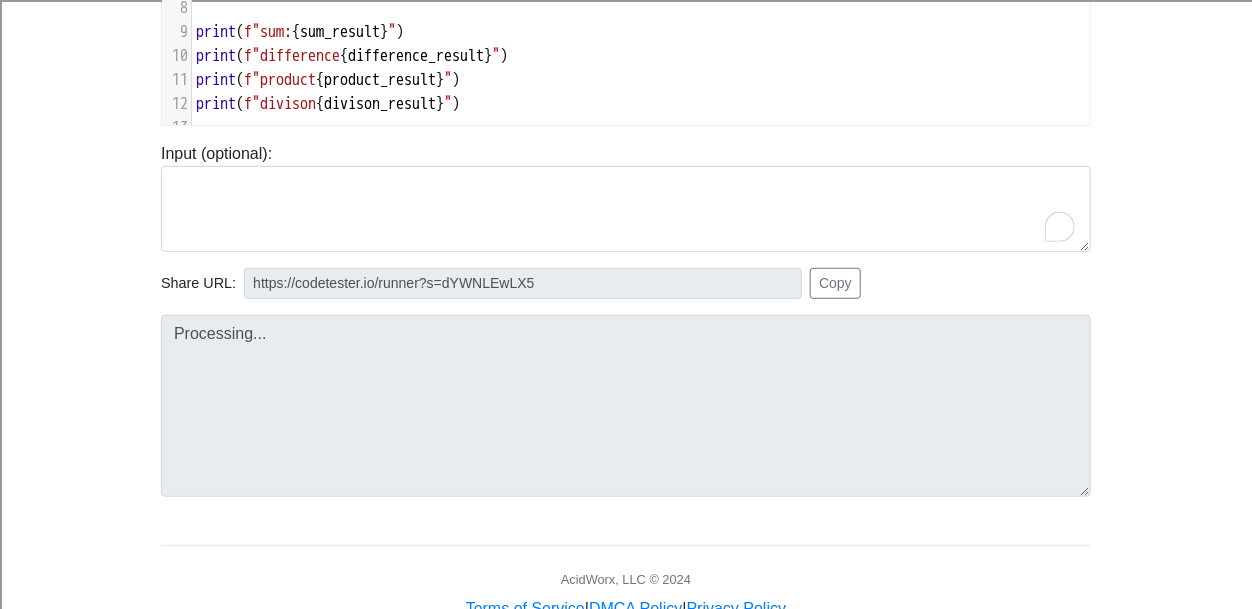 type on "https://codetester.io/runner?s=koW1bna9lR" 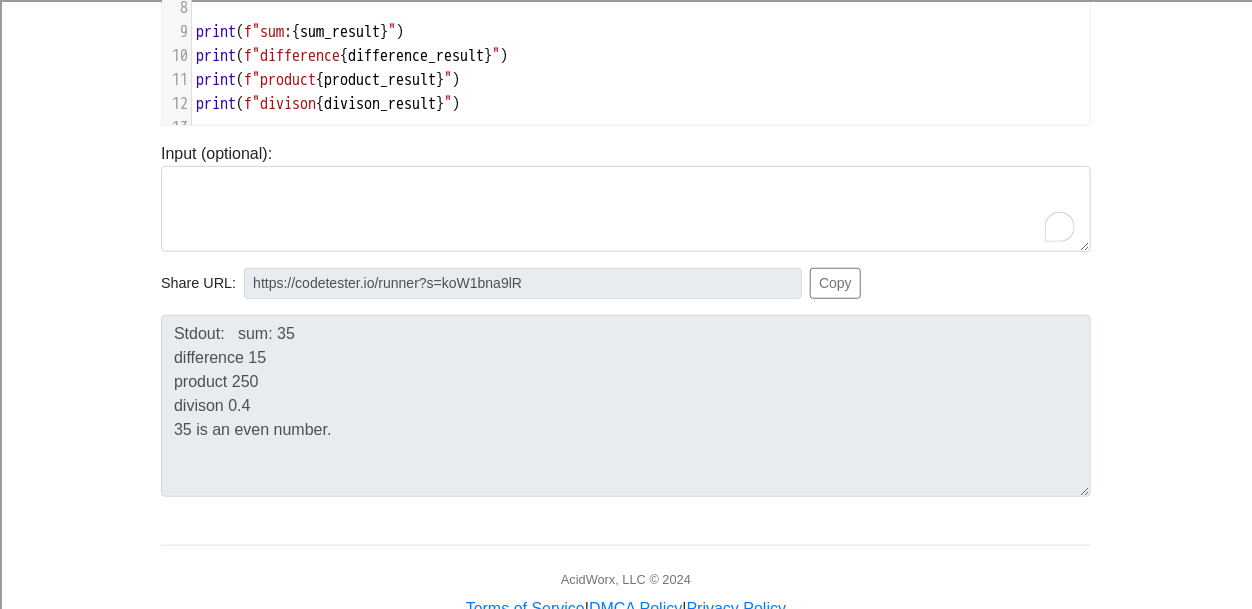 scroll, scrollTop: 189, scrollLeft: 0, axis: vertical 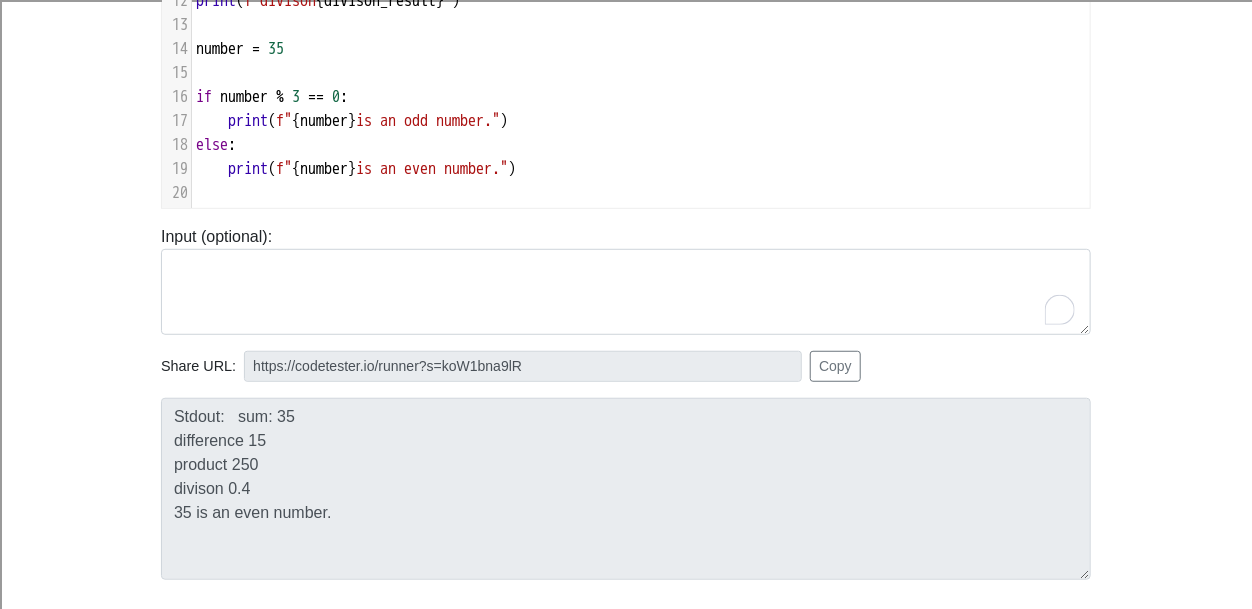 click on "if   number   %   3   ==   0  :" at bounding box center (272, 97) 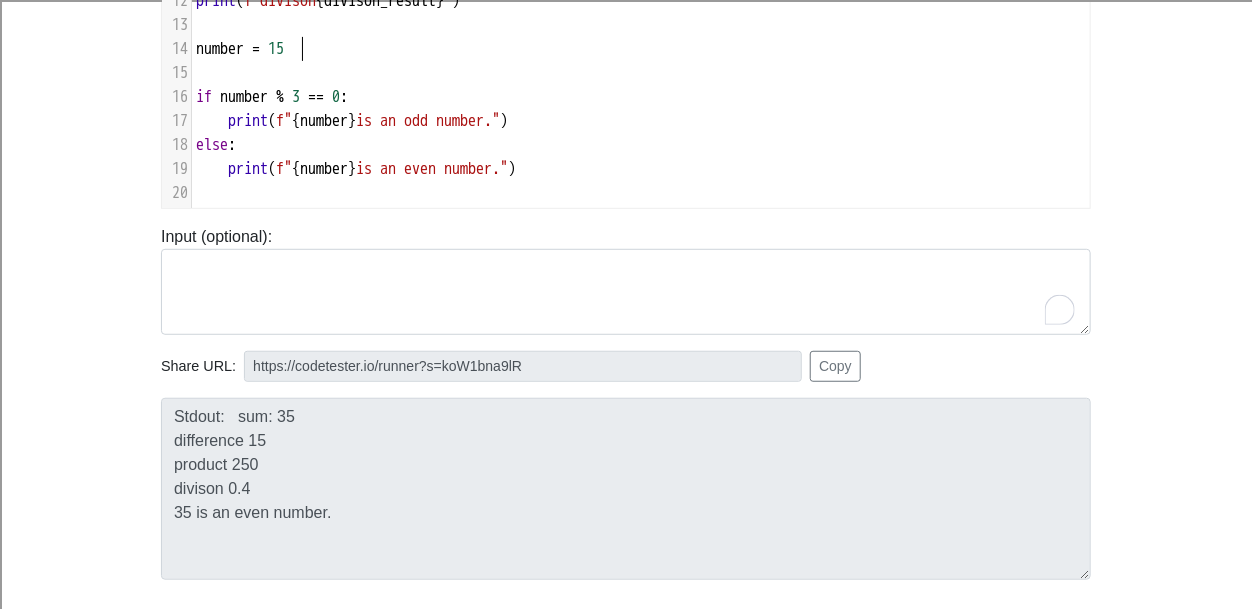 scroll, scrollTop: 8, scrollLeft: 19, axis: both 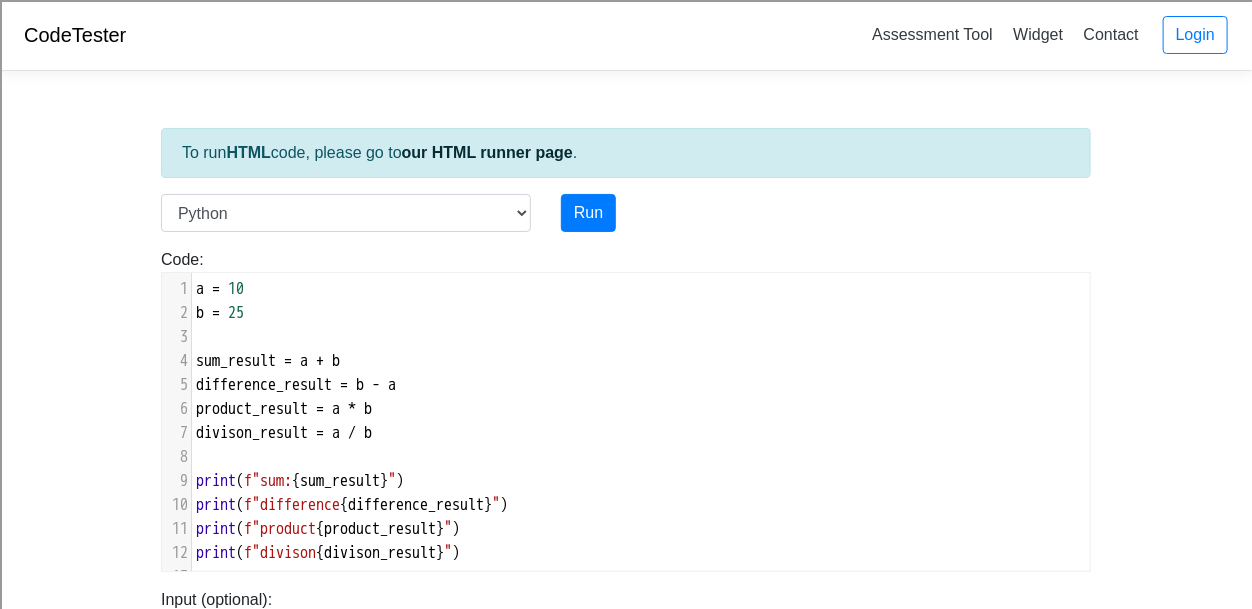 type on "15" 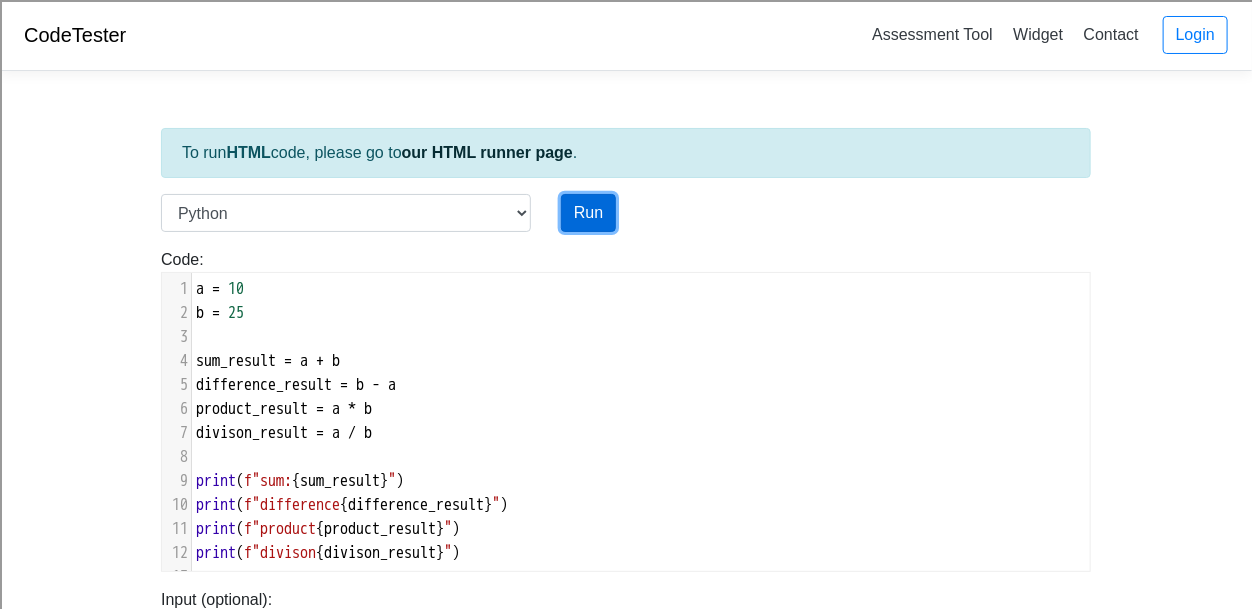 click on "Run" at bounding box center [588, 213] 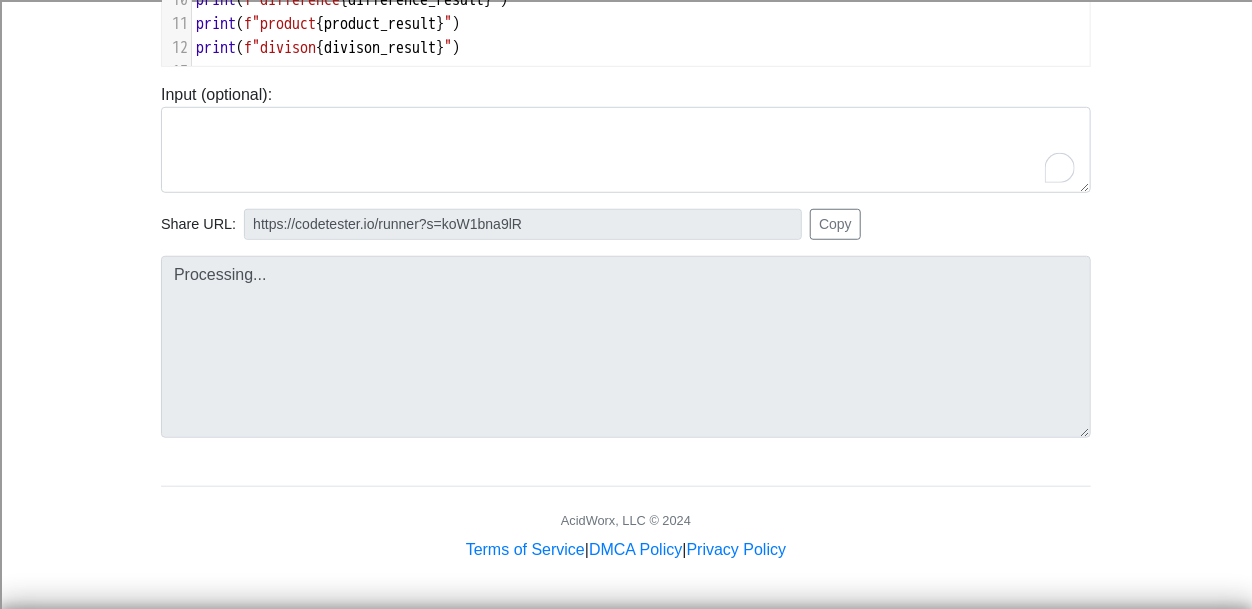 type on "https://codetester.io/runner?s=woXvA0Pdl6" 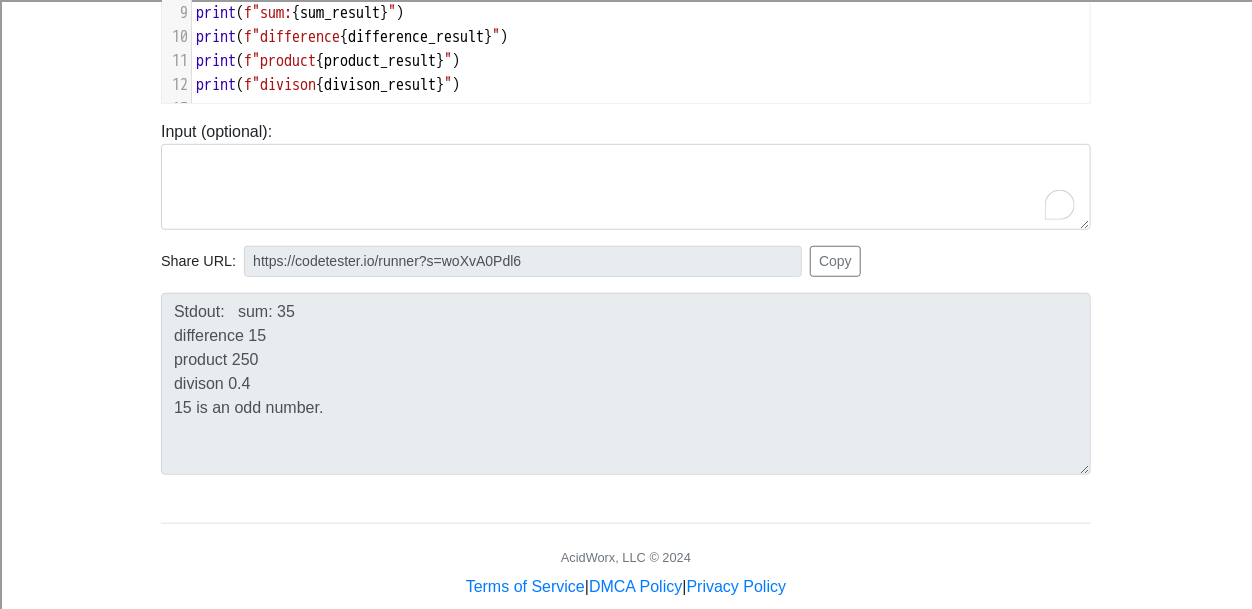 scroll, scrollTop: 386, scrollLeft: 0, axis: vertical 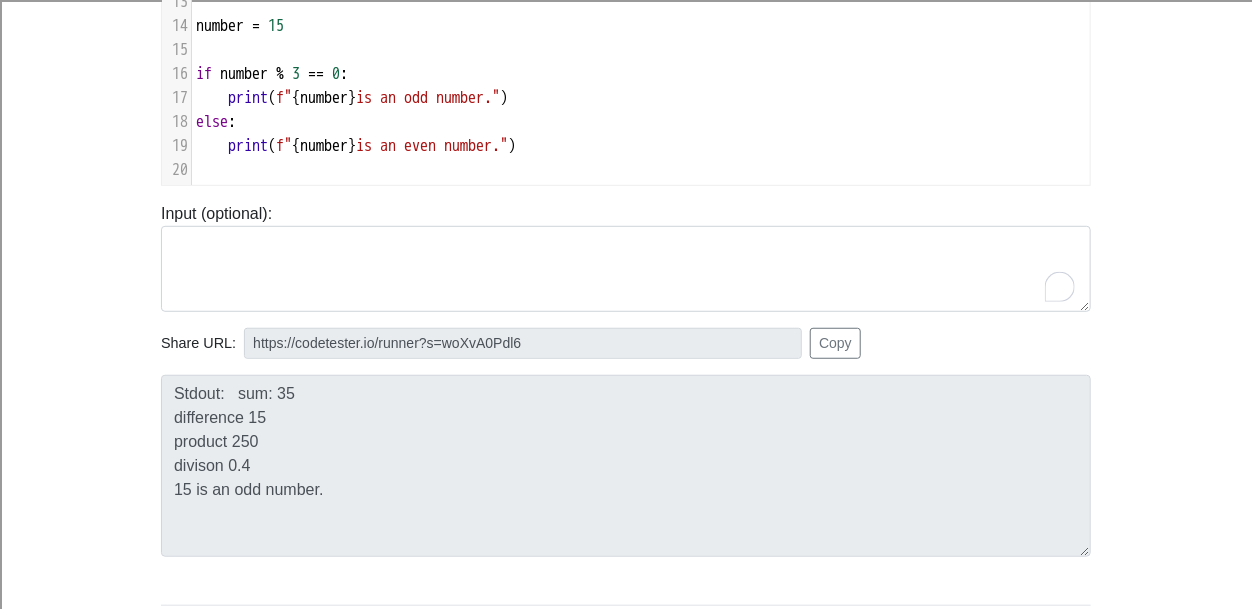 click on "if   number   %   3   ==   0  :" at bounding box center [272, 74] 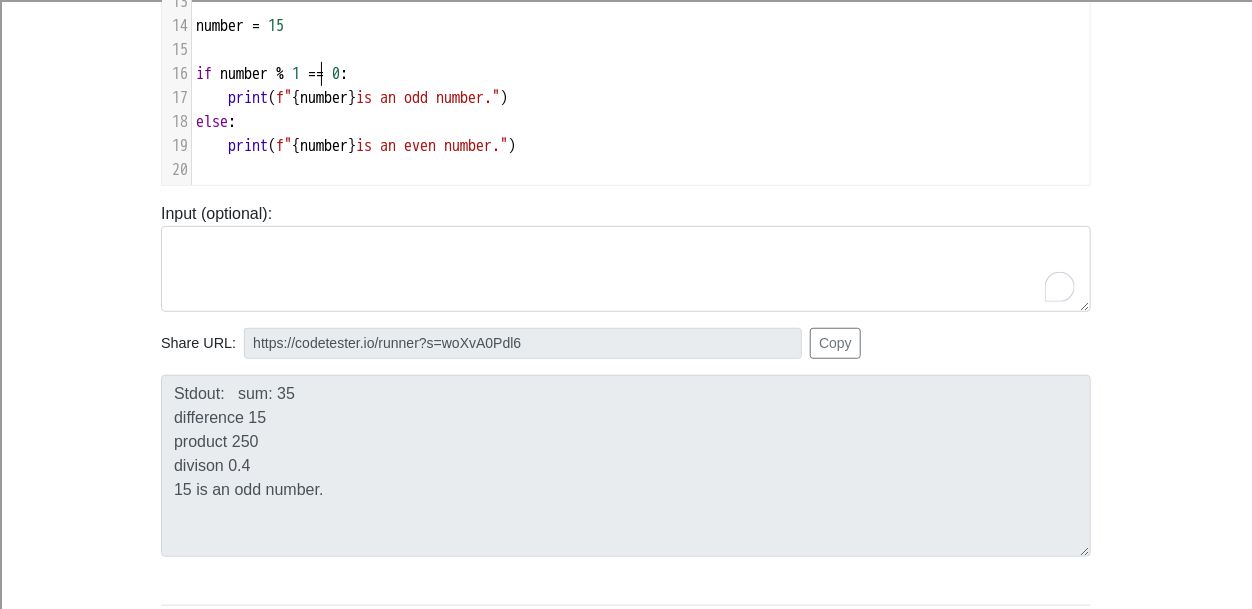 scroll, scrollTop: 8, scrollLeft: 10, axis: both 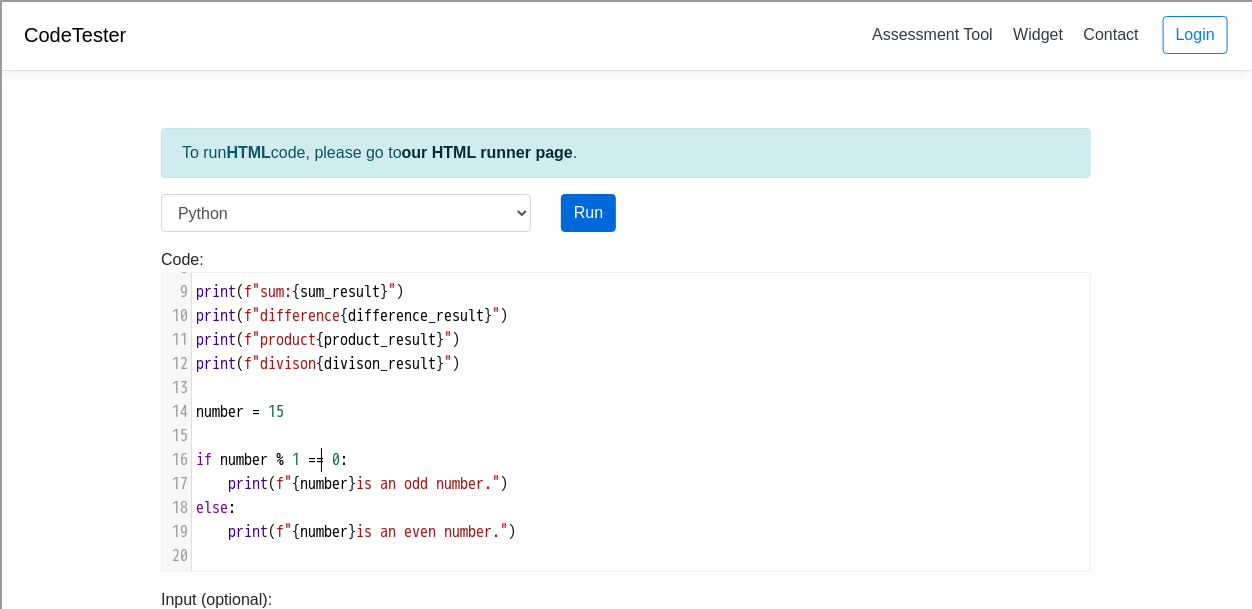 type on "1" 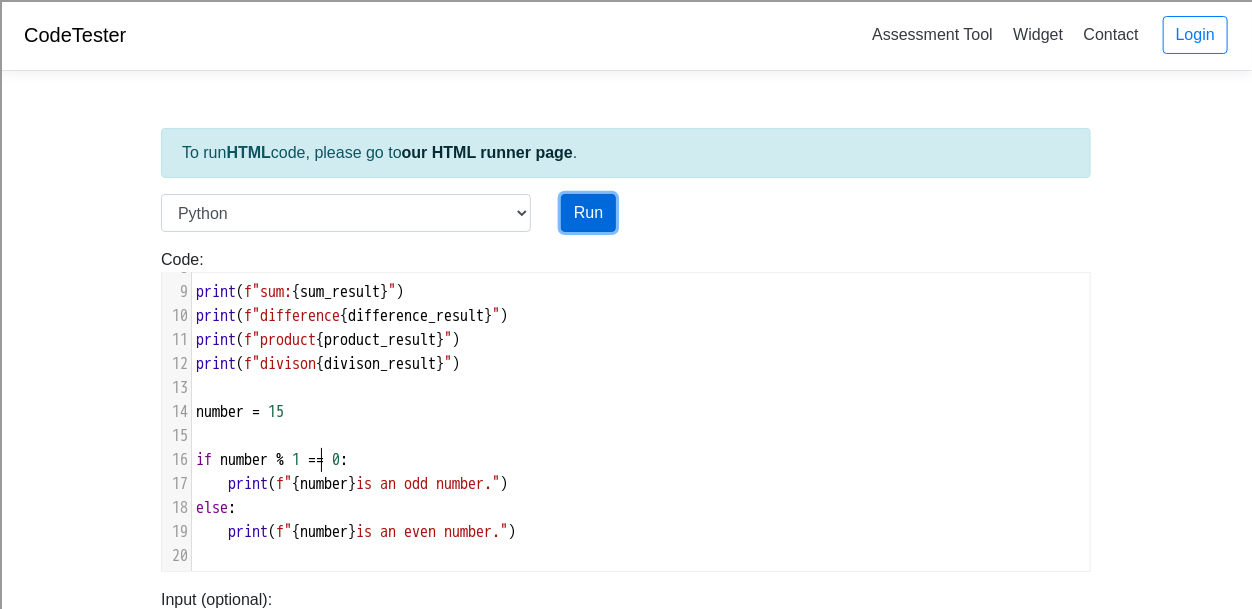click on "Run" at bounding box center (588, 213) 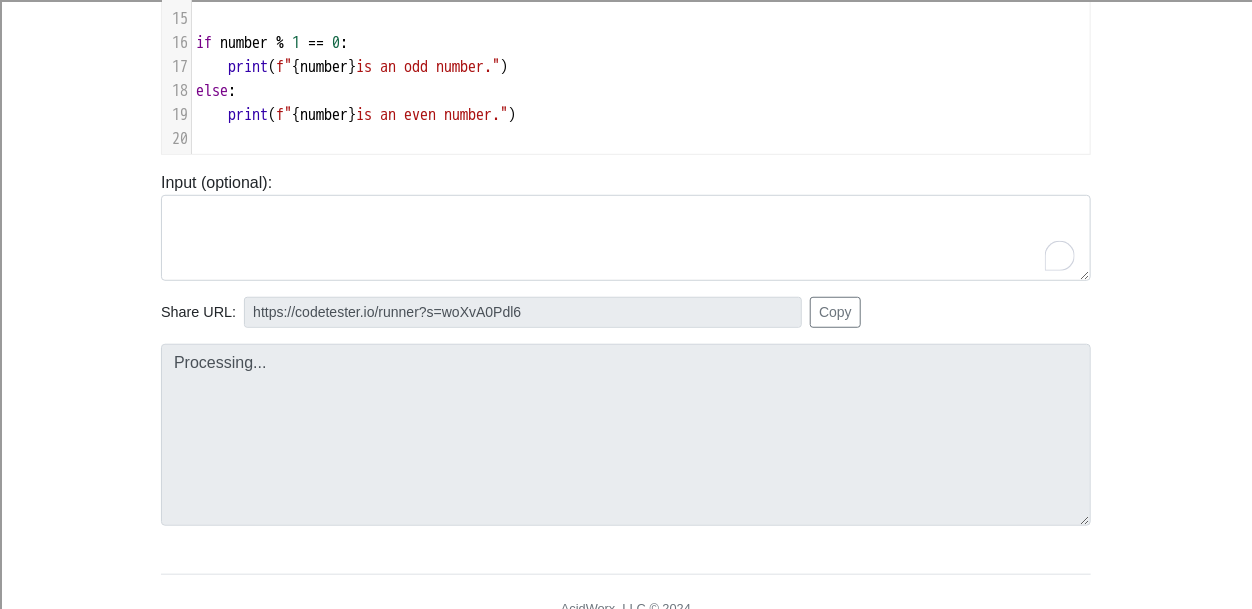 scroll, scrollTop: 415, scrollLeft: 0, axis: vertical 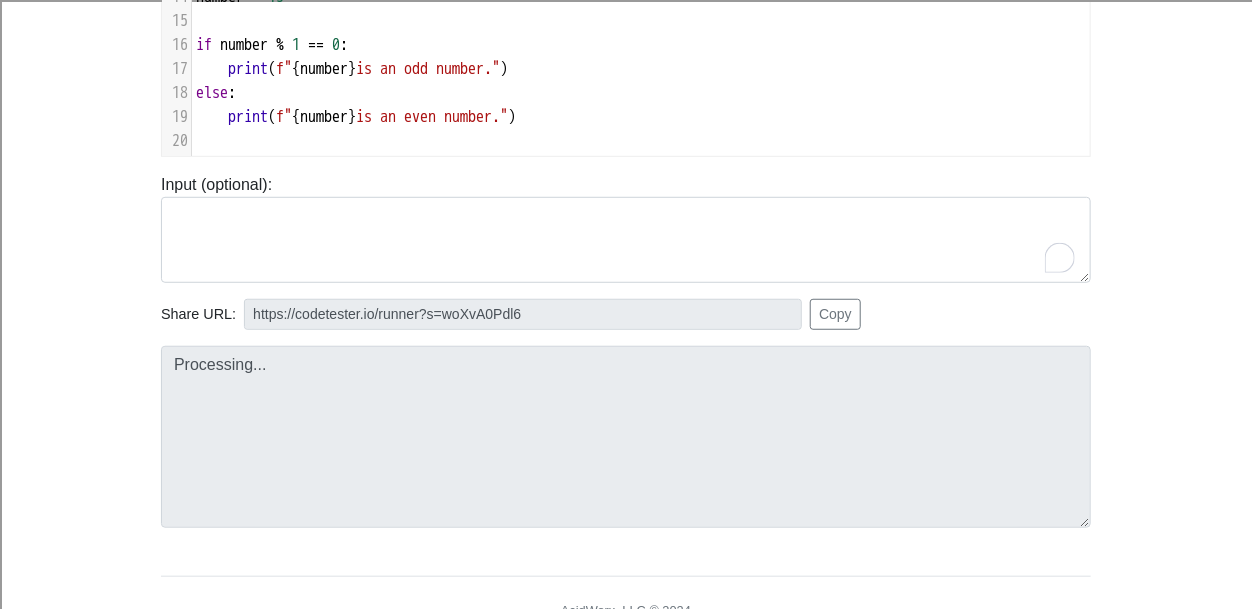 type on "https://codetester.io/runner?s=aPz2jQ51zj" 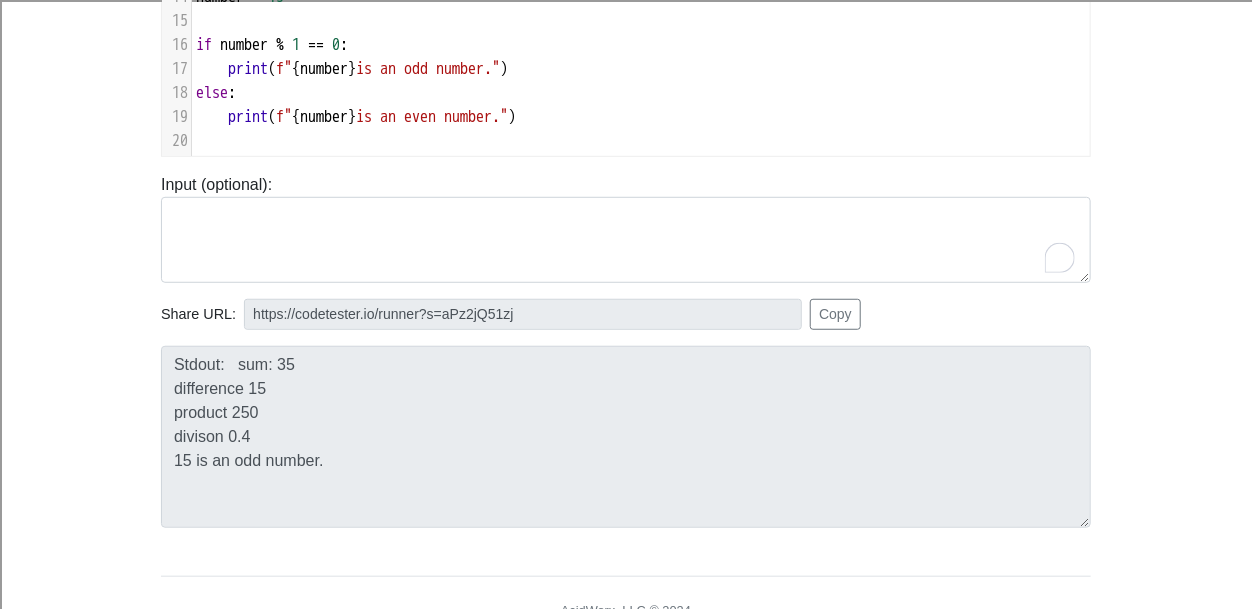 scroll, scrollTop: 350, scrollLeft: 0, axis: vertical 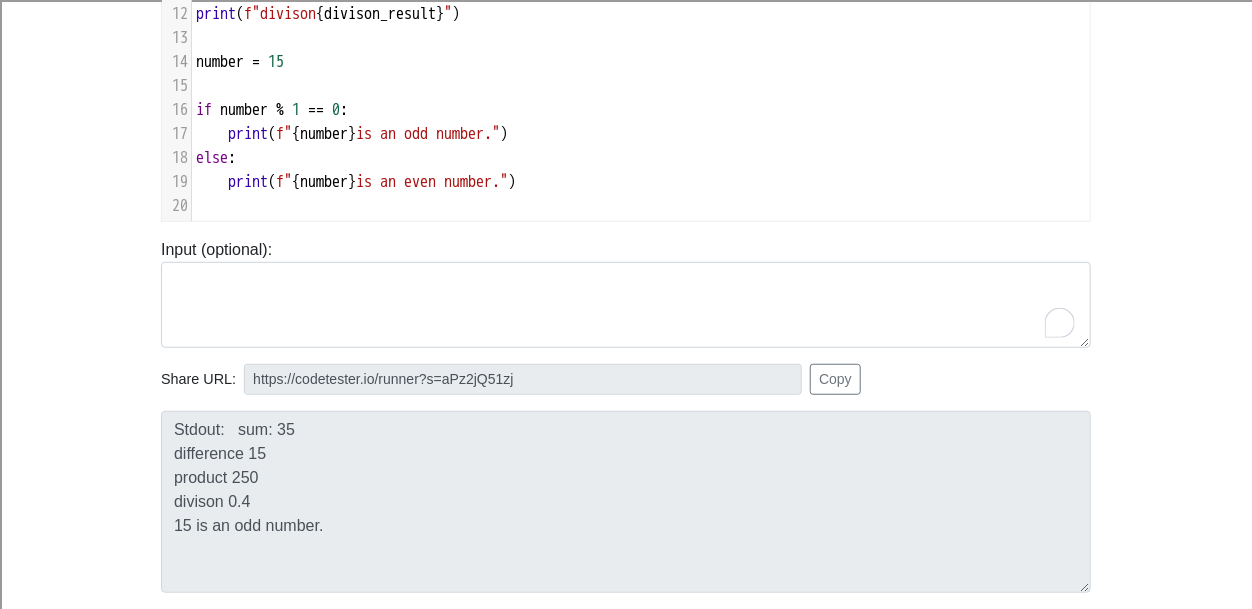 click on "​" at bounding box center (641, 86) 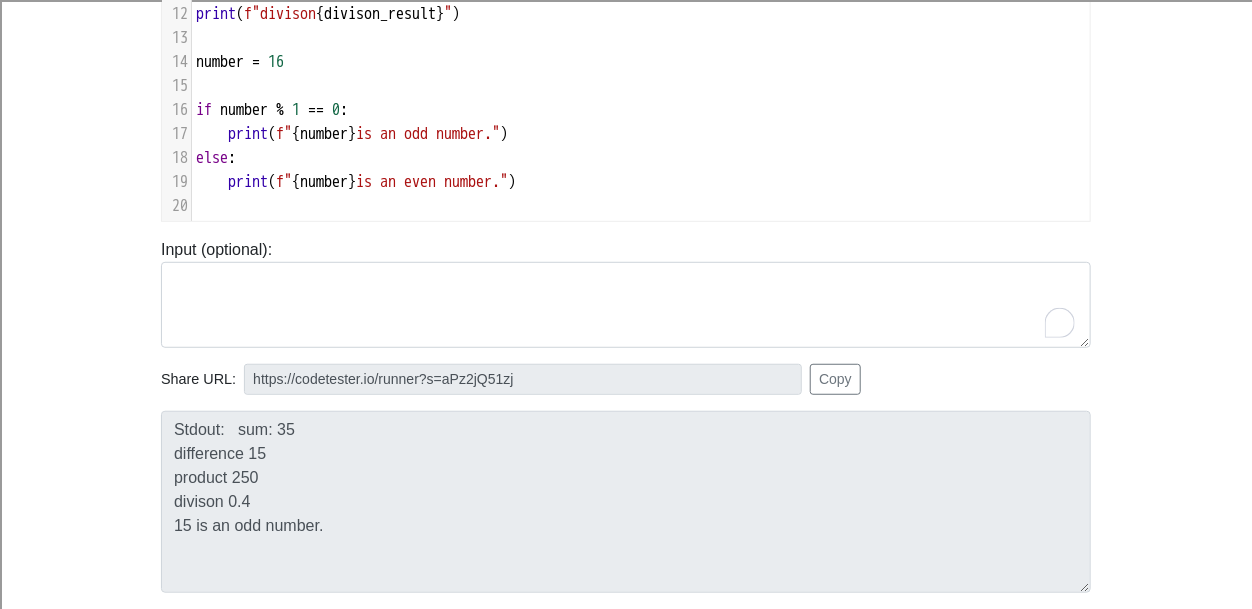 scroll, scrollTop: 0, scrollLeft: 0, axis: both 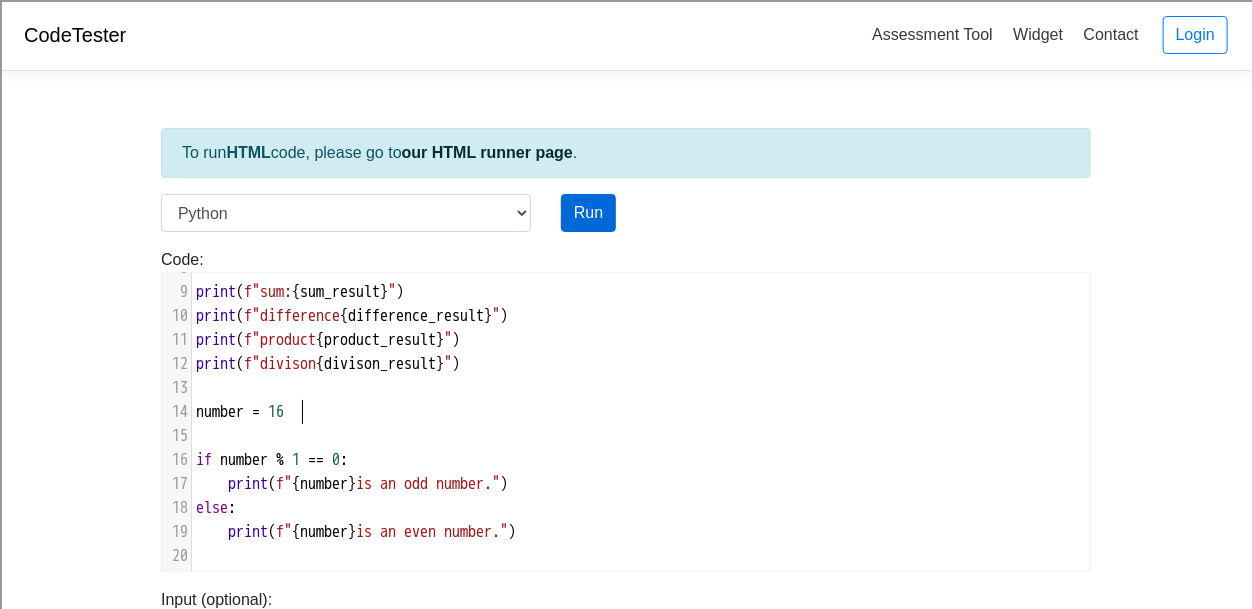 type on "6" 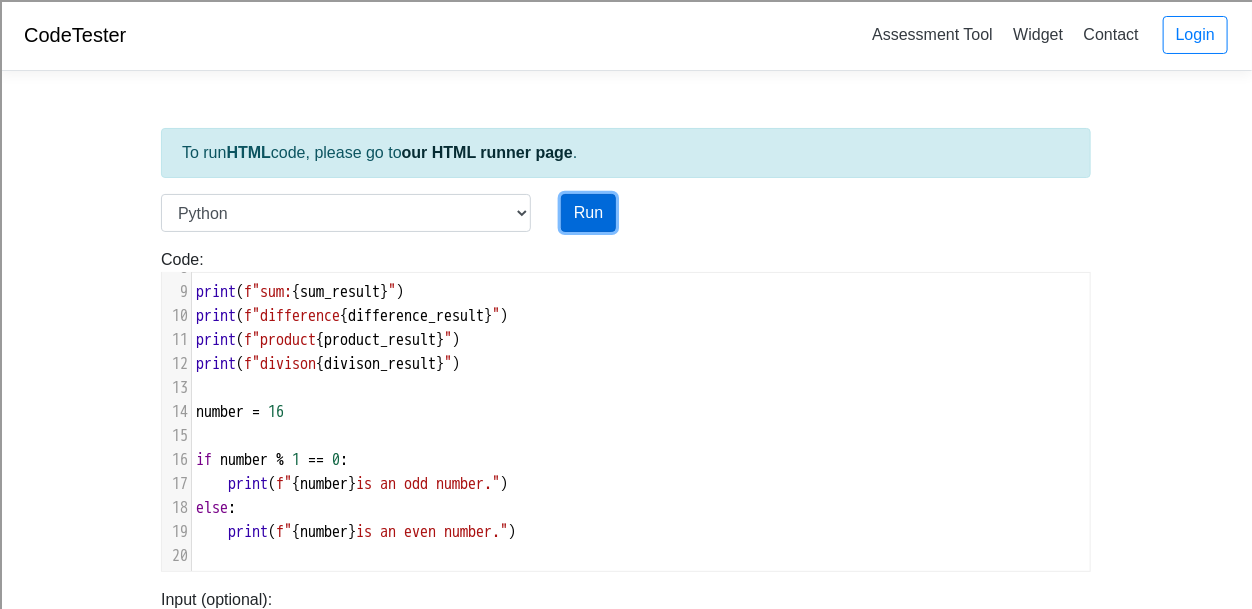 click on "Run" at bounding box center [588, 213] 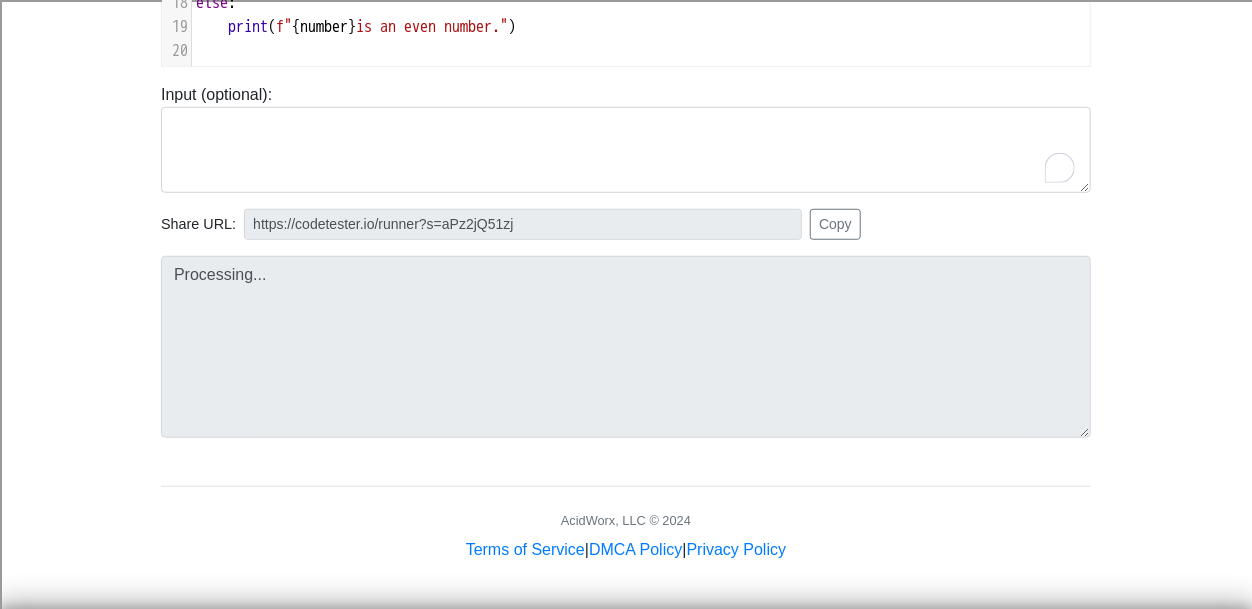 scroll, scrollTop: 503, scrollLeft: 0, axis: vertical 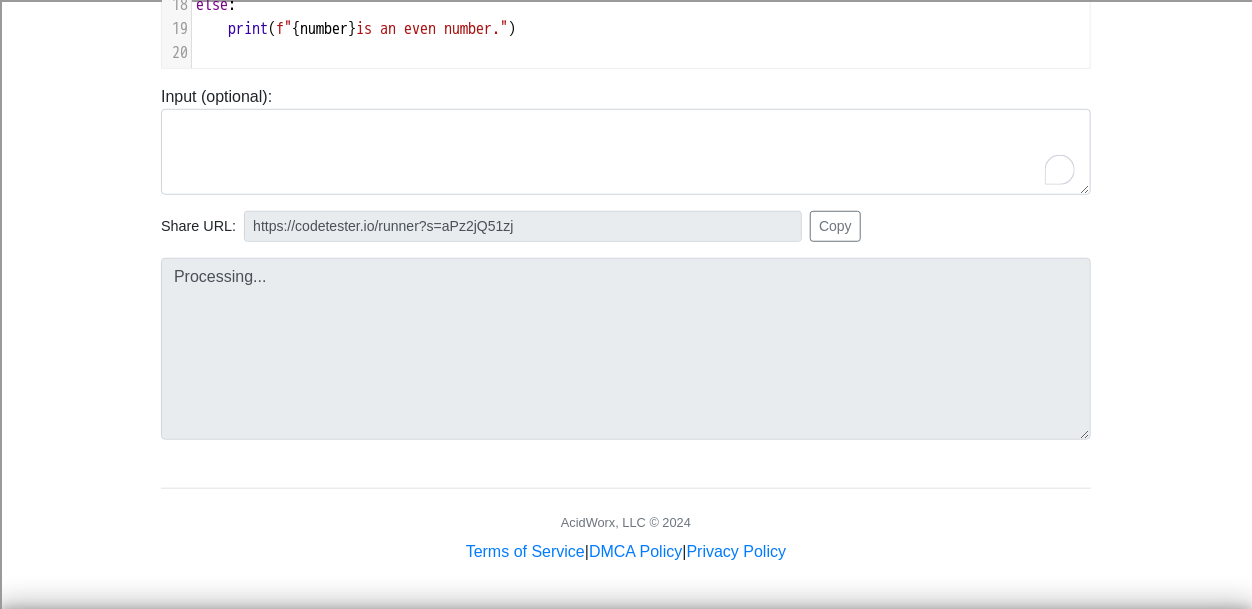 type on "https://codetester.io/runner?s=DZlwdrPoXM" 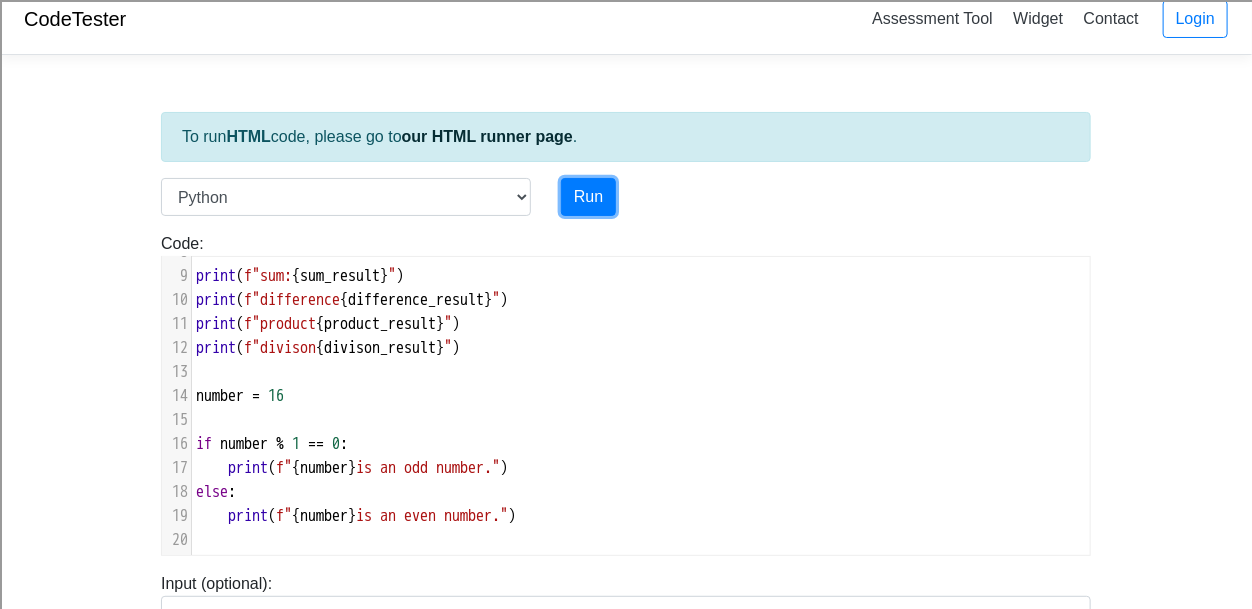 scroll, scrollTop: 0, scrollLeft: 0, axis: both 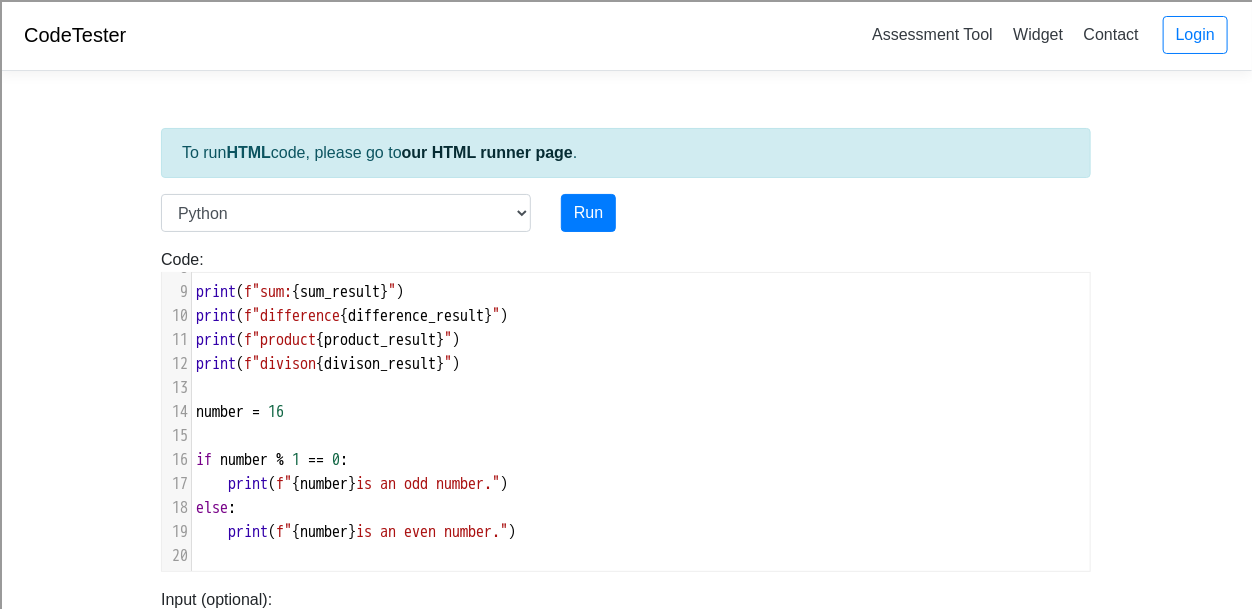 click on "if   number   %   1   ==   0  :" at bounding box center (272, 460) 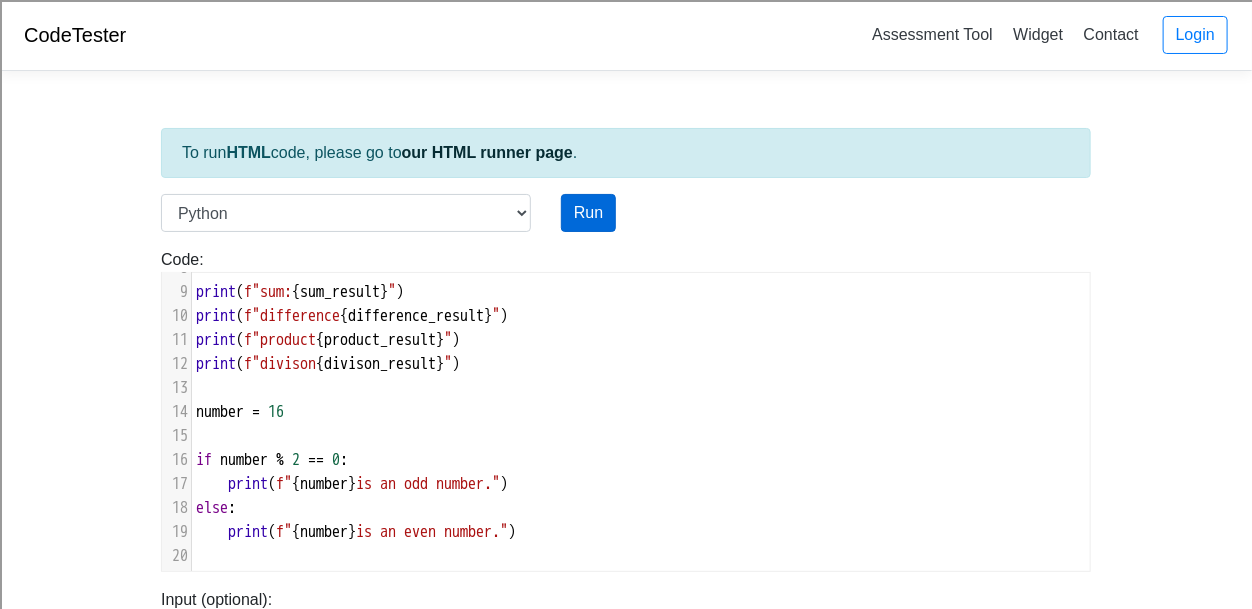 type on "2" 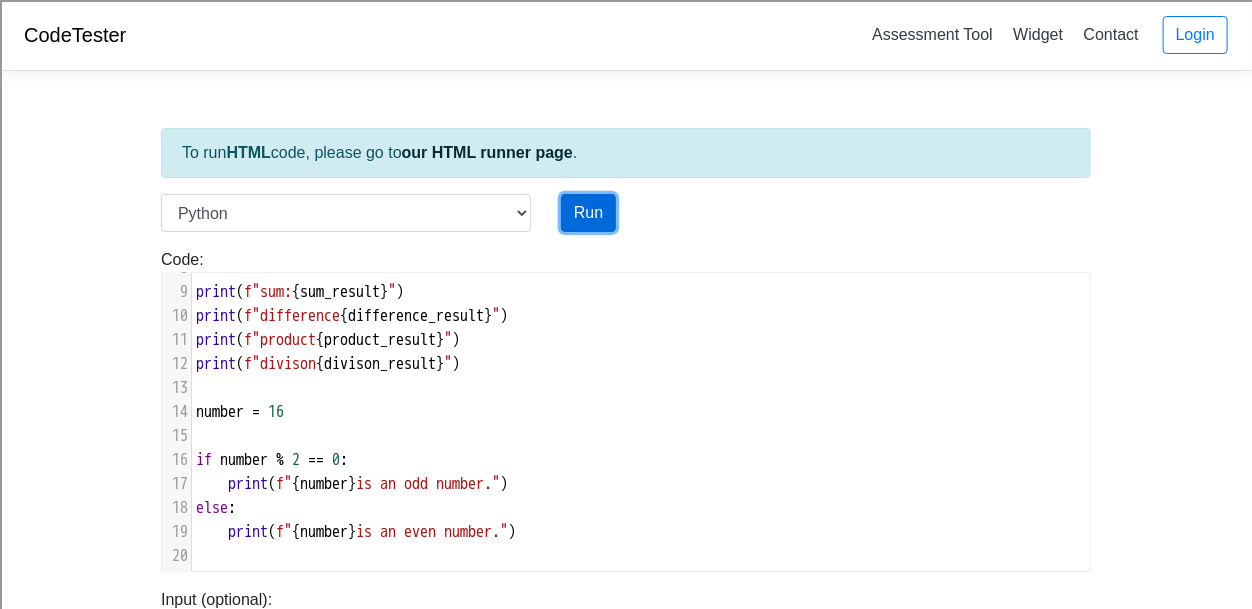 click on "Run" at bounding box center [588, 213] 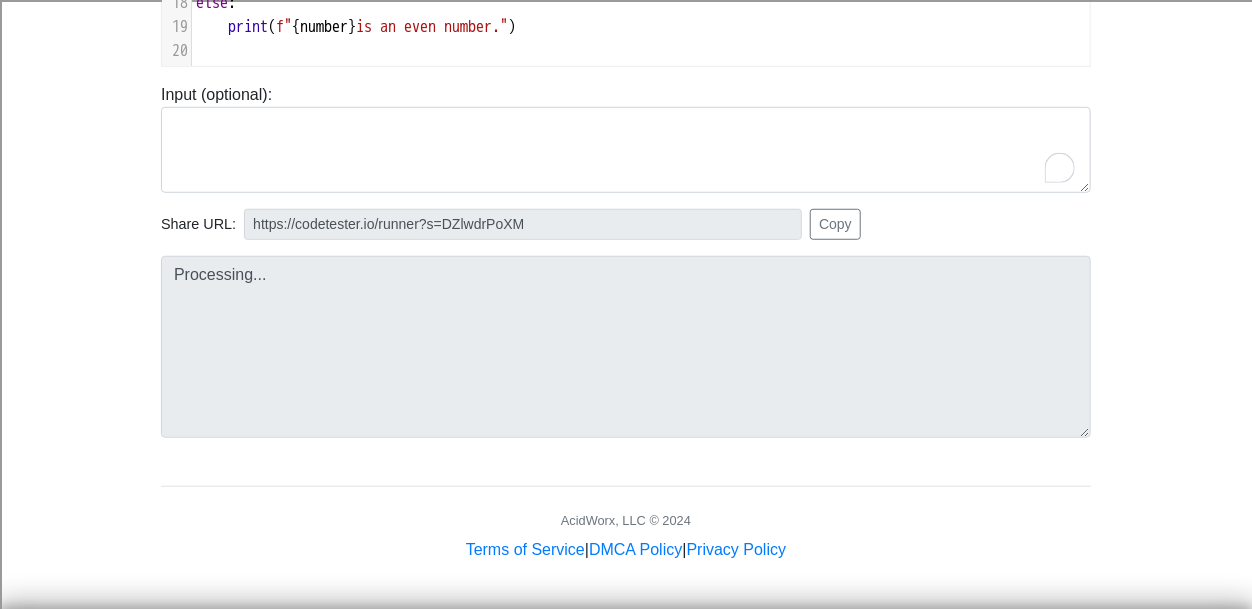 scroll, scrollTop: 504, scrollLeft: 0, axis: vertical 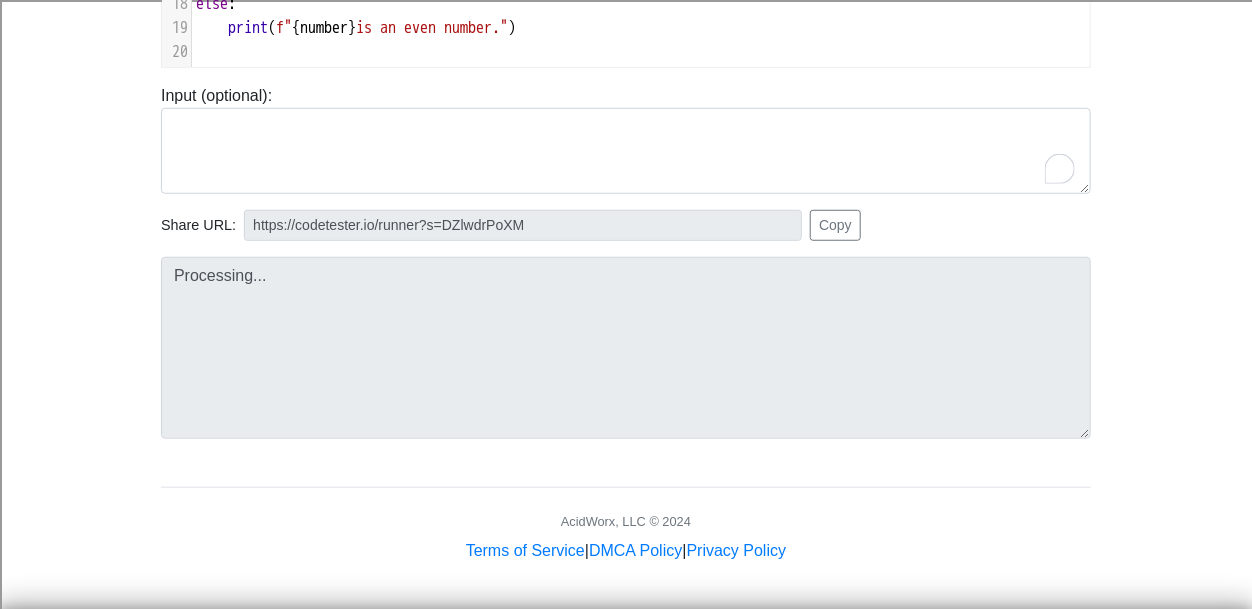 type on "https://codetester.io/runner?s=DdWMb12jlo" 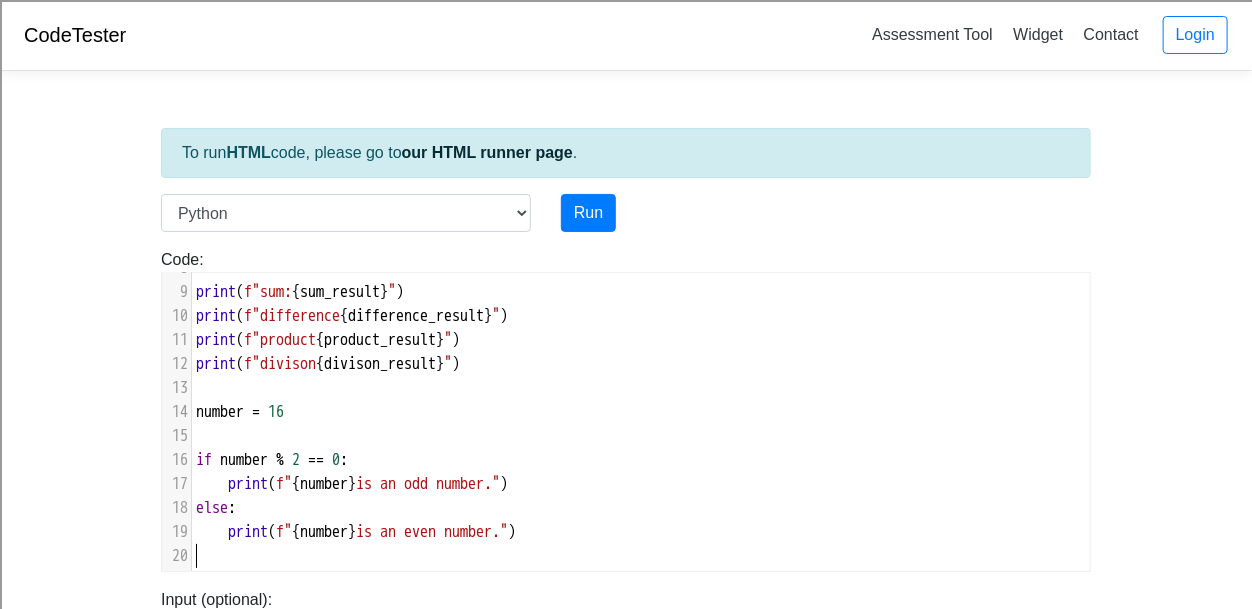 click on "​" at bounding box center (641, 556) 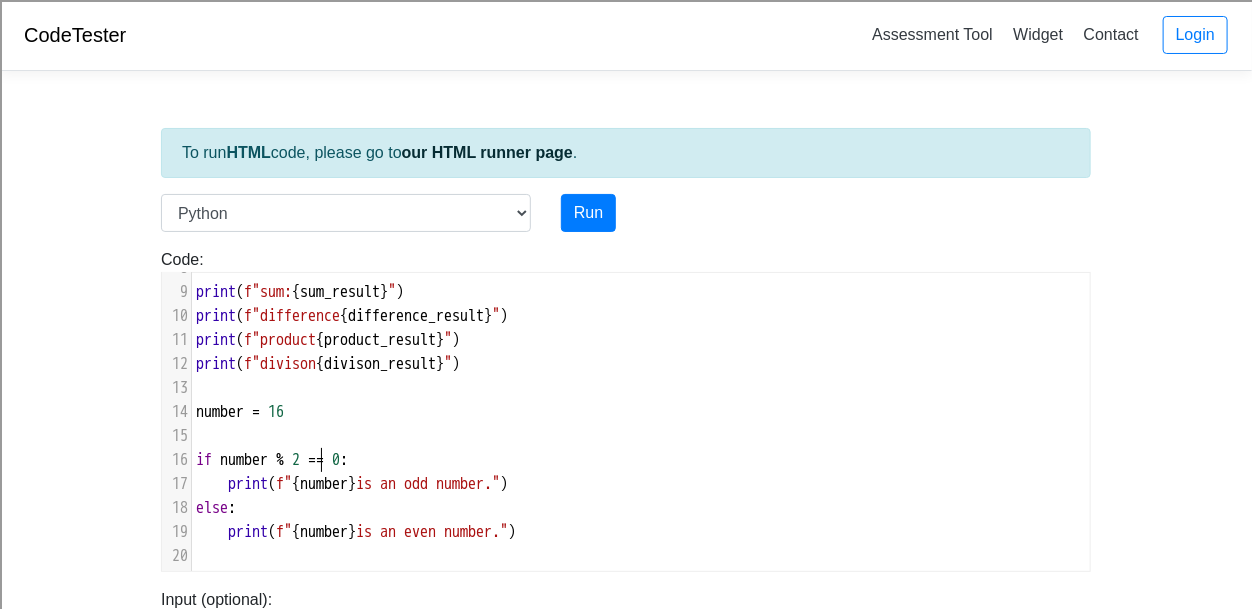 type on "3" 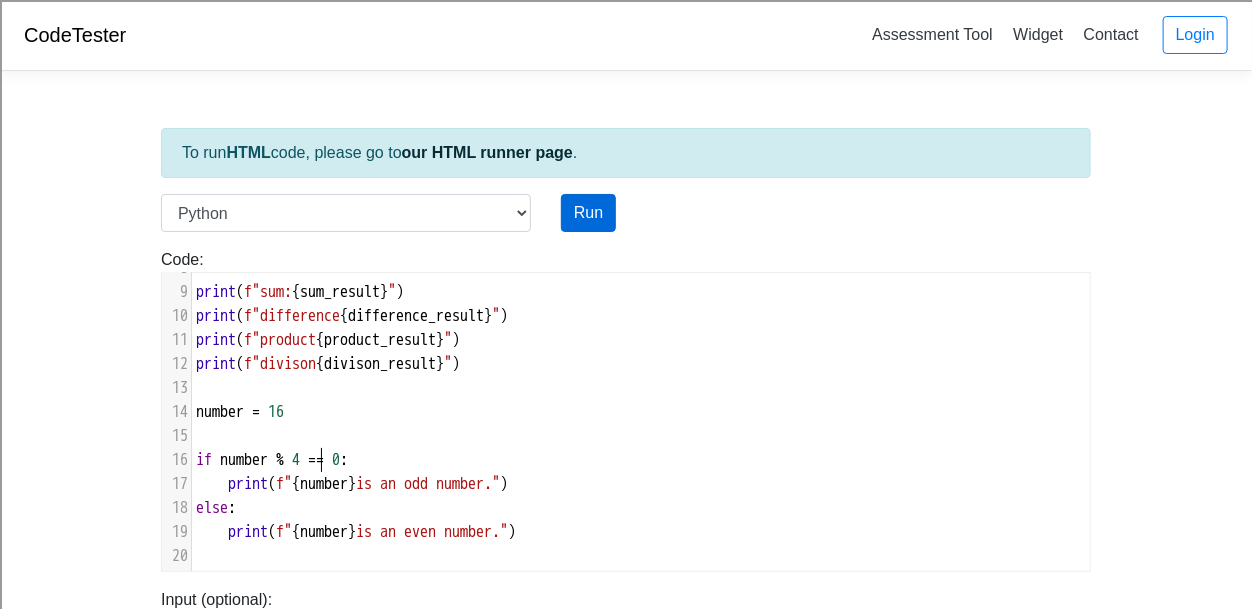 type on "4" 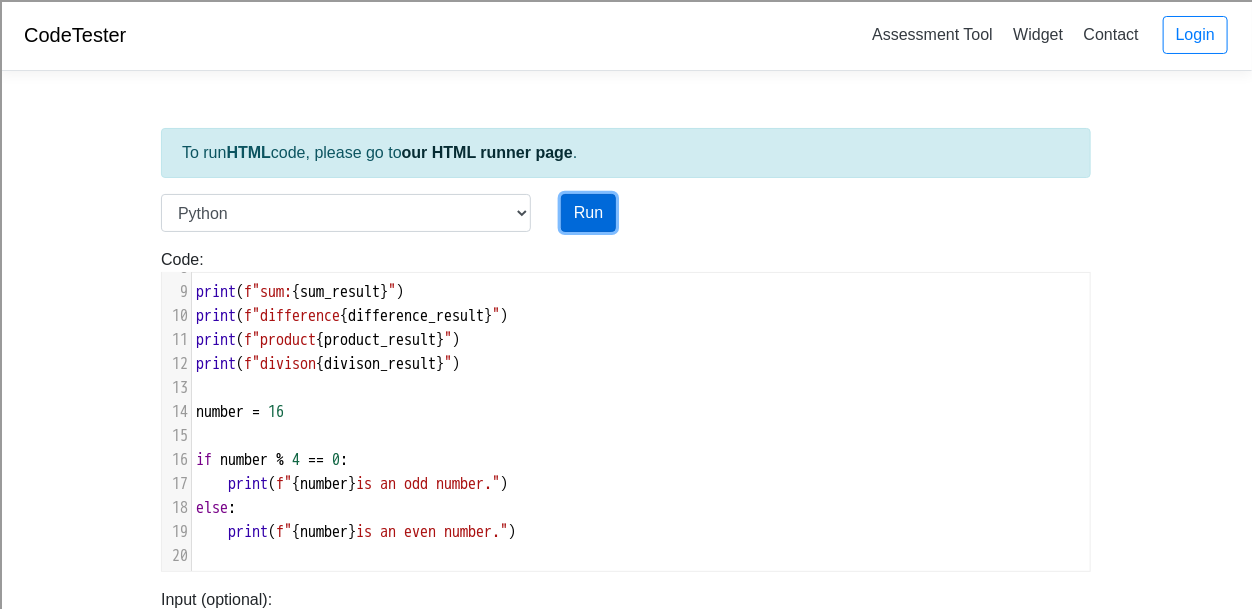 click on "Run" at bounding box center (588, 213) 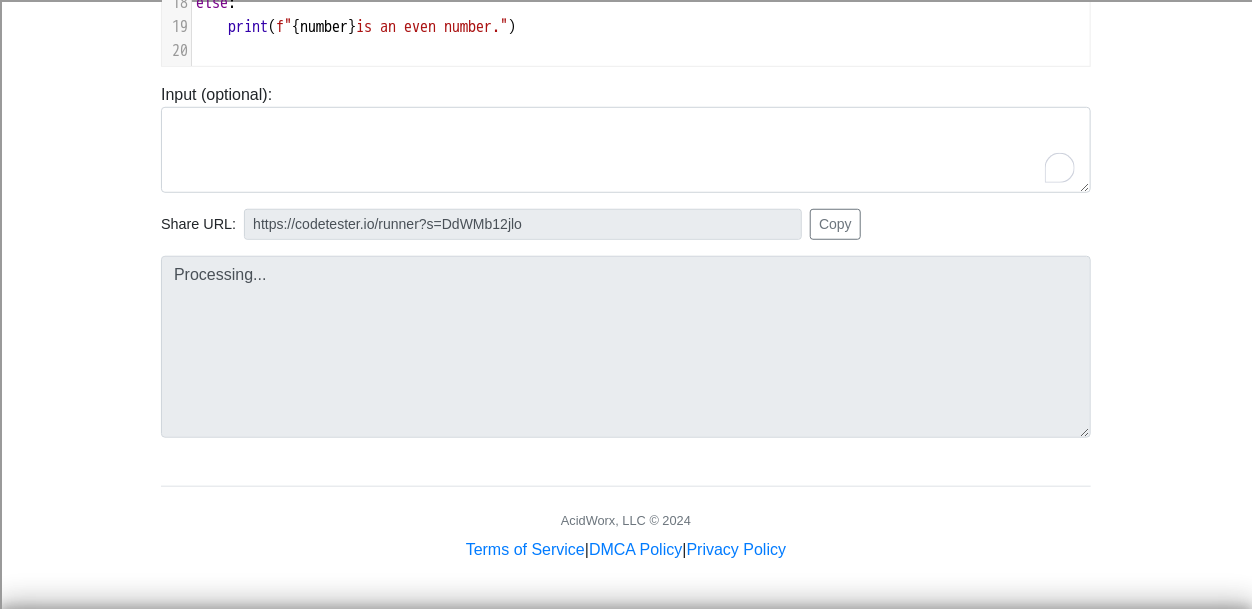 type on "https://codetester.io/runner?s=64zoB7E2Xb" 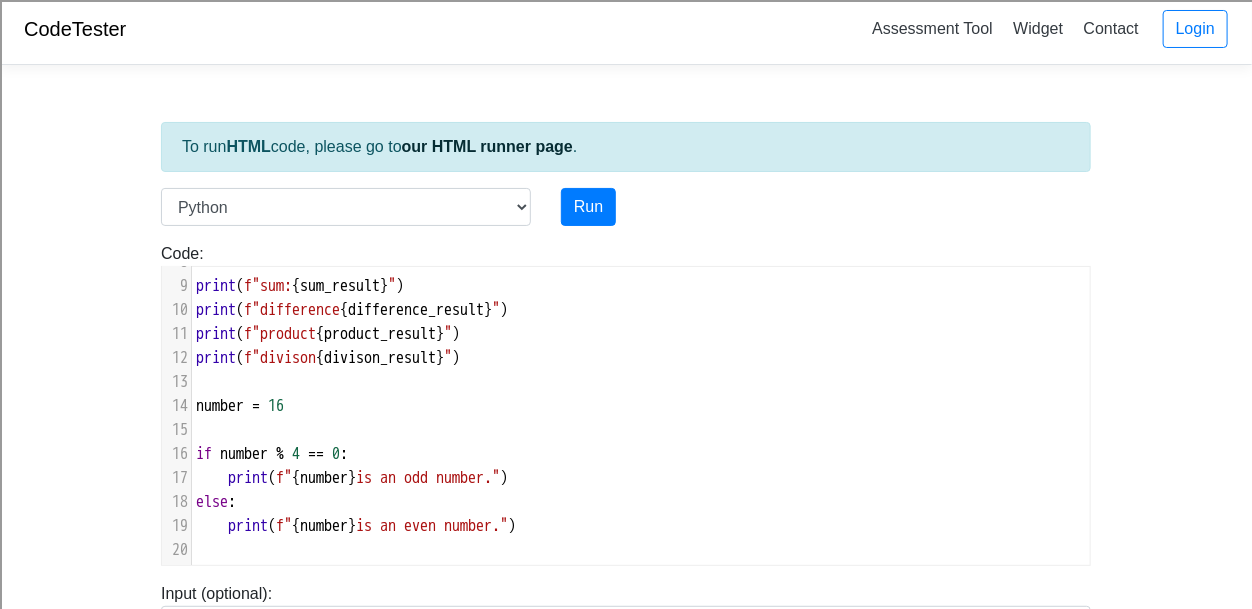 click on "if   number   %   4   ==   0  :" at bounding box center [272, 454] 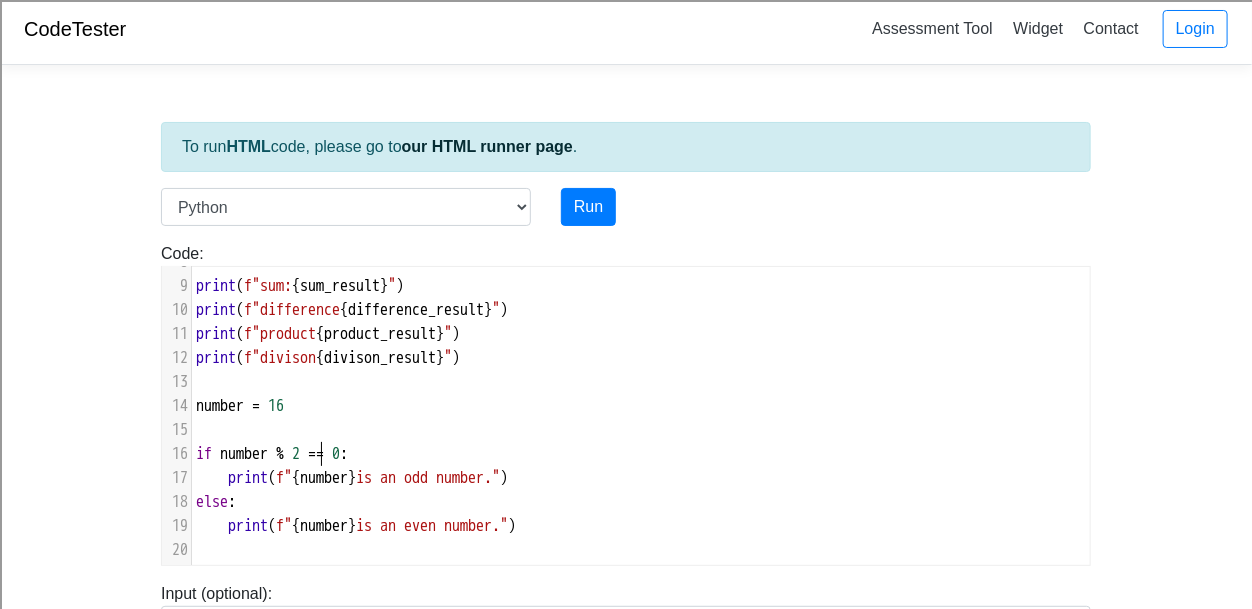 type on "2" 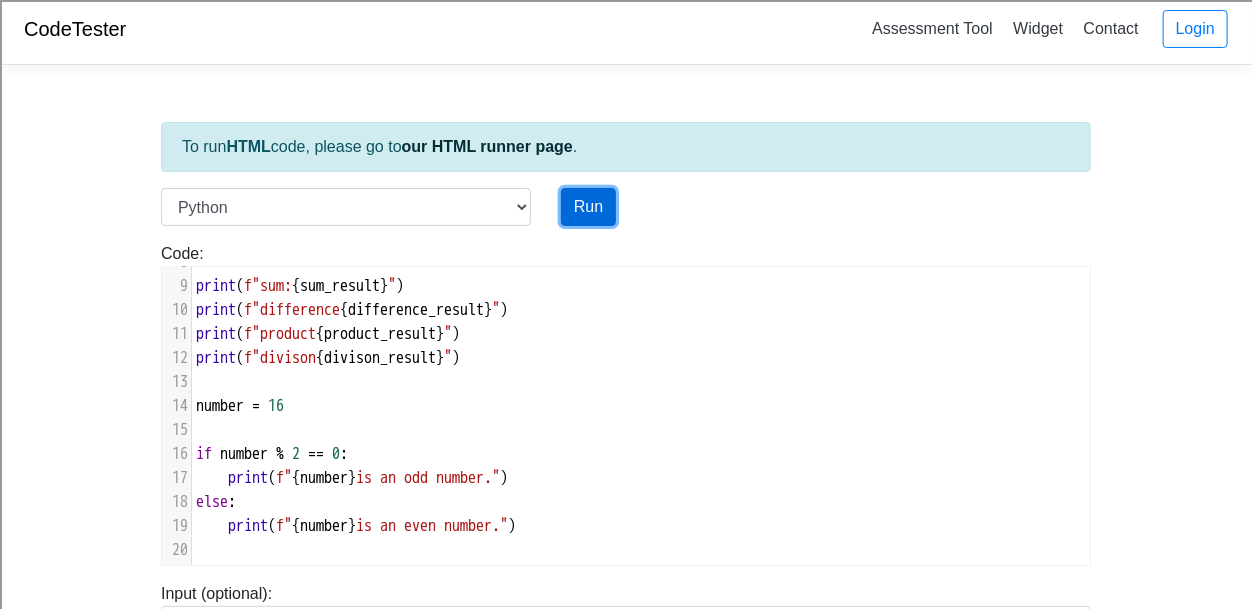 click on "Run" at bounding box center (588, 207) 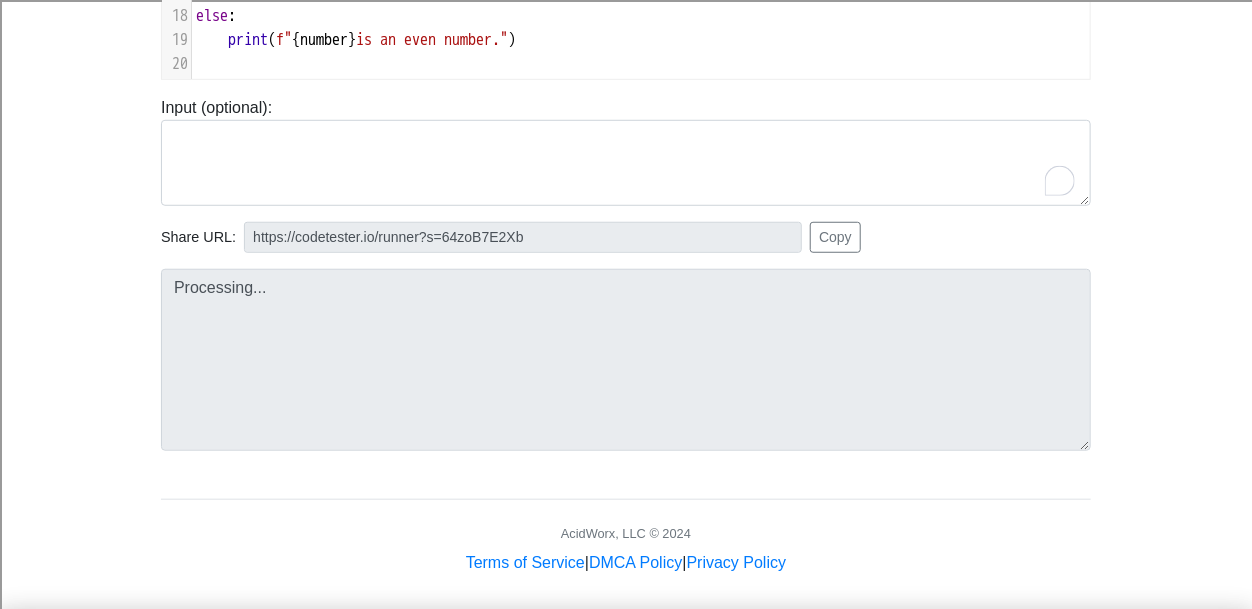 type on "https://codetester.io/runner?s=59zJDyZwlj" 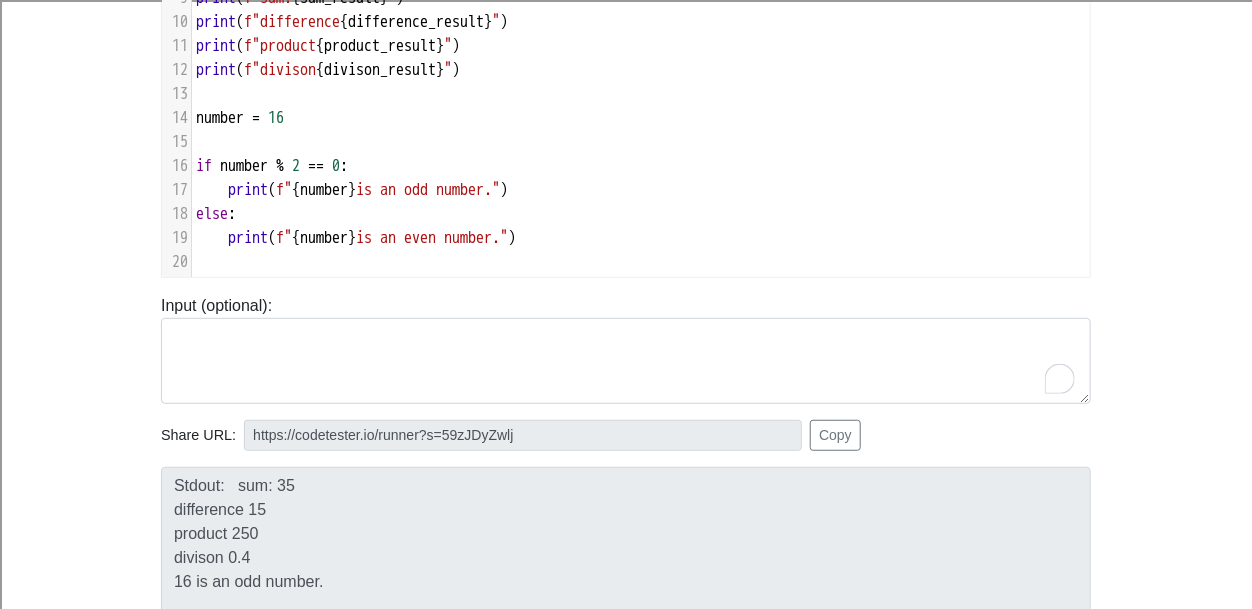 scroll, scrollTop: 295, scrollLeft: 0, axis: vertical 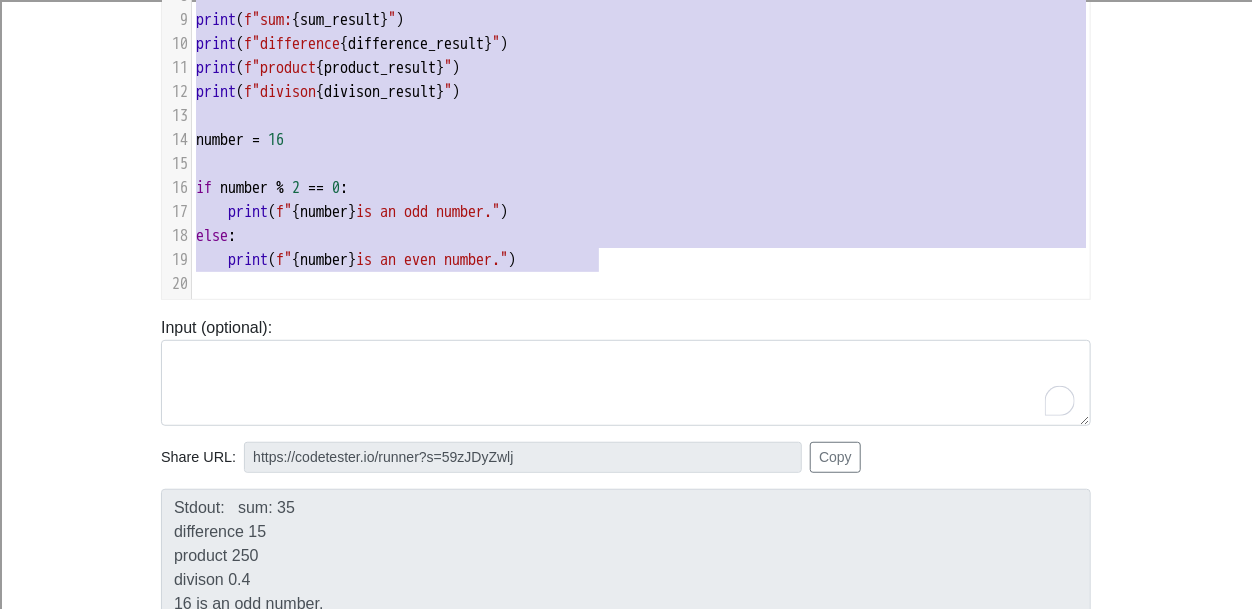 type on "a = 10
b = 25
sum_result = a + b
difference_result = b - a
product_result = a * b
divison_result = a / b
print (f"sum: {sum_result}")
print (f"difference {difference_result}")
print (f"product {product_result}")
print (f"divison {divison_result}")
number = 16
if number % 2 == 0 :
print (f"{number} is an odd number.")
else:
print (f"{number} is an even number.")" 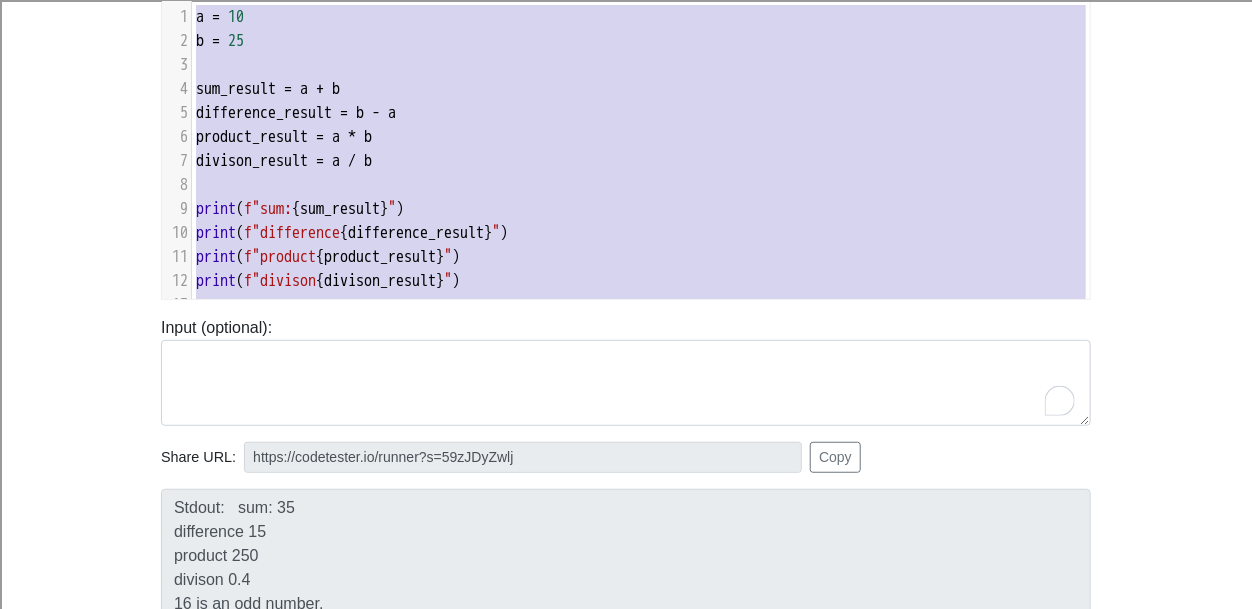 drag, startPoint x: 653, startPoint y: 238, endPoint x: 54, endPoint y: -34, distance: 657.86395 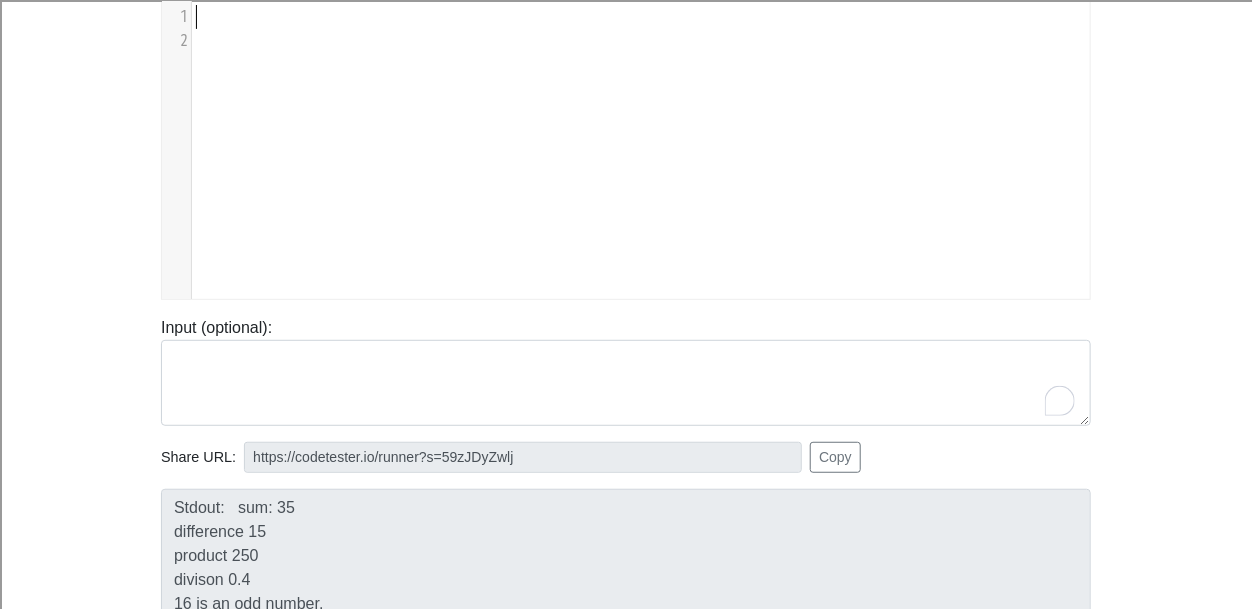 scroll, scrollTop: 185, scrollLeft: 0, axis: vertical 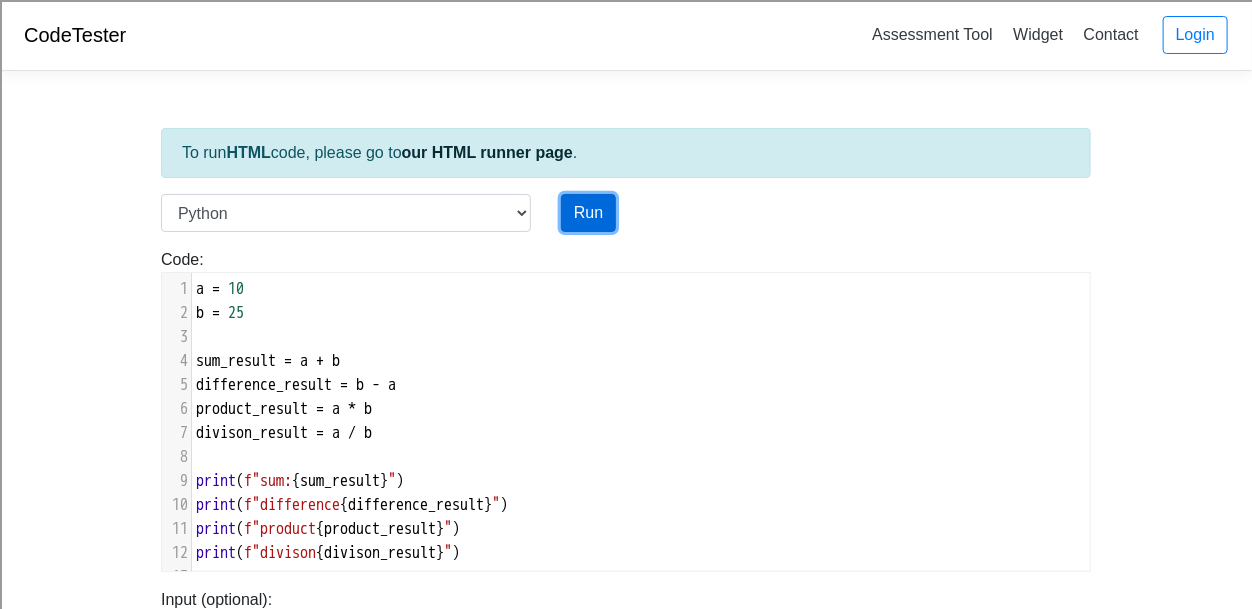 click on "Run" at bounding box center (588, 213) 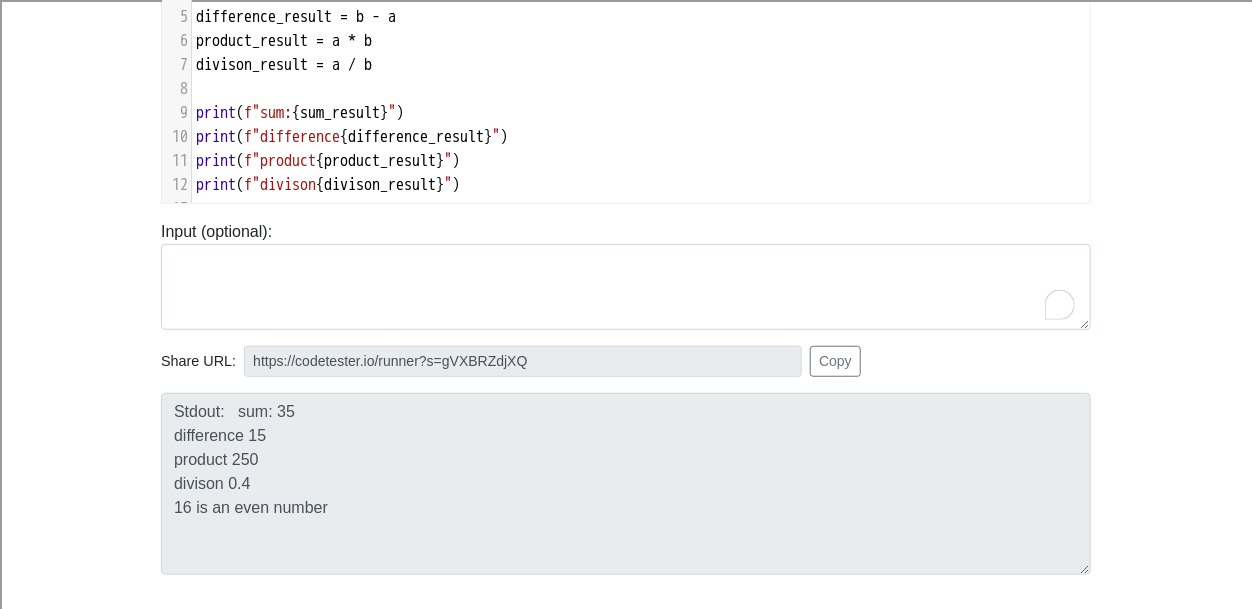 scroll, scrollTop: 357, scrollLeft: 0, axis: vertical 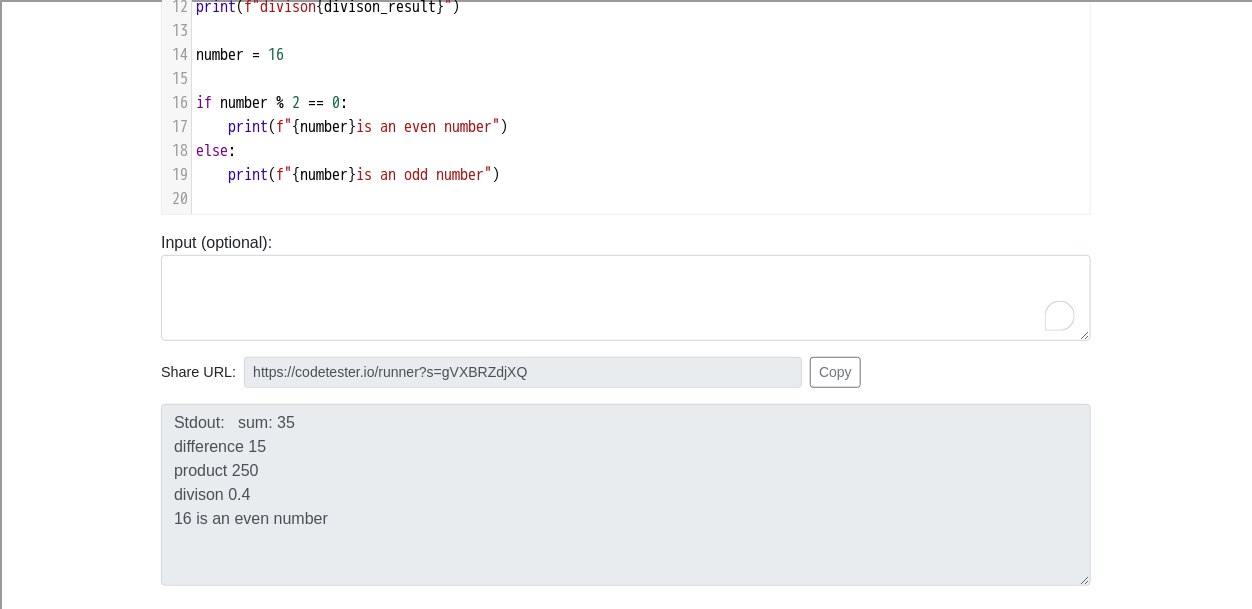 click on "16" at bounding box center (276, 55) 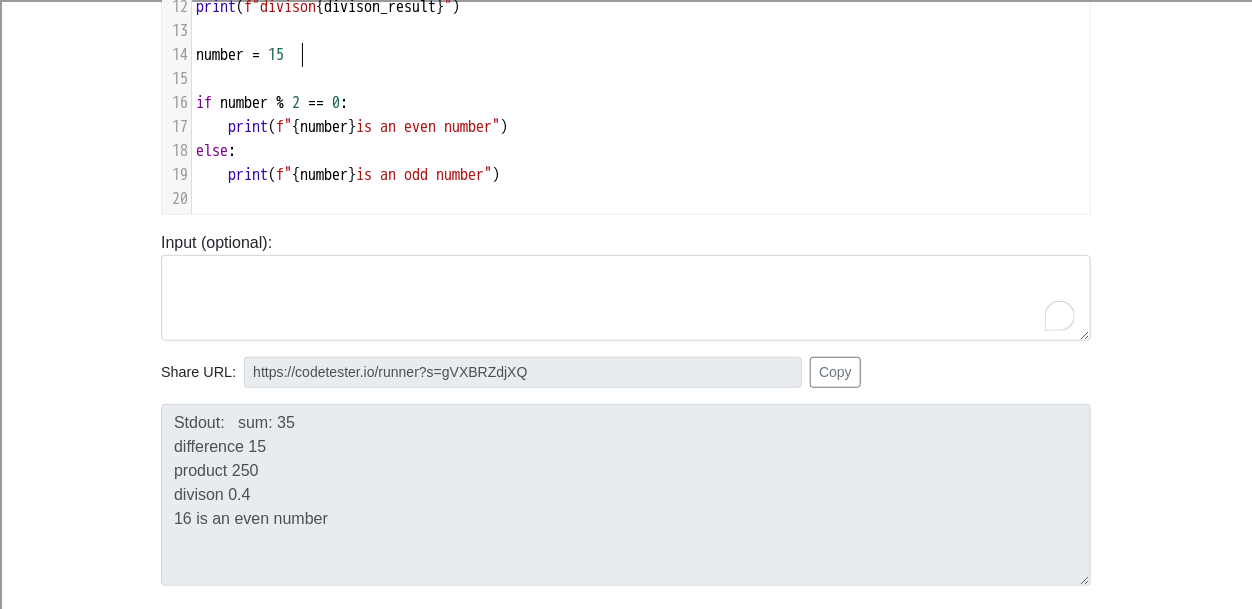 scroll, scrollTop: 8, scrollLeft: 9, axis: both 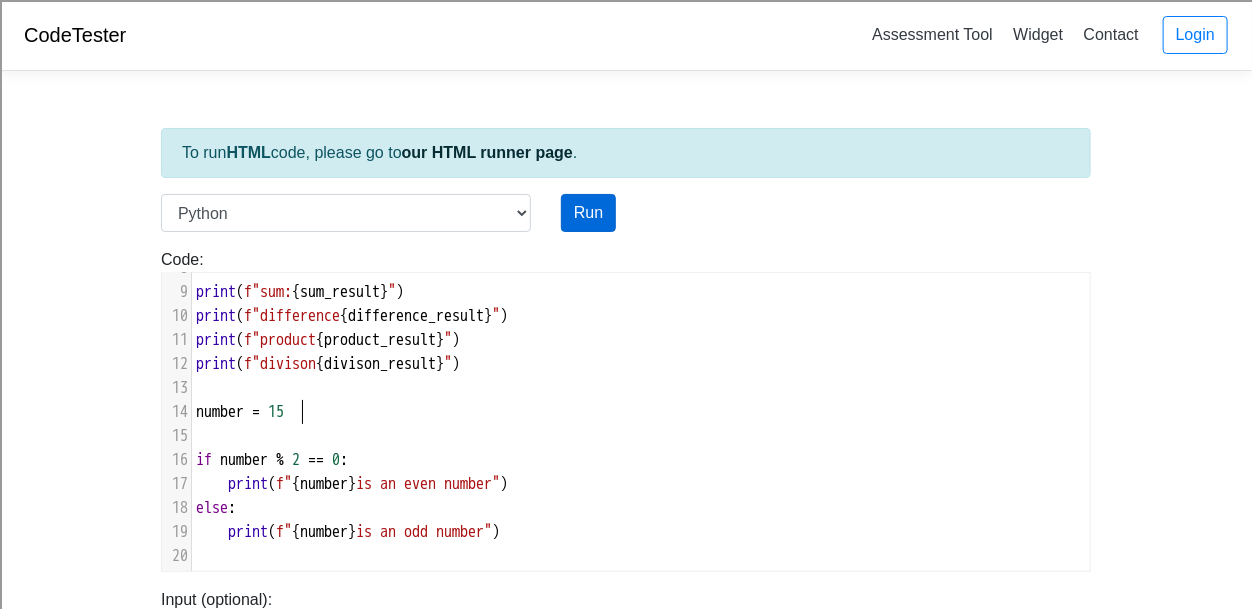 type on "5" 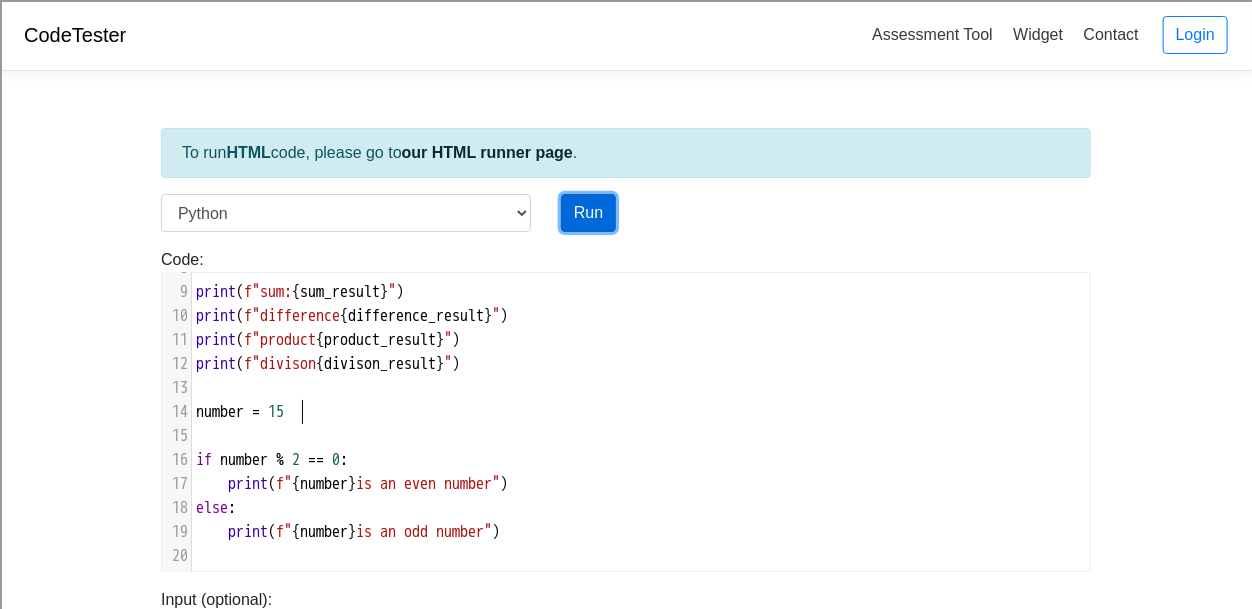click on "Run" at bounding box center [588, 213] 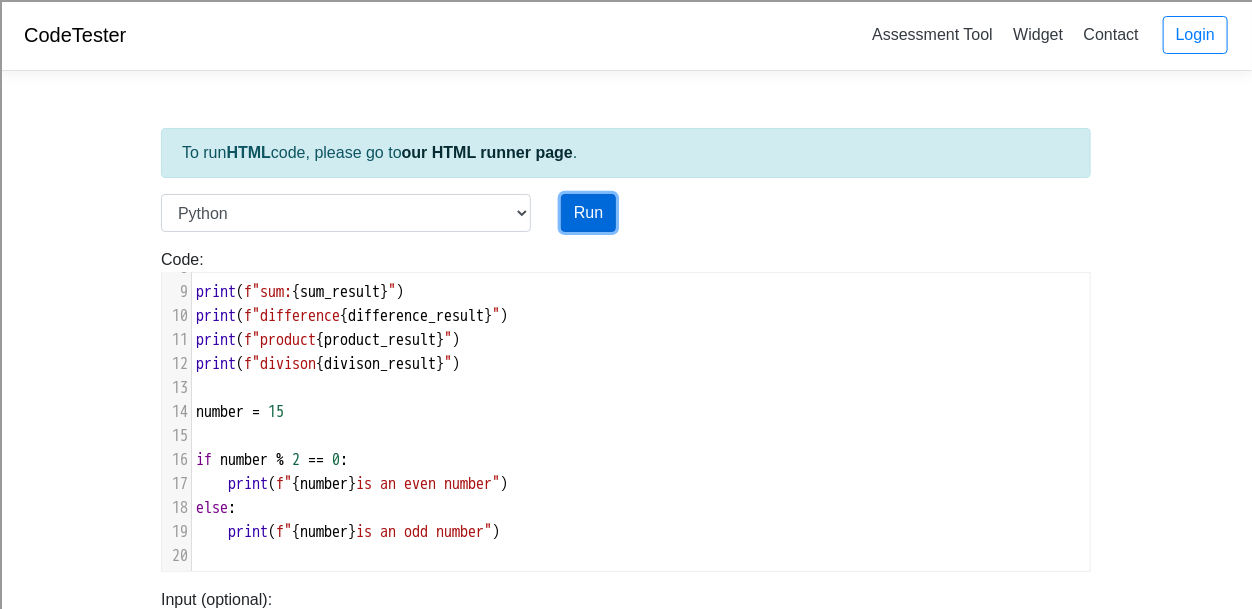 scroll, scrollTop: 505, scrollLeft: 0, axis: vertical 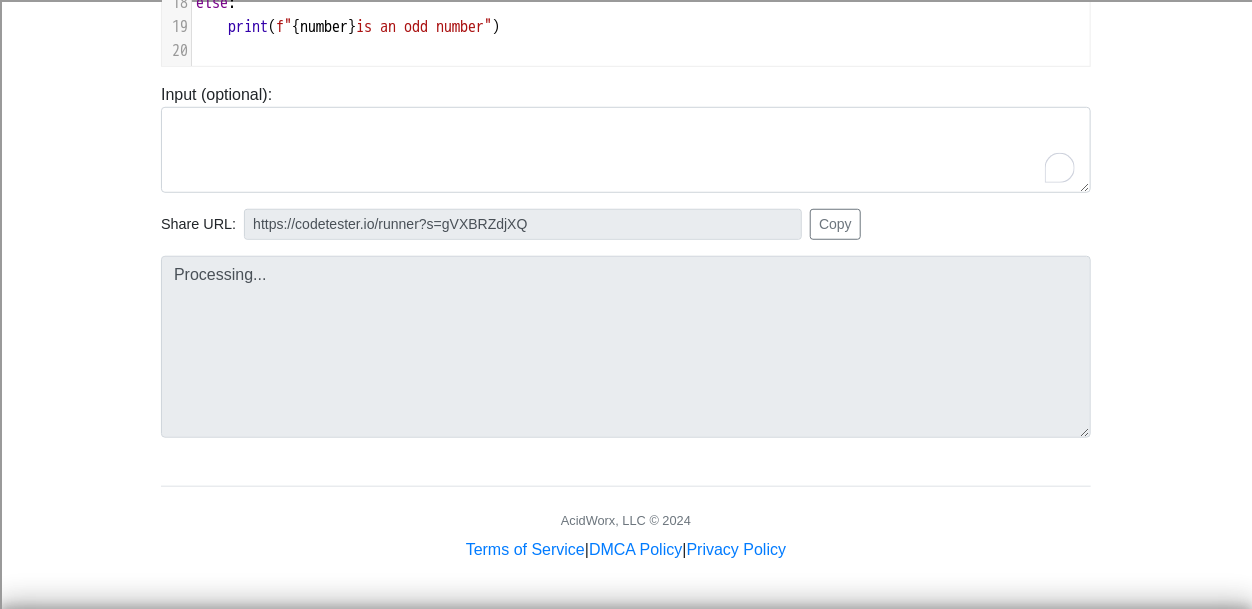 type on "https://codetester.io/runner?s=Axzb3GO0WJ" 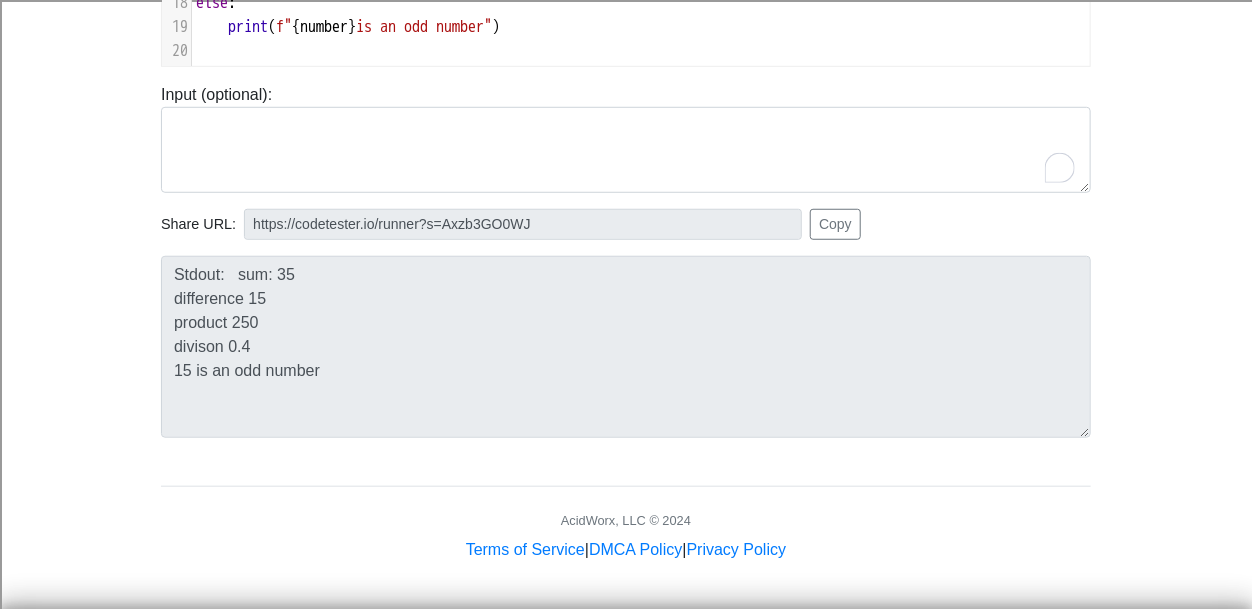 scroll, scrollTop: 67, scrollLeft: 0, axis: vertical 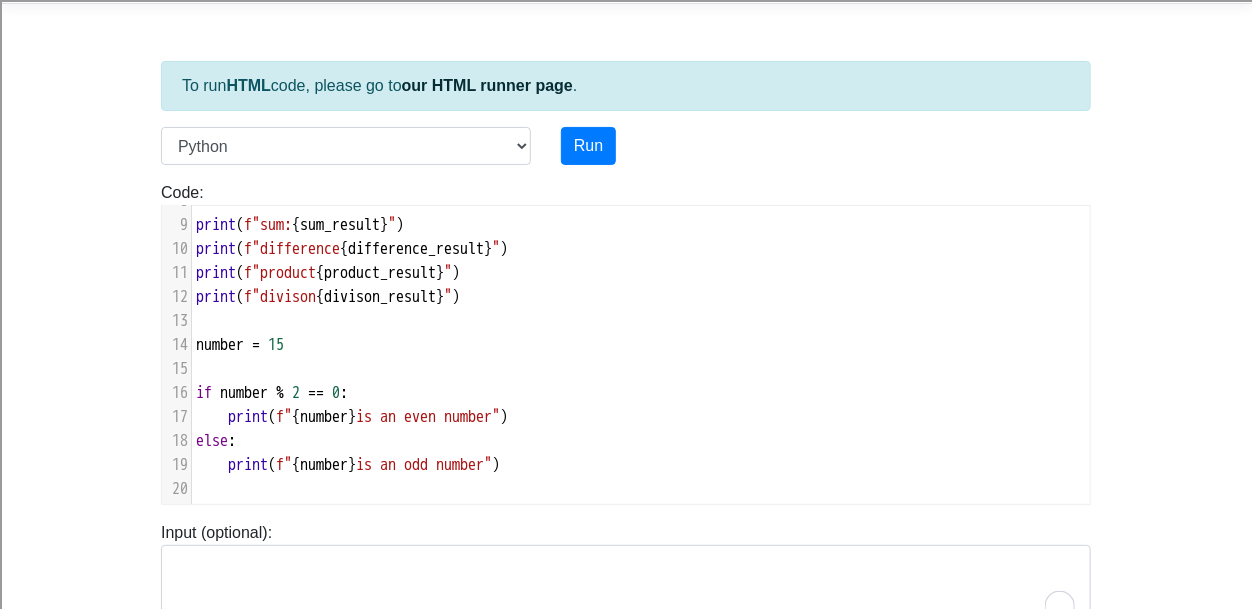 click on "number   =   15" at bounding box center (641, 345) 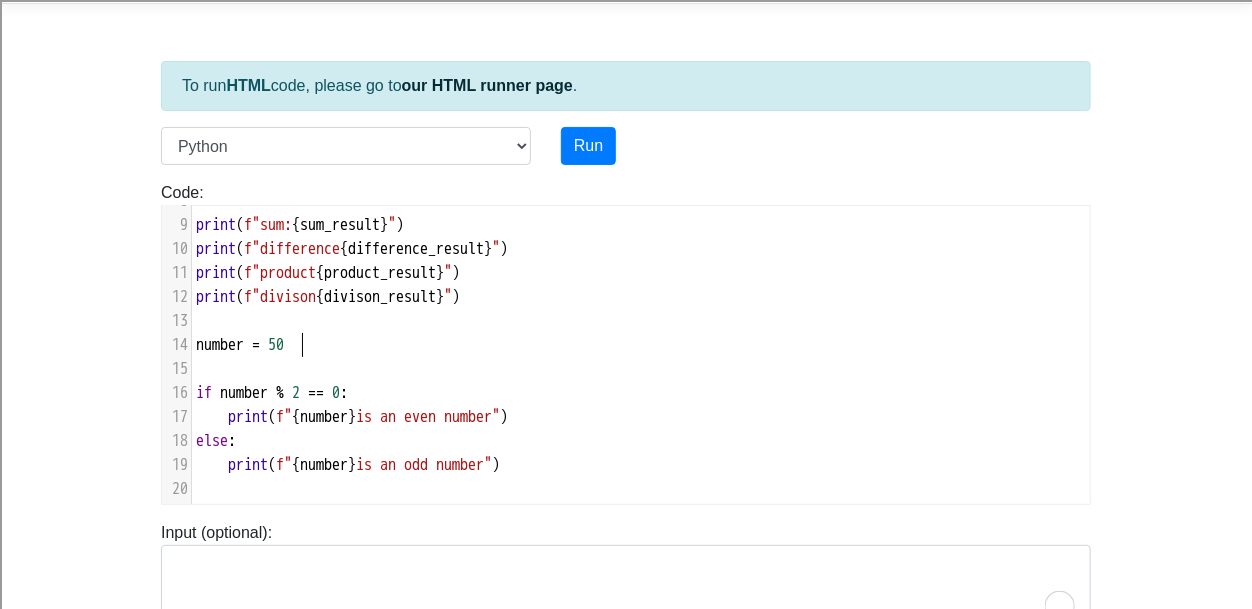 scroll, scrollTop: 8, scrollLeft: 28, axis: both 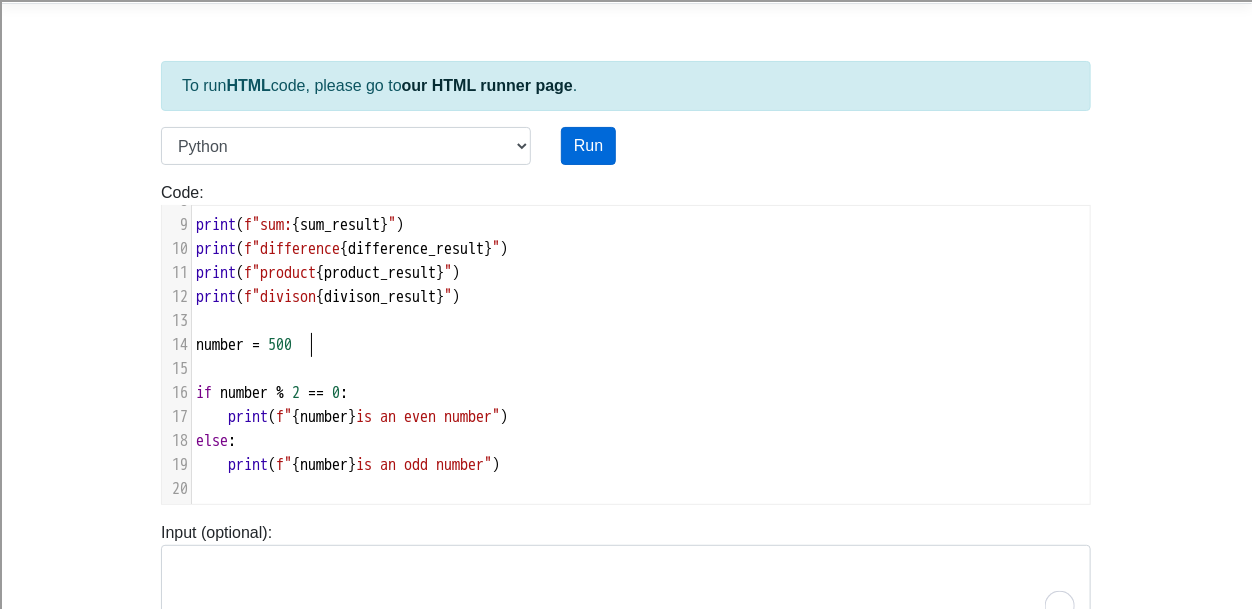 type on "500" 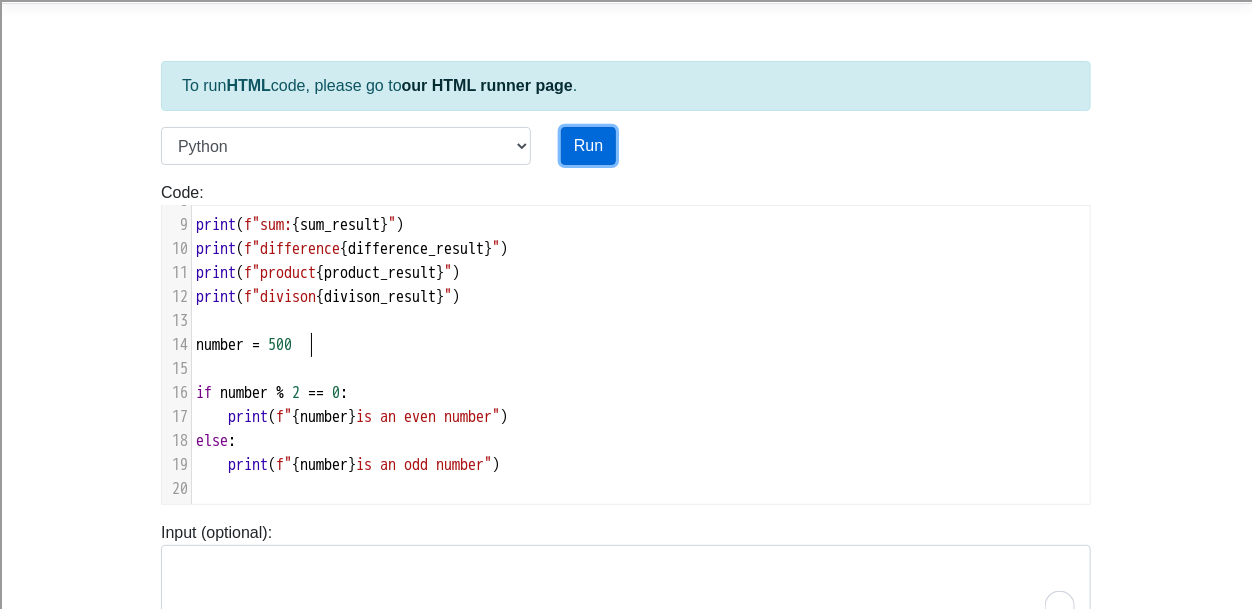 click on "Run" at bounding box center (588, 146) 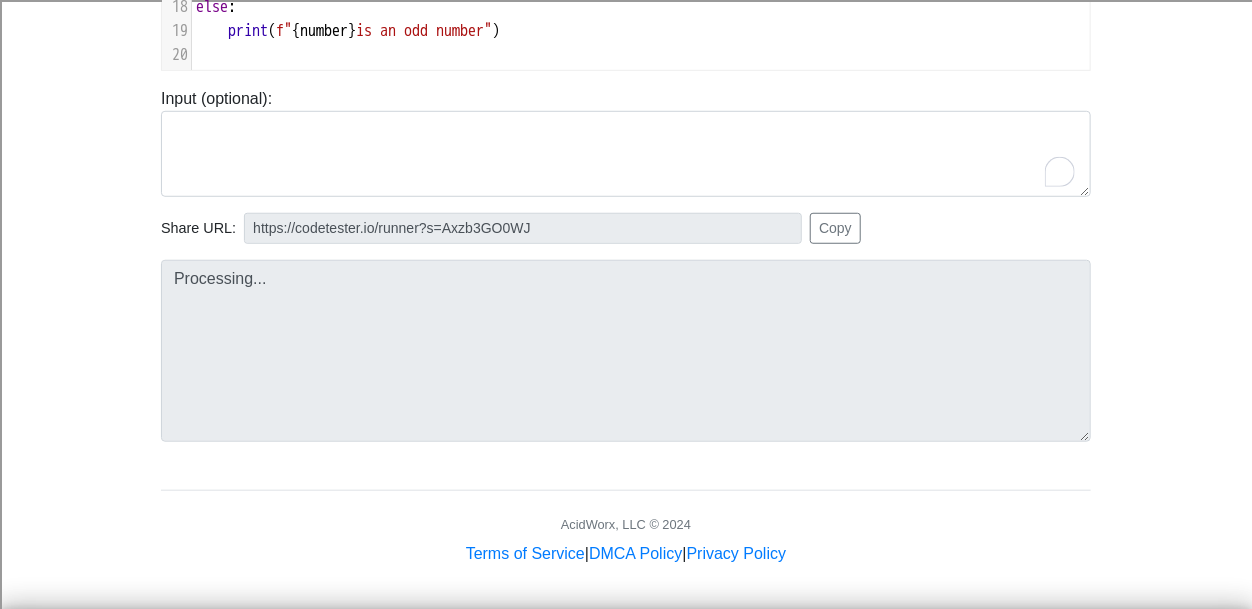 scroll, scrollTop: 505, scrollLeft: 0, axis: vertical 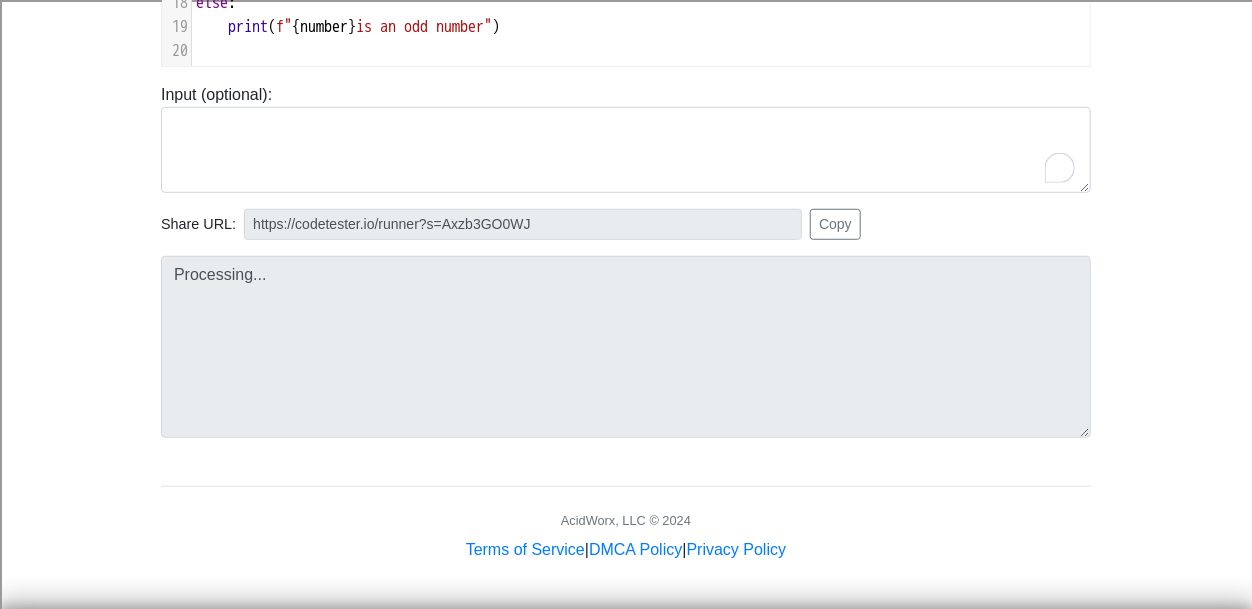 type on "https://codetester.io/runner?s=N8lGEkMdz2" 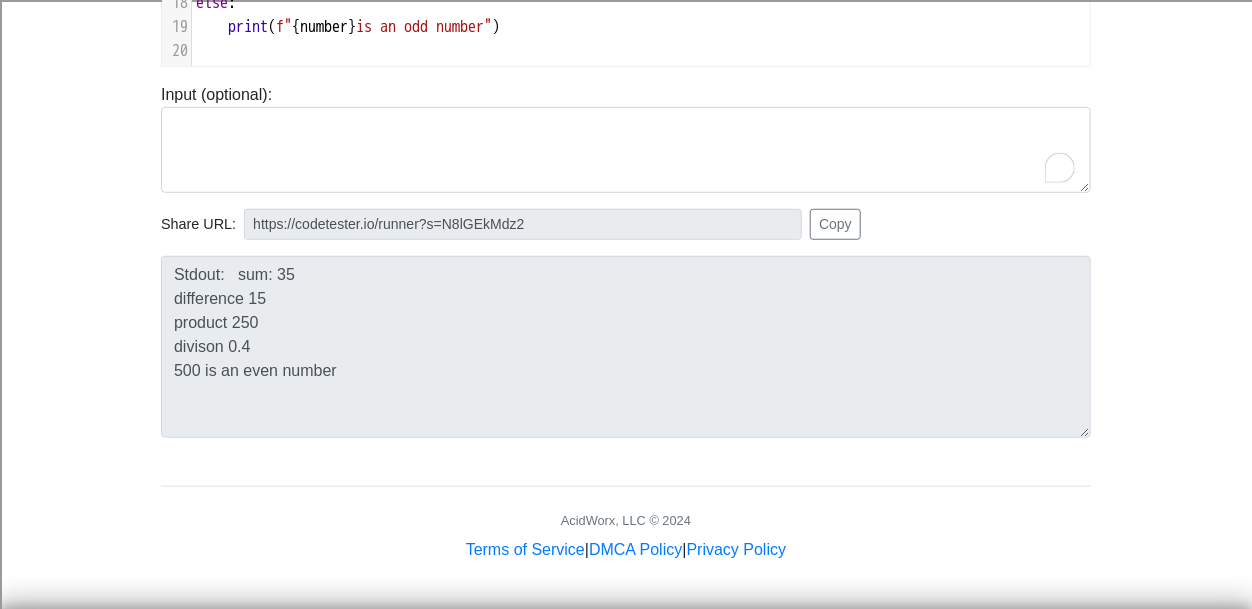 scroll, scrollTop: 0, scrollLeft: 0, axis: both 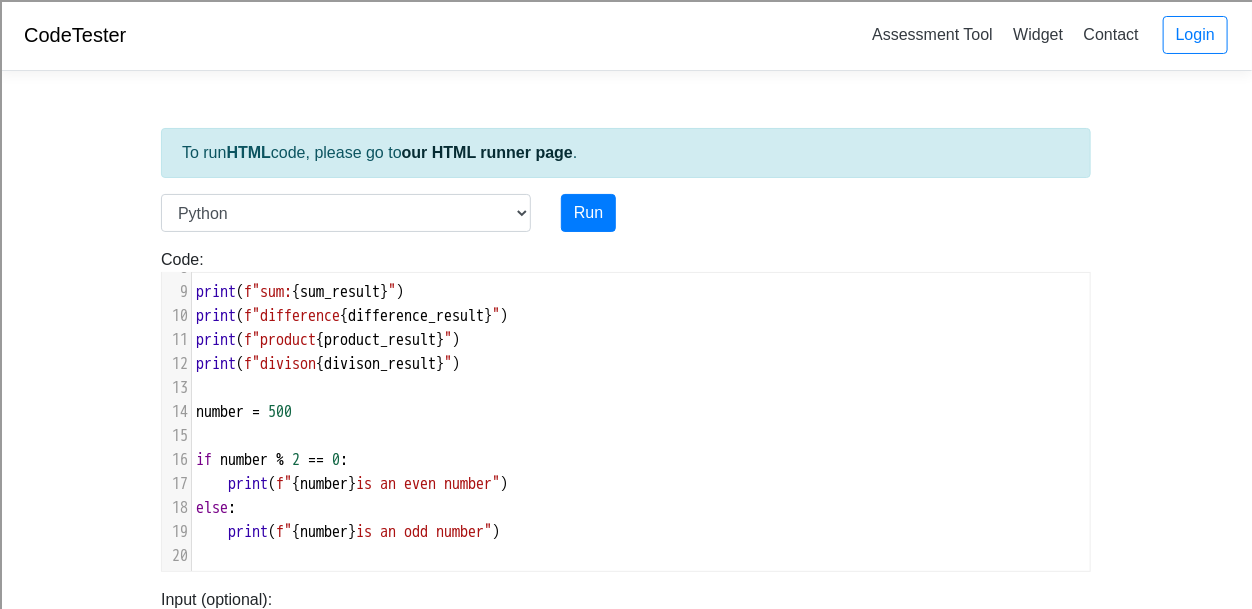 click on "number   =   500" at bounding box center (641, 412) 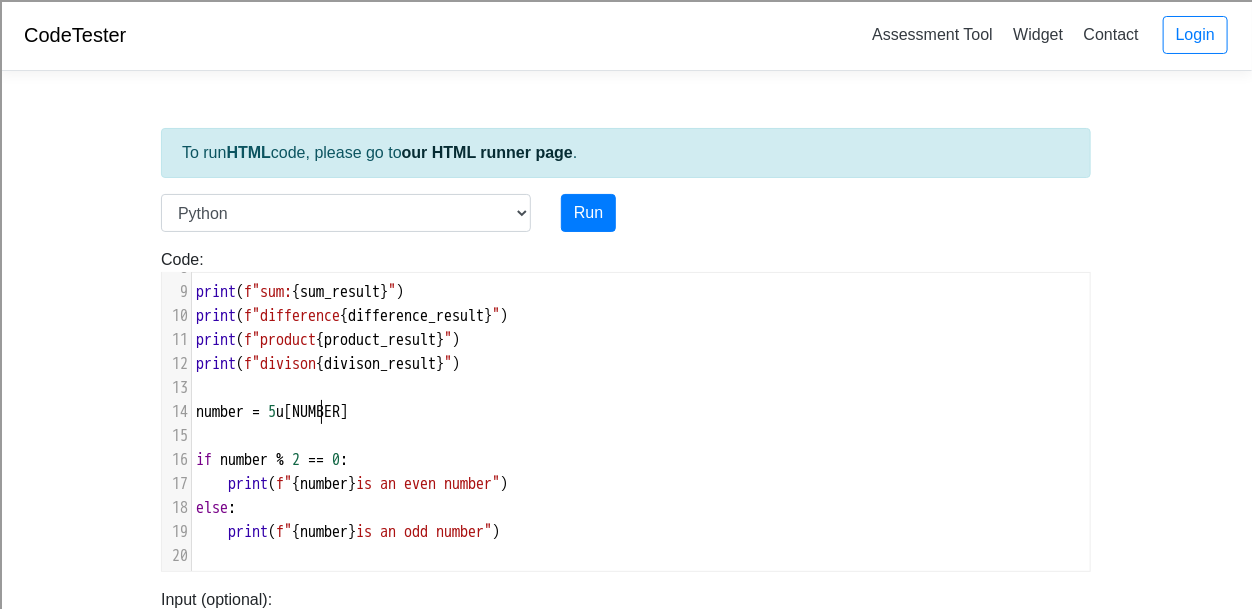 type on "u34234" 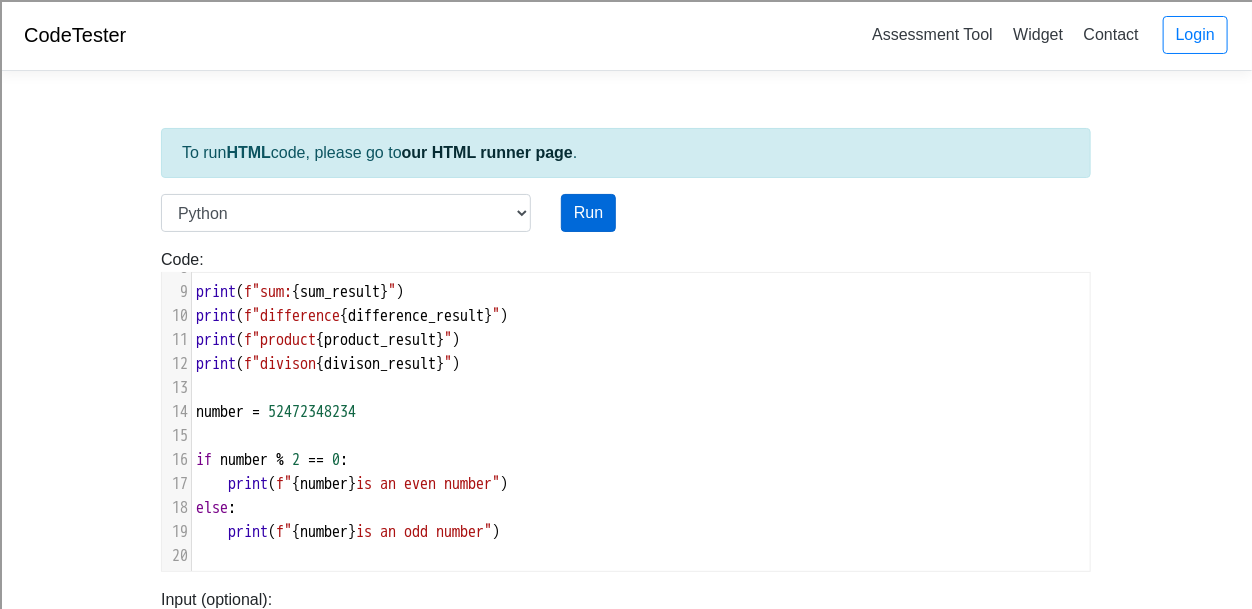 type on "[NUMBER]" 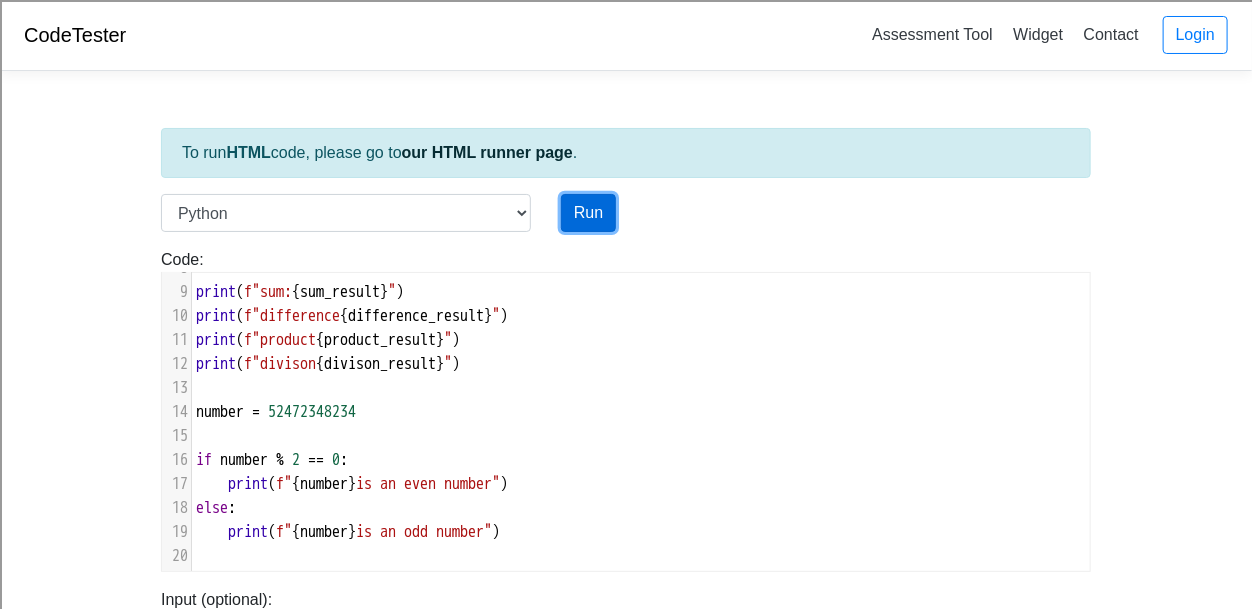 click on "Run" at bounding box center (588, 213) 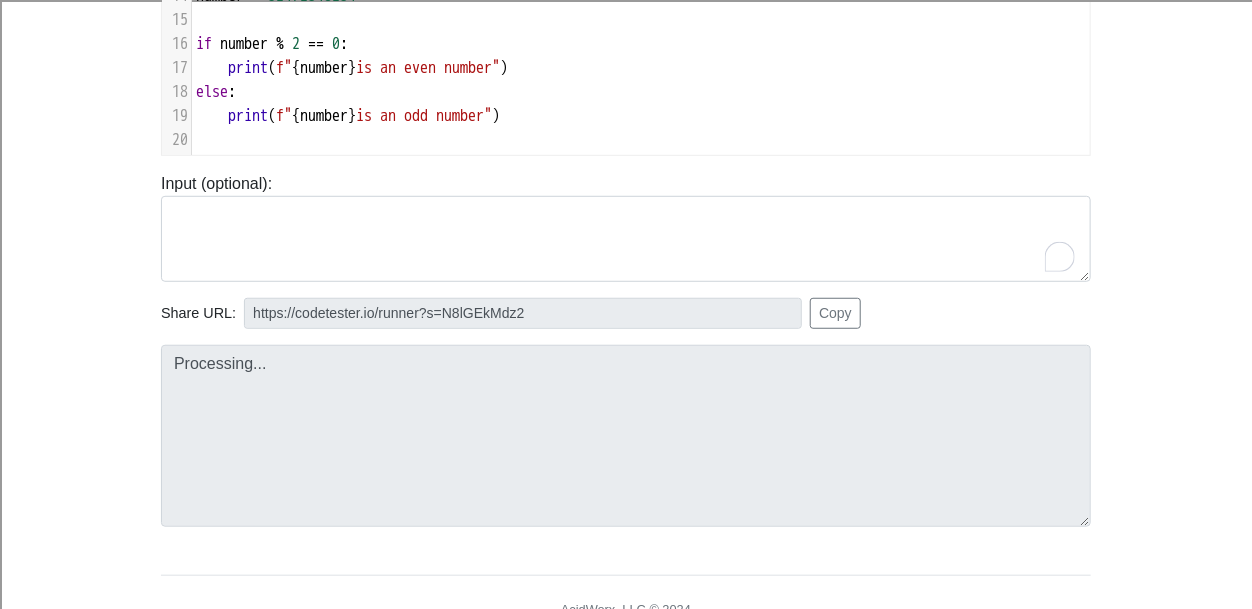 type on "https://codetester.io/runner?s=4QXO6VM7l0" 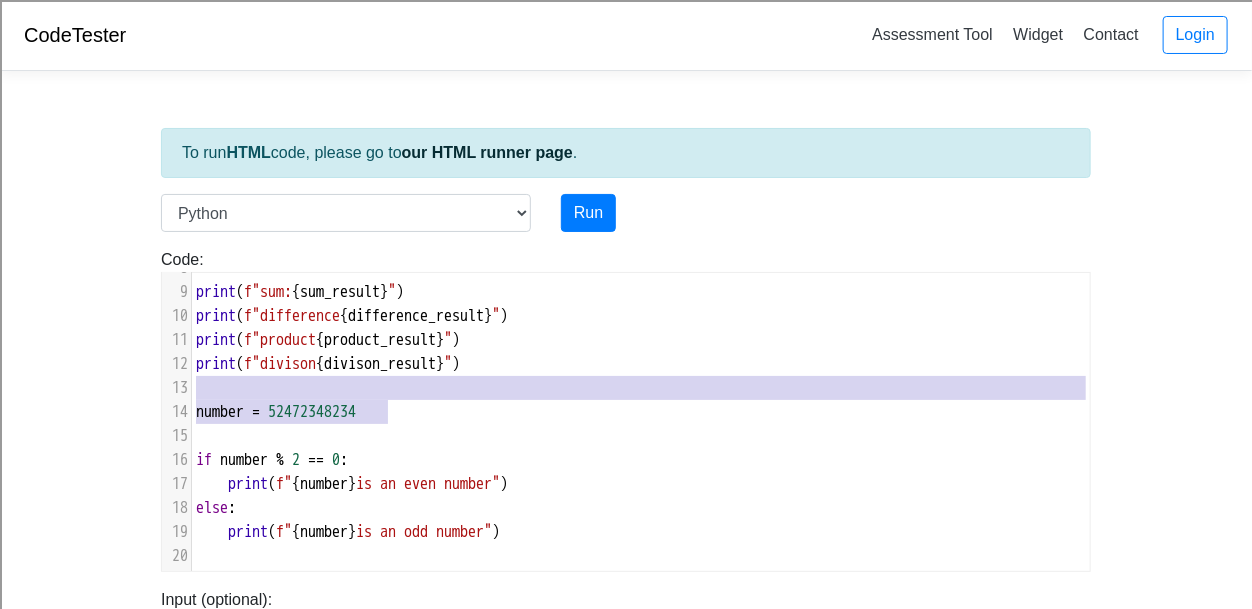 type on "52472348234" 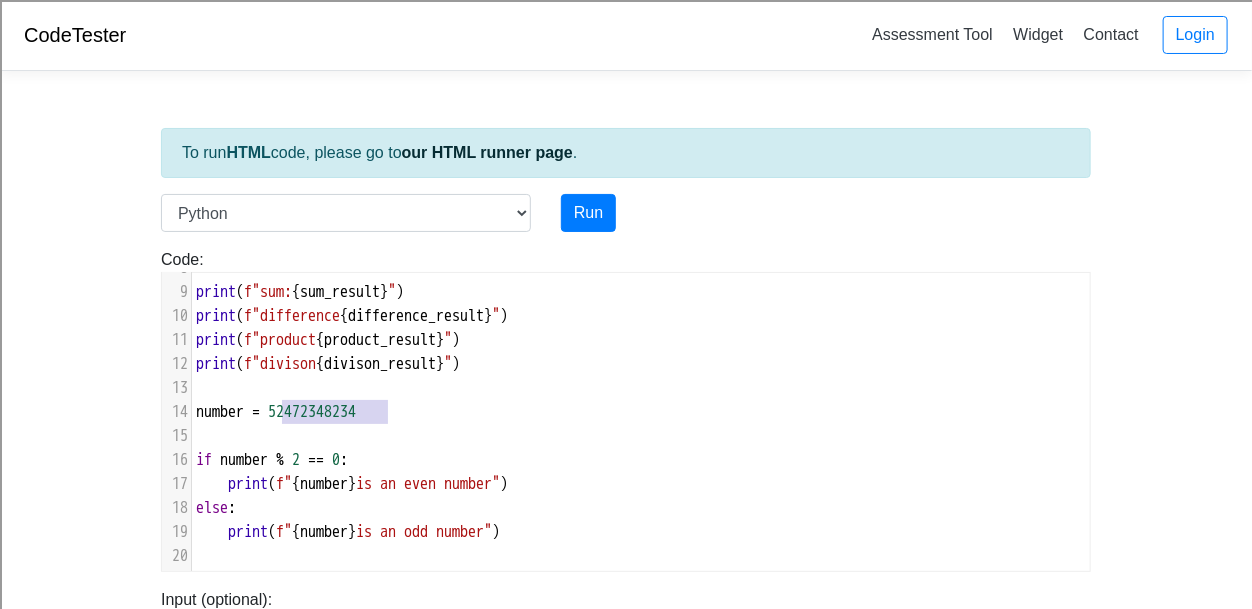 drag, startPoint x: 398, startPoint y: 410, endPoint x: 282, endPoint y: 411, distance: 116.00431 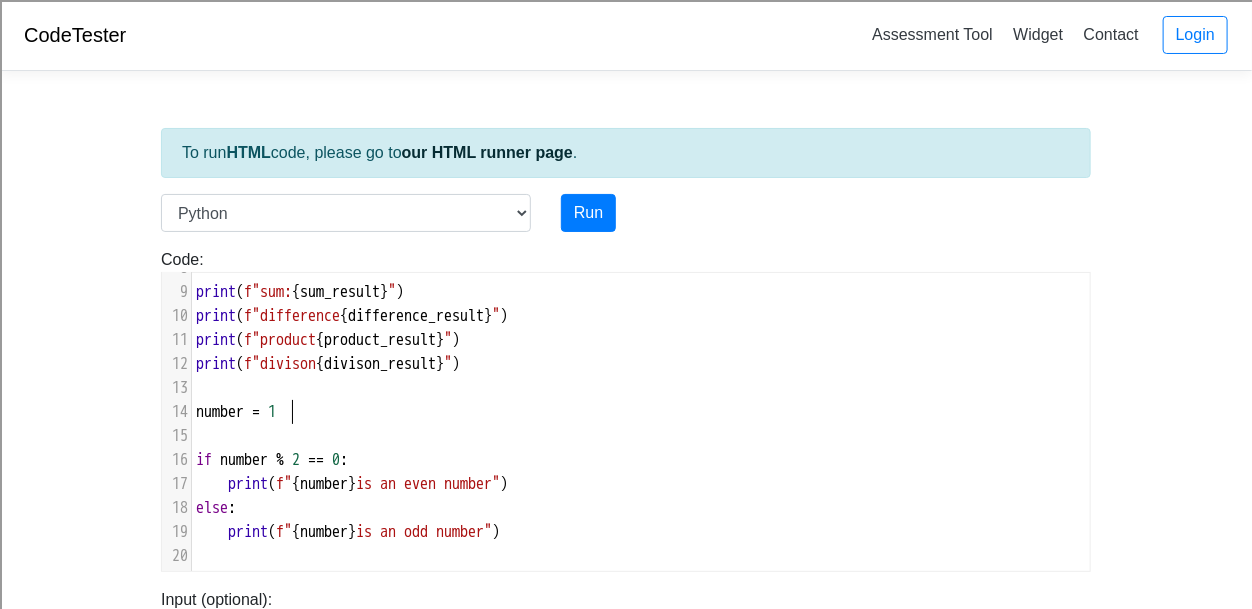 type on "16" 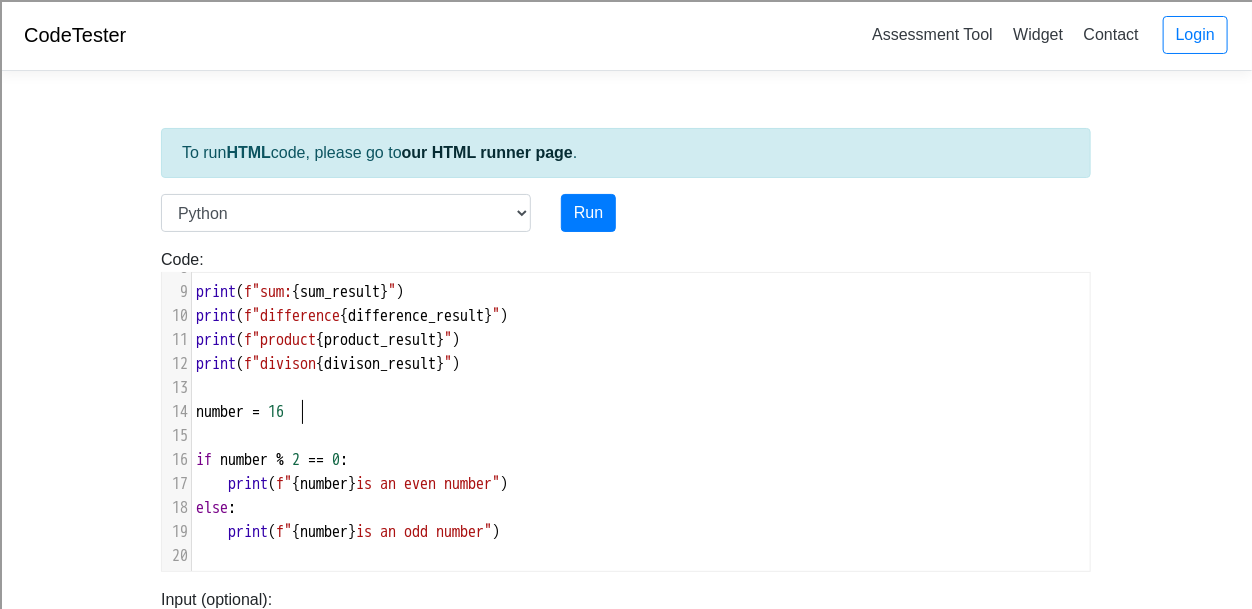type 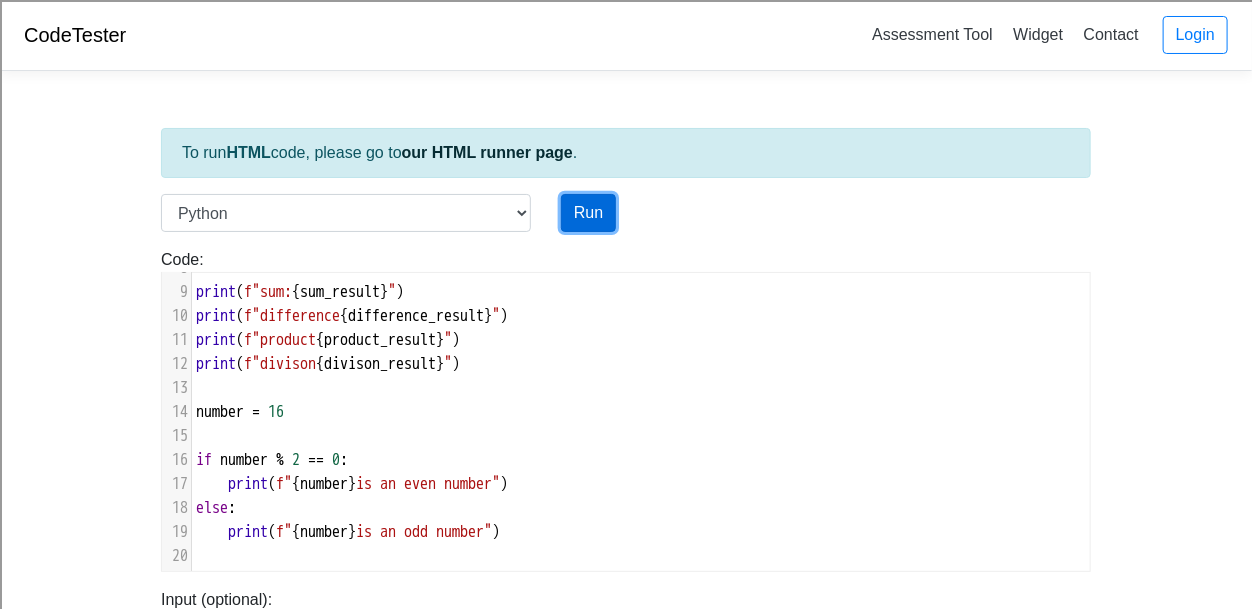 click on "Run" at bounding box center [588, 213] 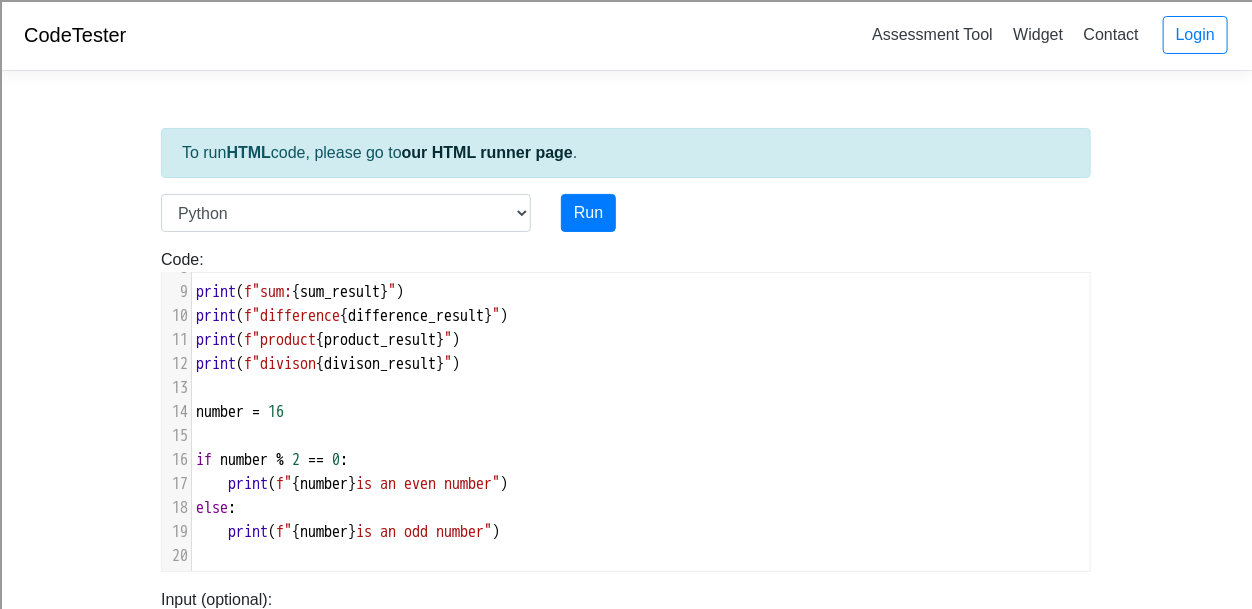 type on "https://codetester.io/runner?s=woXvA0Pdl6" 